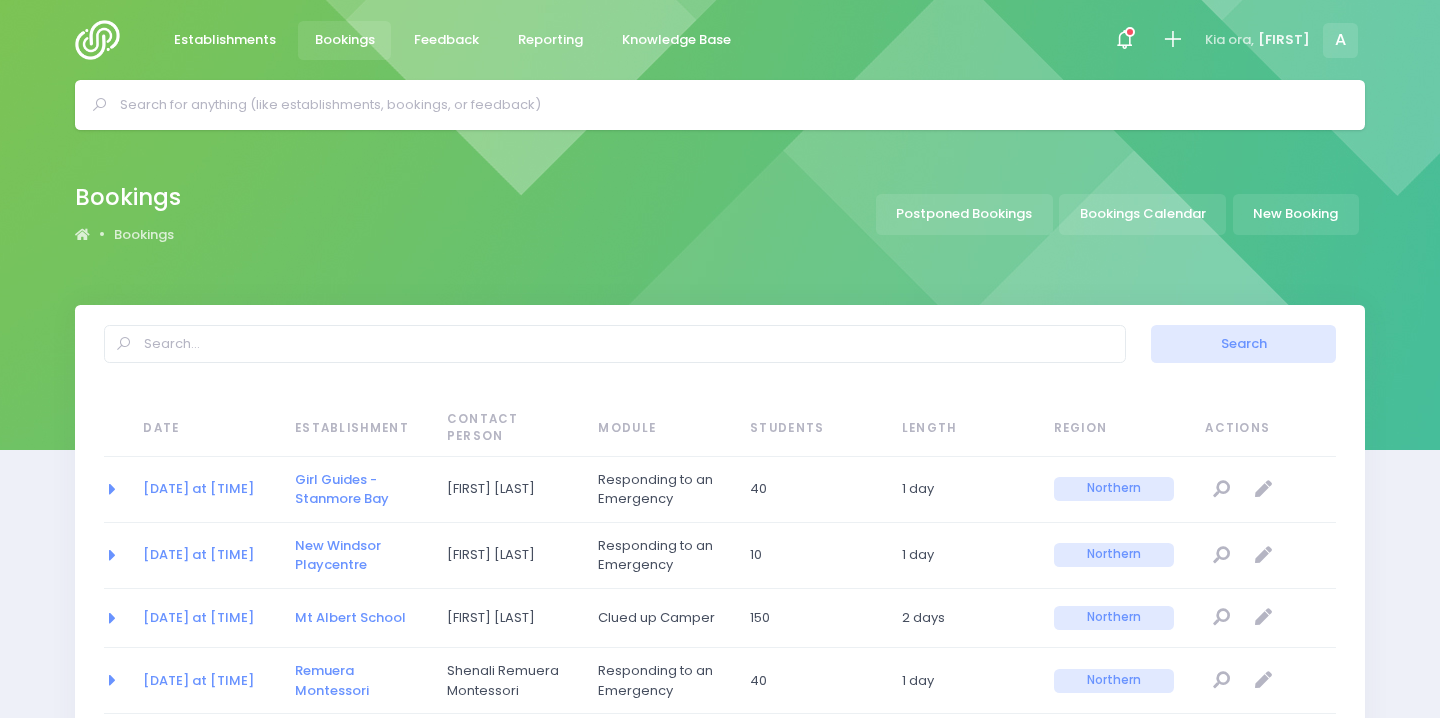 select on "20" 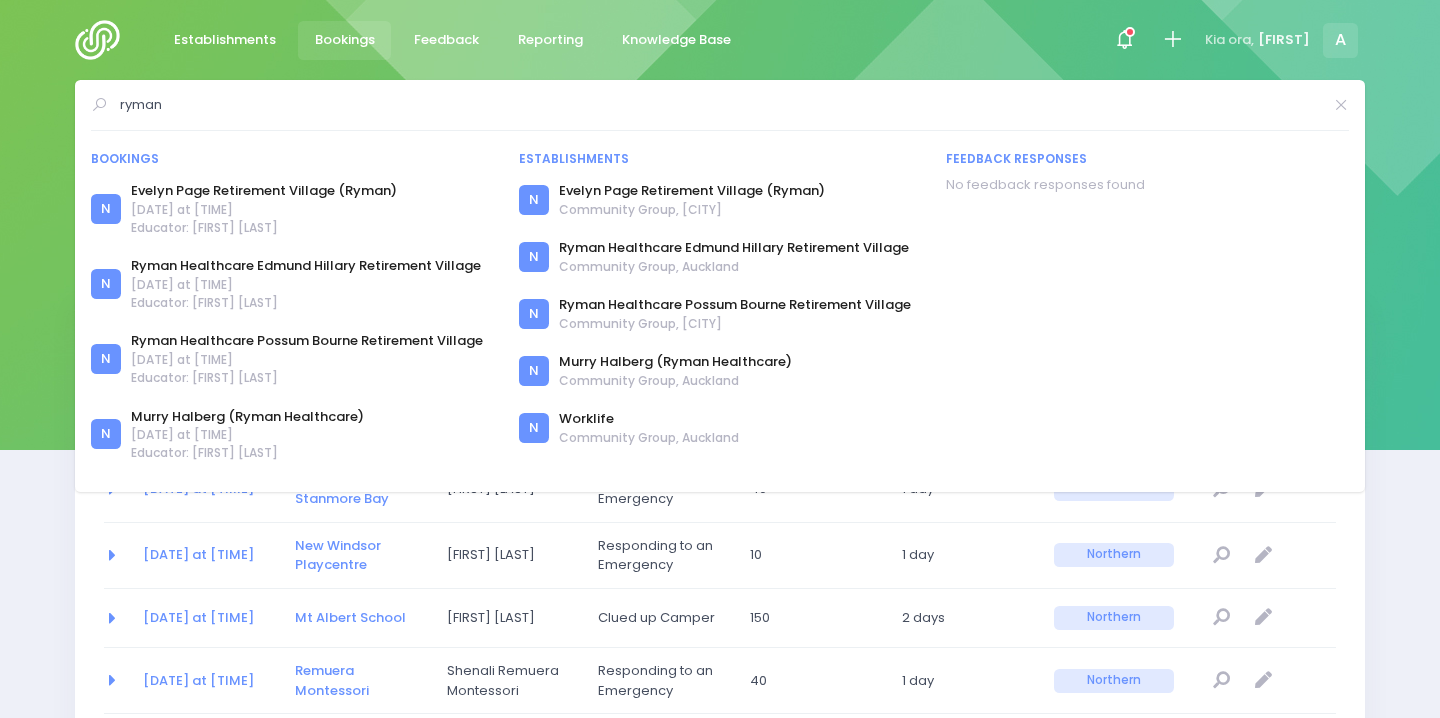 drag, startPoint x: 391, startPoint y: 96, endPoint x: 106, endPoint y: 85, distance: 285.2122 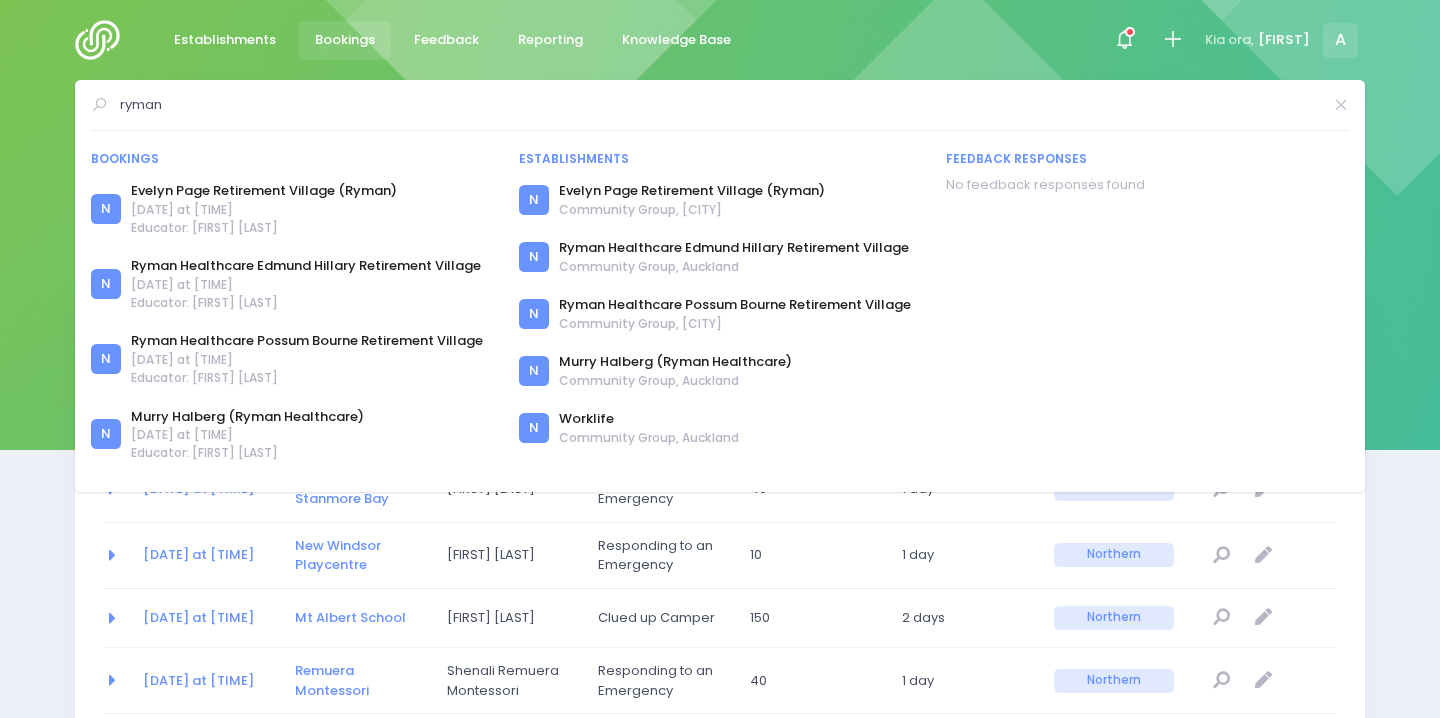 click on "ryman
Bookings
N
Evelyn Page Retirement Village (Ryman)
N" at bounding box center (720, 286) 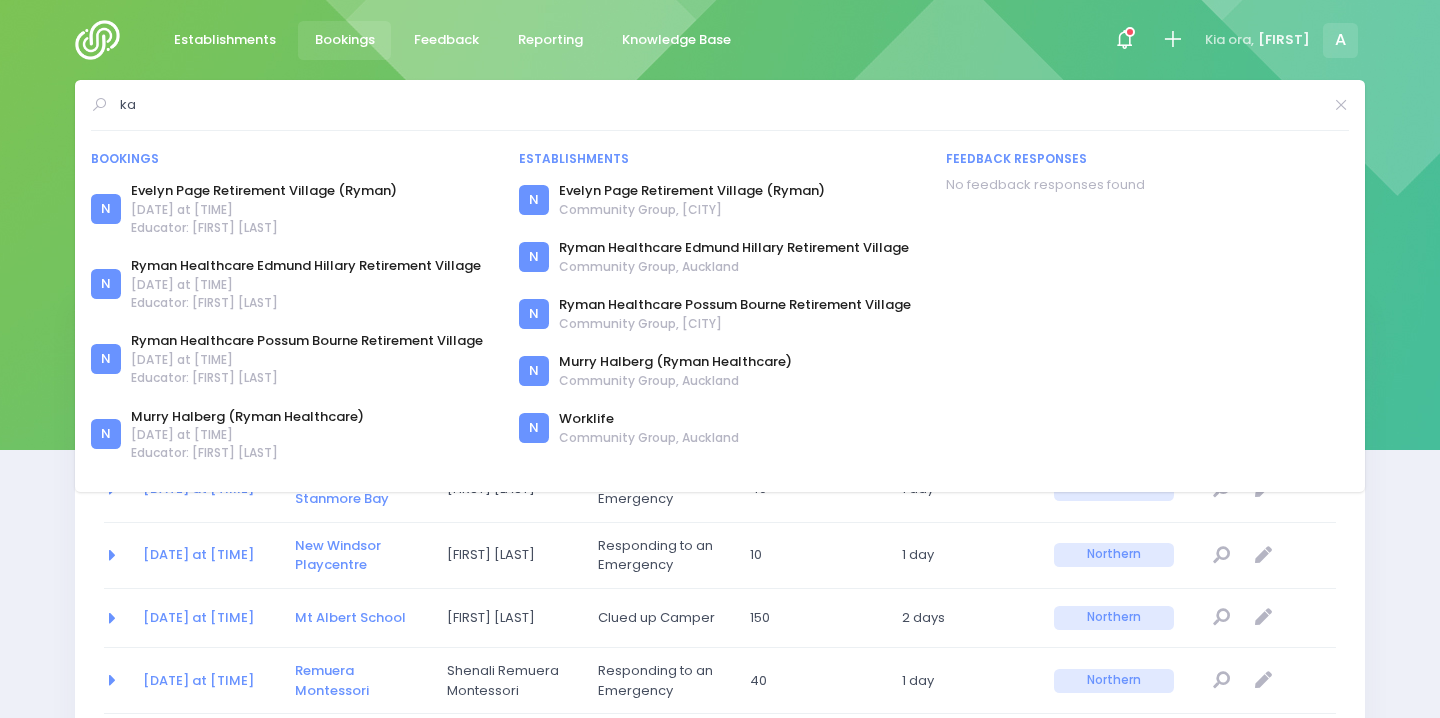 type on "k" 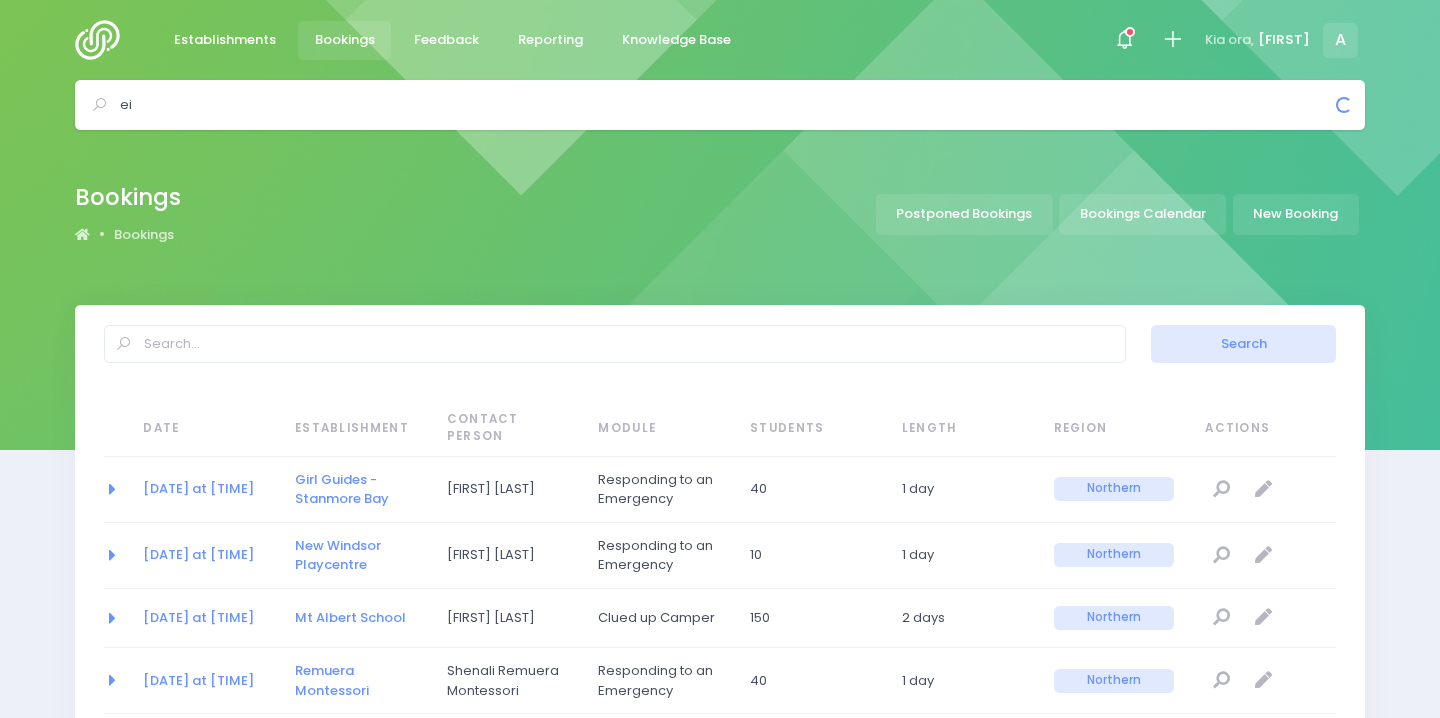 type on "e" 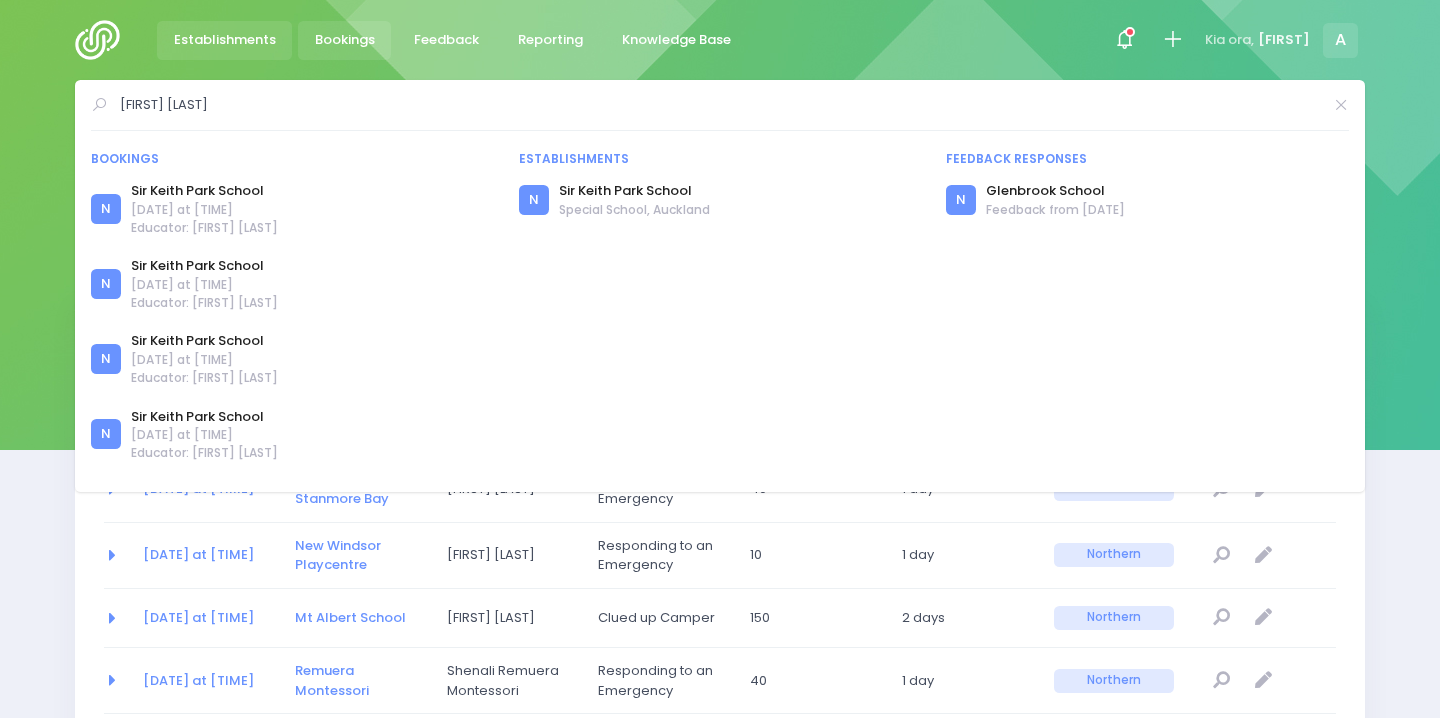 type on "keith park" 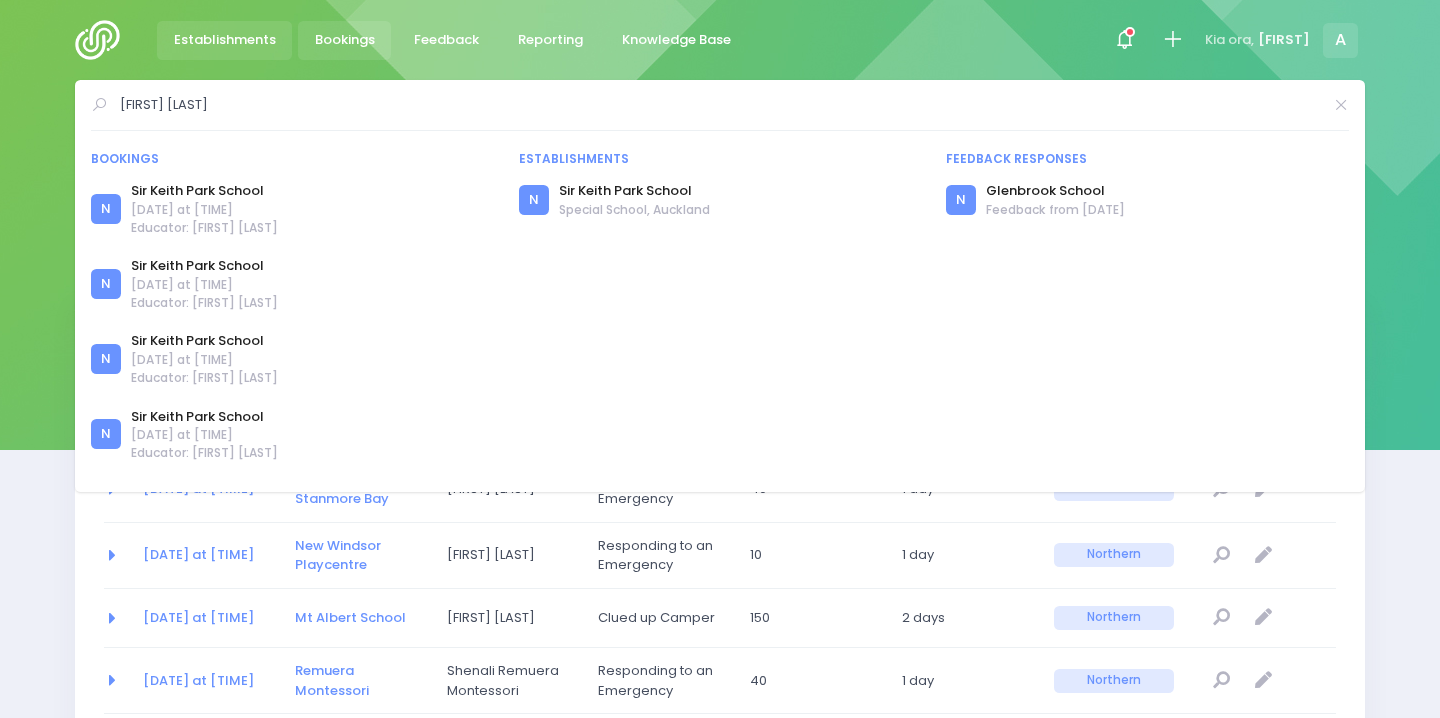 click on "Establishments" at bounding box center (225, 40) 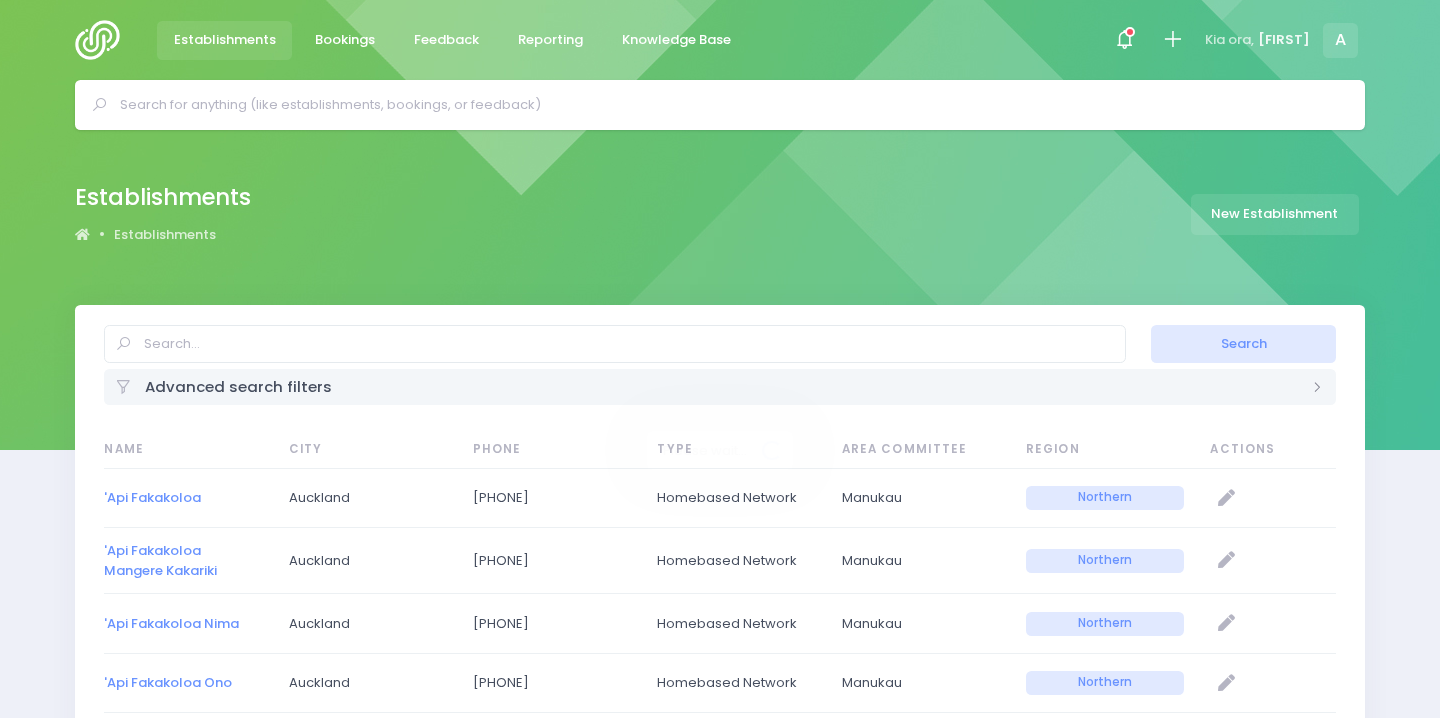 select on "20" 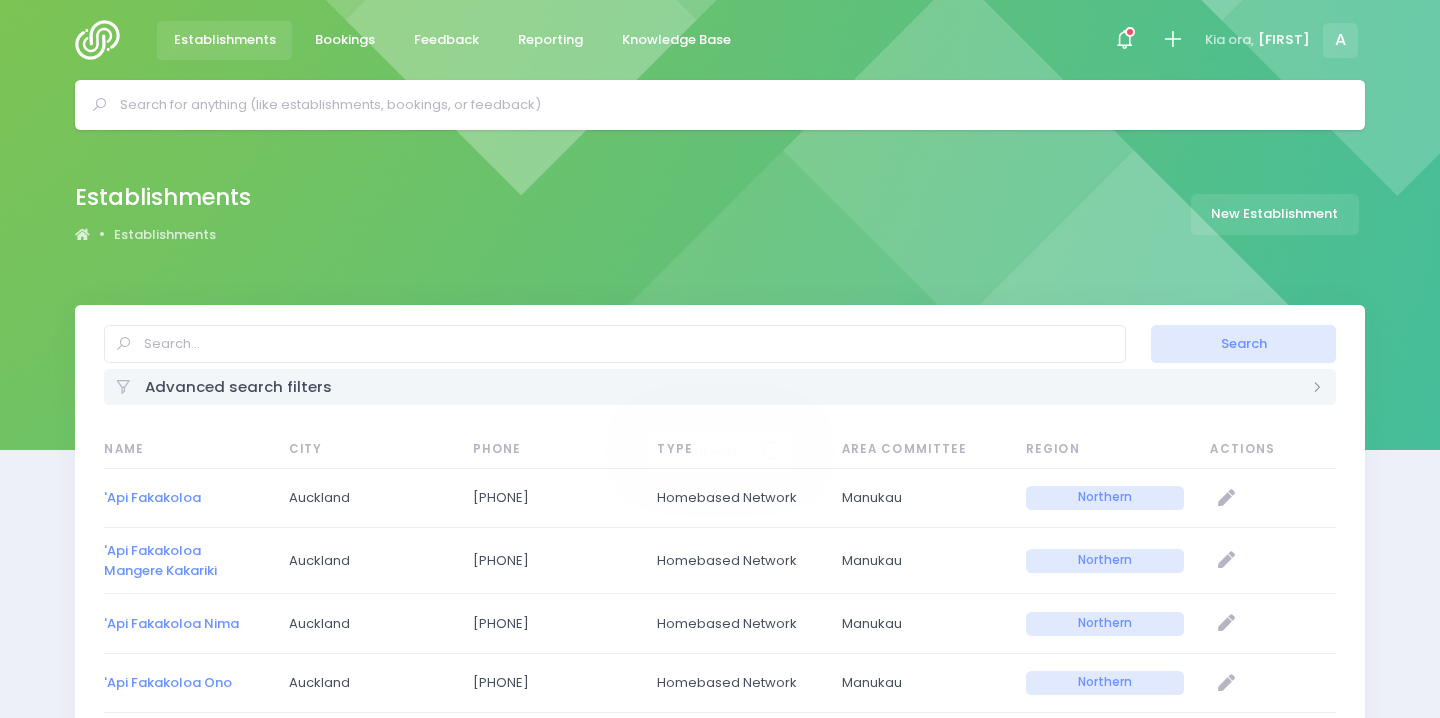 scroll, scrollTop: 0, scrollLeft: 0, axis: both 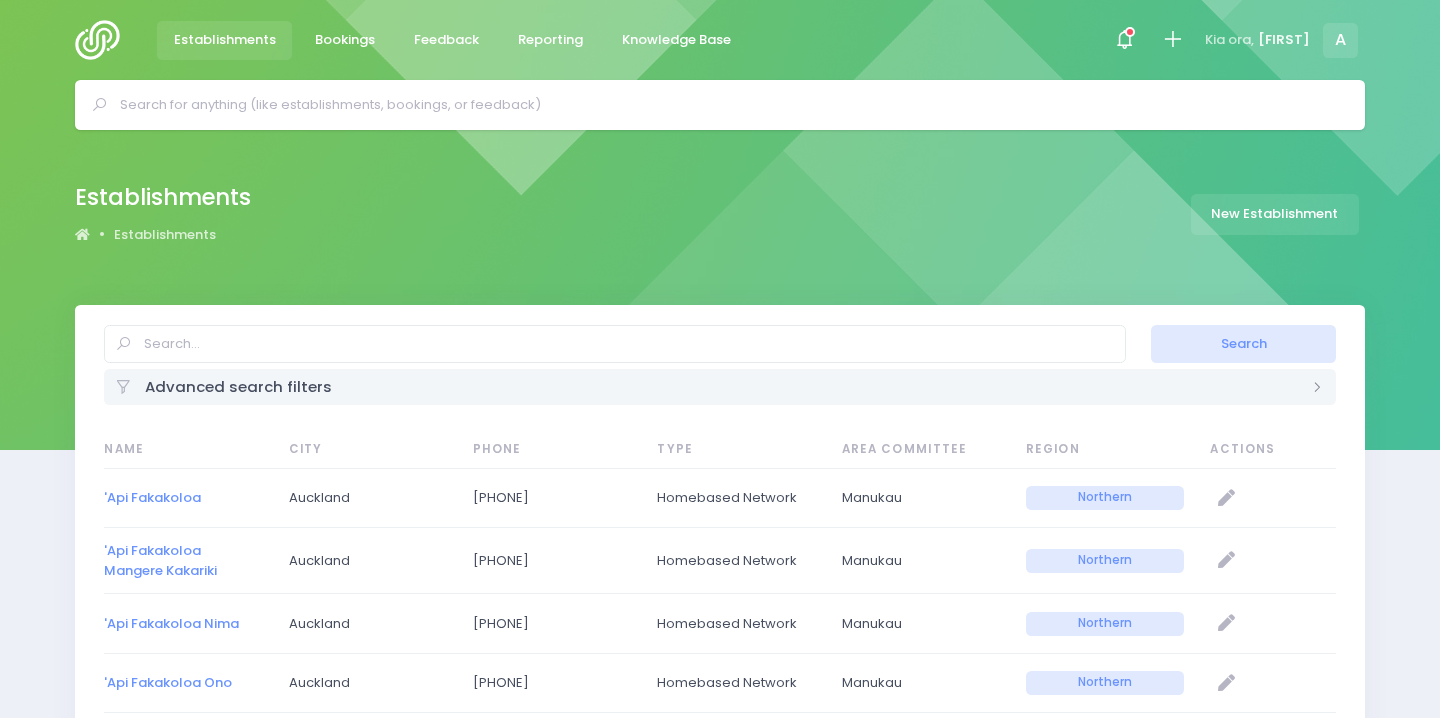 click at bounding box center (728, 105) 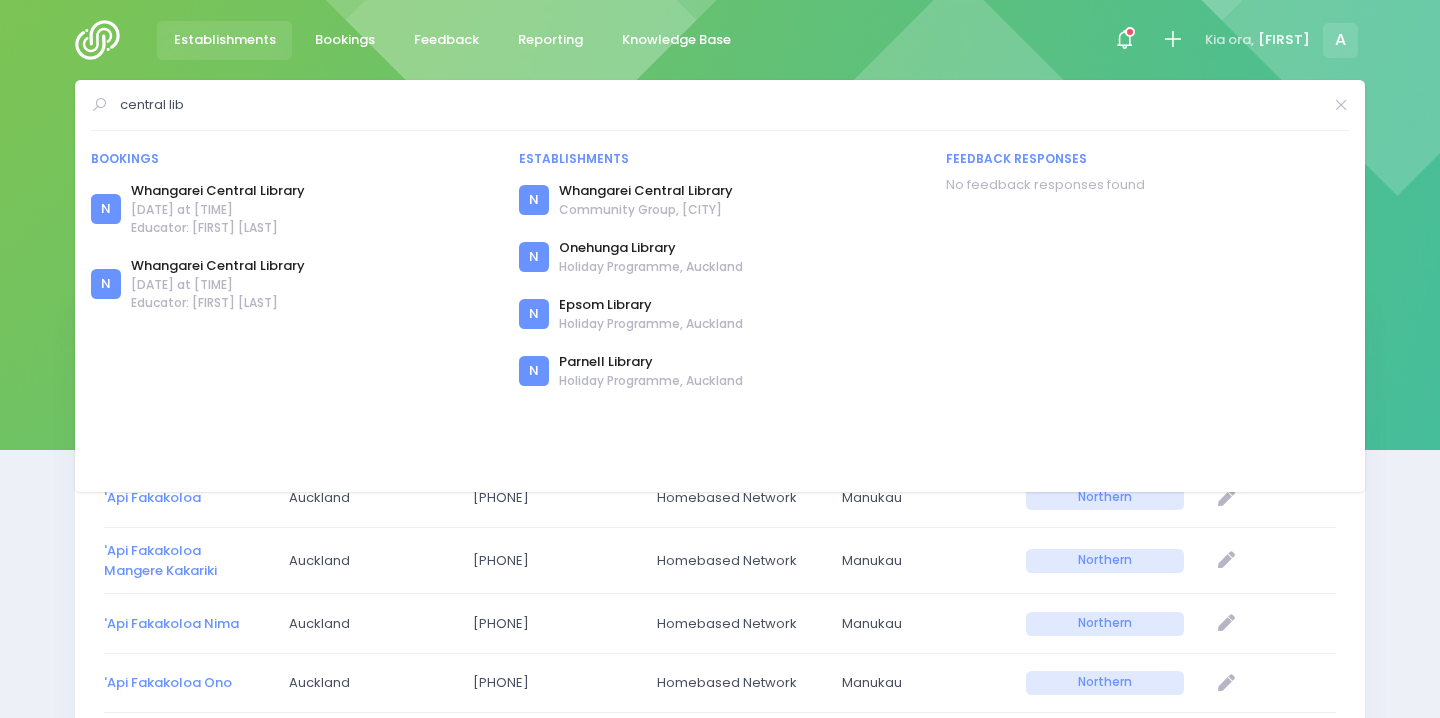 type on "central lib" 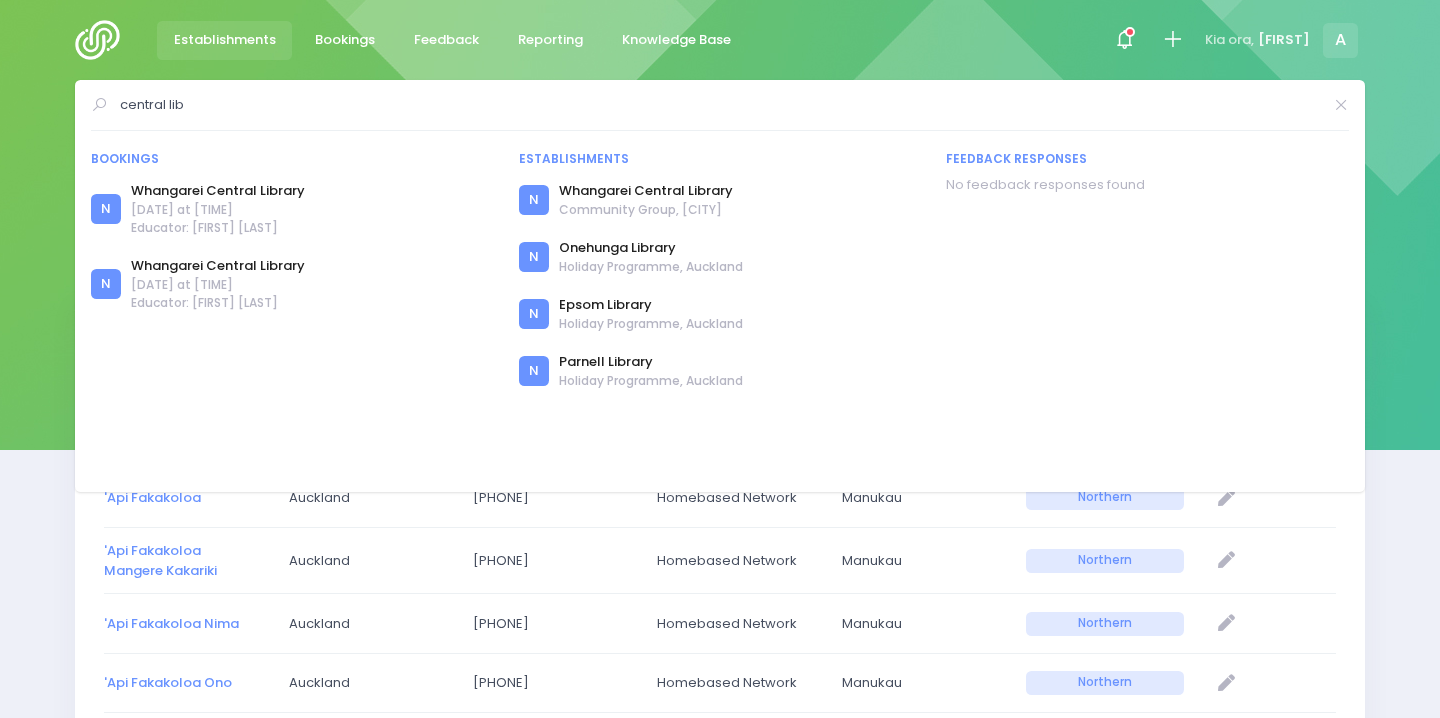 drag, startPoint x: 200, startPoint y: 97, endPoint x: 169, endPoint y: 83, distance: 34.0147 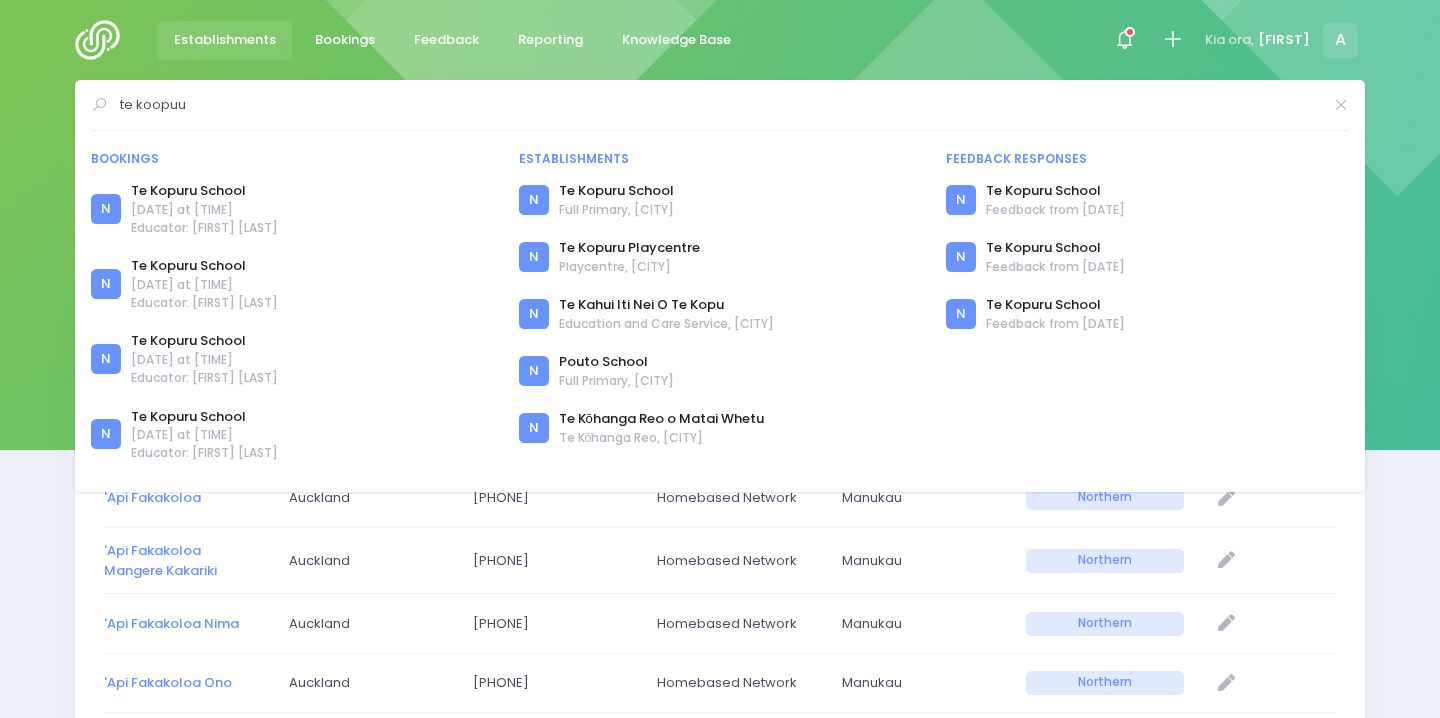 type on "te koopuu" 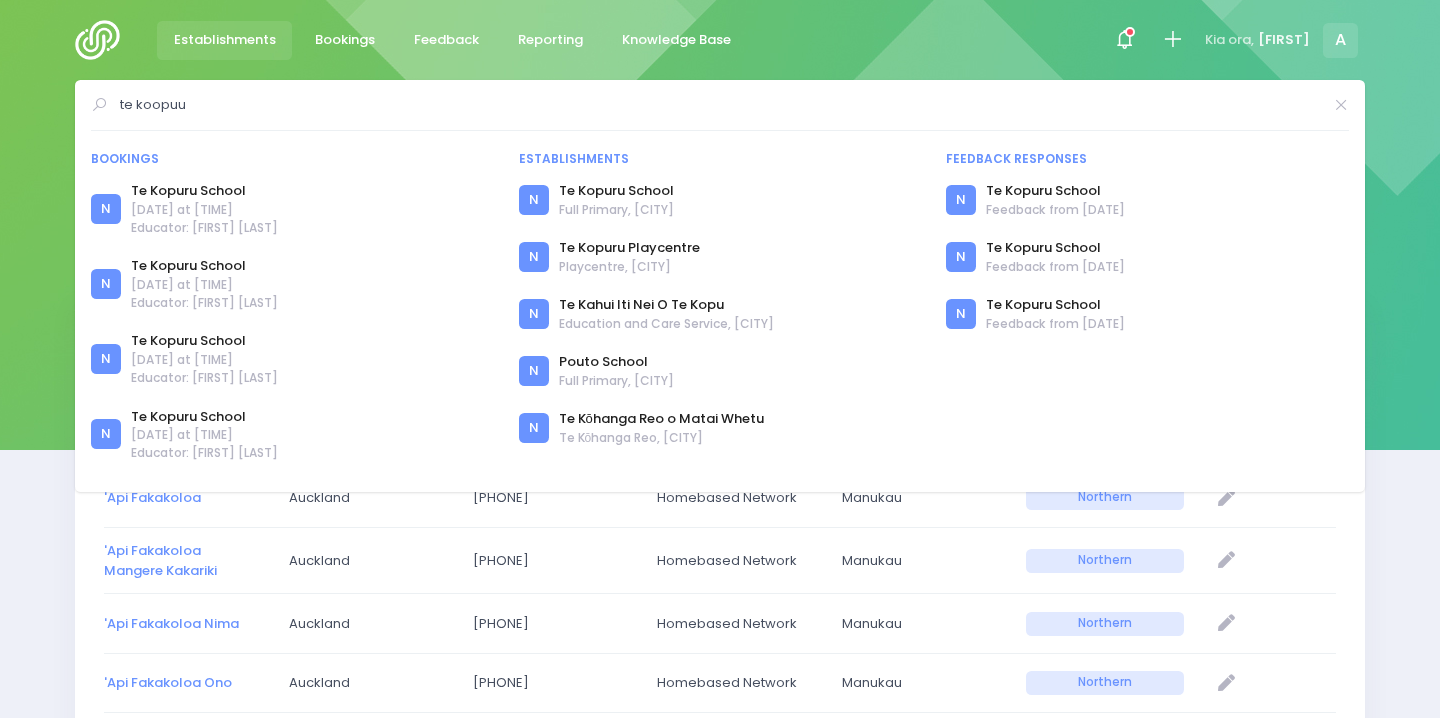 click on "Establishments" at bounding box center [225, 40] 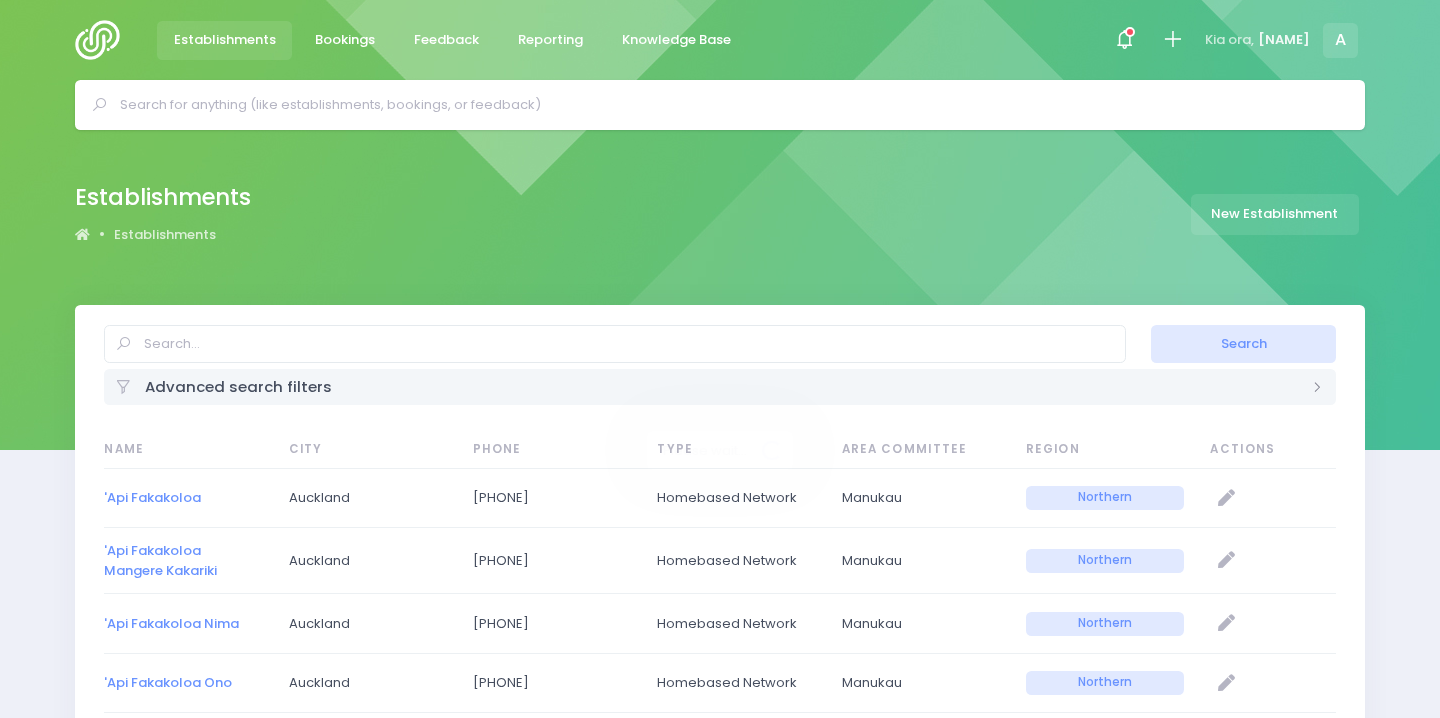 select on "20" 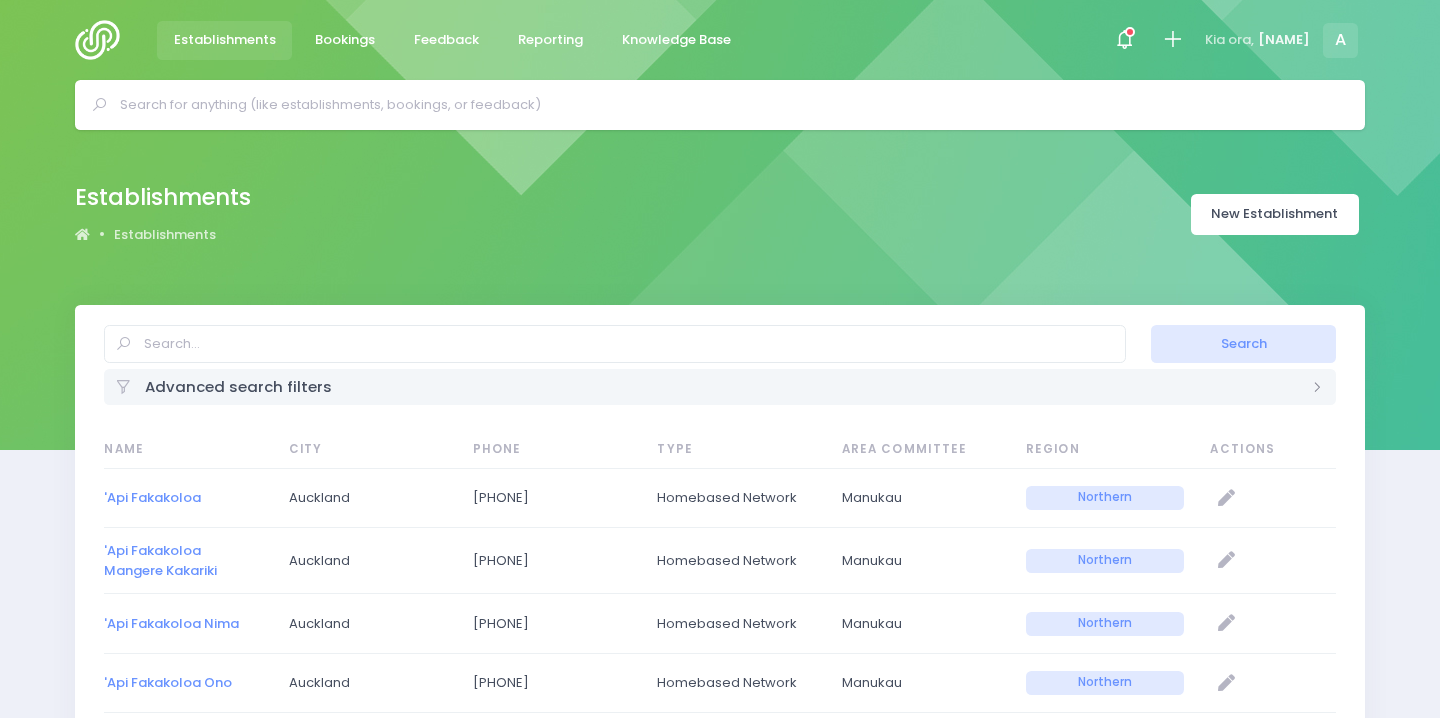 click on "New Establishment" at bounding box center (1275, 214) 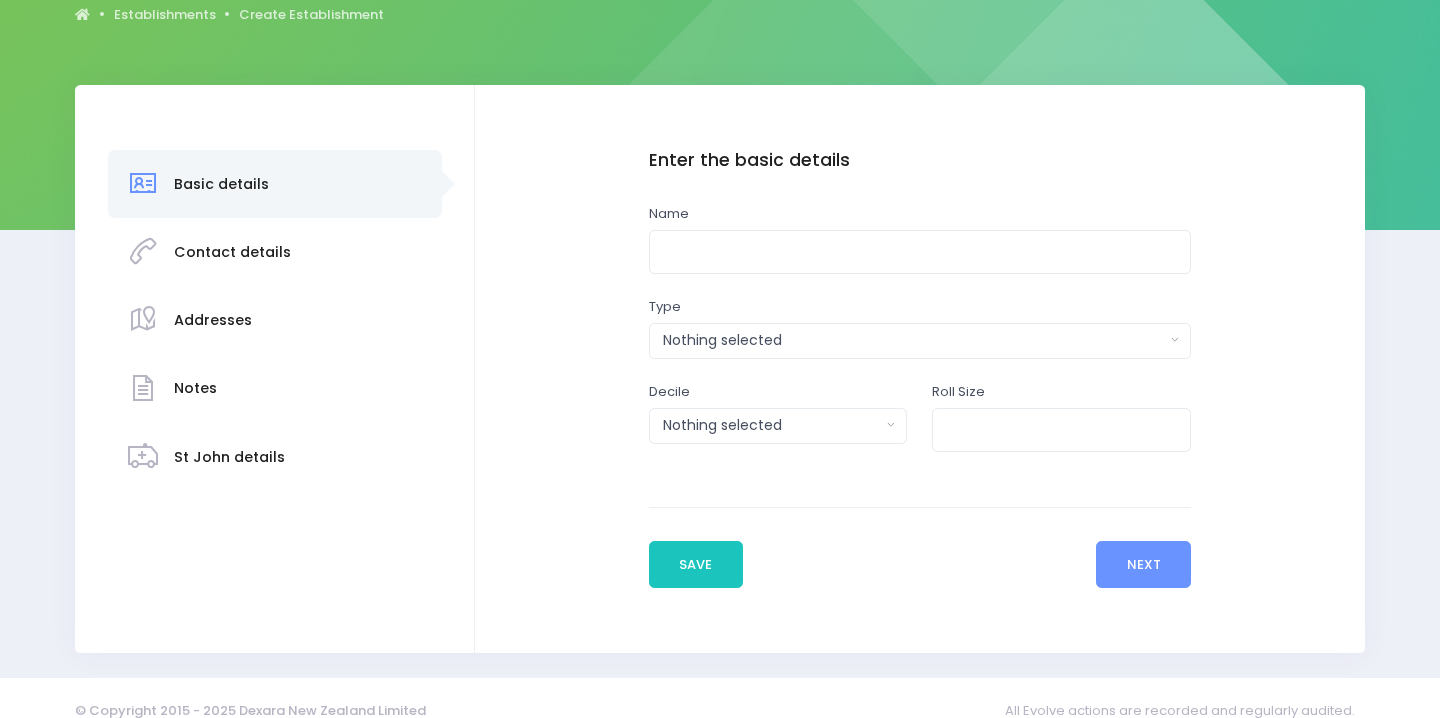scroll, scrollTop: 245, scrollLeft: 0, axis: vertical 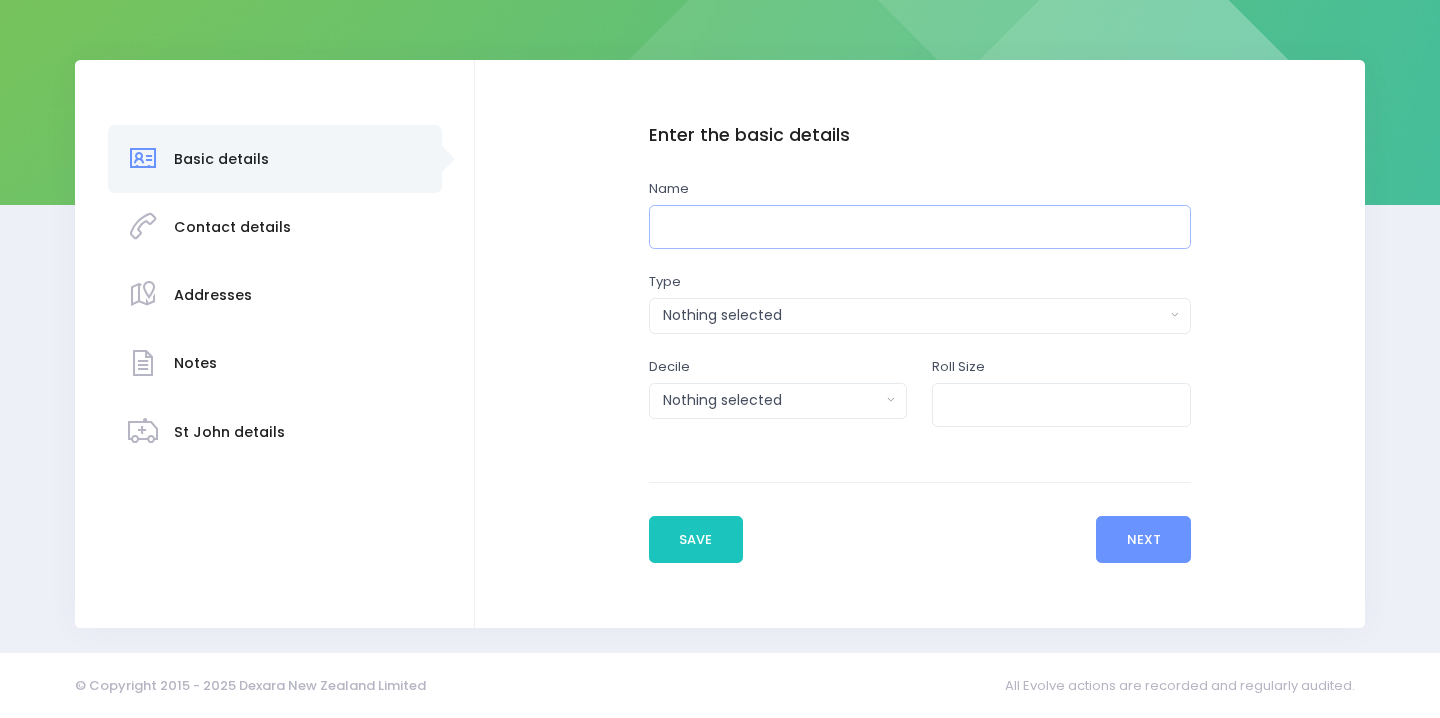 click at bounding box center [920, 227] 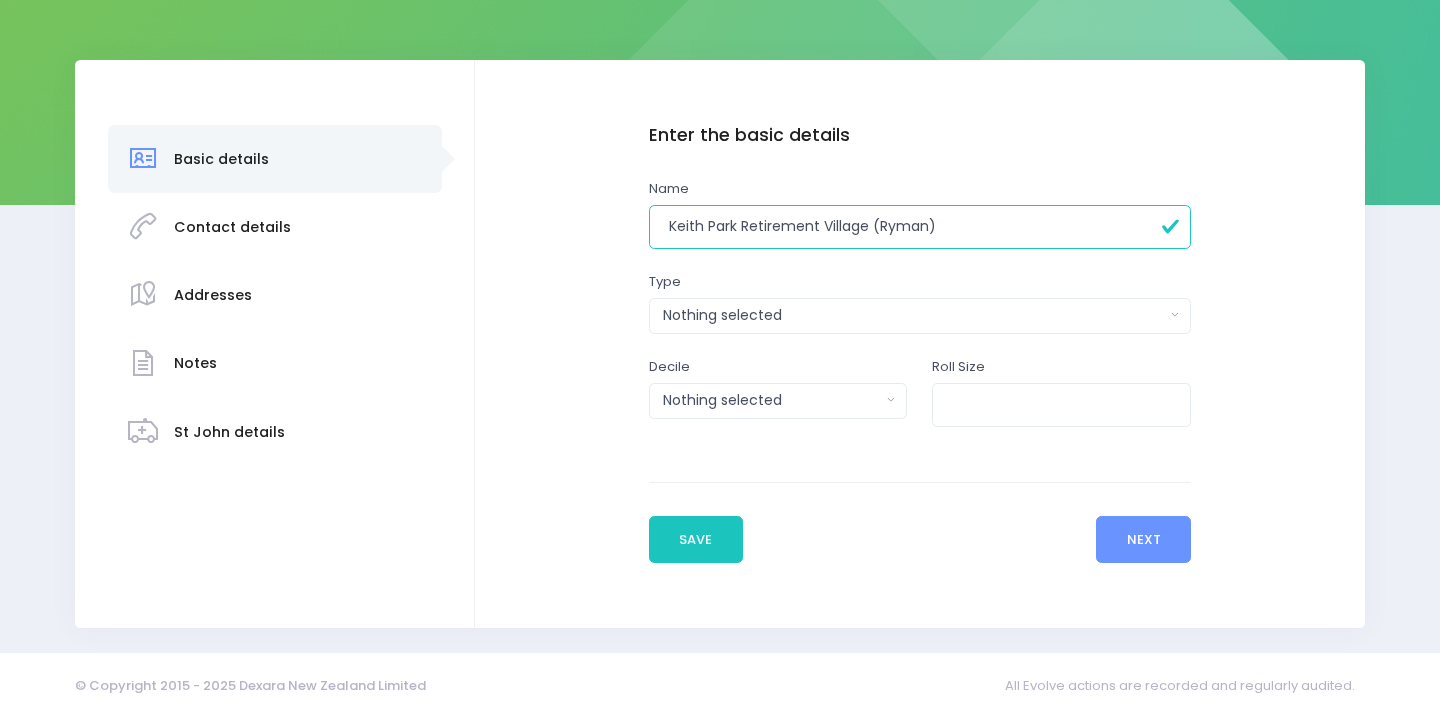 type on "Keith Park Retirement Village (Ryman)" 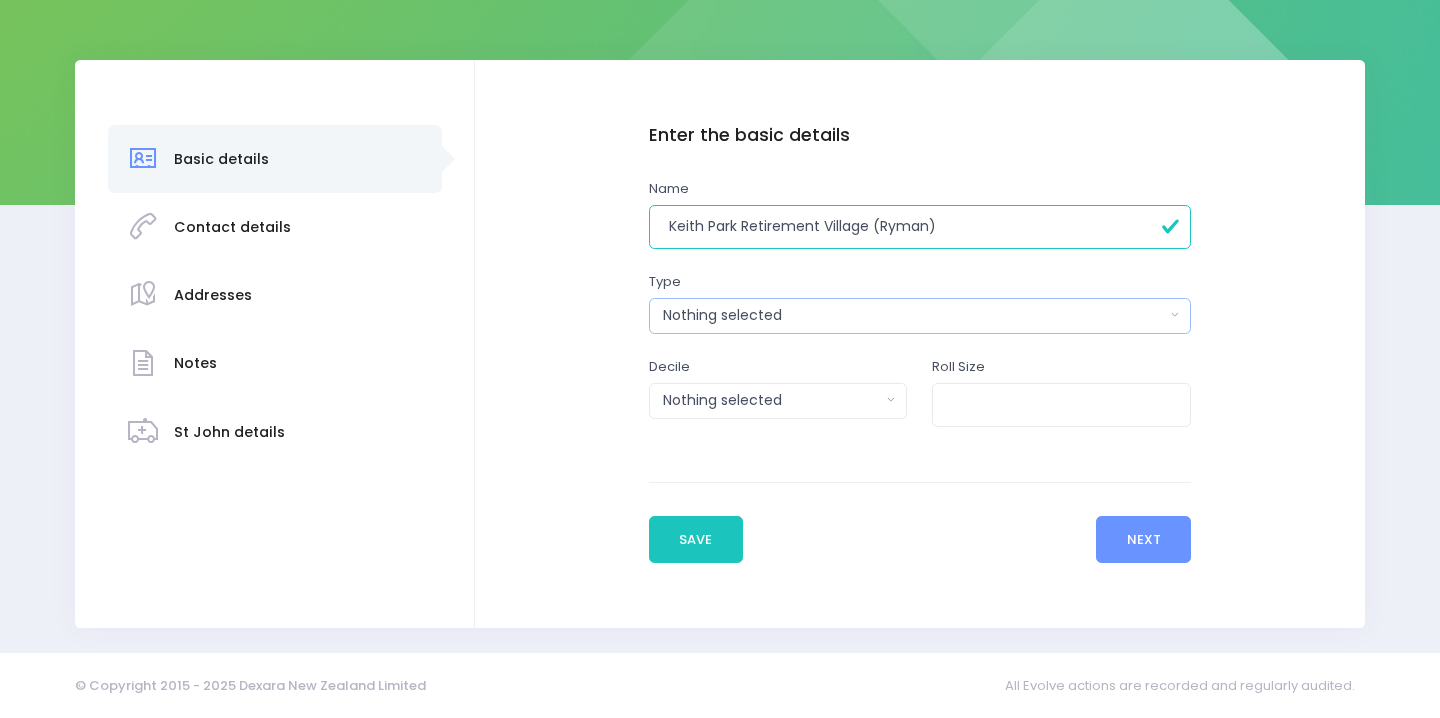 click on "Nothing selected" at bounding box center (920, 316) 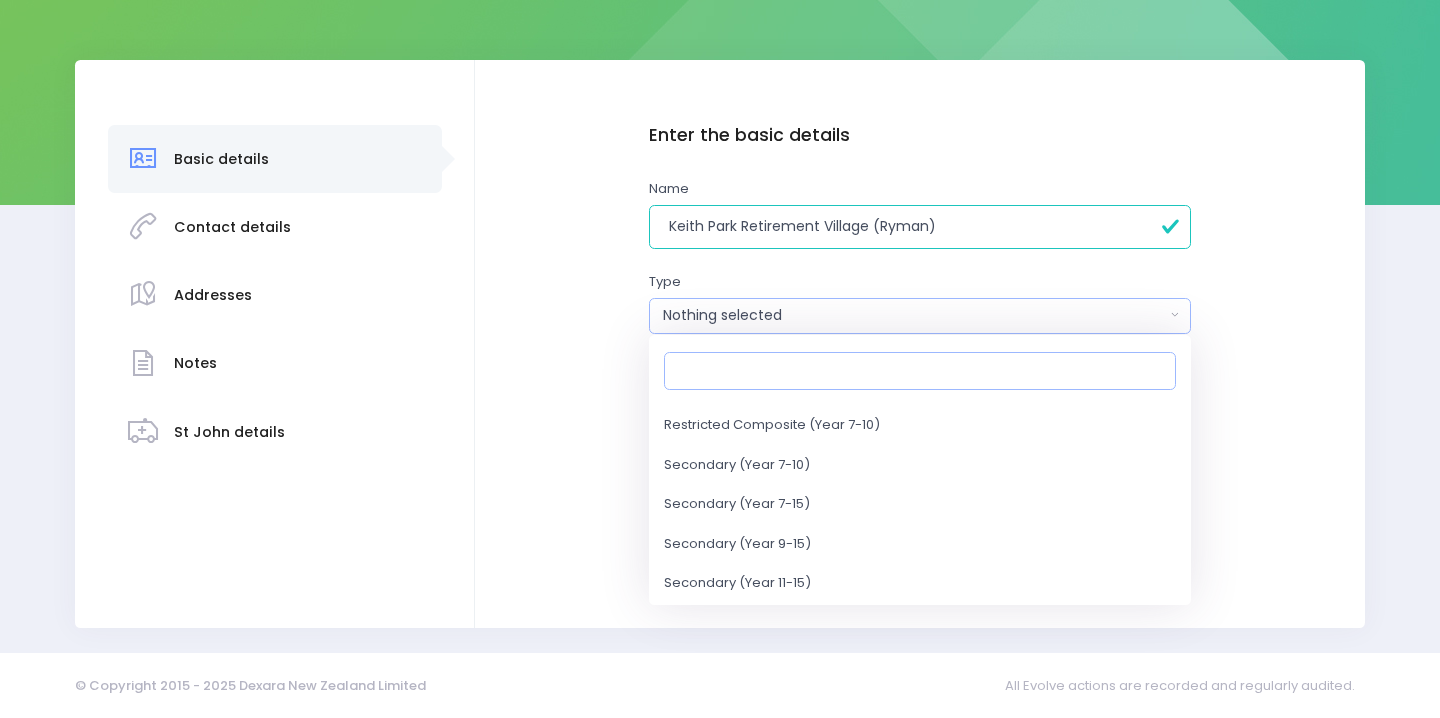 scroll, scrollTop: 908, scrollLeft: 0, axis: vertical 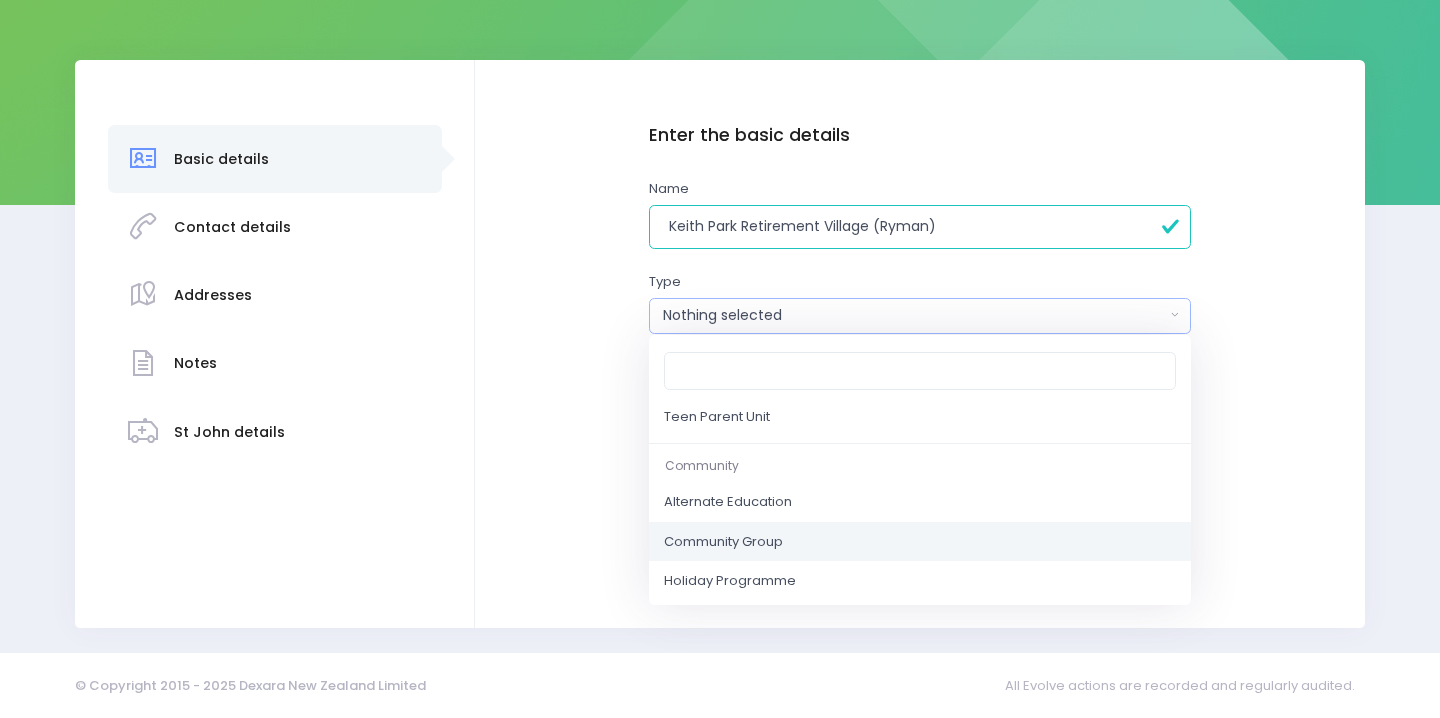 click on "Community Group" at bounding box center [723, 541] 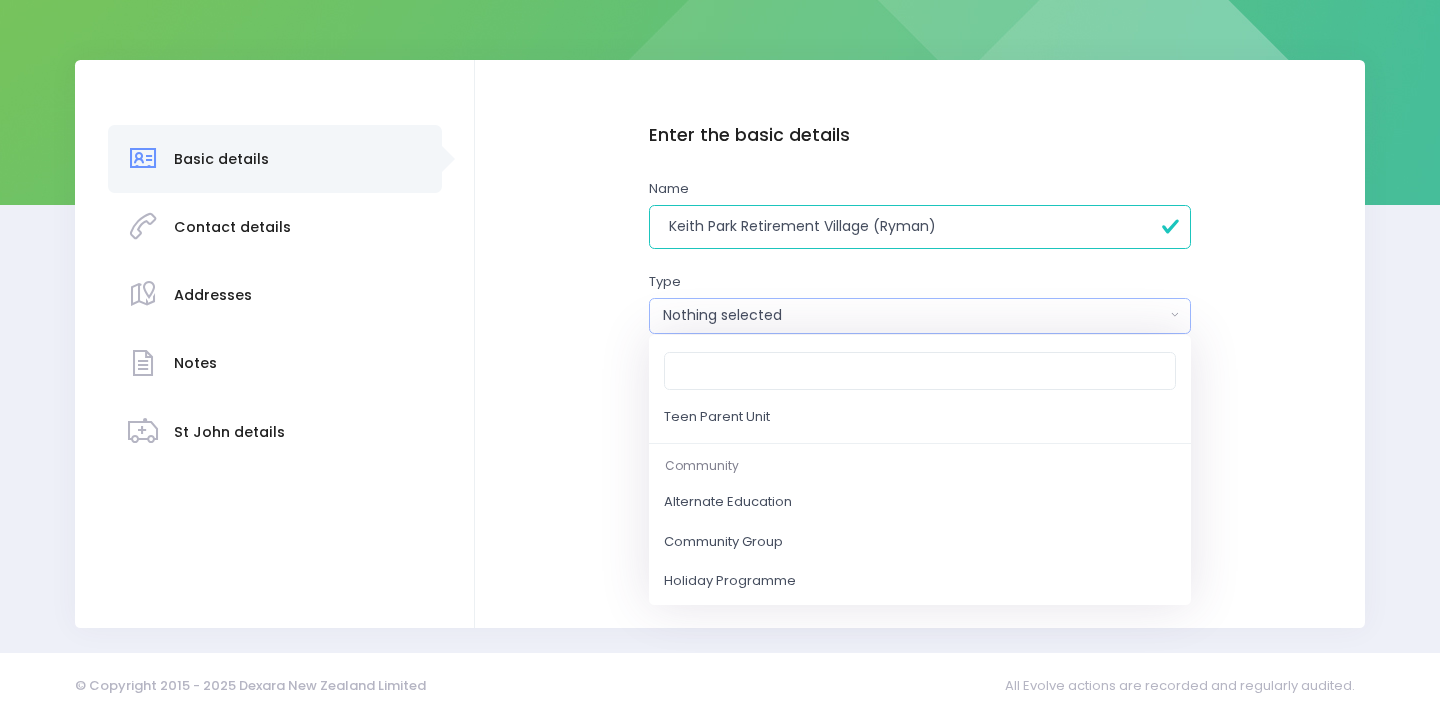 select on "Community Group" 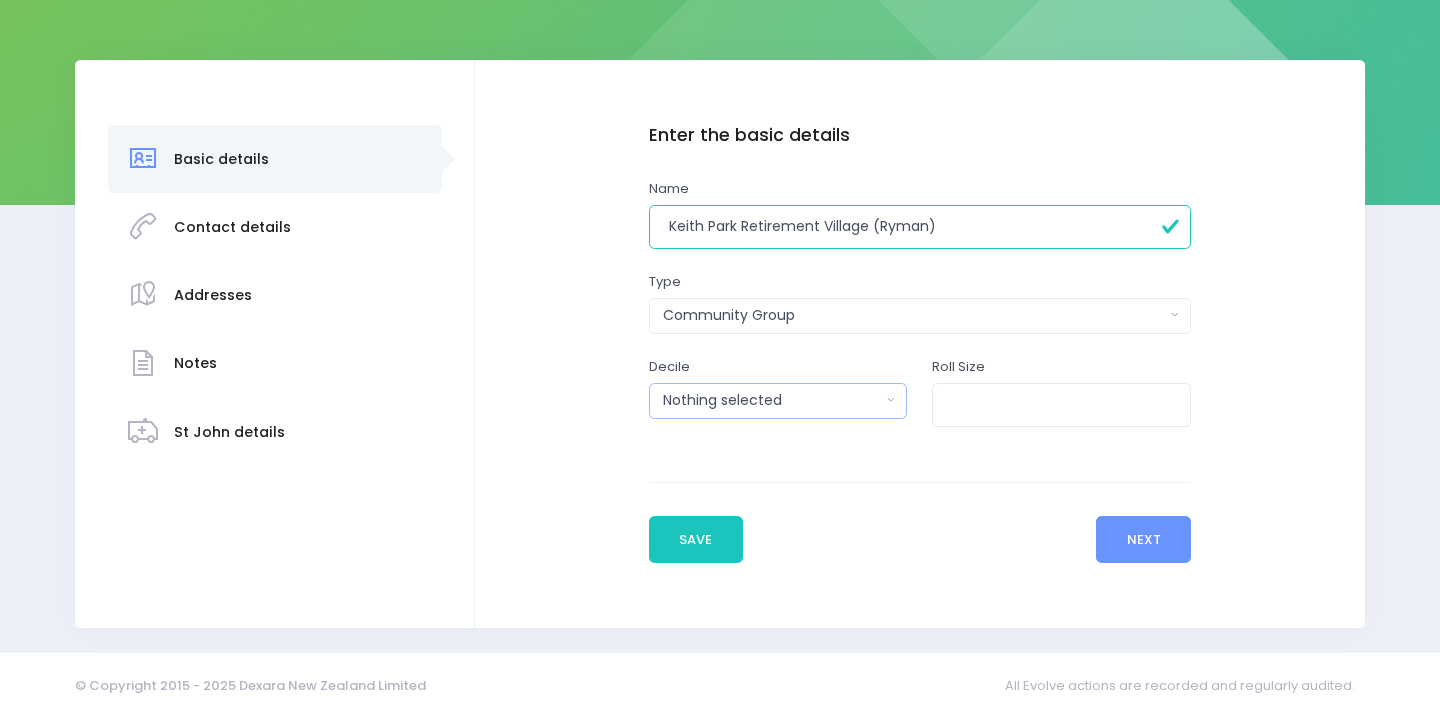 click on "Nothing selected" at bounding box center [772, 400] 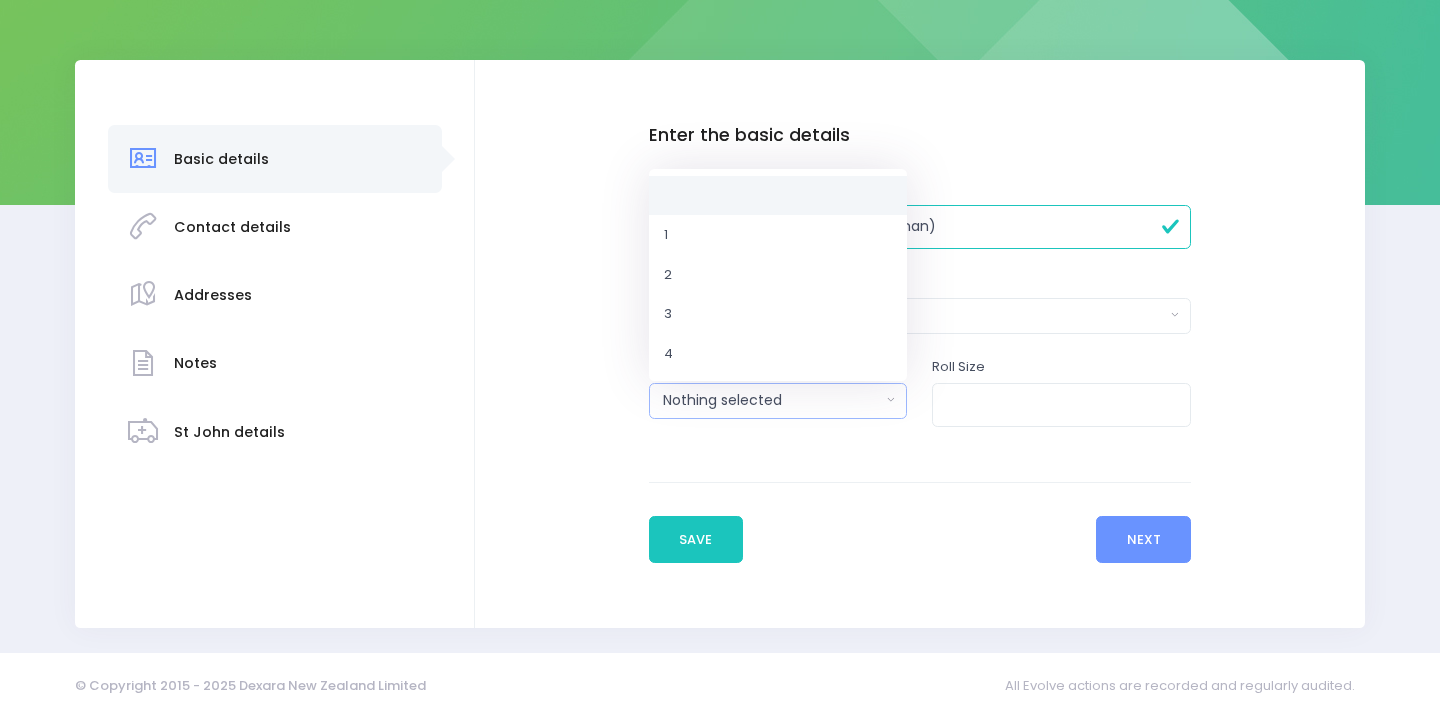 click on "Previous
Save
Next" at bounding box center [920, 522] 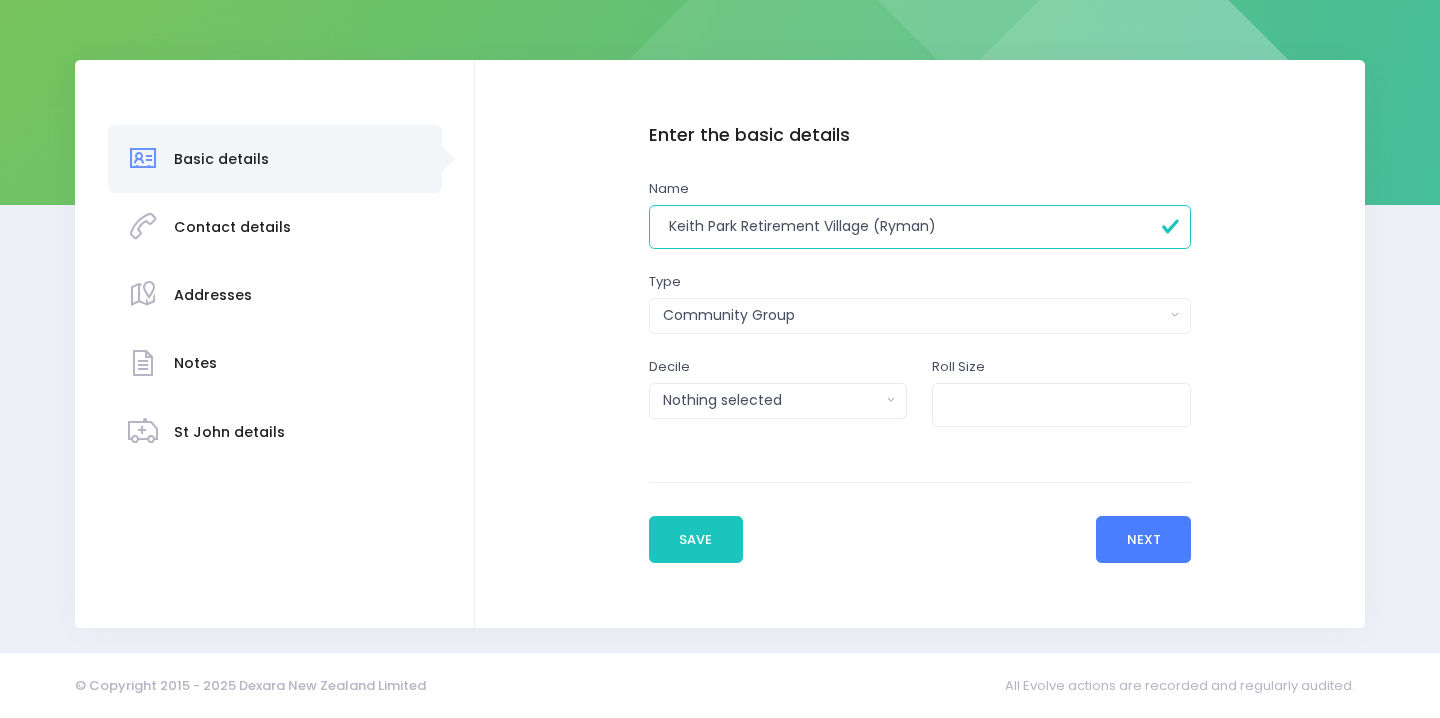 click on "Next" at bounding box center (1143, 540) 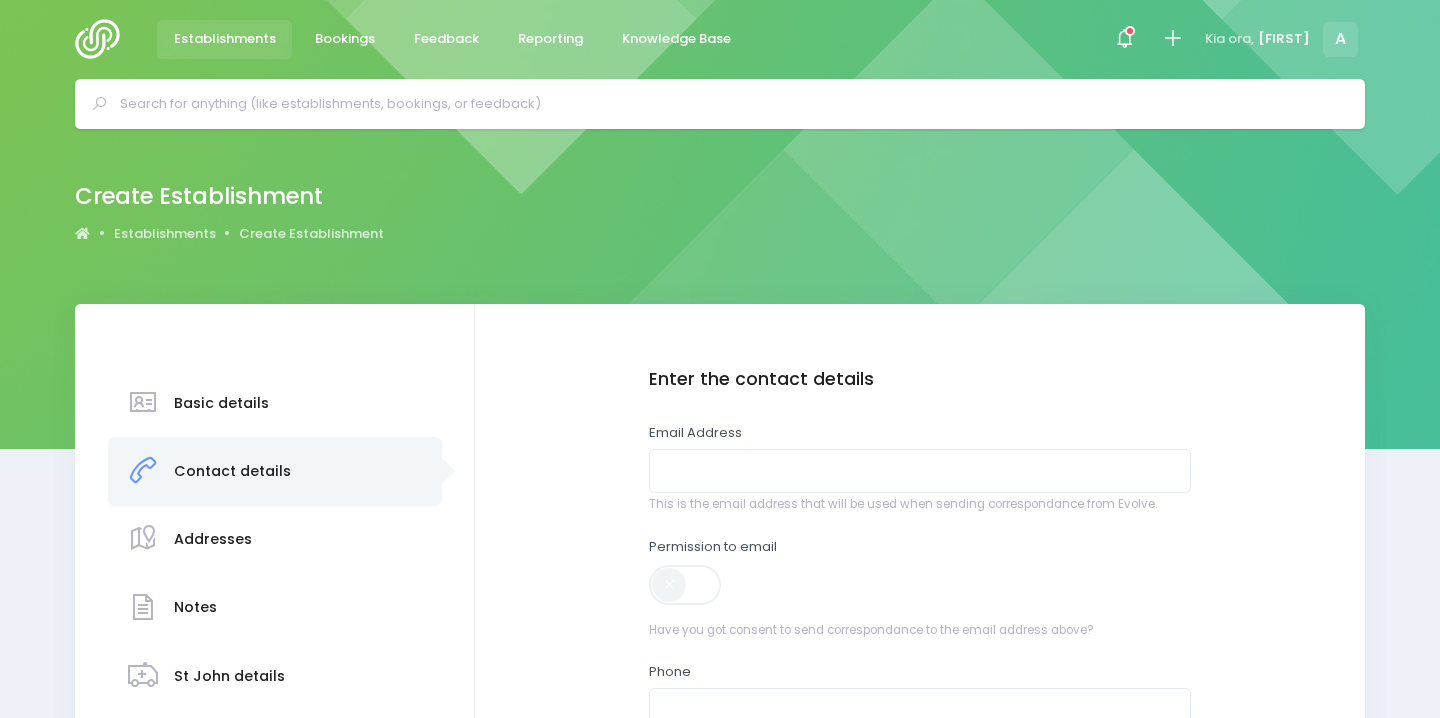 scroll, scrollTop: 81, scrollLeft: 0, axis: vertical 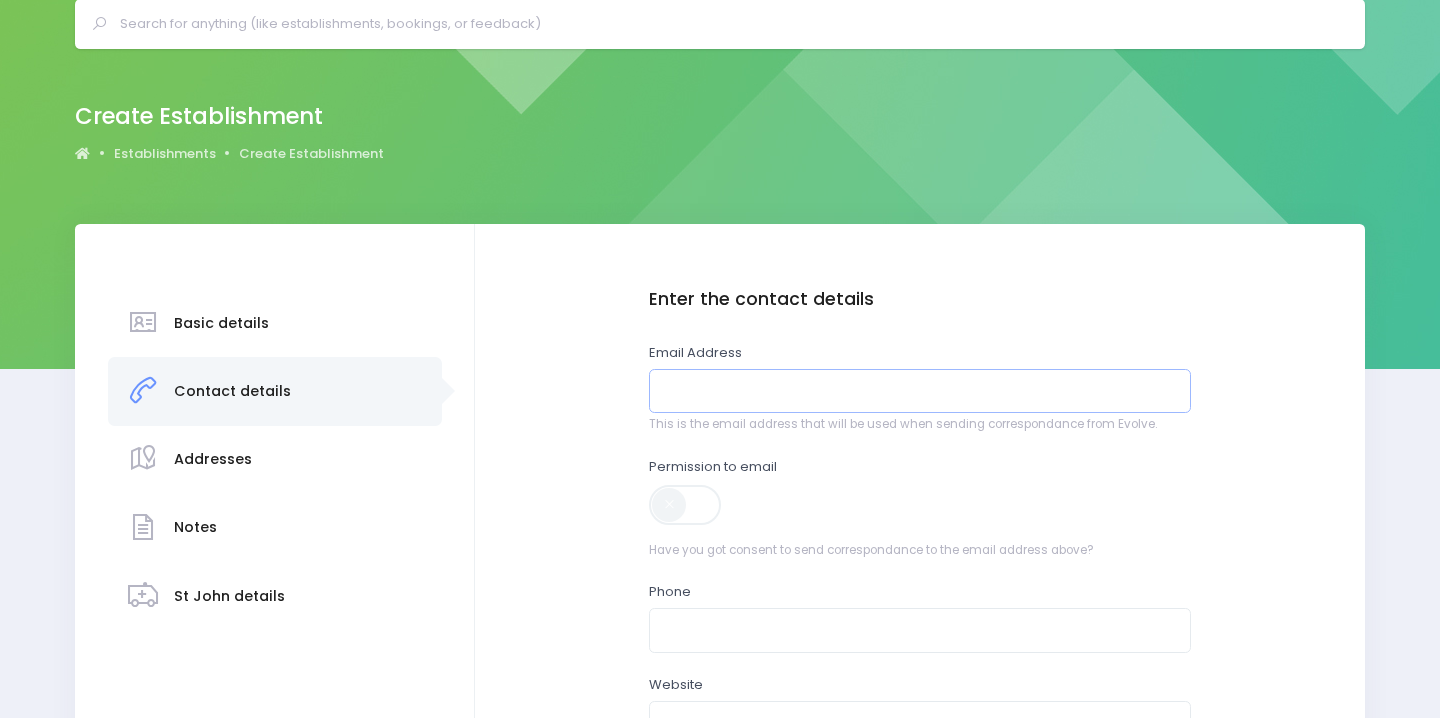 click at bounding box center (920, 391) 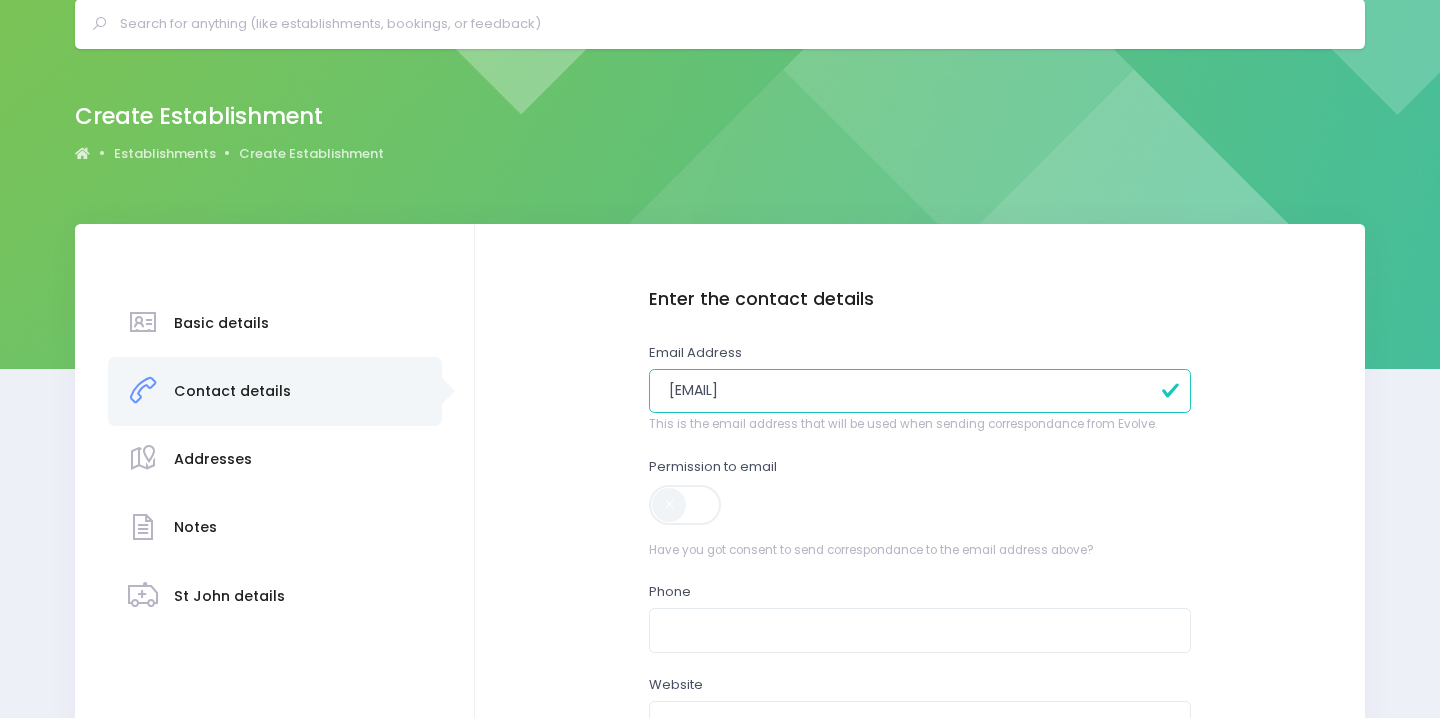 type on "[EMAIL]" 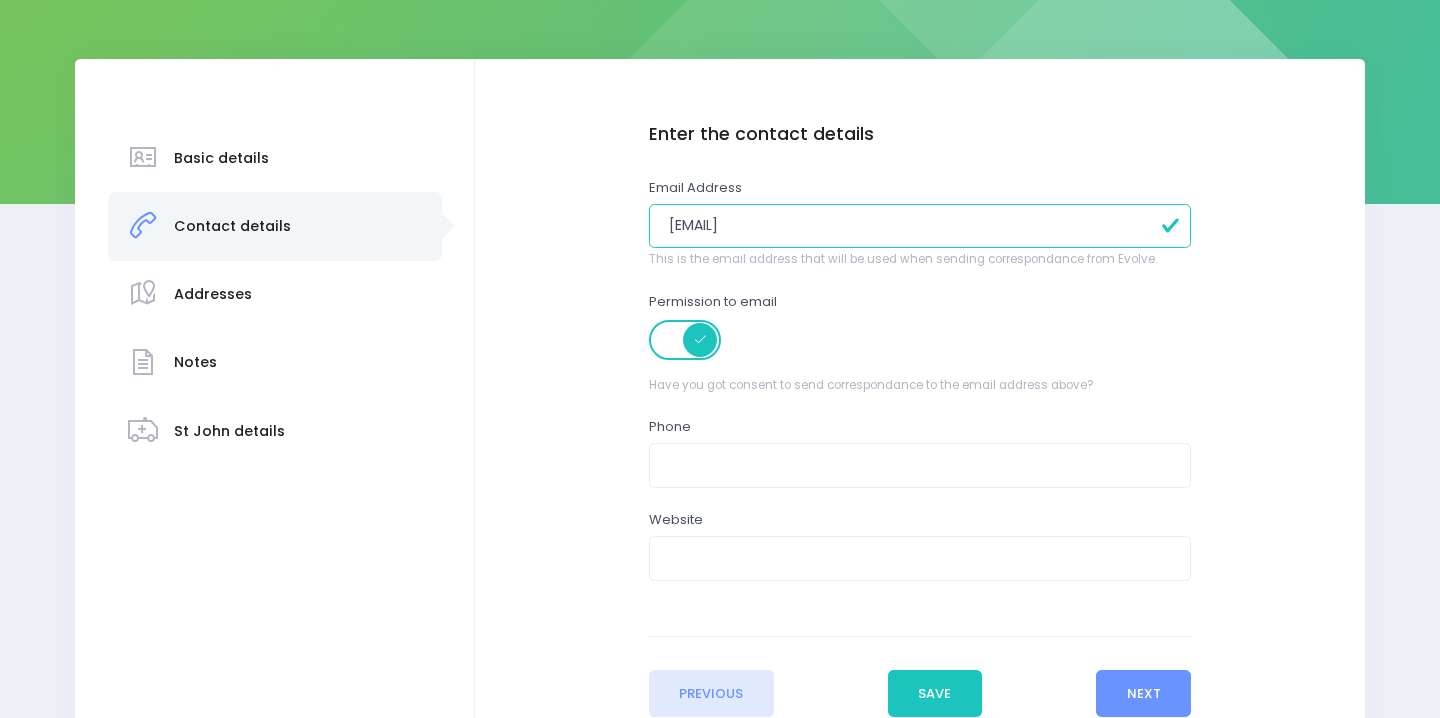 scroll, scrollTop: 400, scrollLeft: 0, axis: vertical 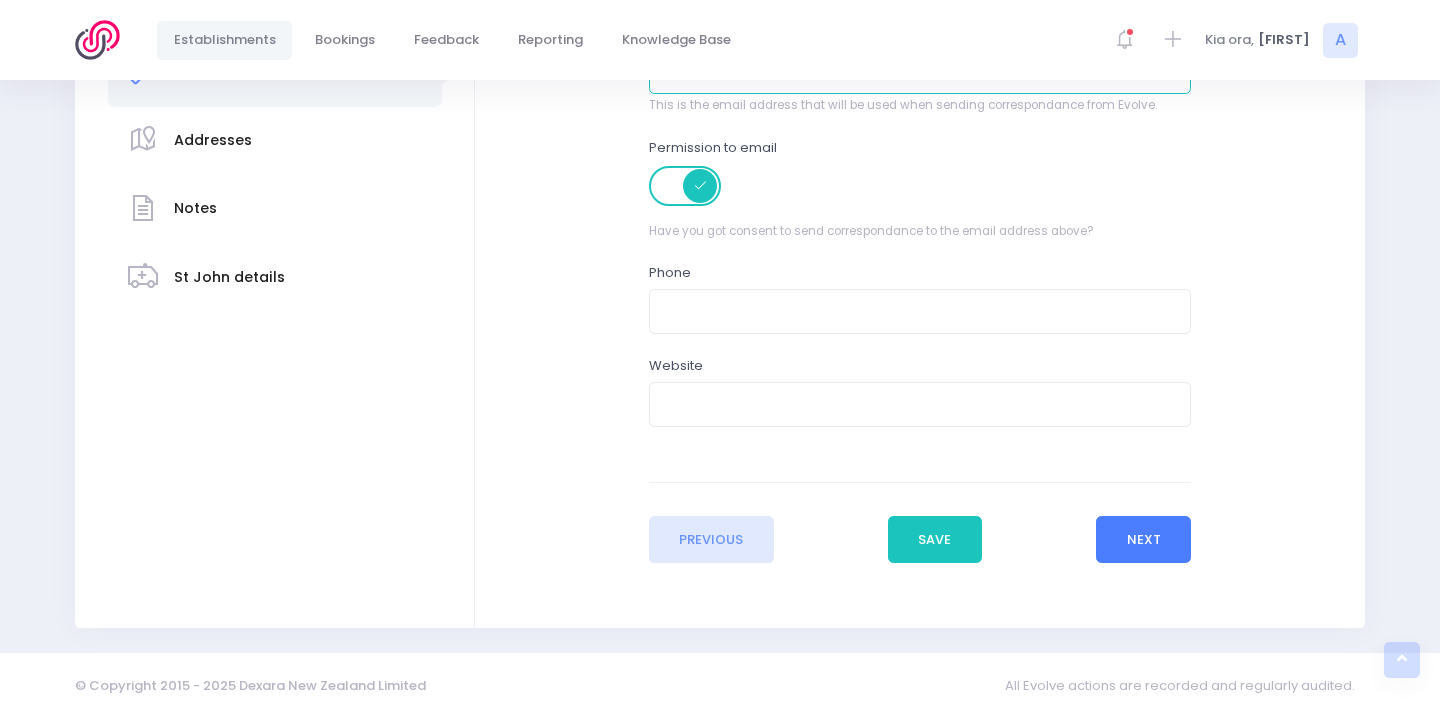 click on "Next" at bounding box center (1143, 540) 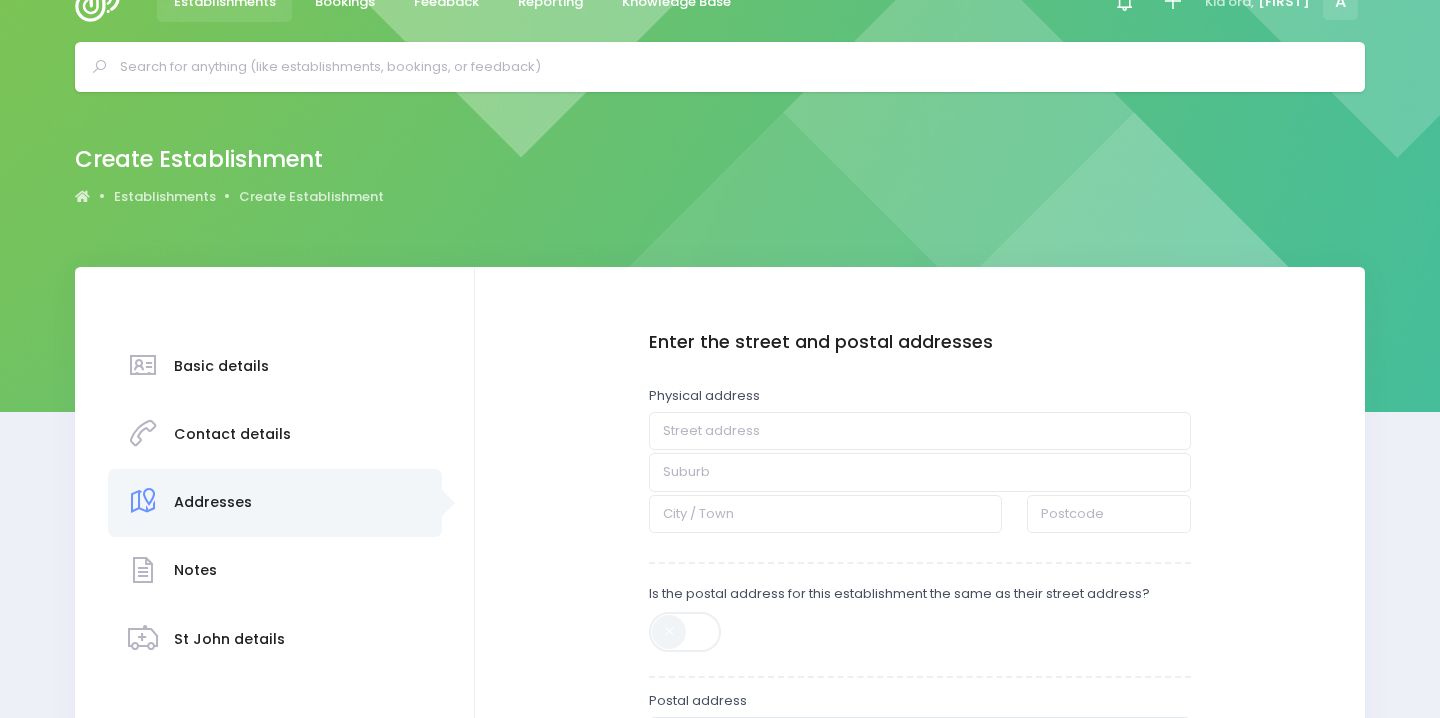 scroll, scrollTop: 43, scrollLeft: 0, axis: vertical 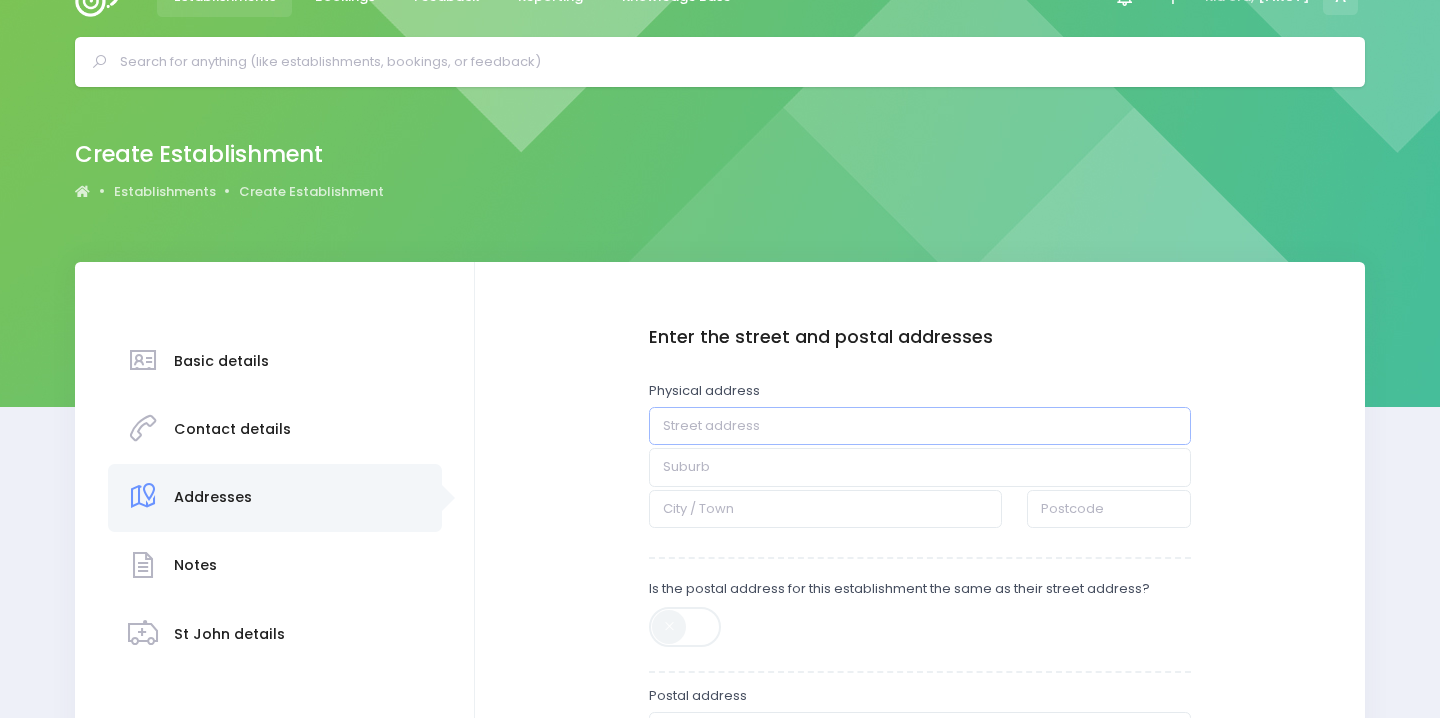 click at bounding box center (920, 426) 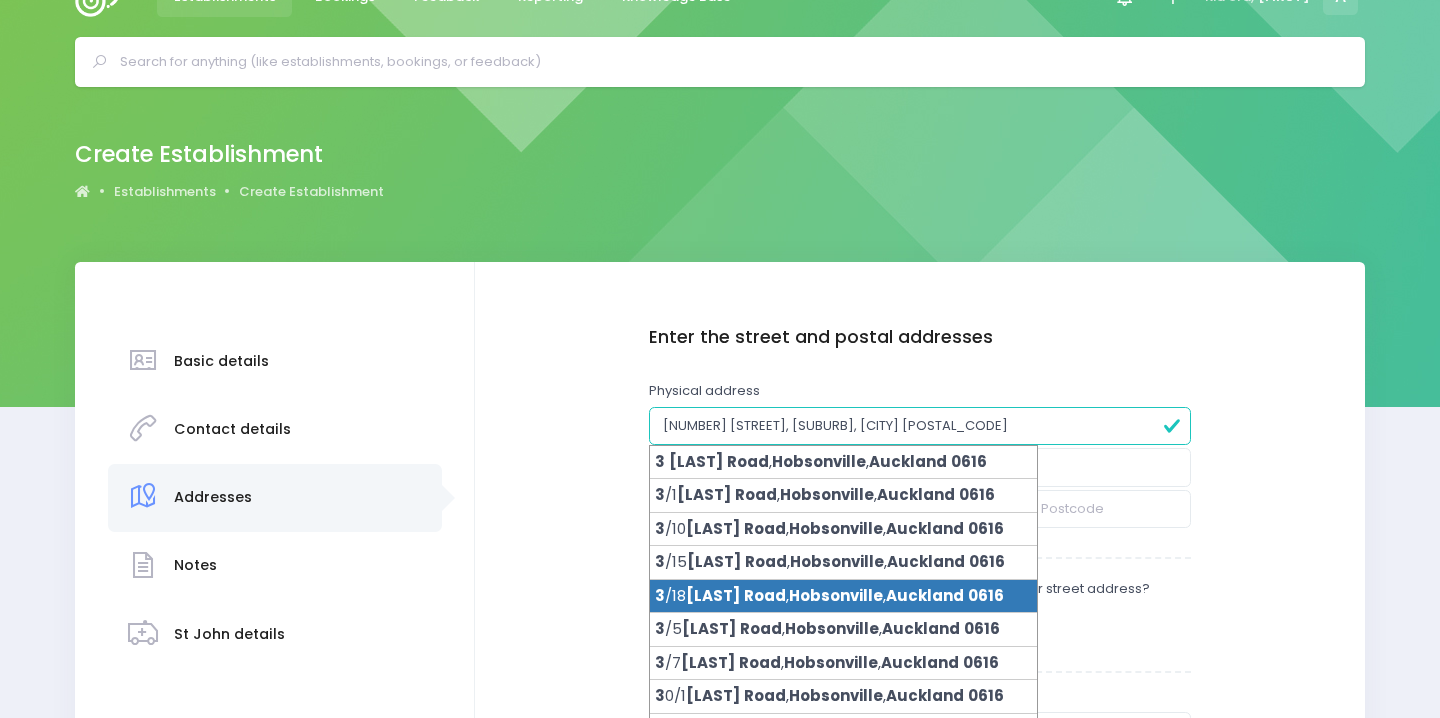 click on "Hobsonville" at bounding box center [836, 595] 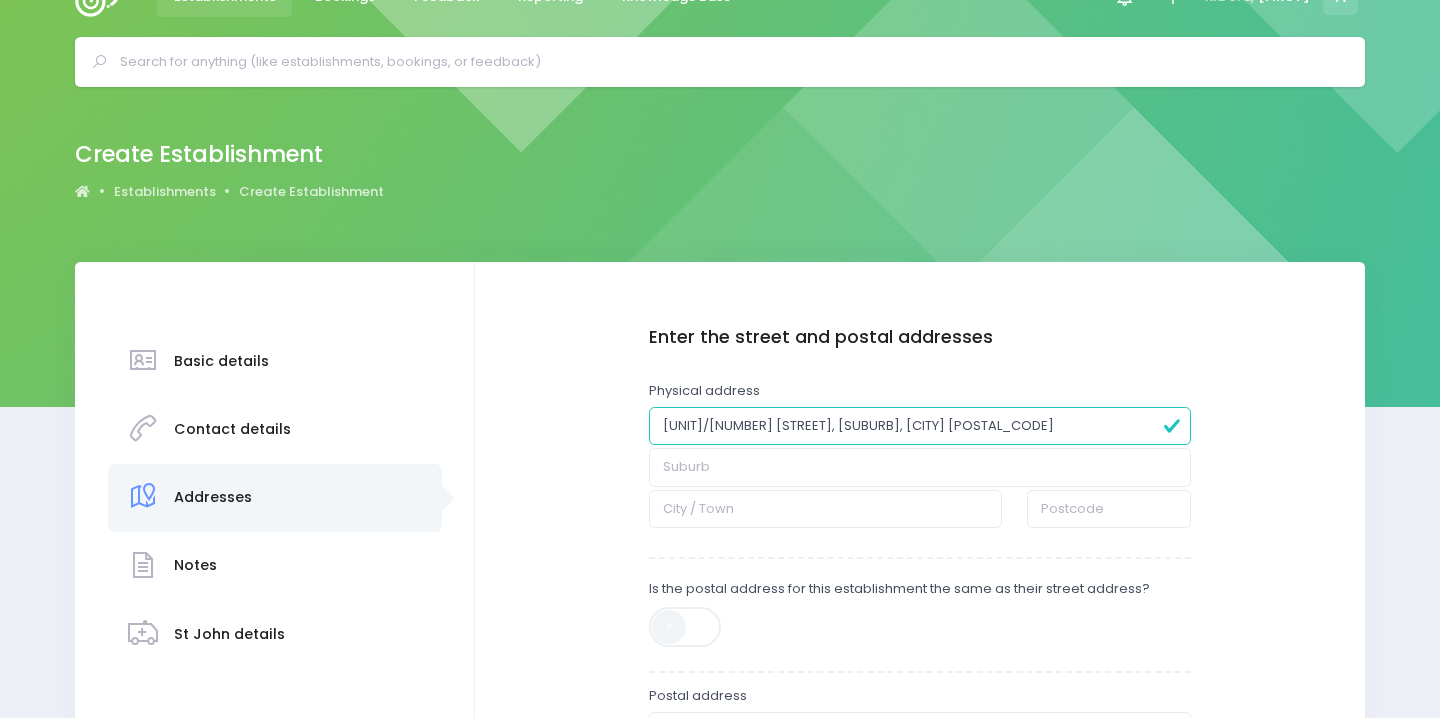 type on "3/18 Scott Road" 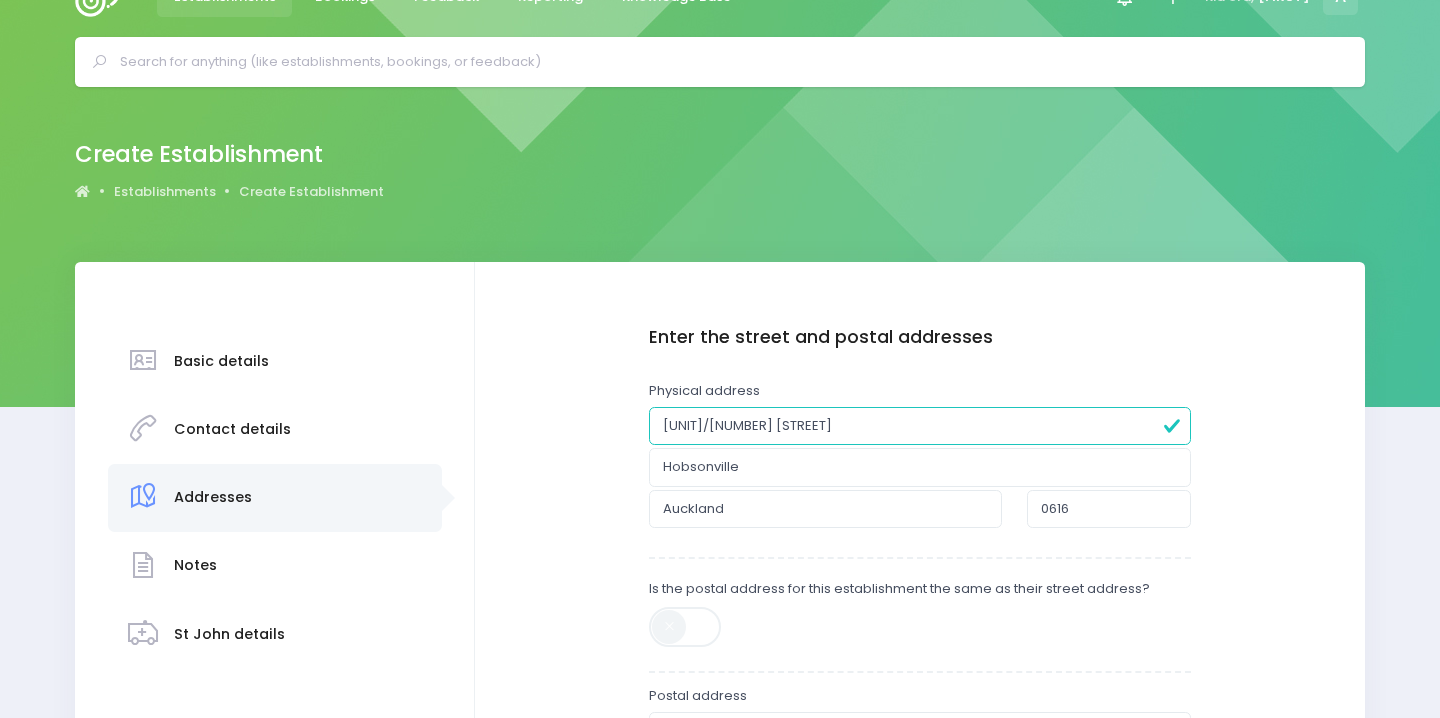 drag, startPoint x: 835, startPoint y: 414, endPoint x: 772, endPoint y: 438, distance: 67.41662 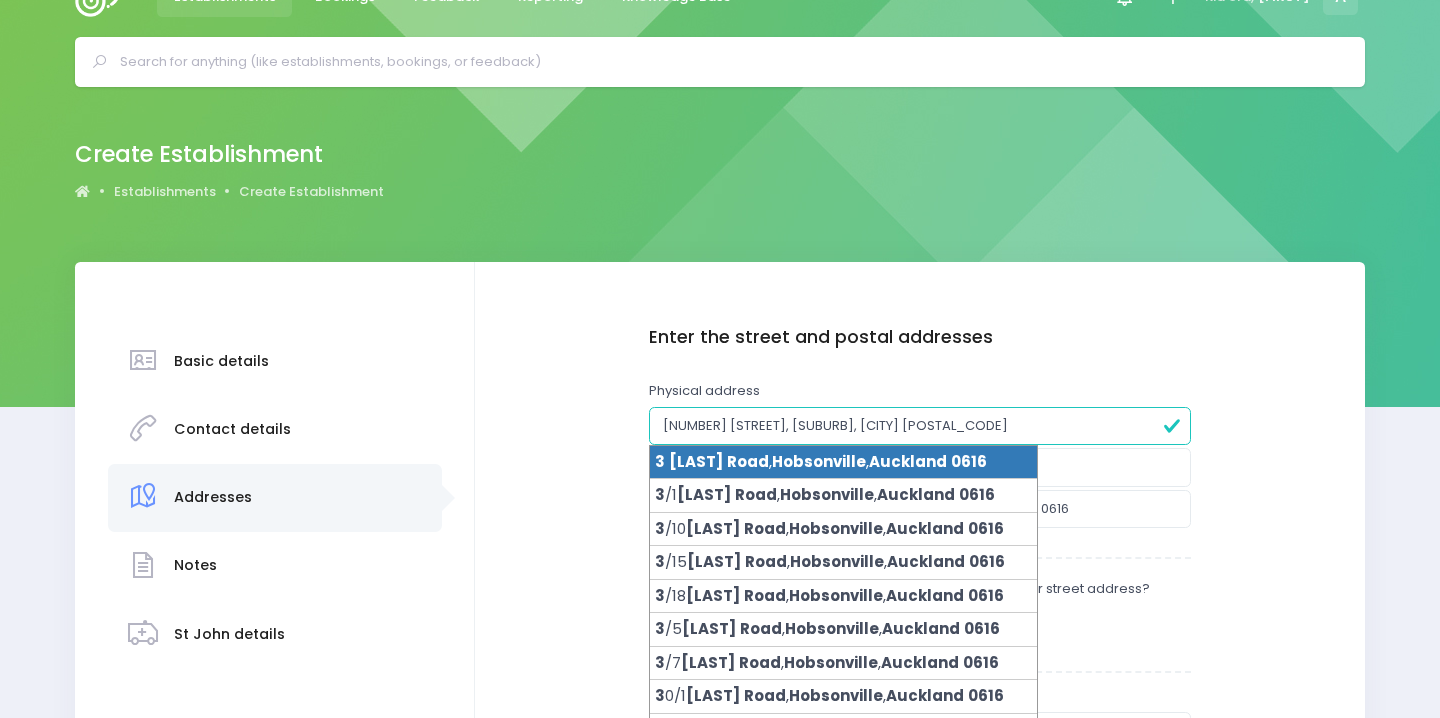 click on "Hobsonville" at bounding box center [819, 461] 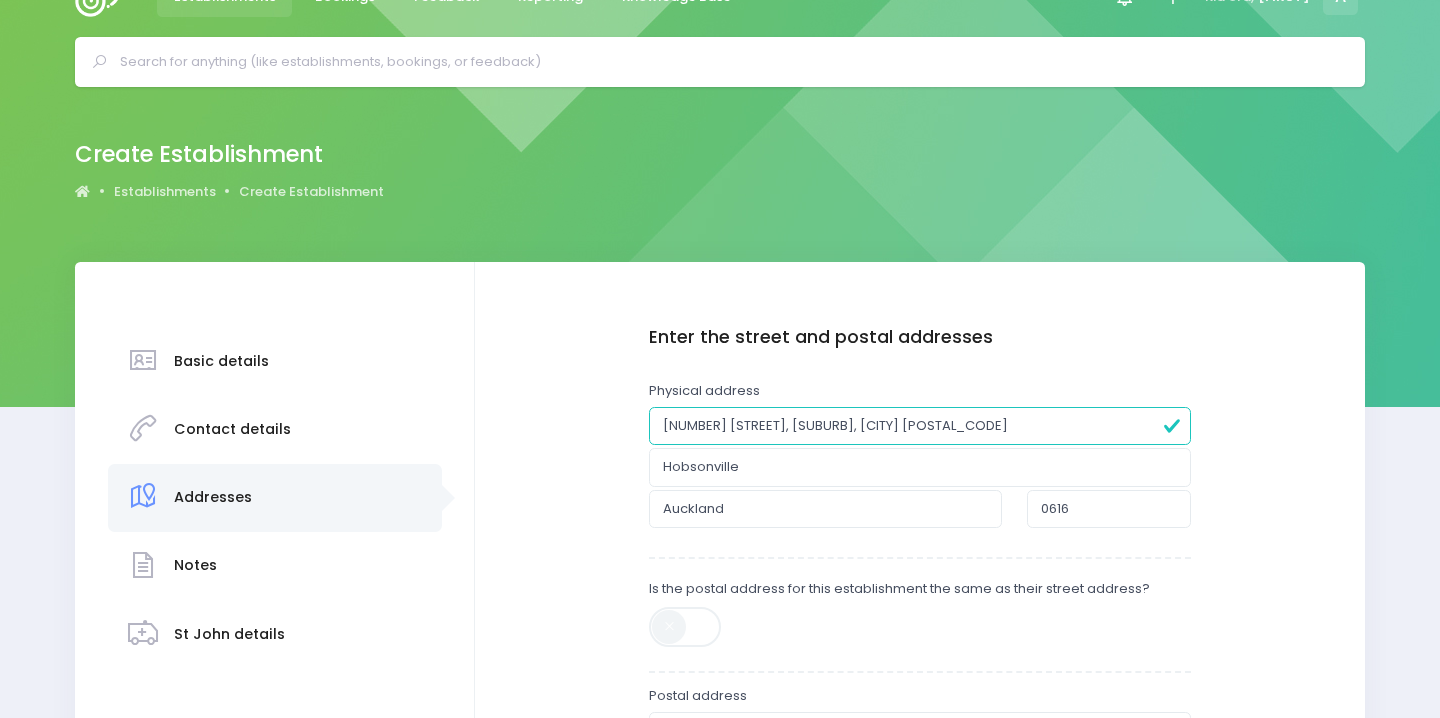 type on "3 Scott Road" 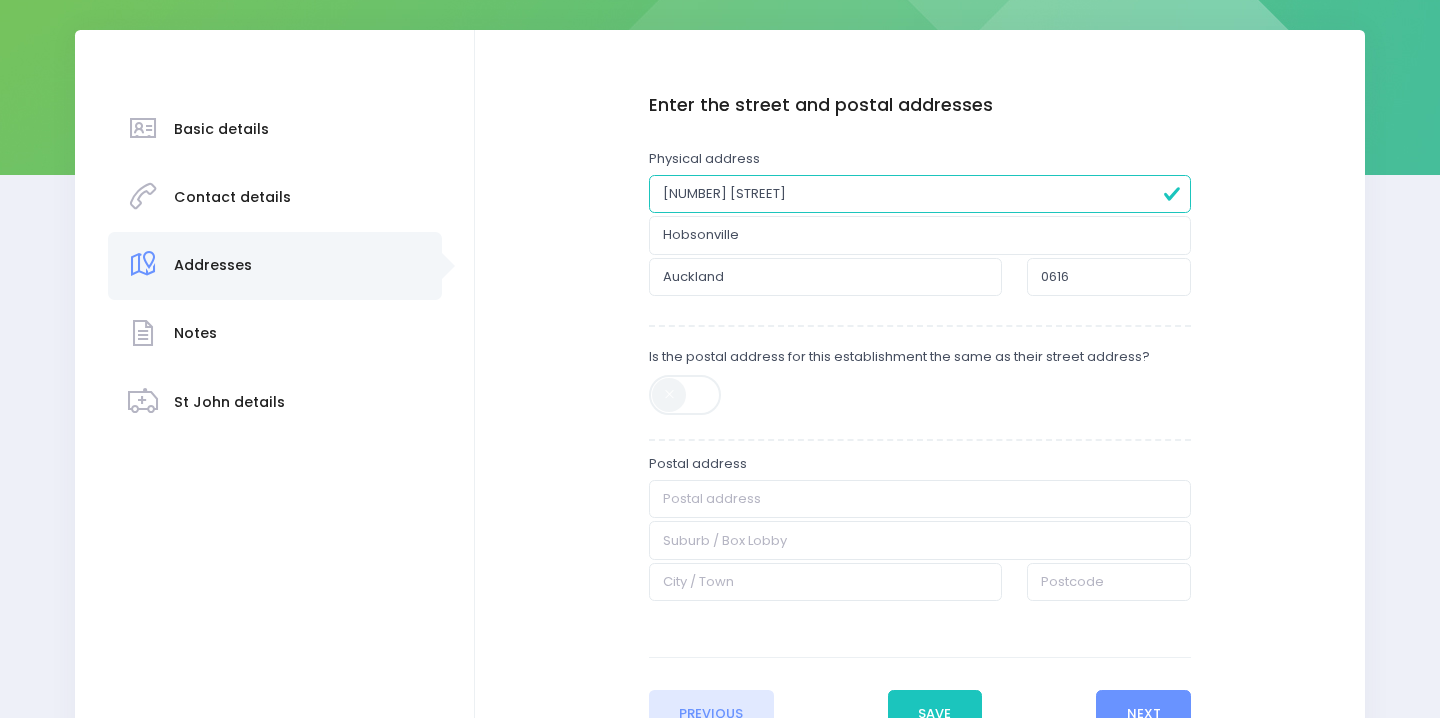 scroll, scrollTop: 285, scrollLeft: 0, axis: vertical 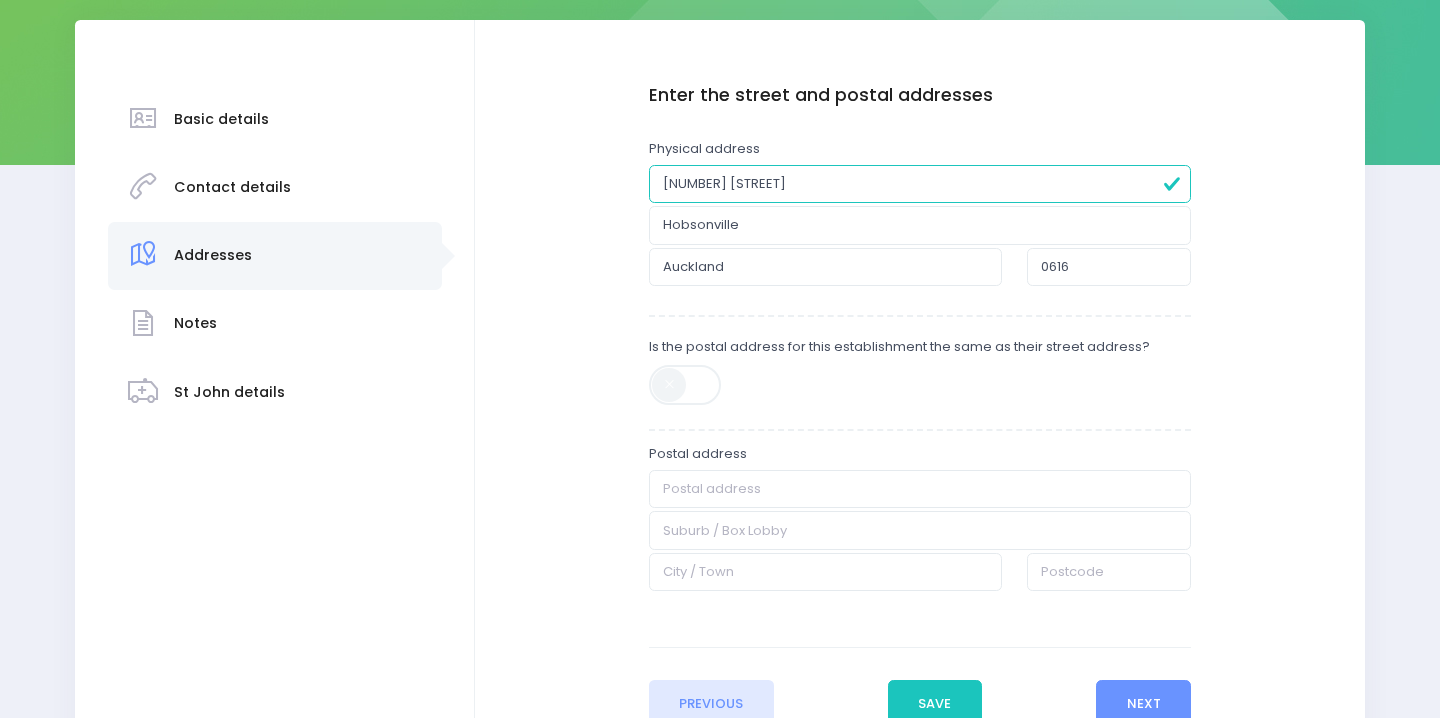 click at bounding box center (686, 385) 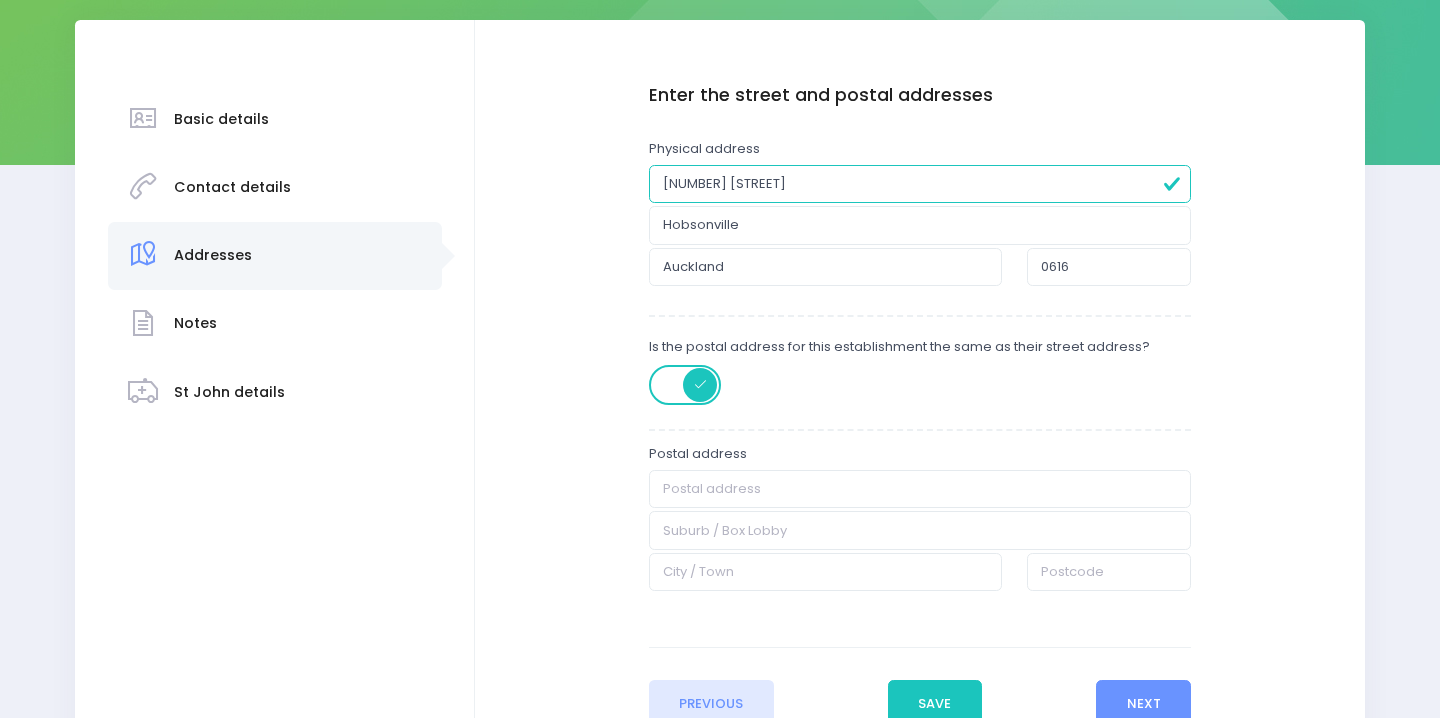 type on "3 Scott Road" 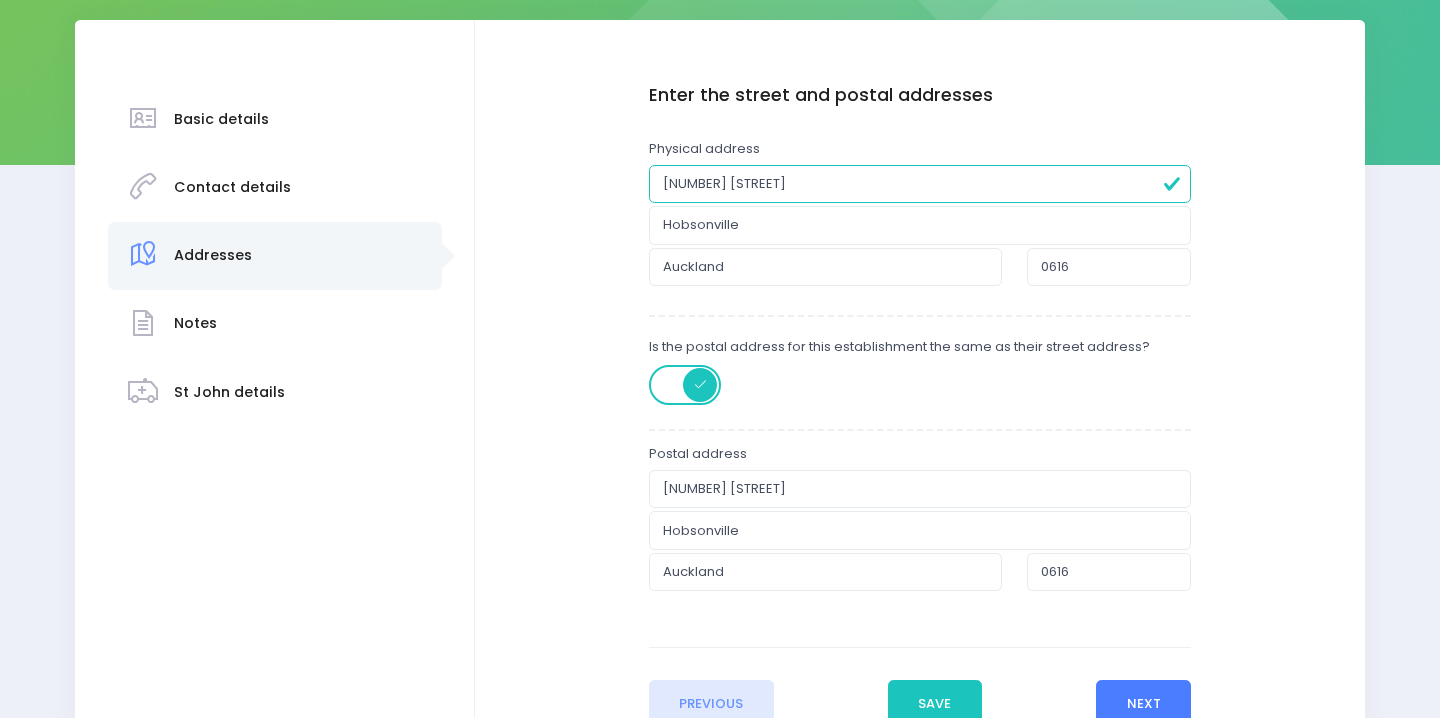 click on "Next" at bounding box center (1143, 704) 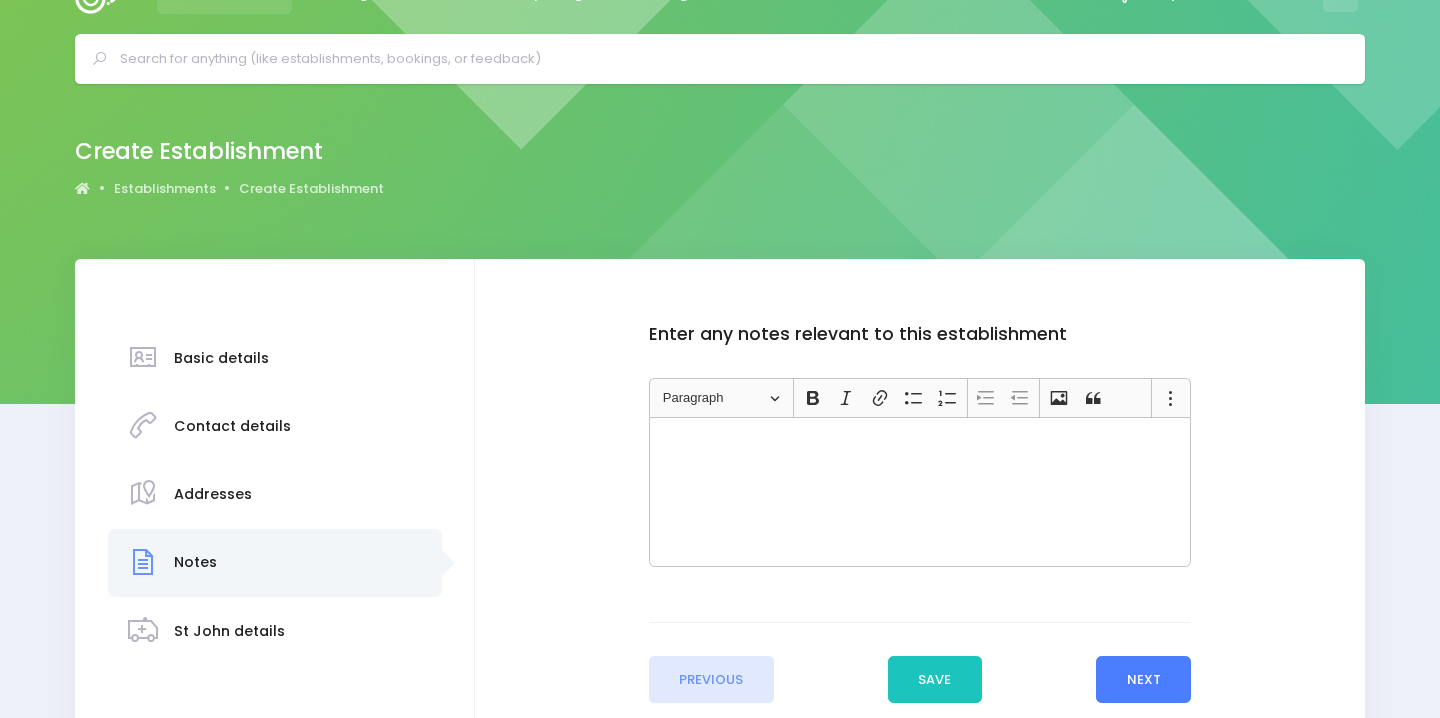 scroll, scrollTop: 0, scrollLeft: 0, axis: both 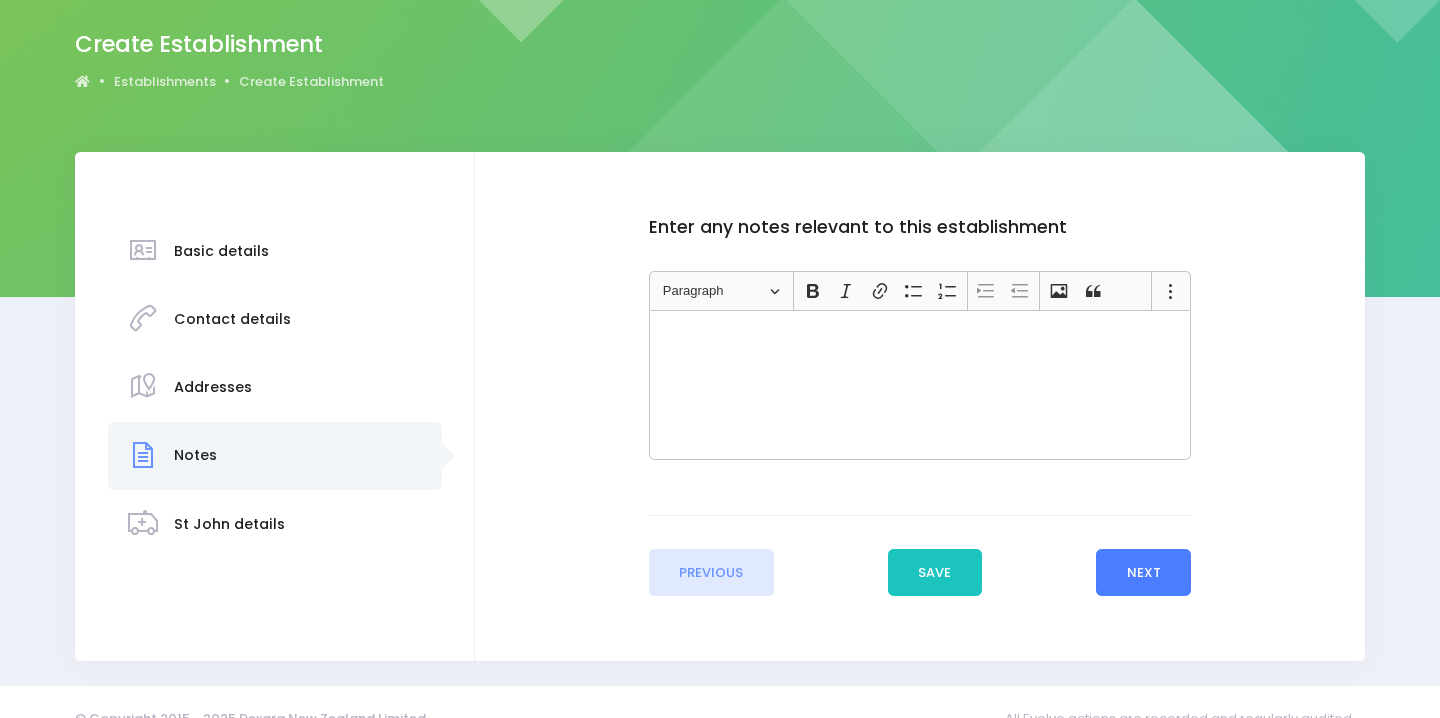 click on "Next" at bounding box center [1143, 573] 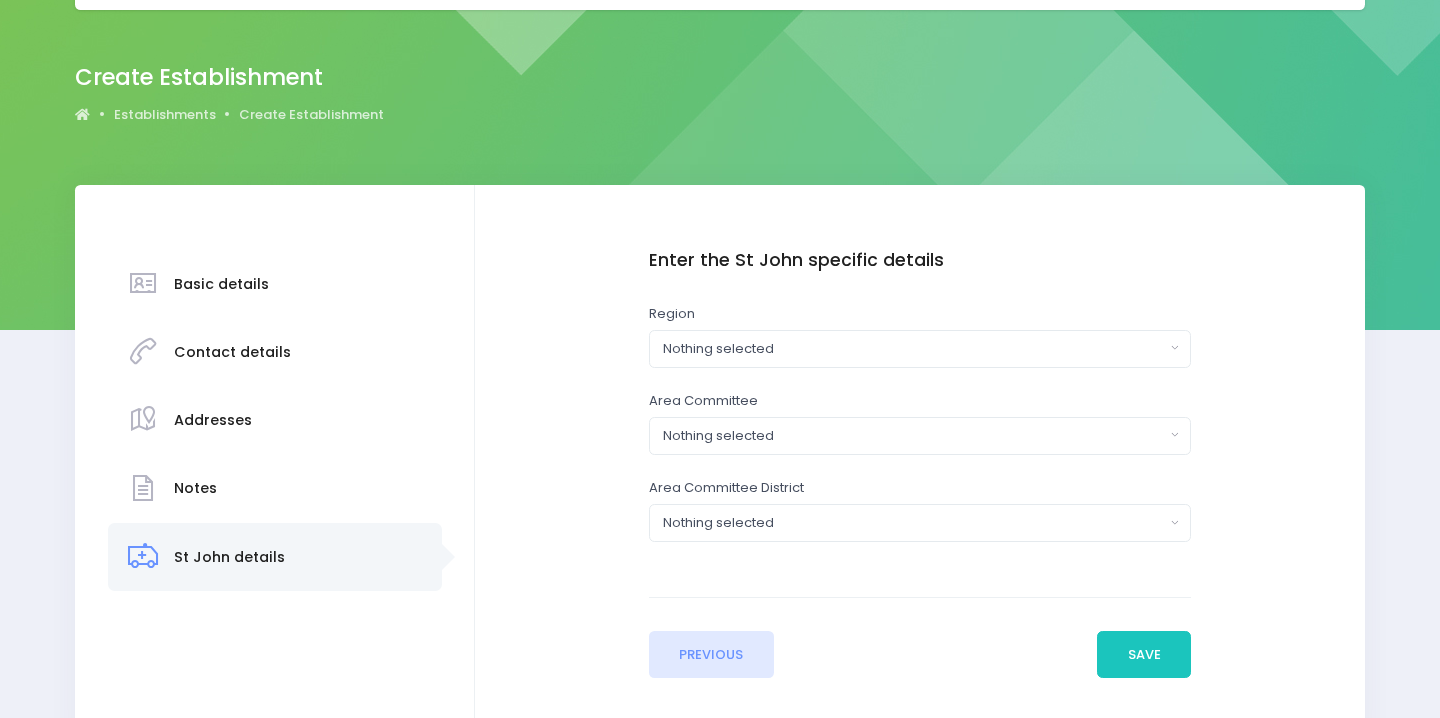 scroll, scrollTop: 185, scrollLeft: 0, axis: vertical 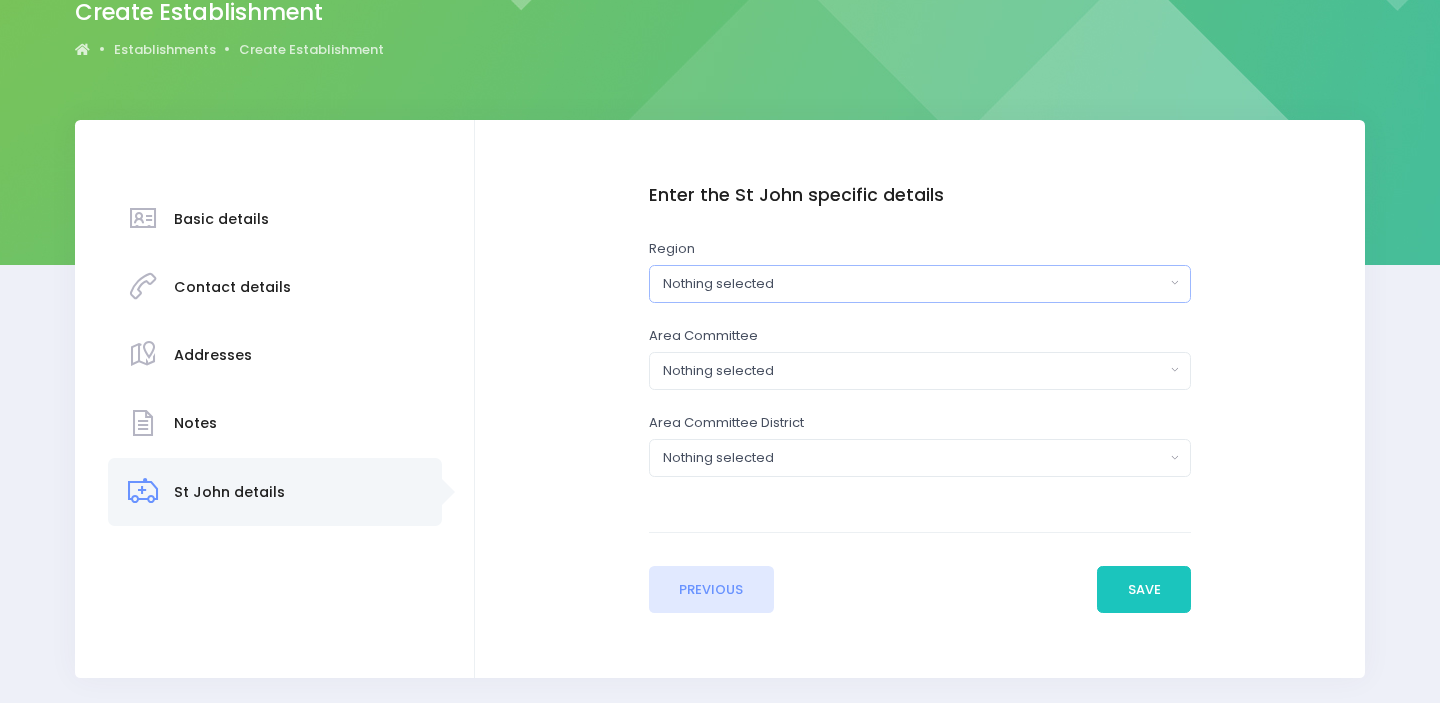 click on "Nothing selected" at bounding box center [920, 284] 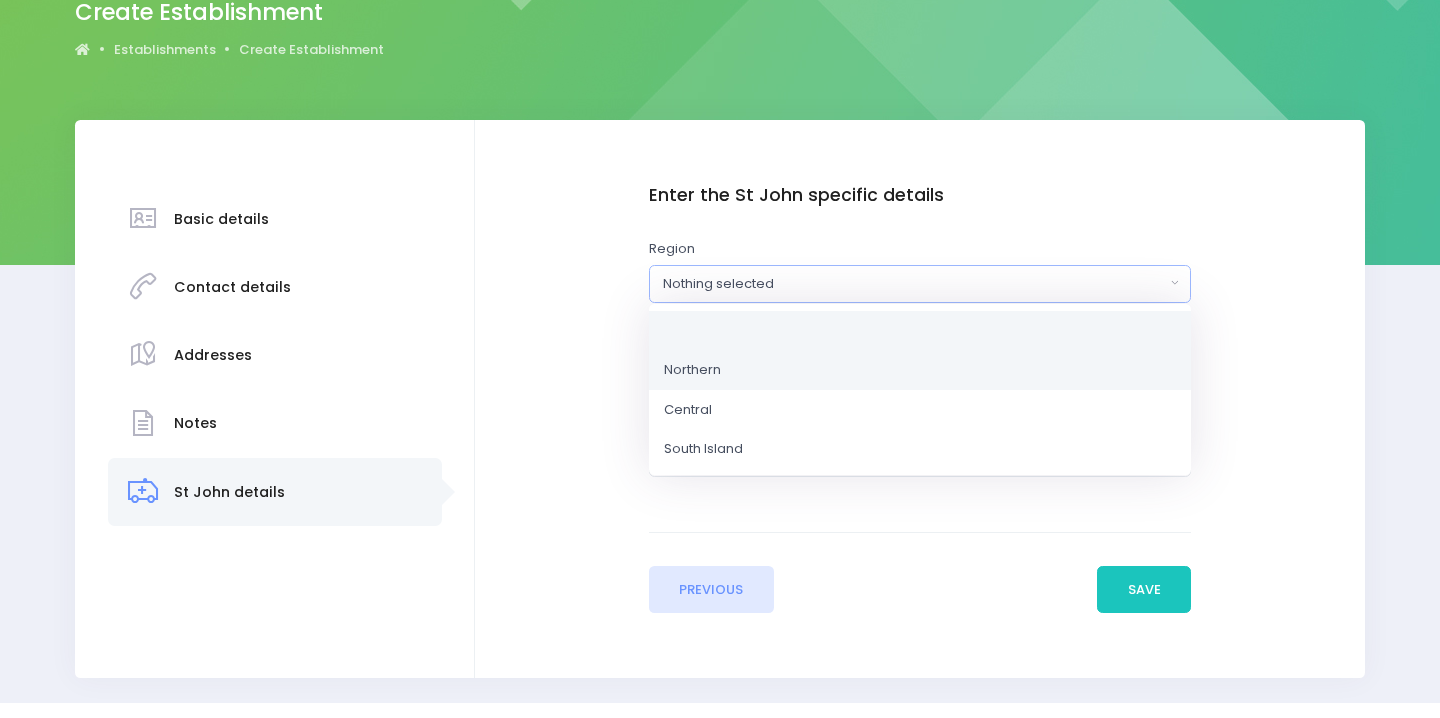 click on "Northern" at bounding box center (920, 370) 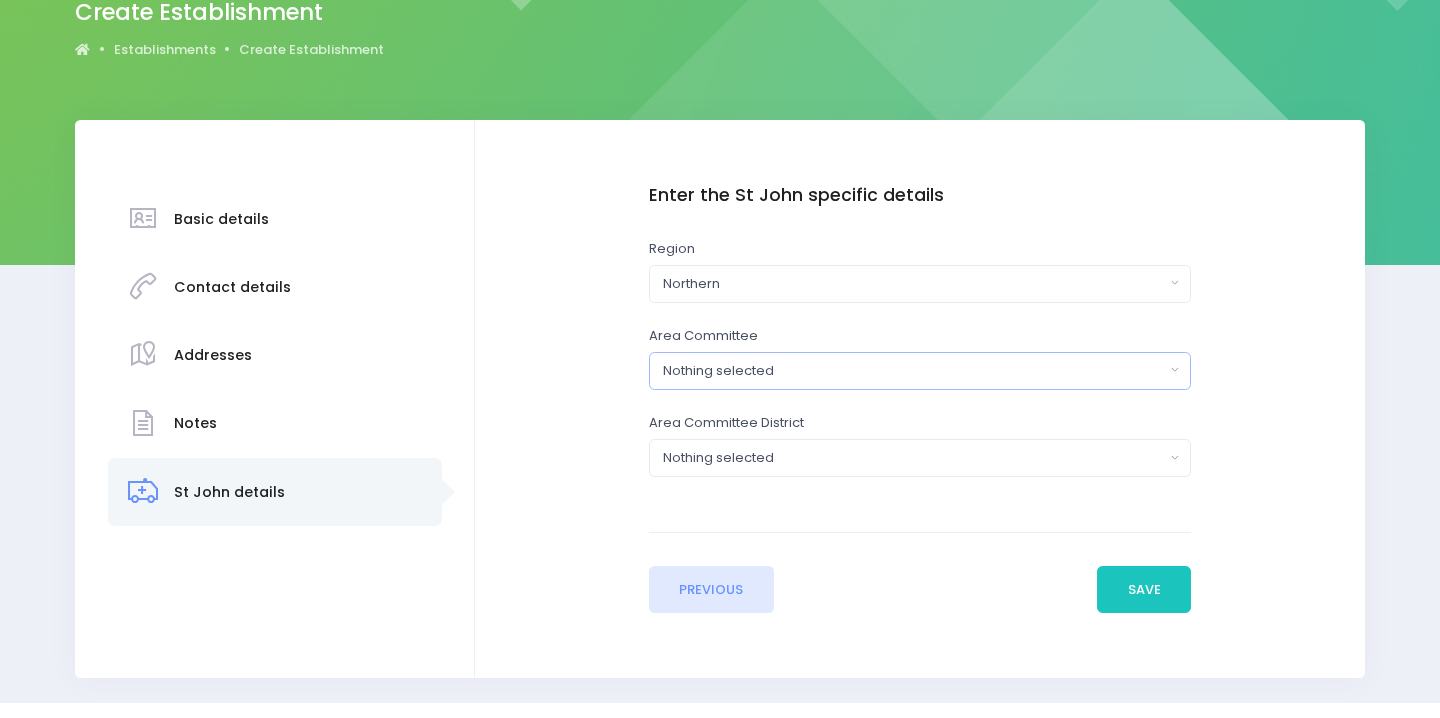click on "Nothing selected" at bounding box center (913, 371) 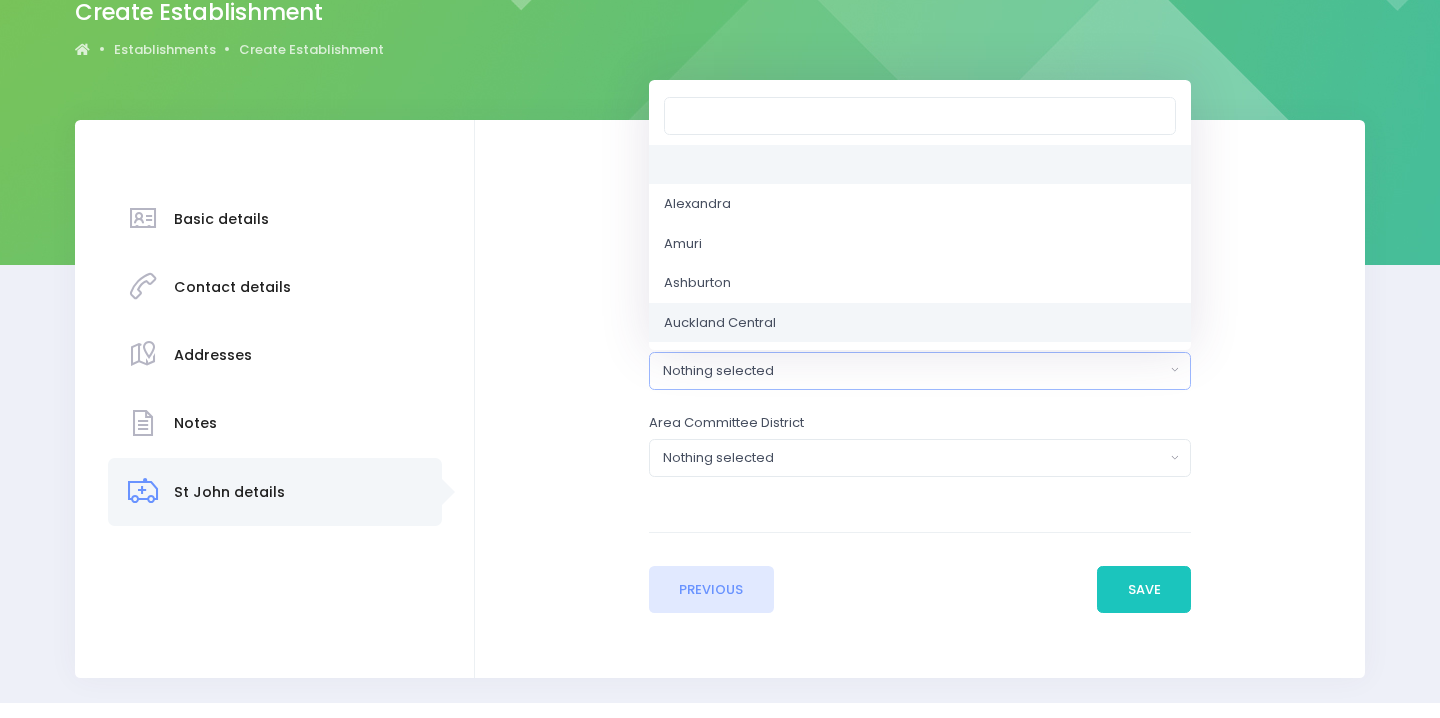 click on "Auckland Central" at bounding box center (920, 323) 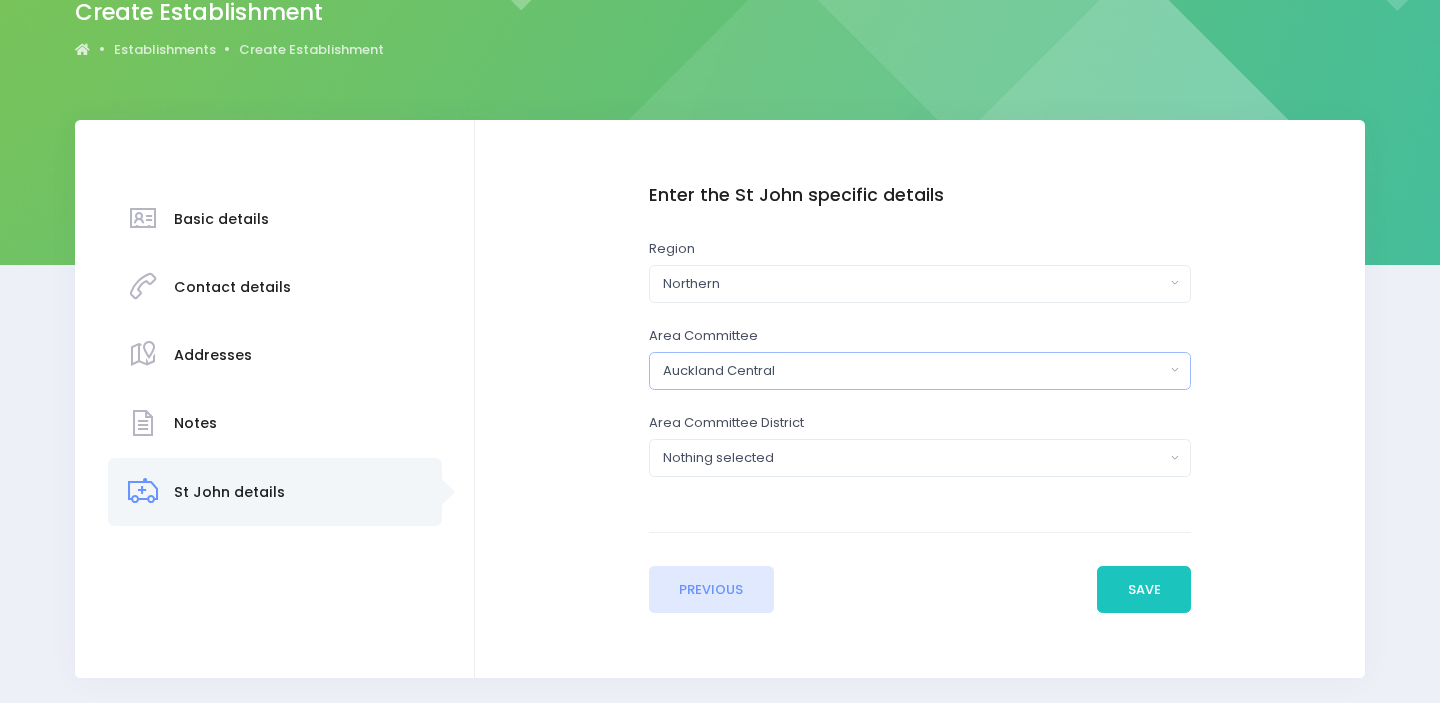click on "Auckland Central" at bounding box center [913, 371] 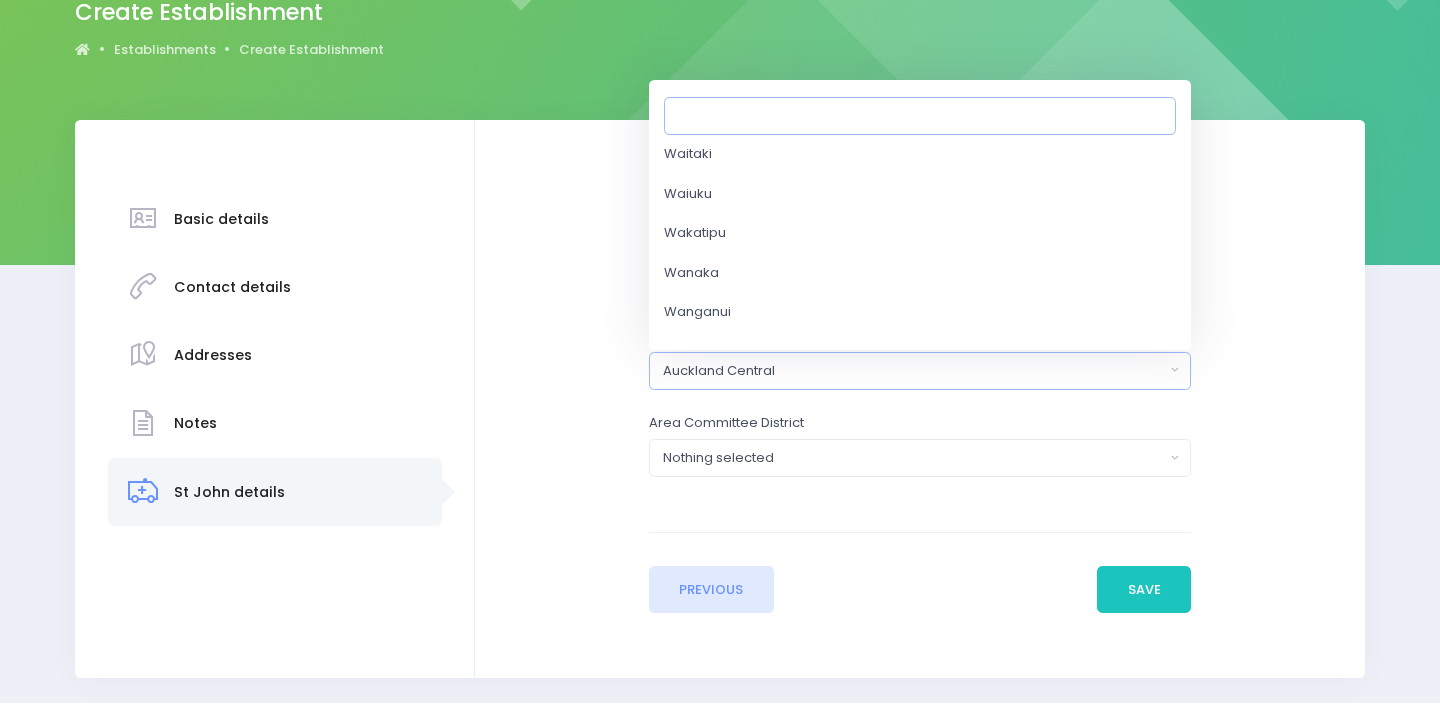scroll, scrollTop: 5127, scrollLeft: 0, axis: vertical 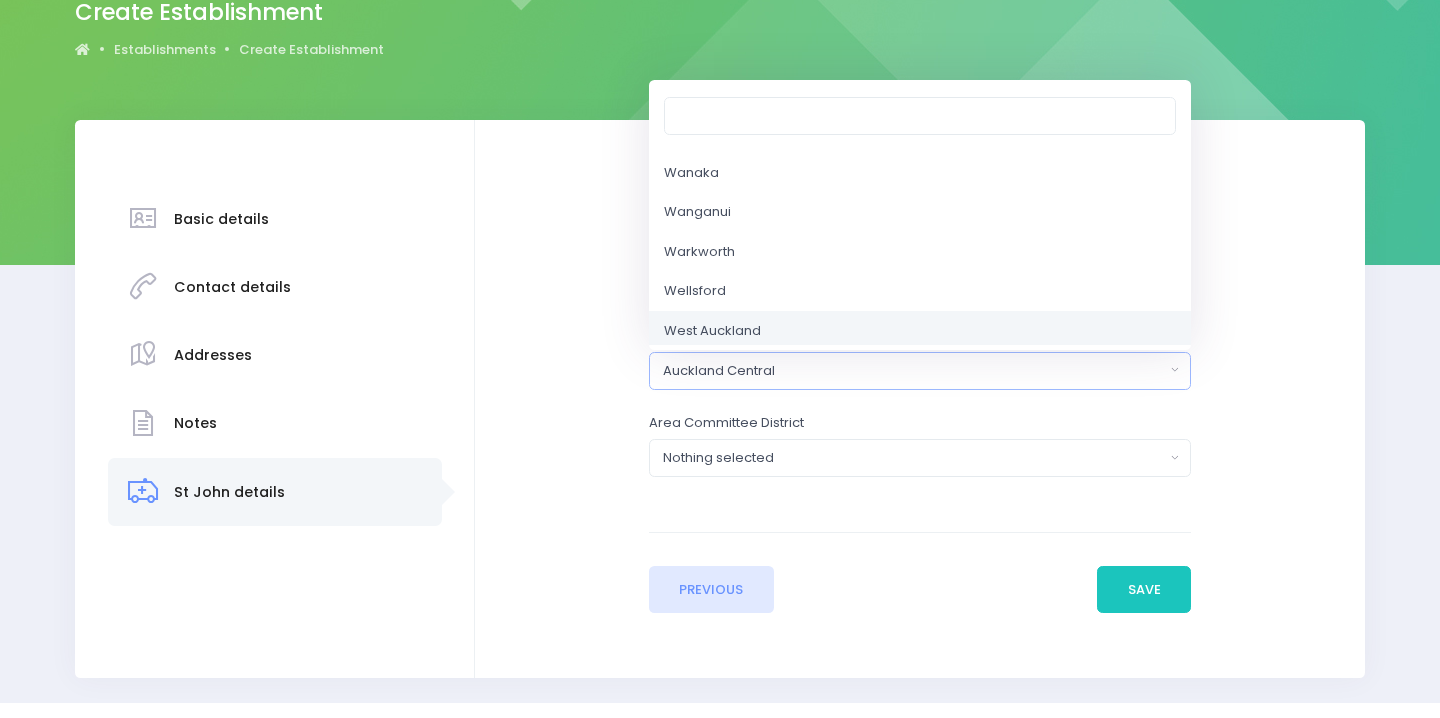 click on "West Auckland" at bounding box center (920, 331) 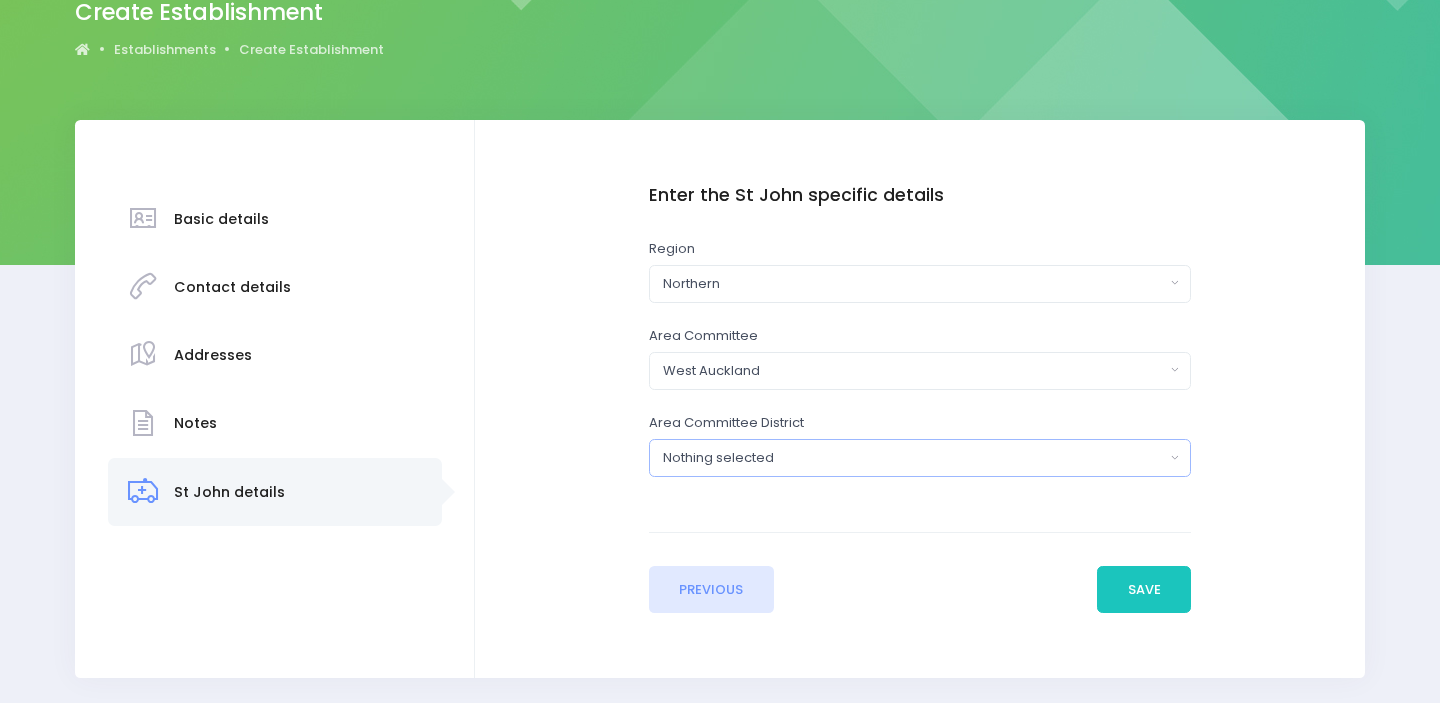 click on "Nothing selected" at bounding box center (913, 458) 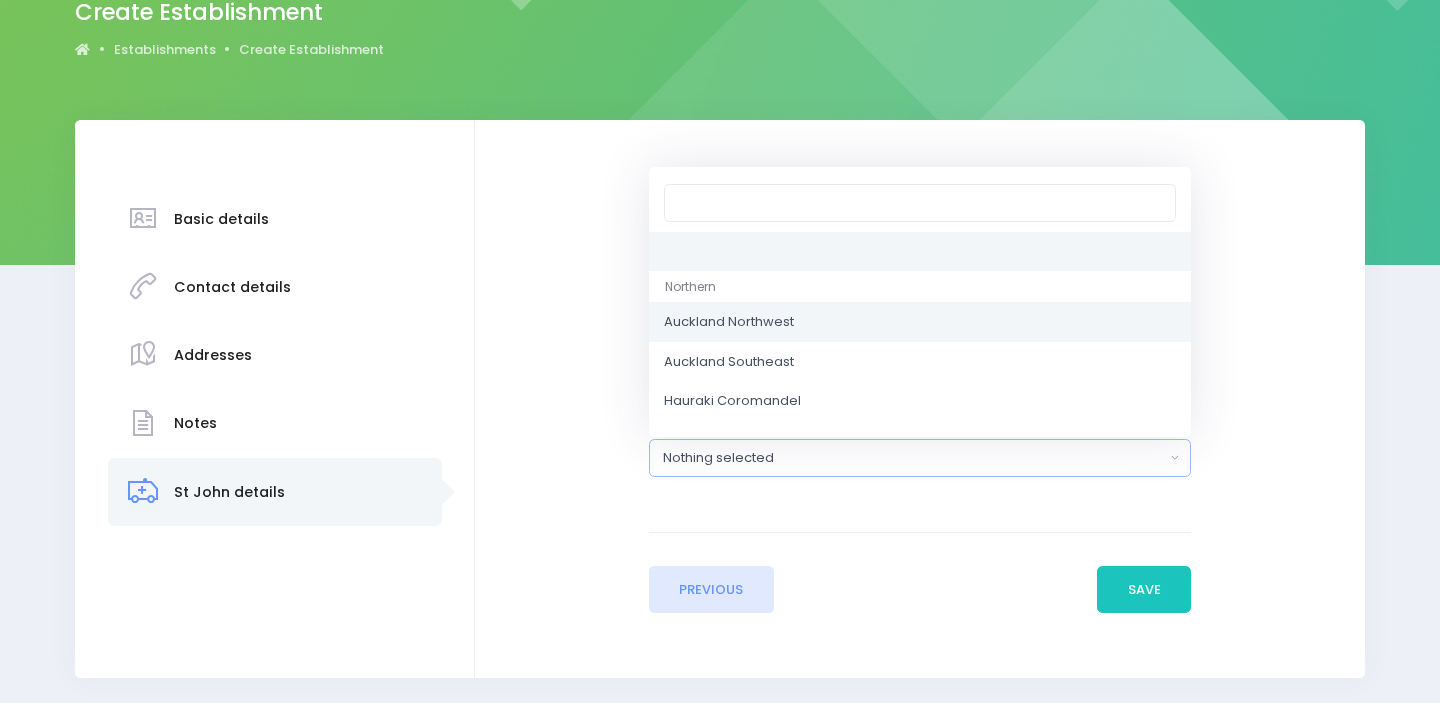 click on "Auckland Northwest" at bounding box center [729, 322] 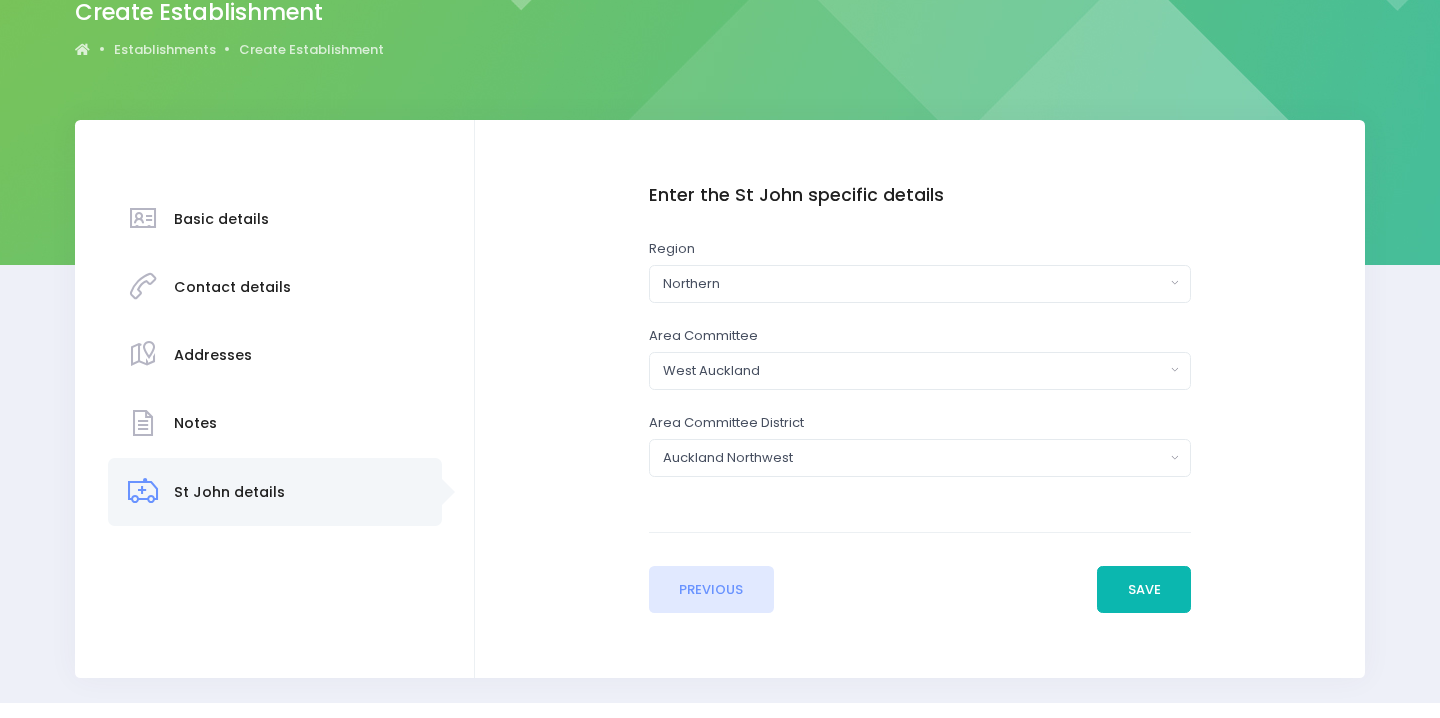 click on "Save" at bounding box center (1144, 590) 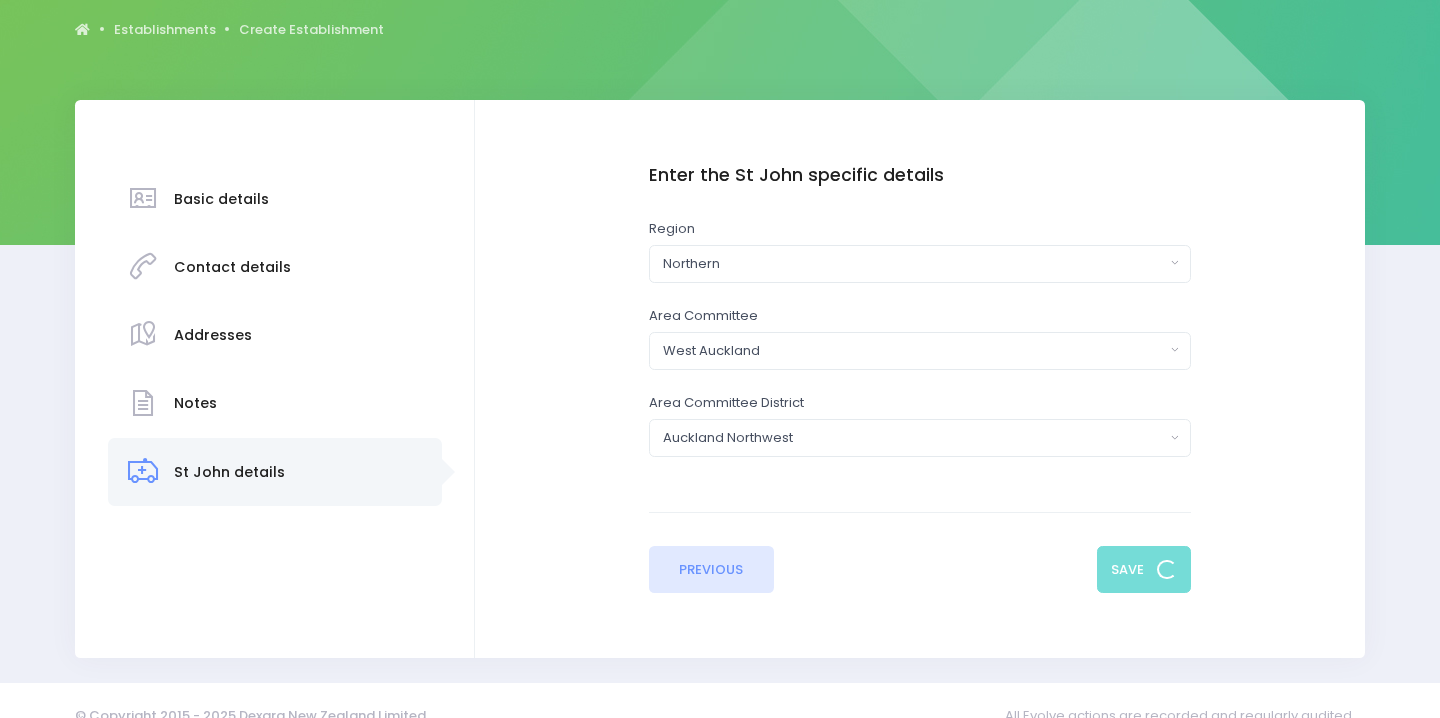scroll, scrollTop: 211, scrollLeft: 0, axis: vertical 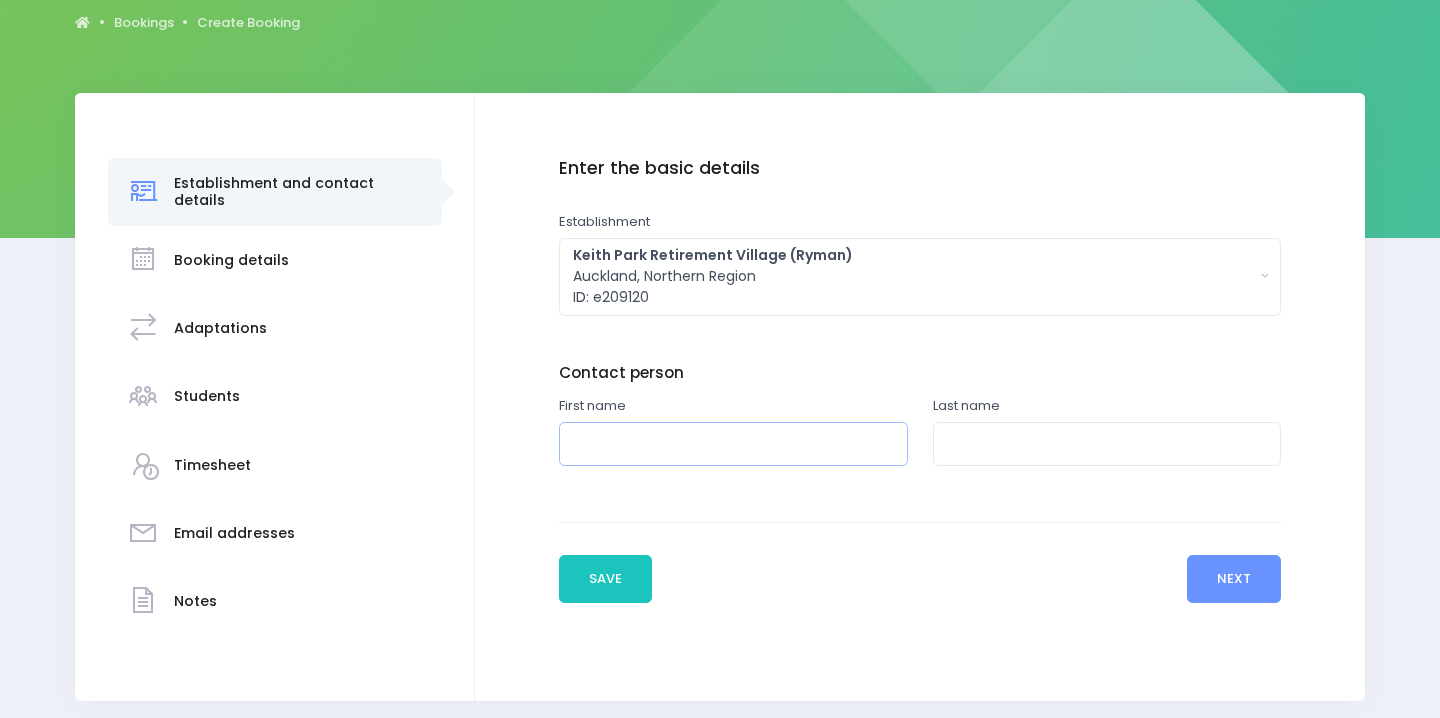 click at bounding box center [733, 444] 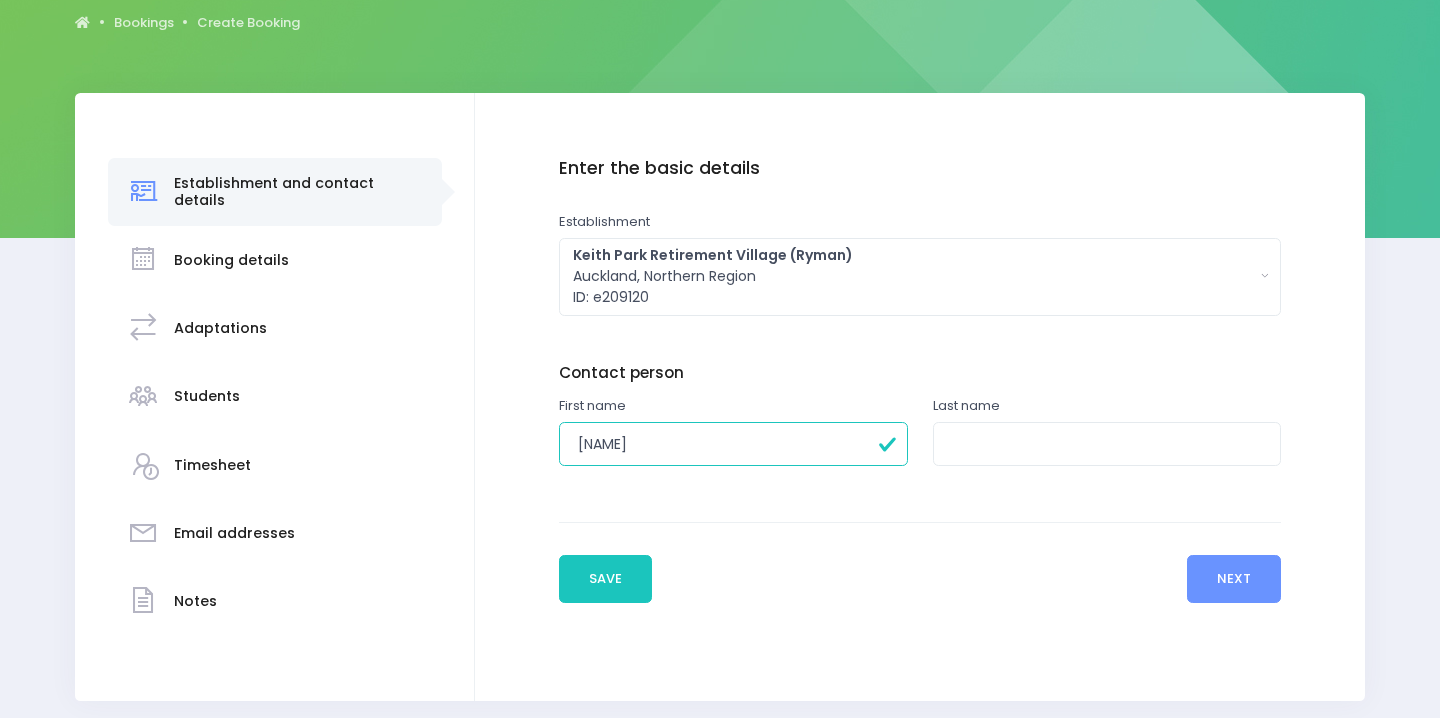 type on "[NAME]" 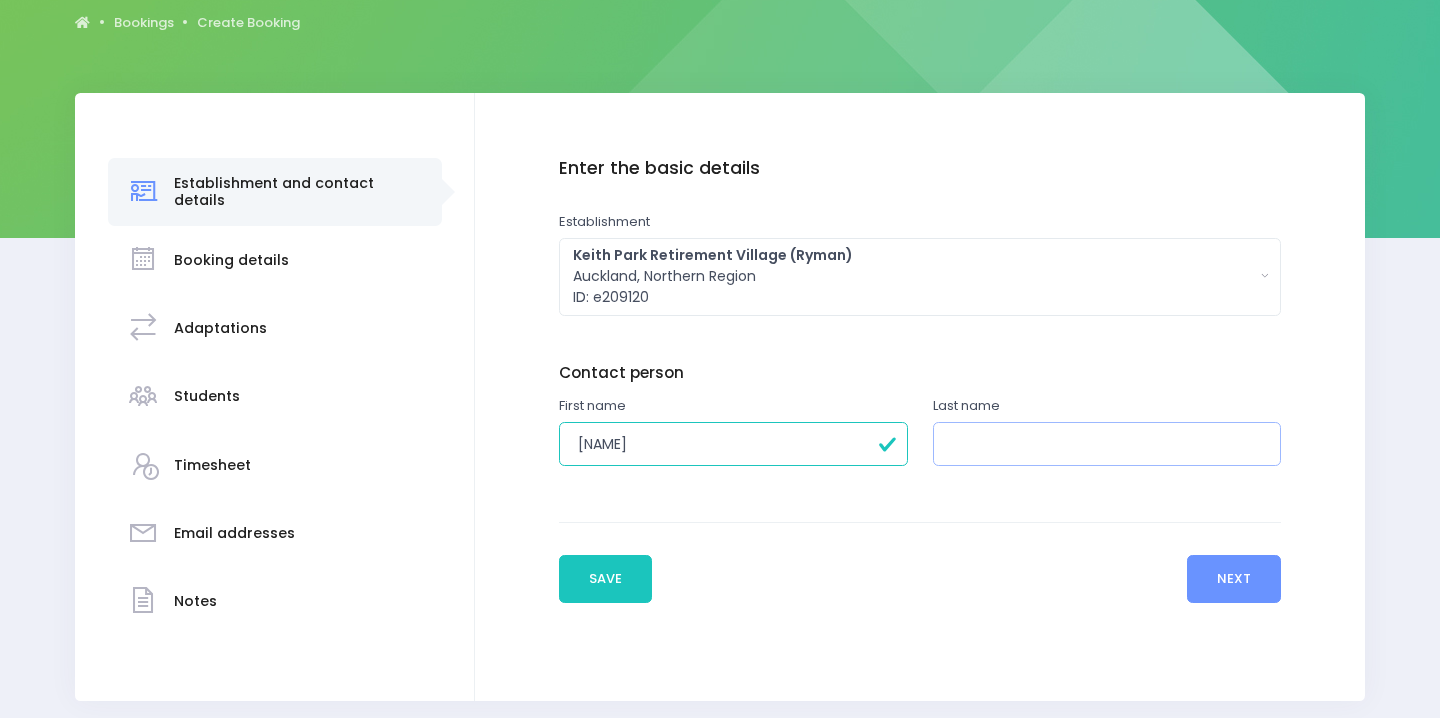 click at bounding box center (1107, 444) 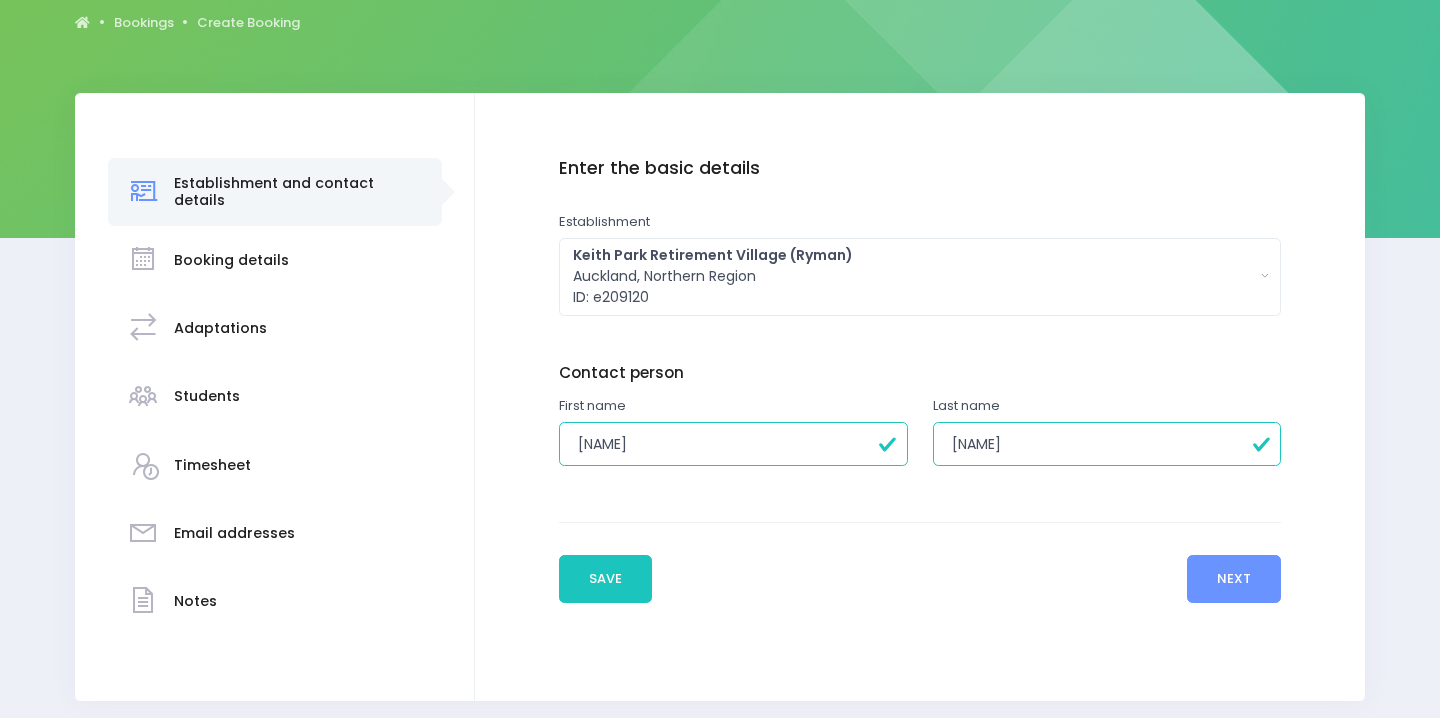 type on "[FIRST]" 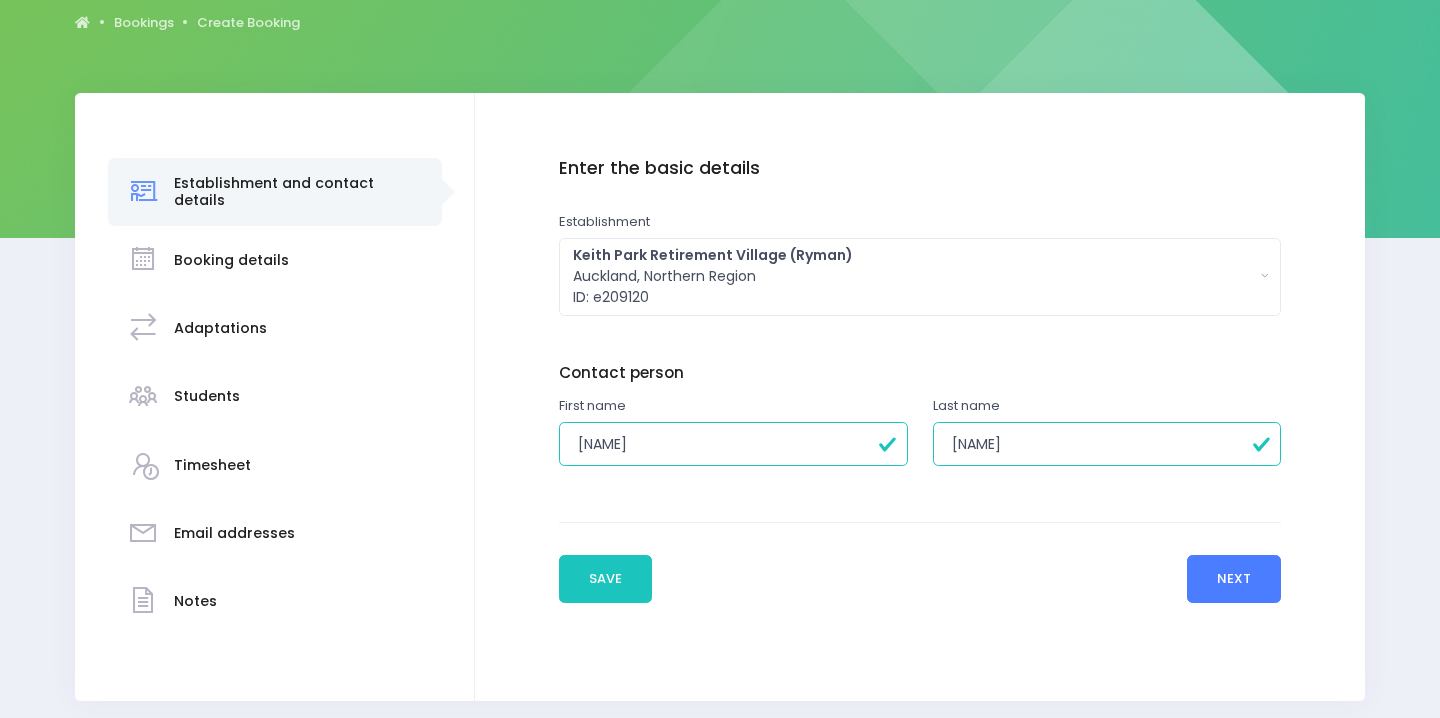 click on "Next" at bounding box center (1234, 579) 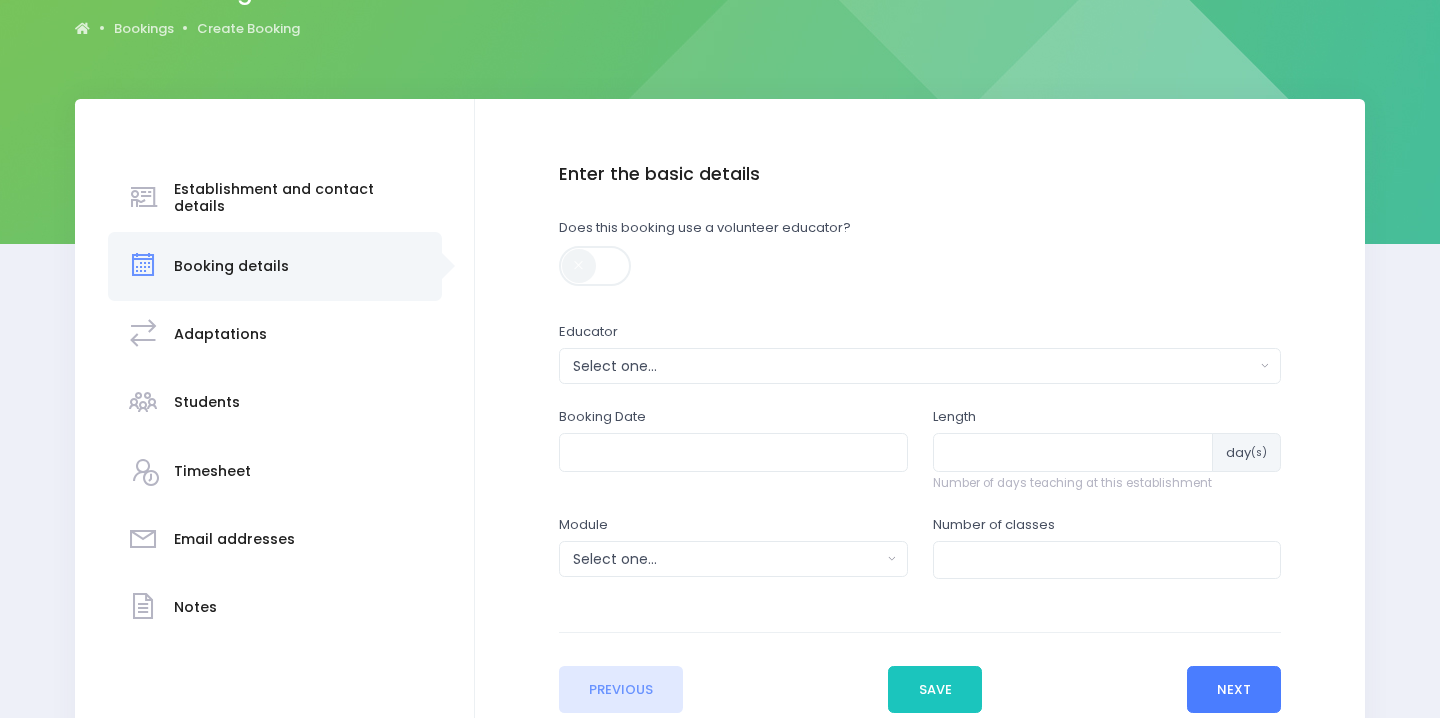 scroll, scrollTop: 327, scrollLeft: 0, axis: vertical 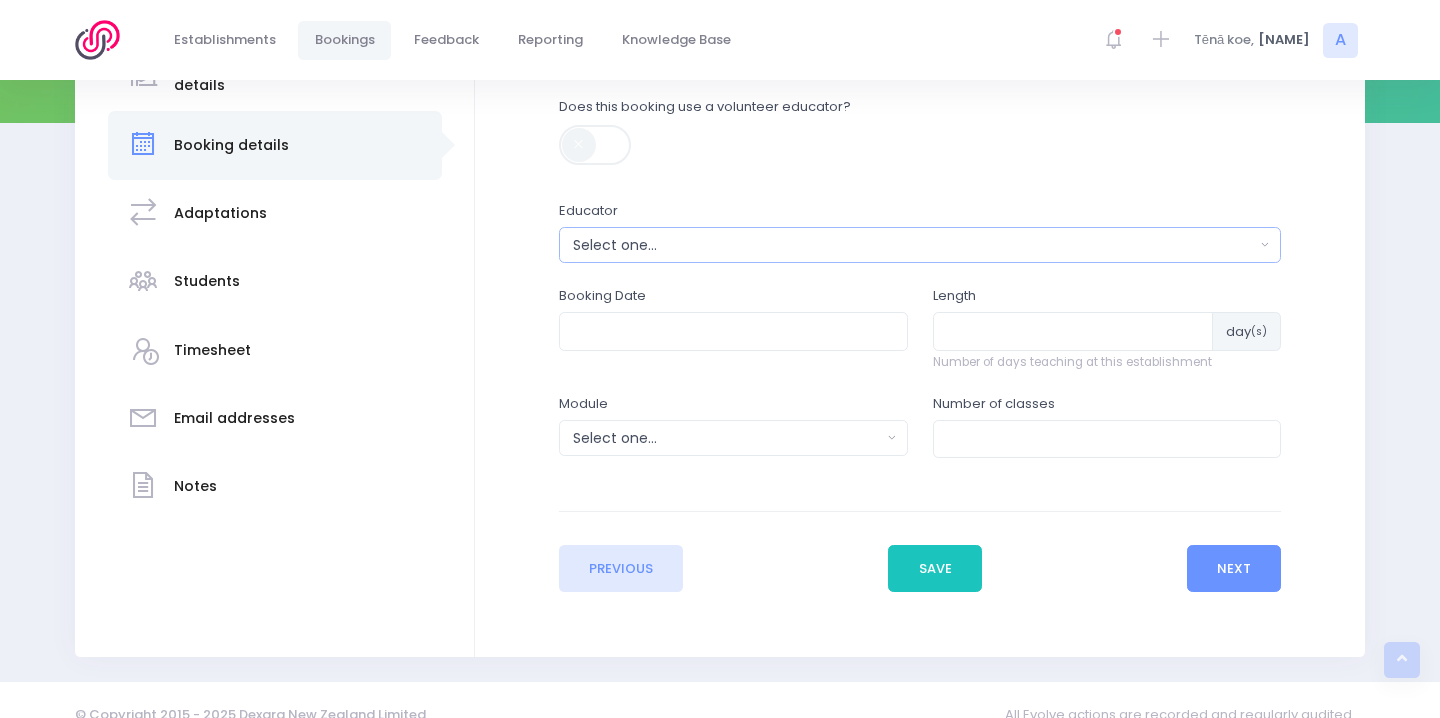 click on "Select one..." at bounding box center (914, 245) 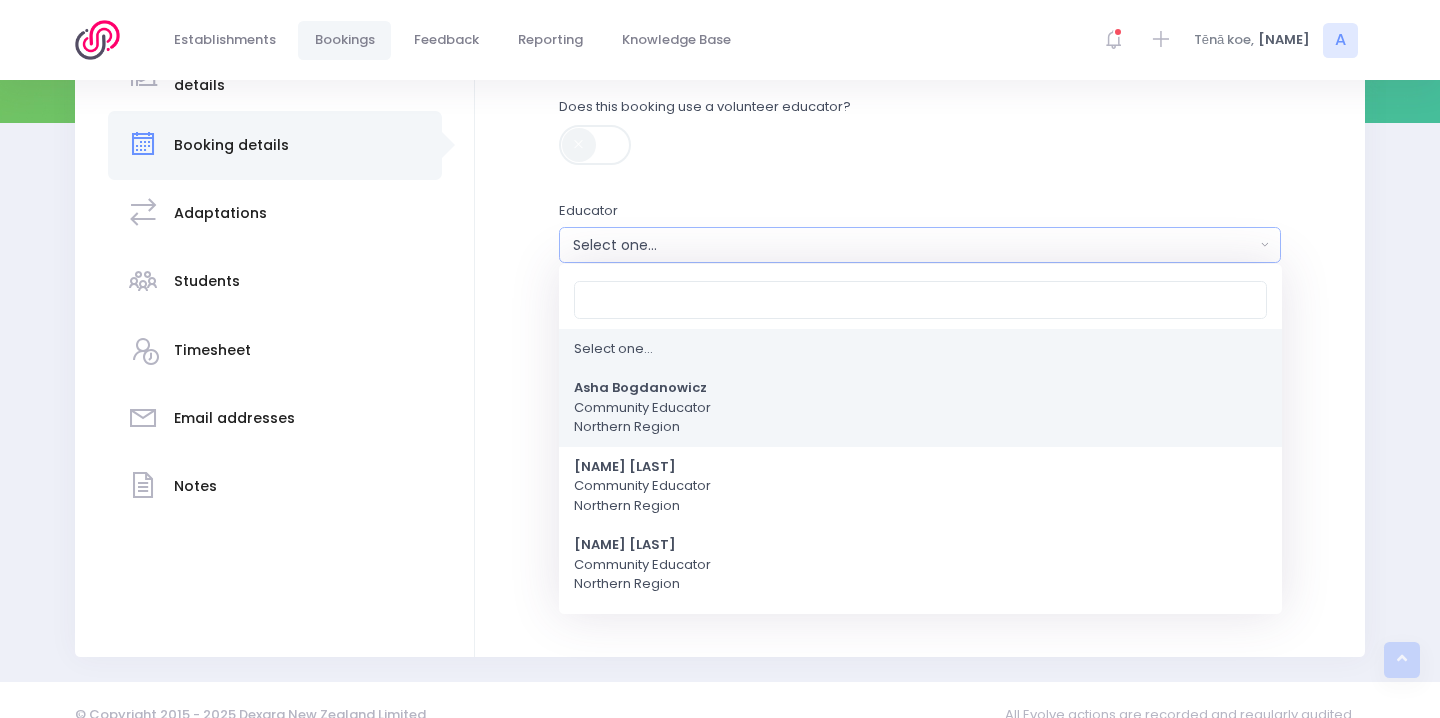 click on "Asha Bogdanowicz Community Educator Northern Region" at bounding box center [642, 408] 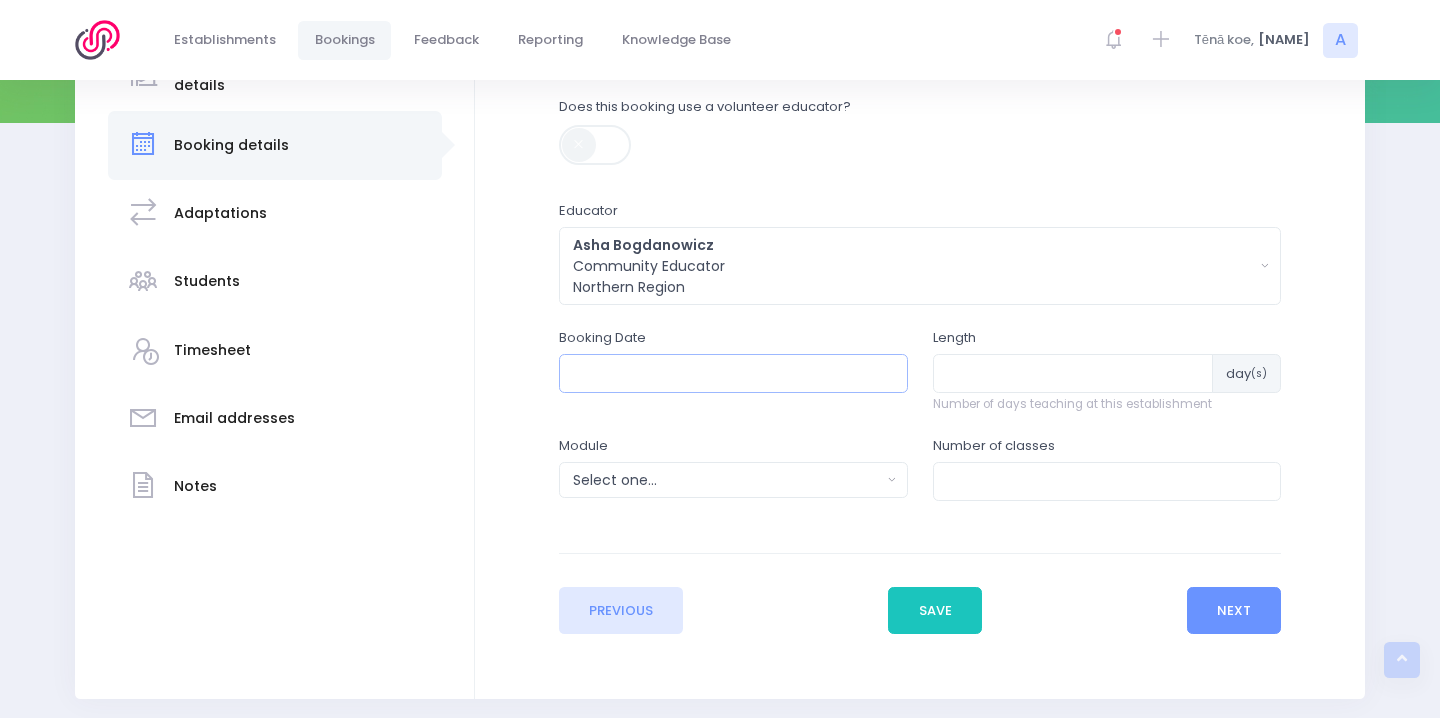 click at bounding box center [733, 373] 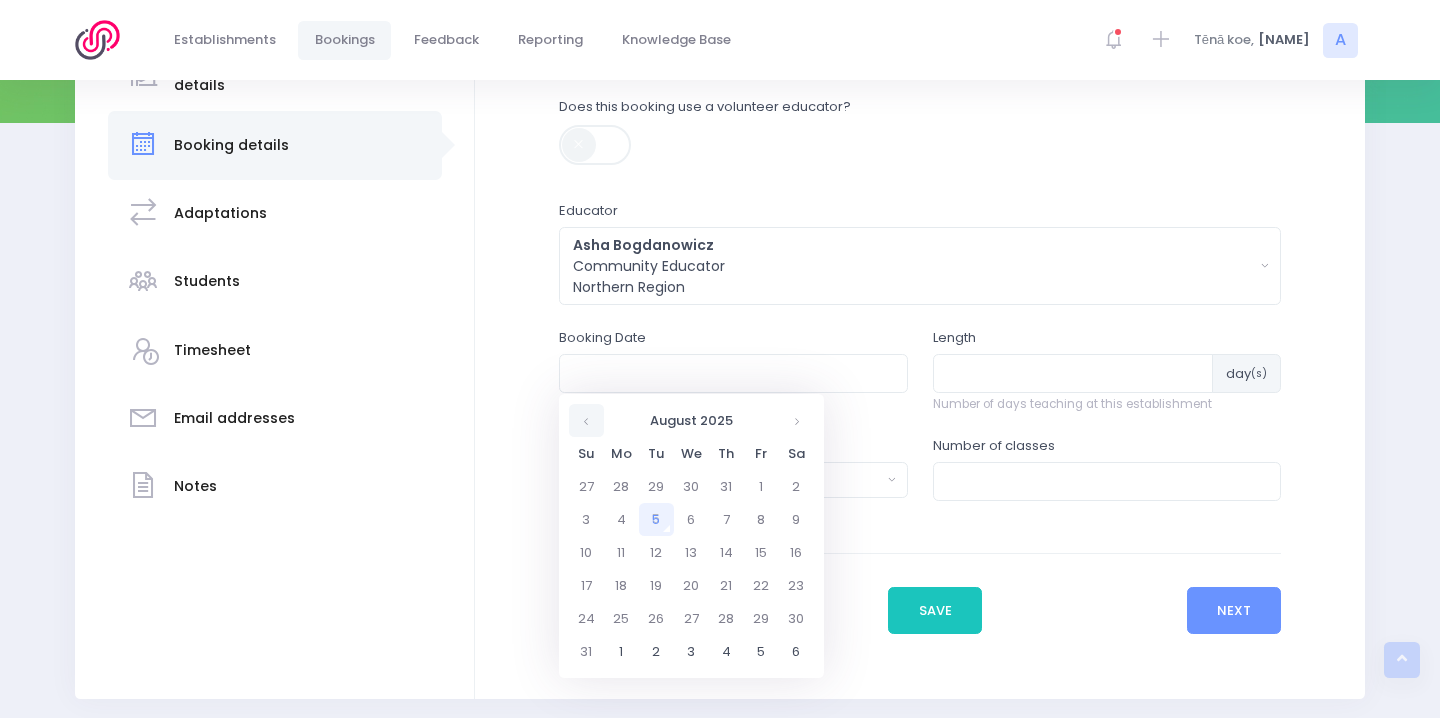 click at bounding box center [586, 420] 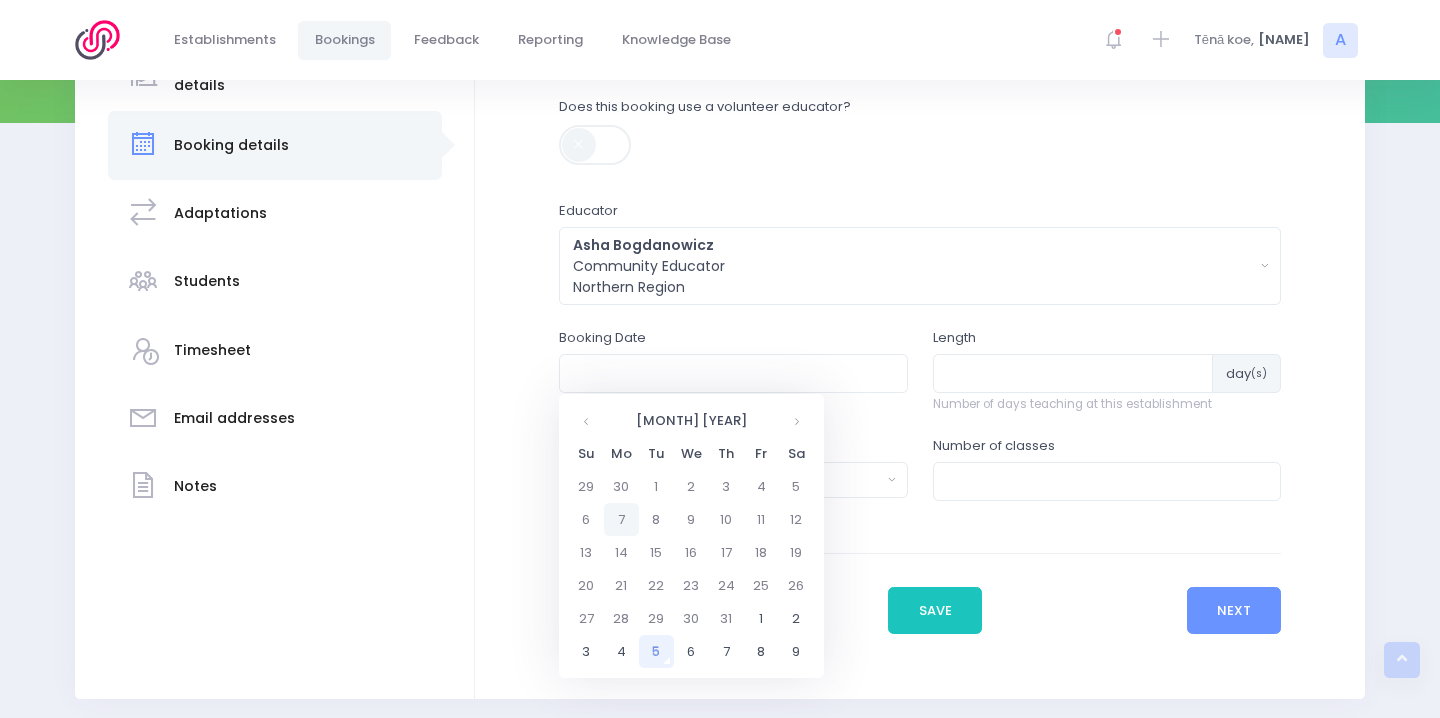 click on "7" at bounding box center [621, 519] 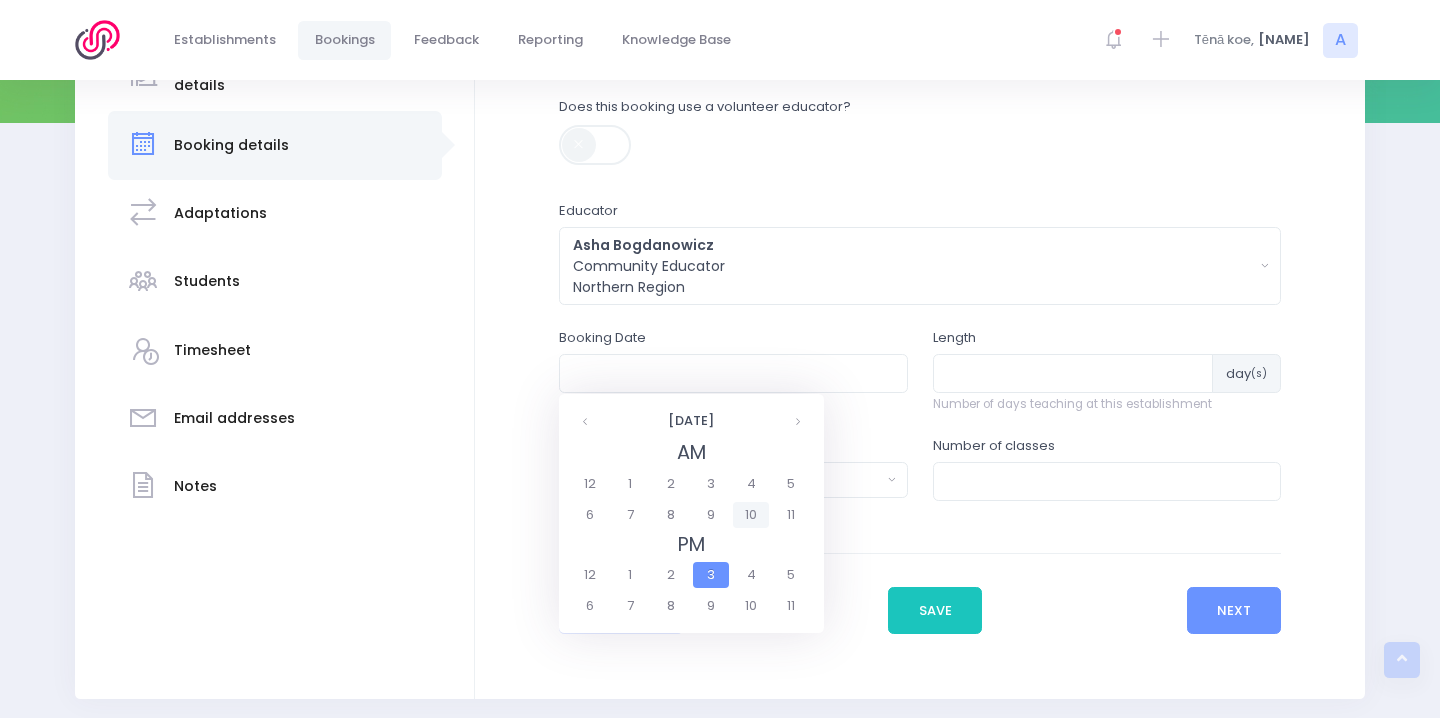 click on "10" at bounding box center [750, 515] 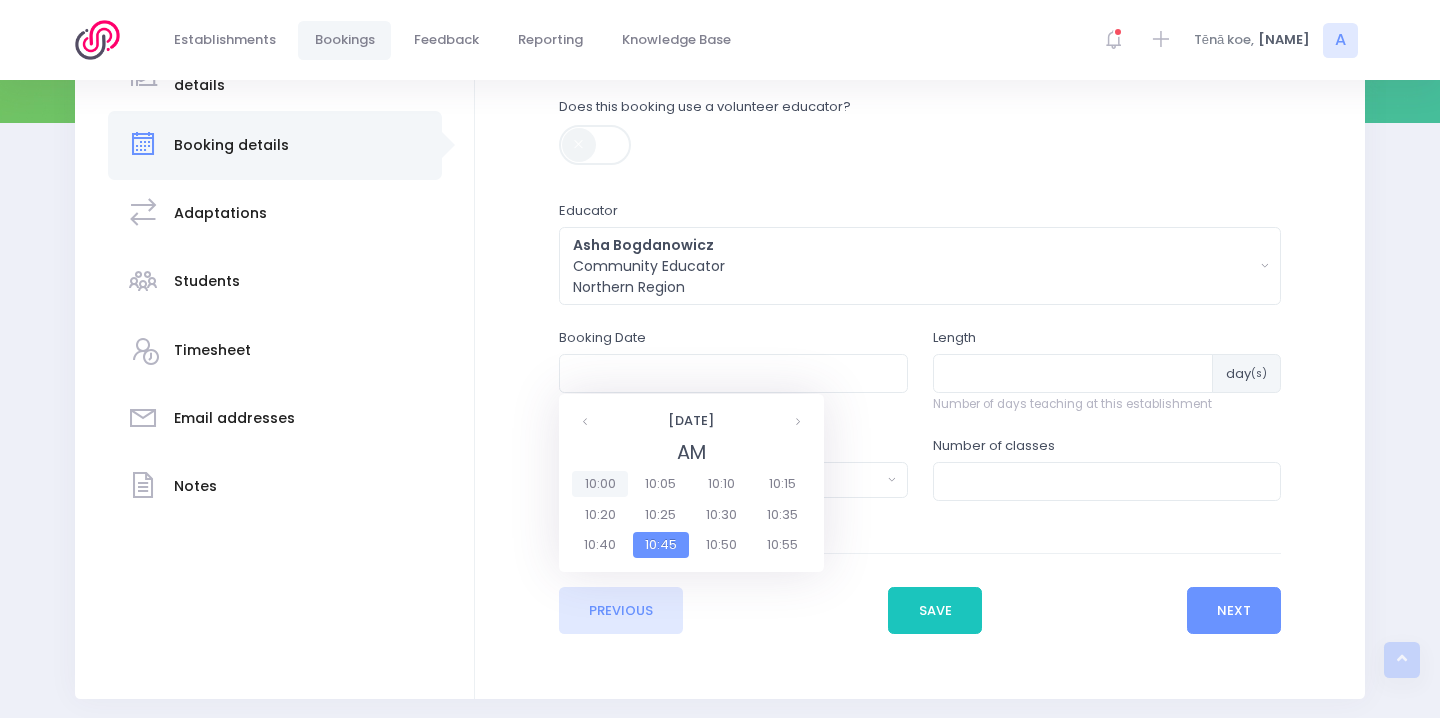 click on "10:00" at bounding box center [600, 484] 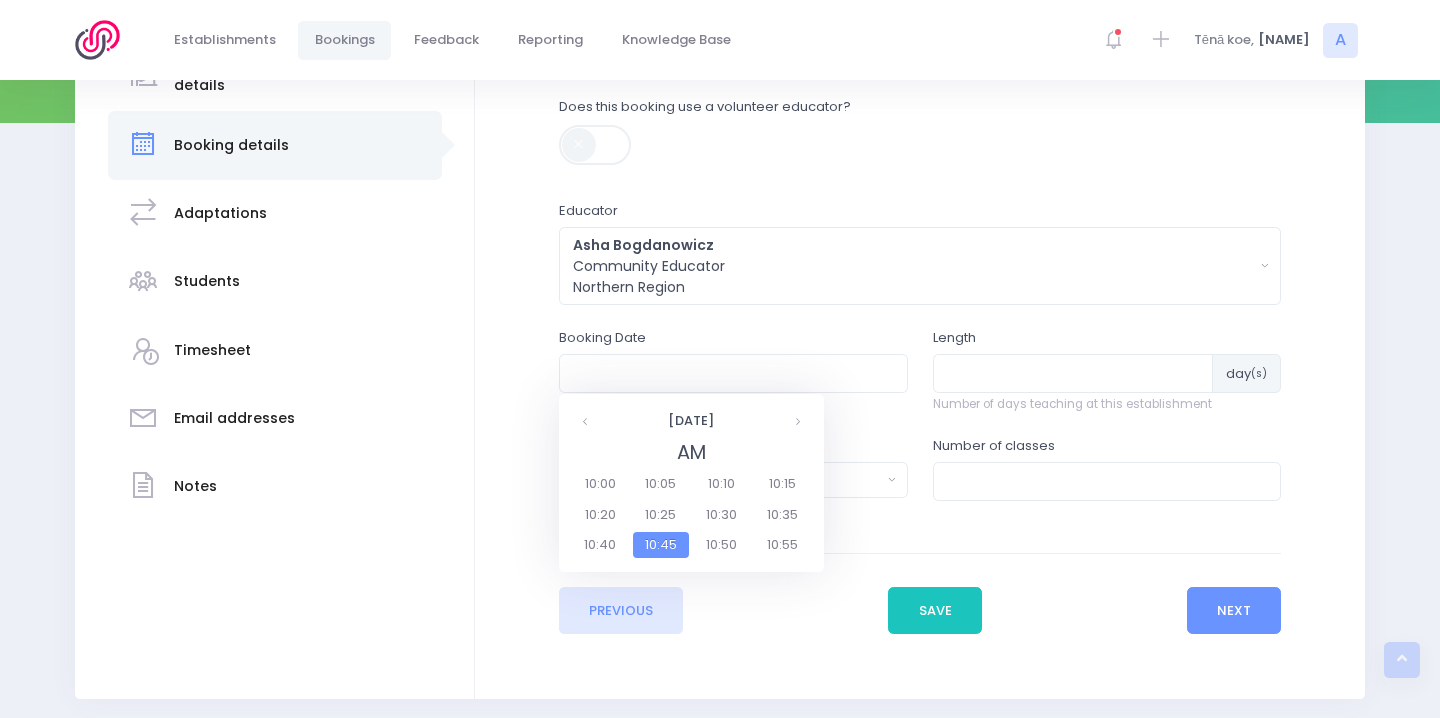 type on "07/07/2025 10:00 AM" 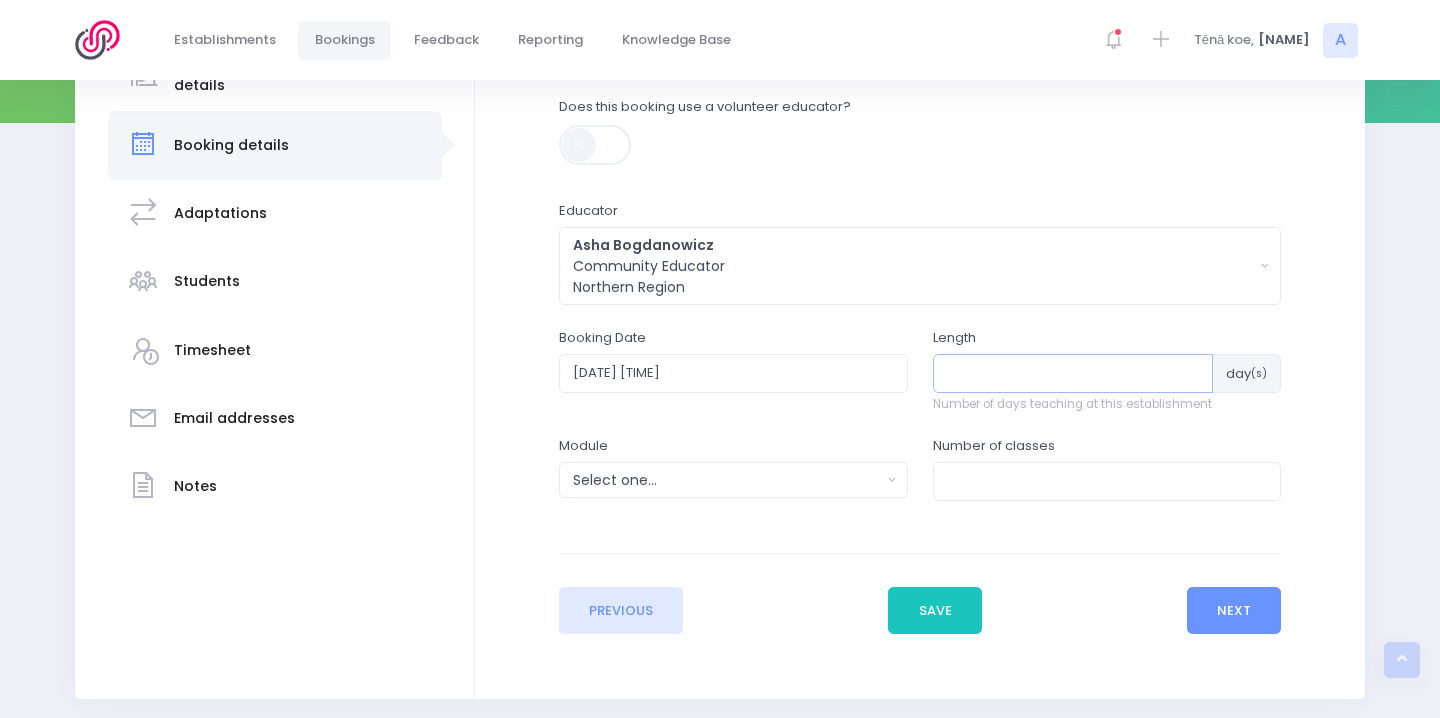 click at bounding box center (1073, 373) 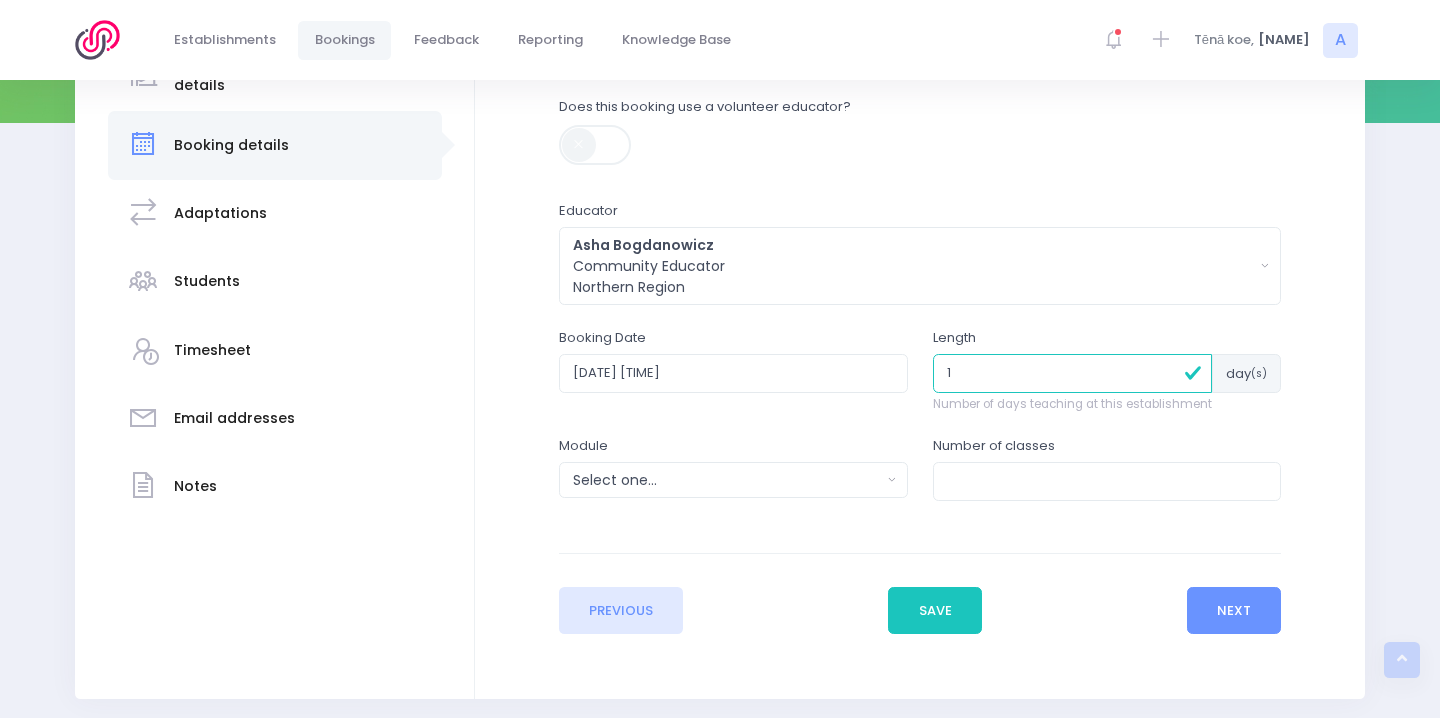 type on "1" 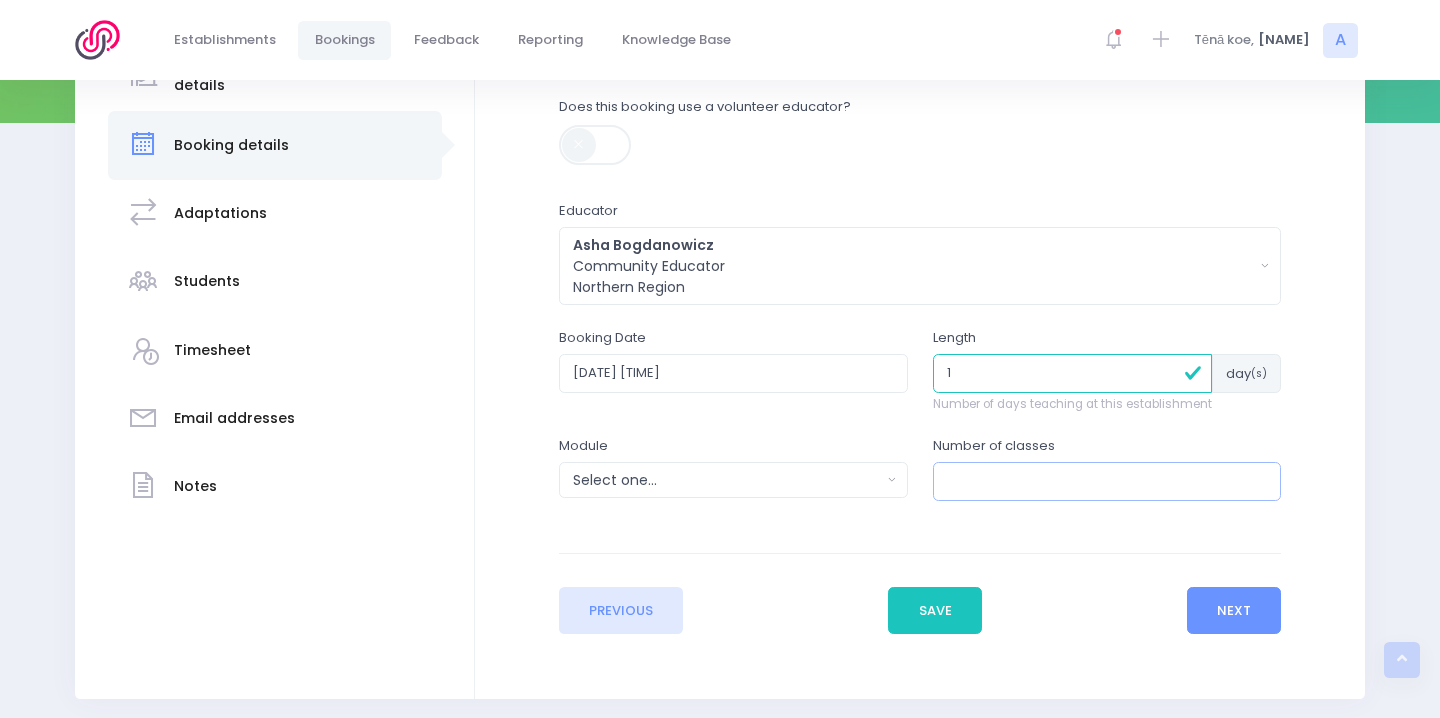 click at bounding box center [1107, 481] 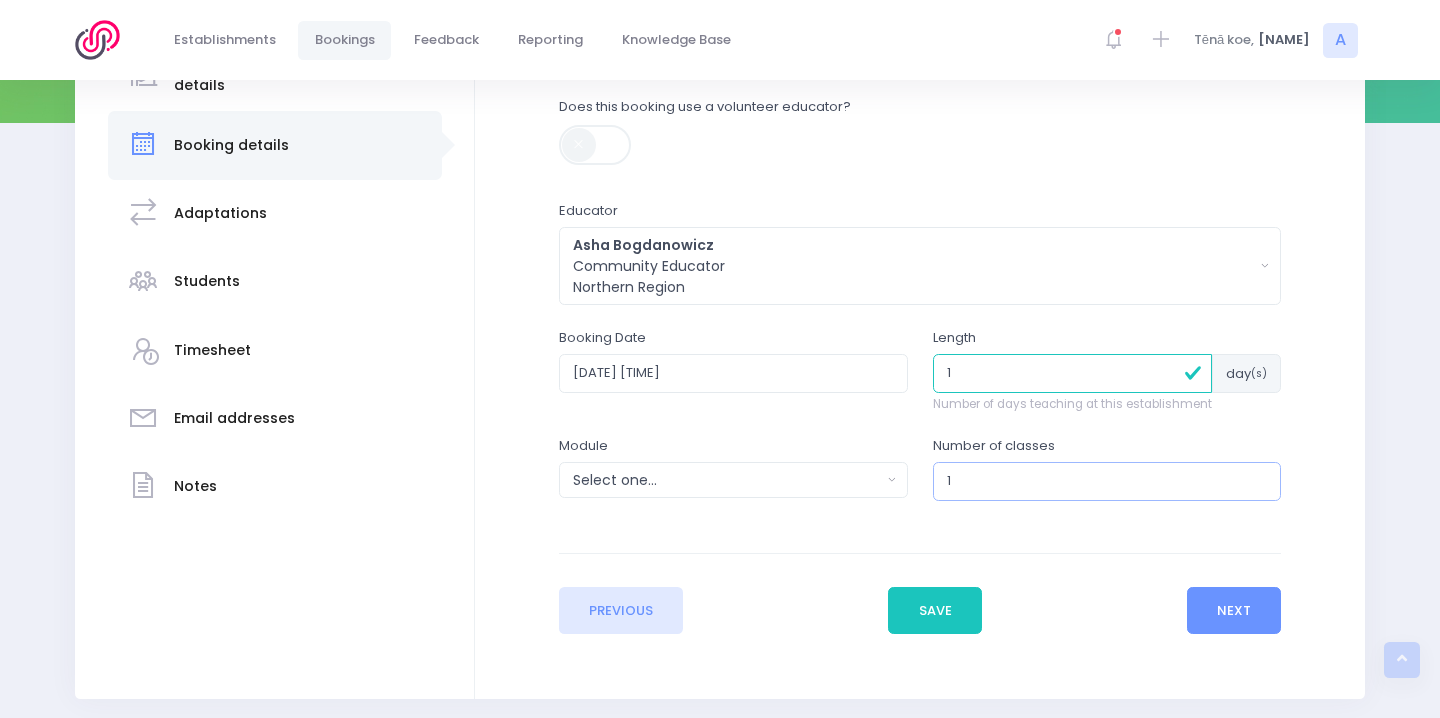 type on "1" 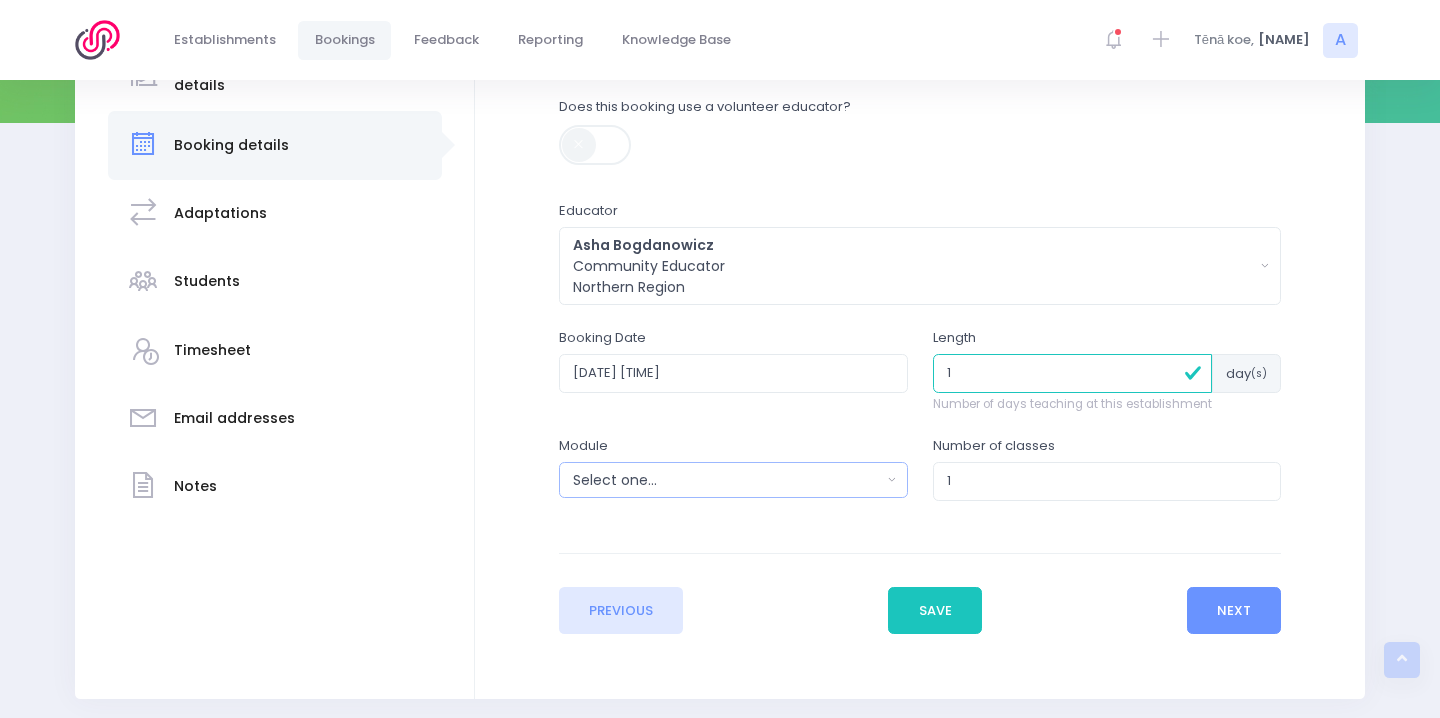 click on "Select one..." at bounding box center [727, 480] 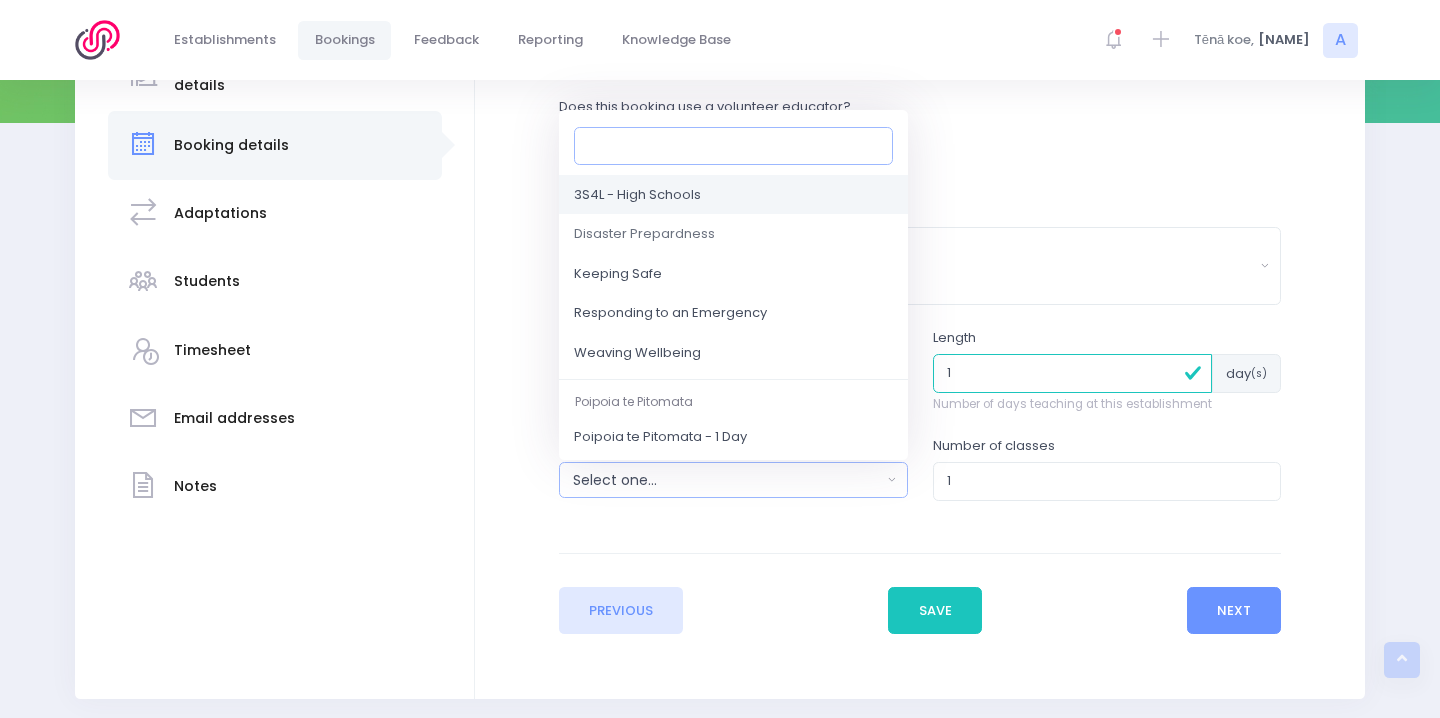 scroll, scrollTop: 204, scrollLeft: 0, axis: vertical 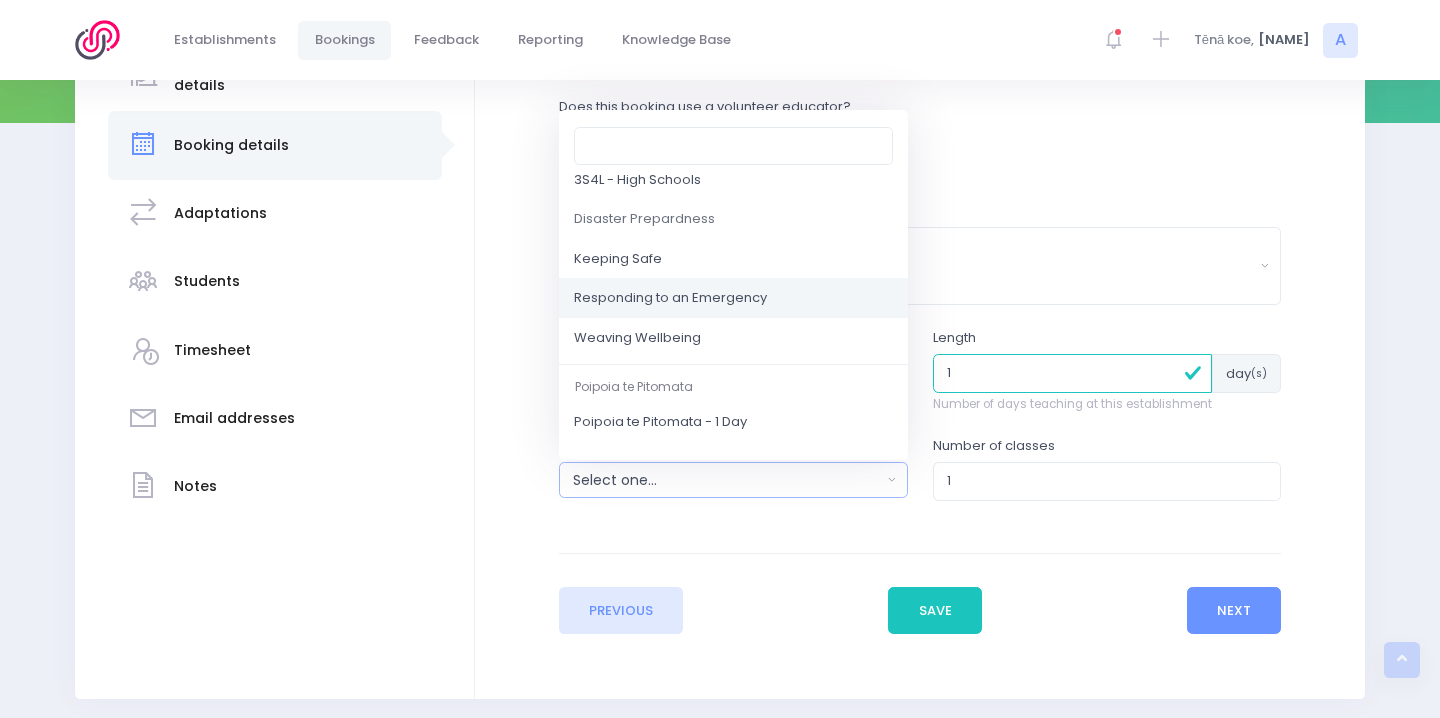 click on "Responding to an Emergency" at bounding box center [670, 299] 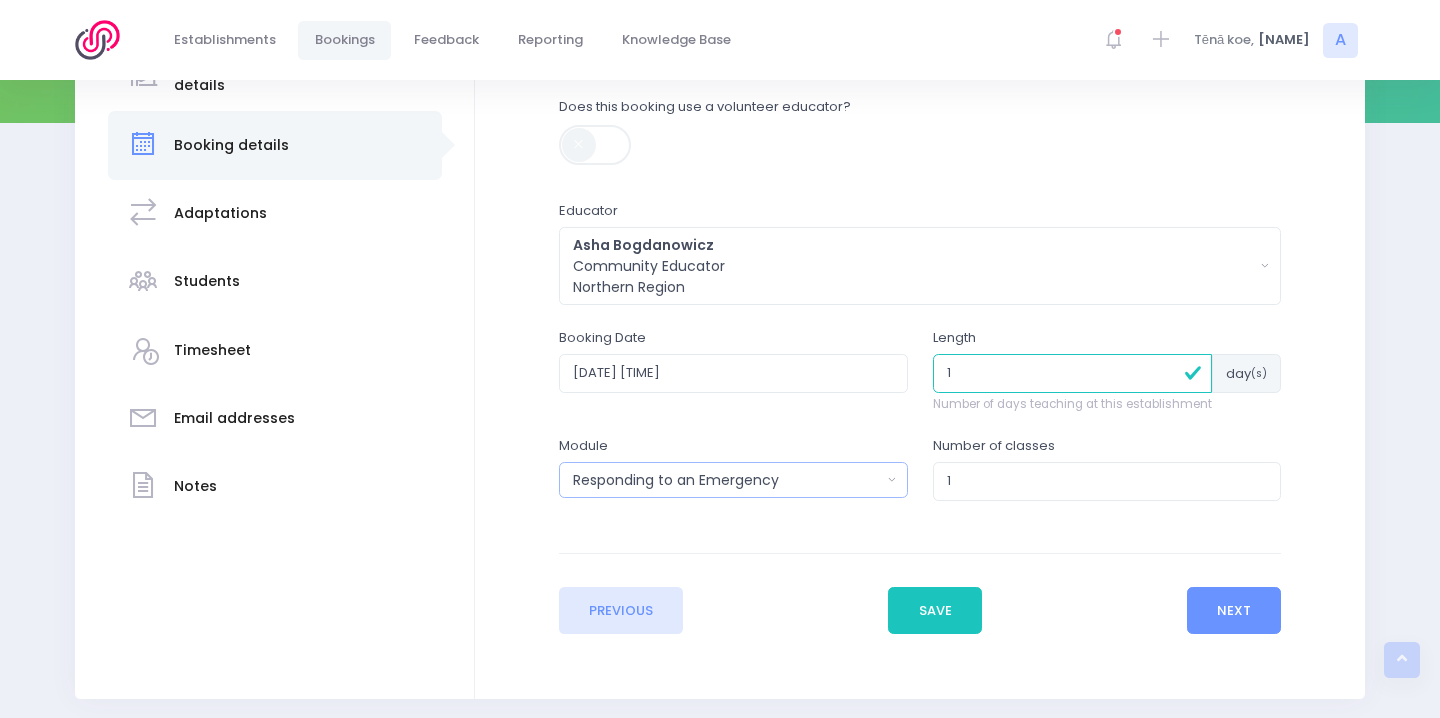click on "Responding to an Emergency" at bounding box center [727, 480] 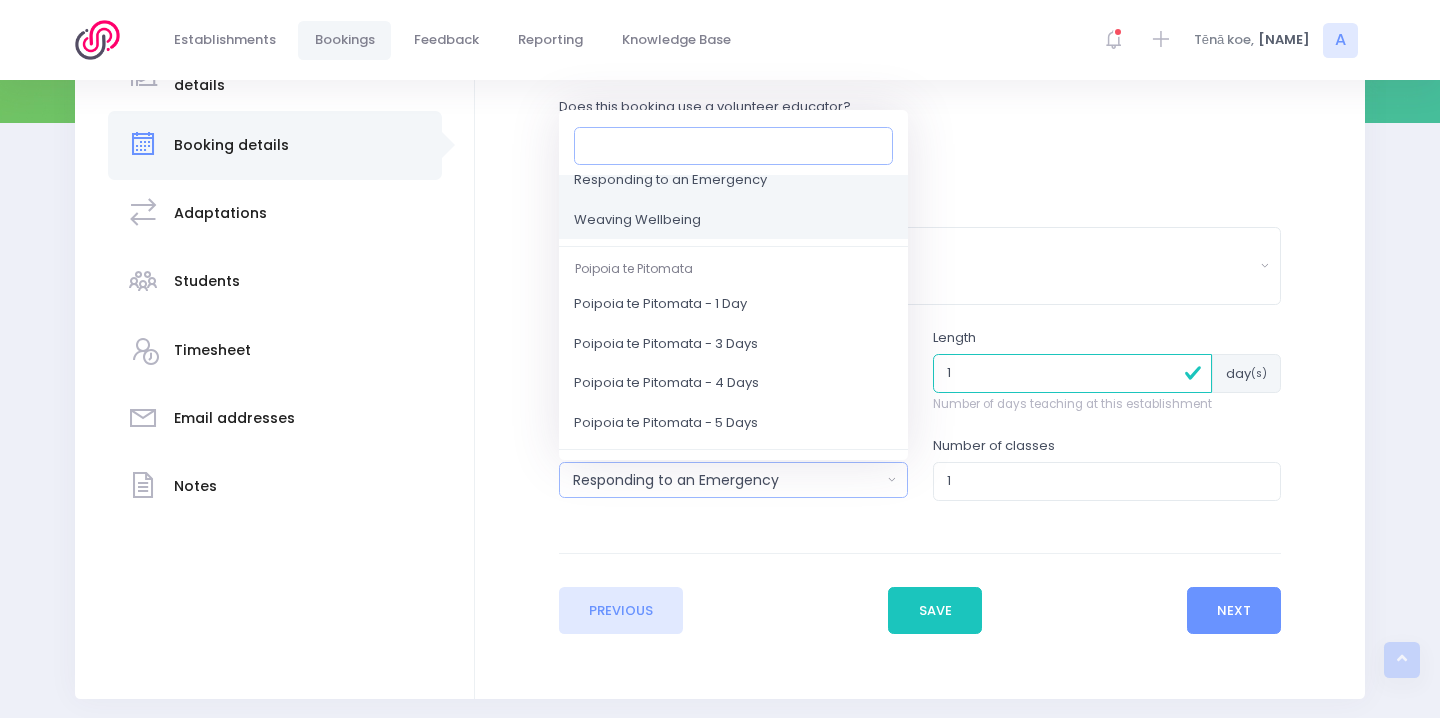 scroll, scrollTop: 433, scrollLeft: 0, axis: vertical 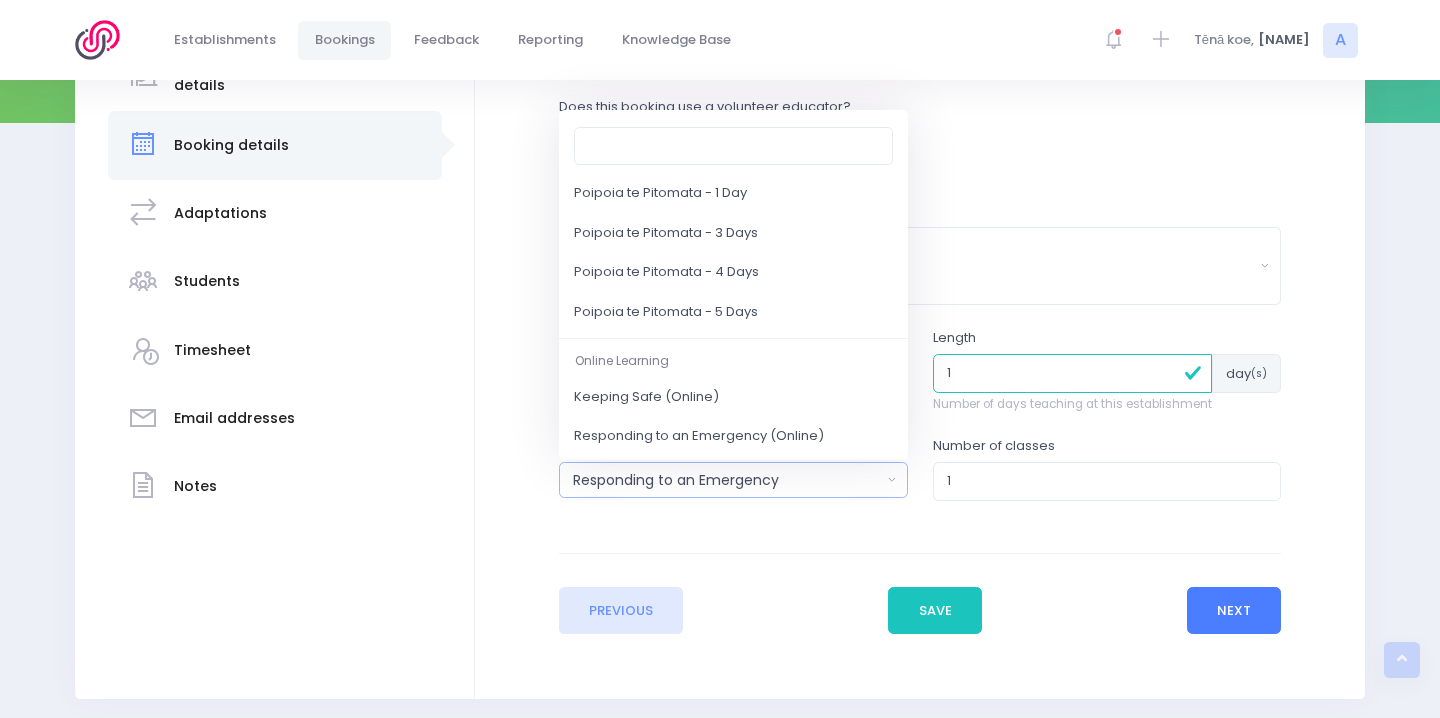 click on "Next" at bounding box center (1234, 611) 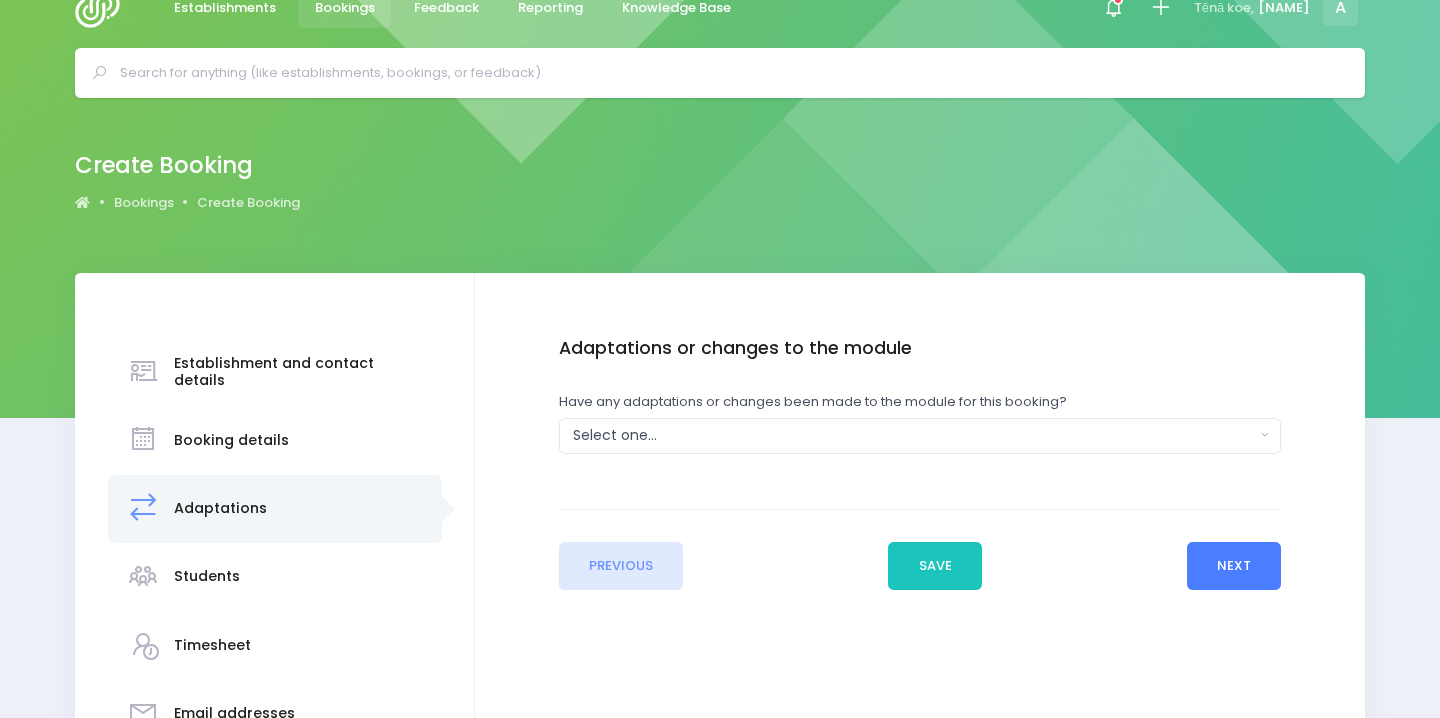 scroll, scrollTop: 0, scrollLeft: 0, axis: both 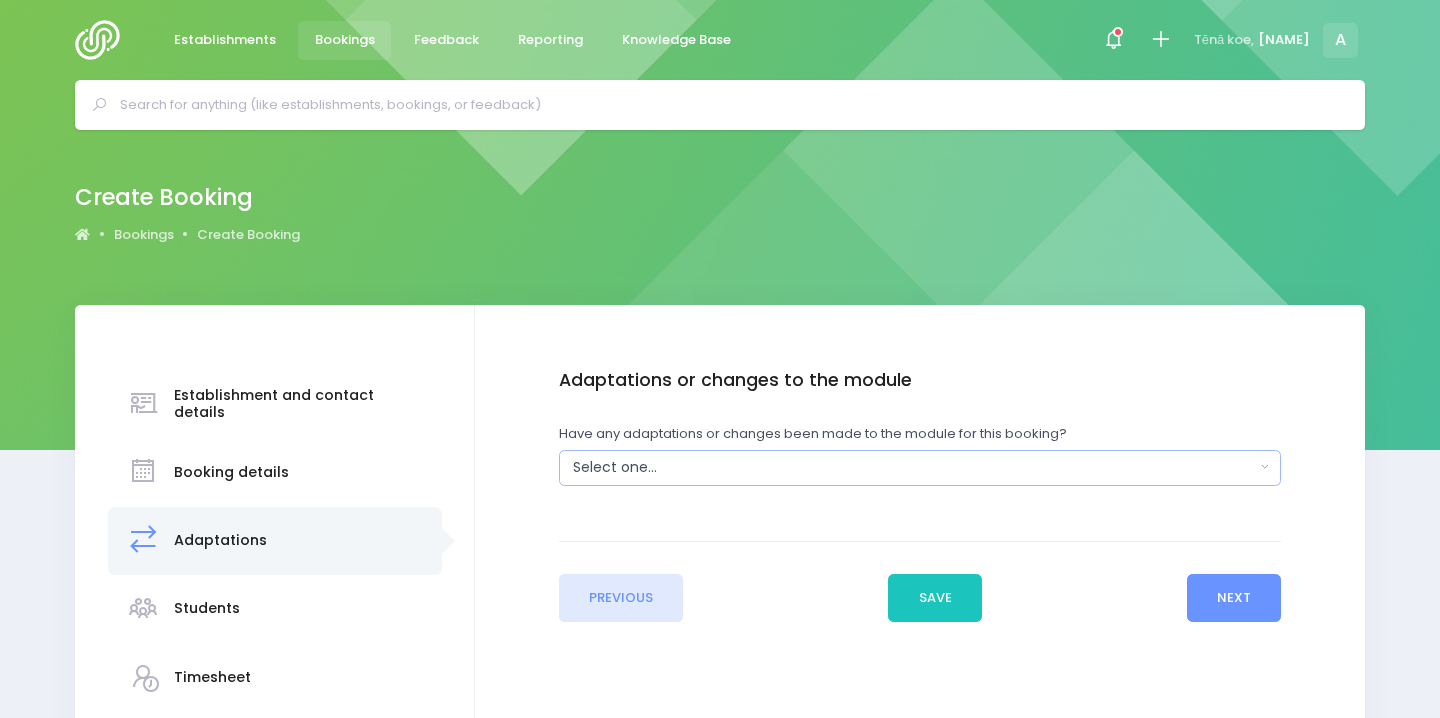click on "Select one..." at bounding box center [914, 467] 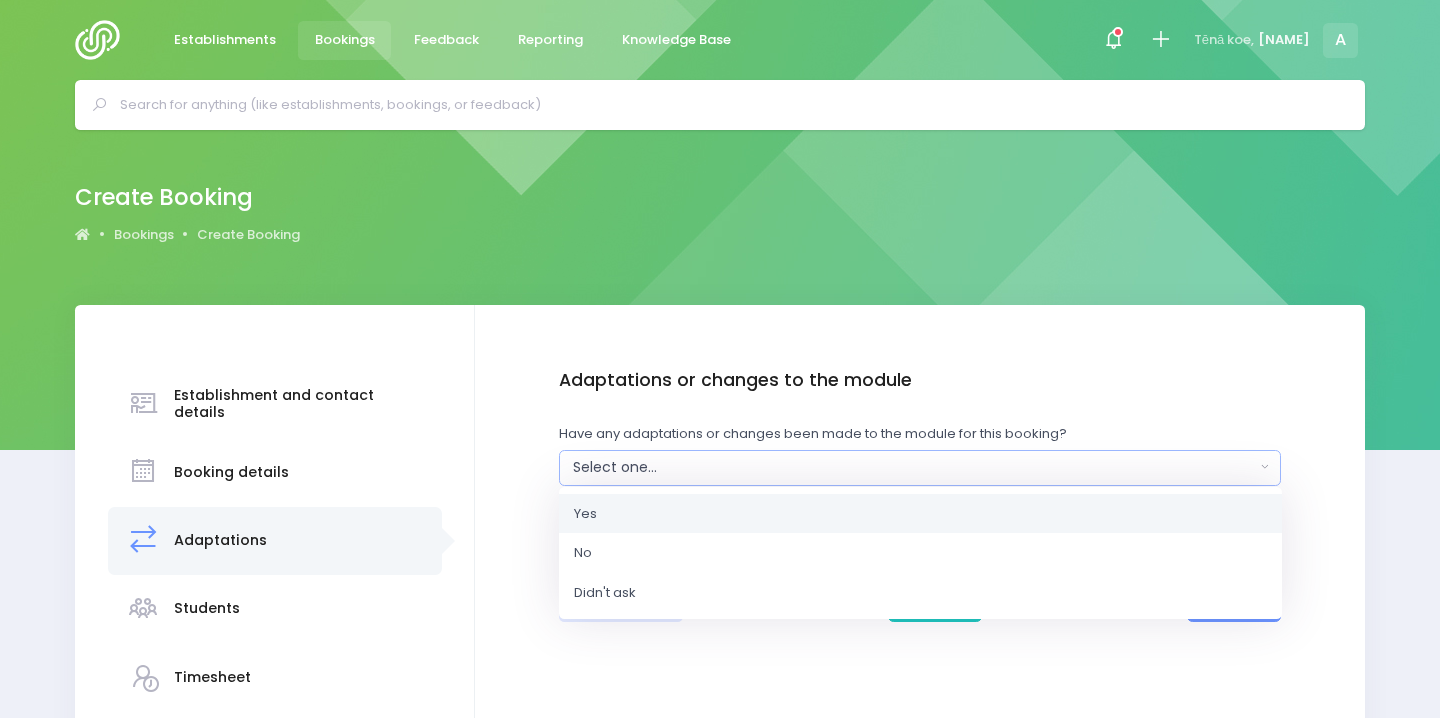 click on "Yes" at bounding box center [920, 513] 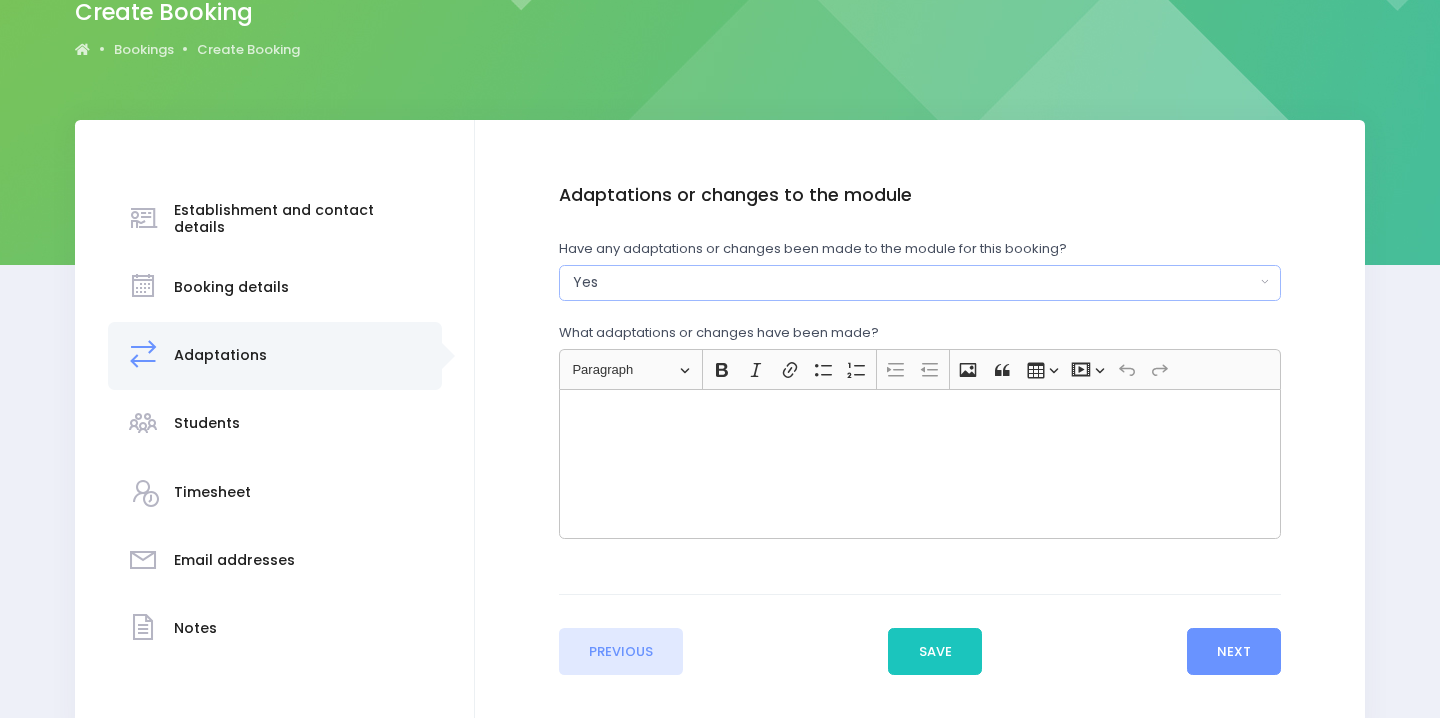 scroll, scrollTop: 218, scrollLeft: 0, axis: vertical 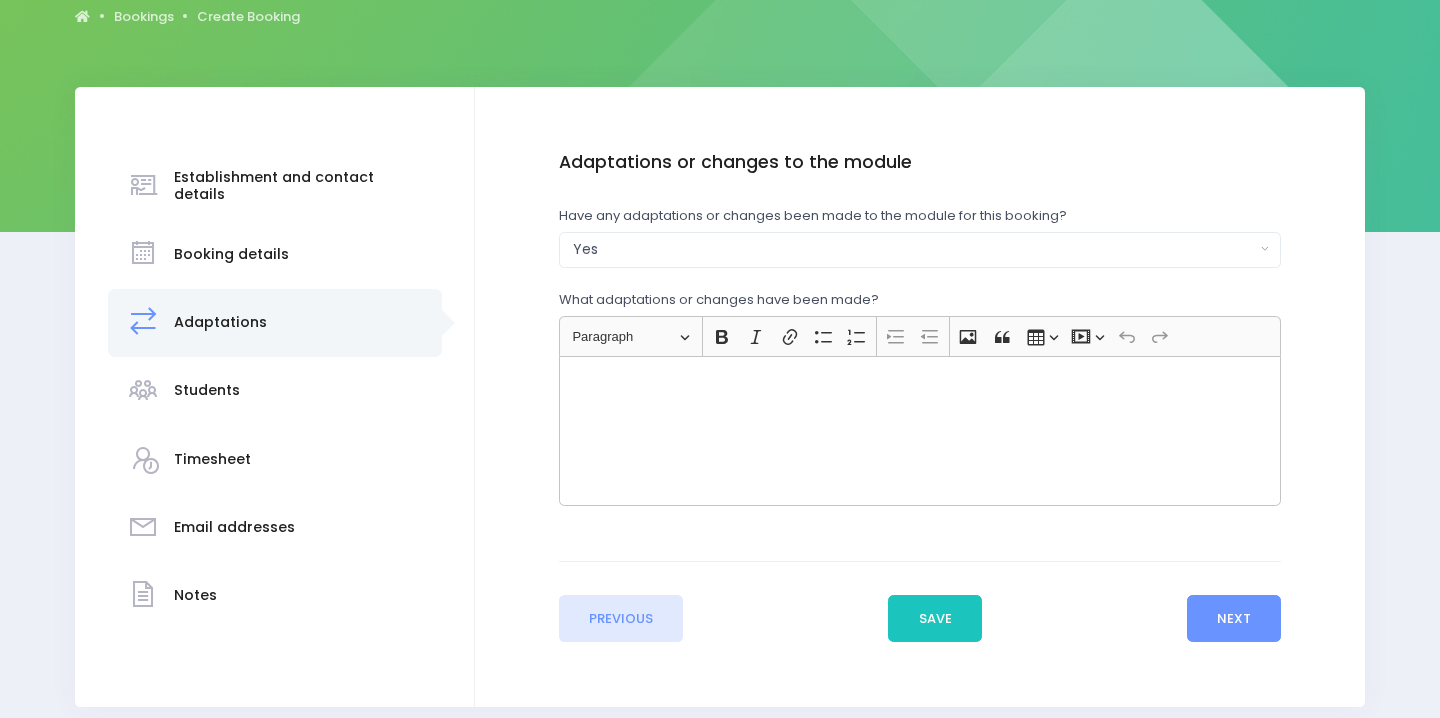 click at bounding box center [920, 431] 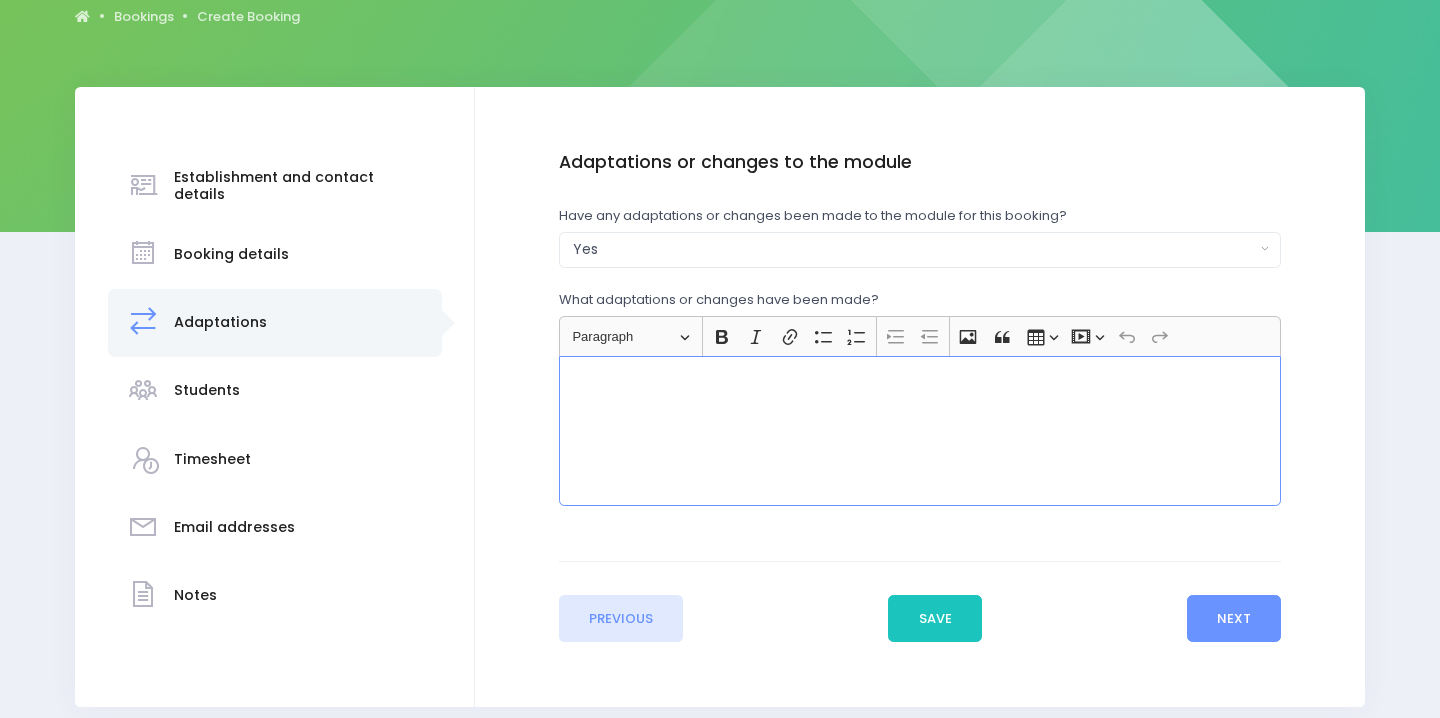 type 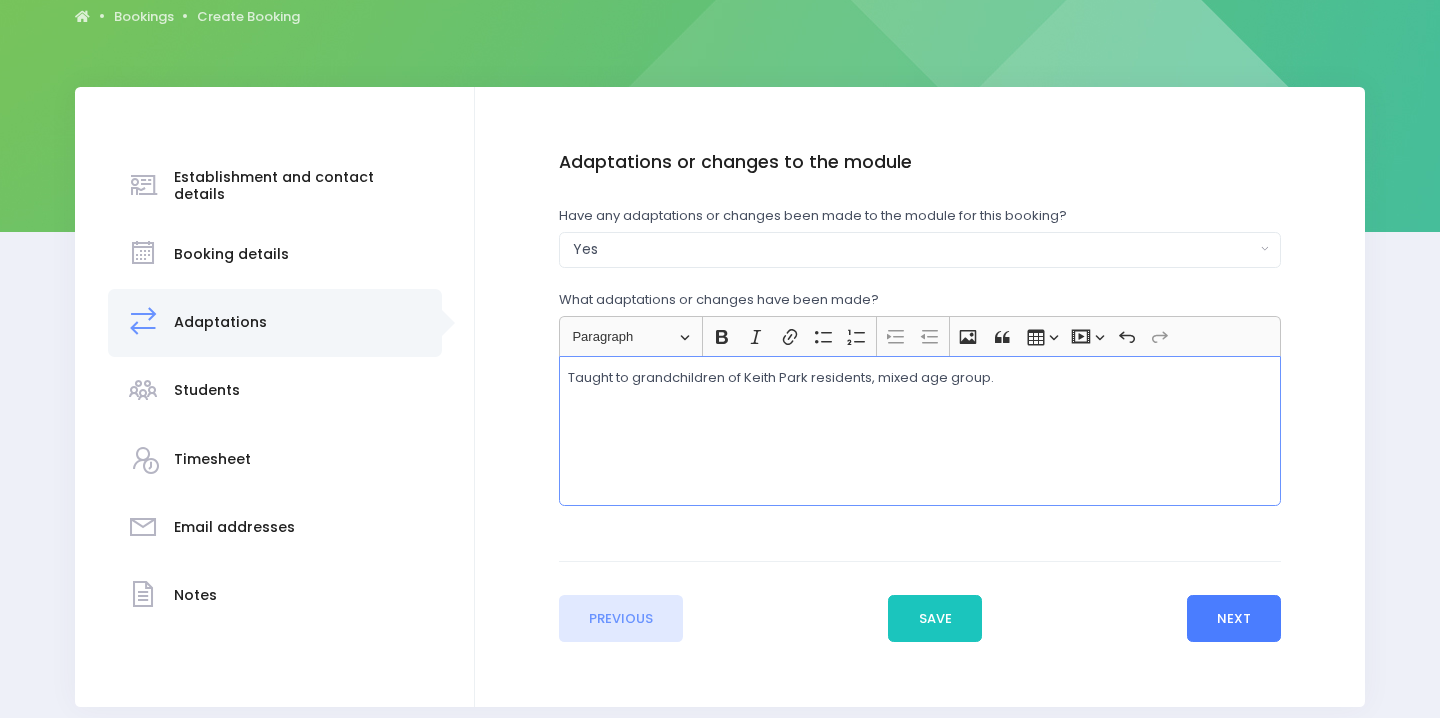 click on "Next" at bounding box center [1234, 619] 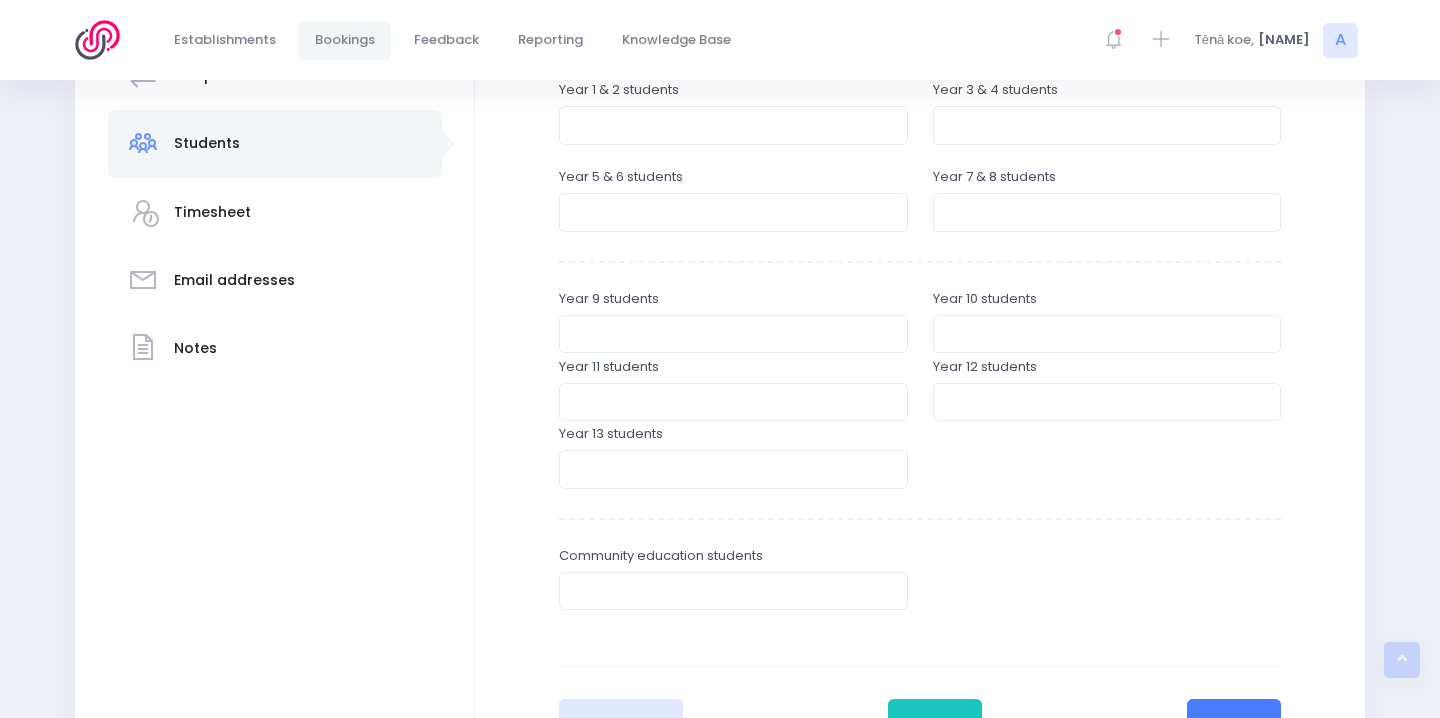 scroll, scrollTop: 467, scrollLeft: 0, axis: vertical 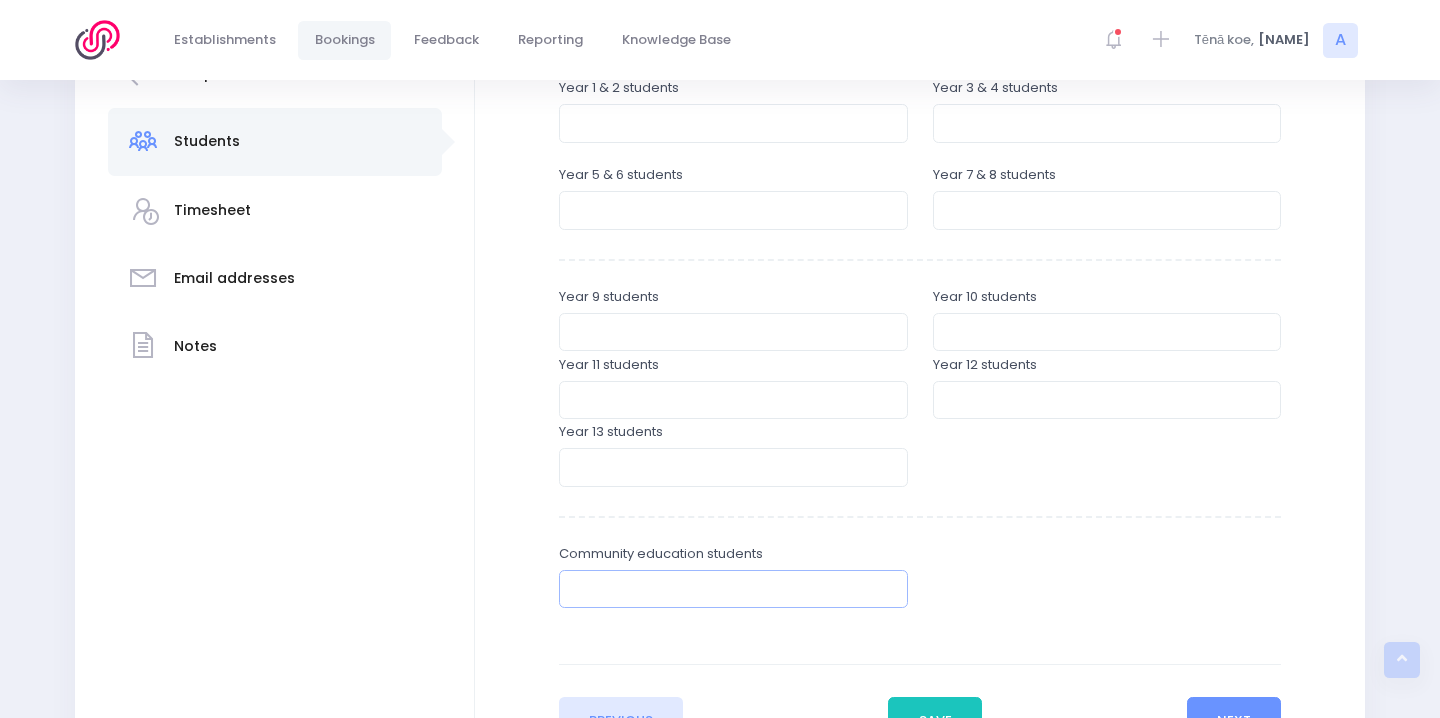 click at bounding box center [733, 589] 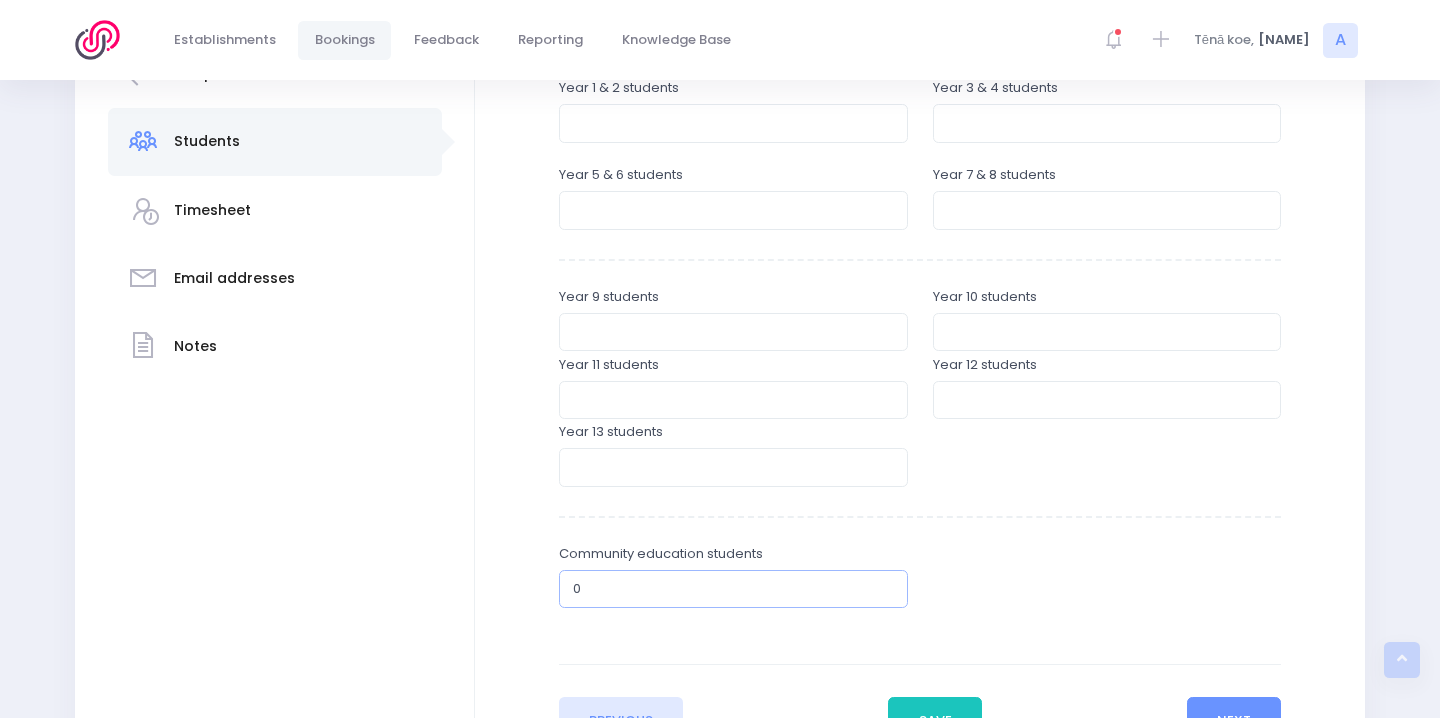 type on "0" 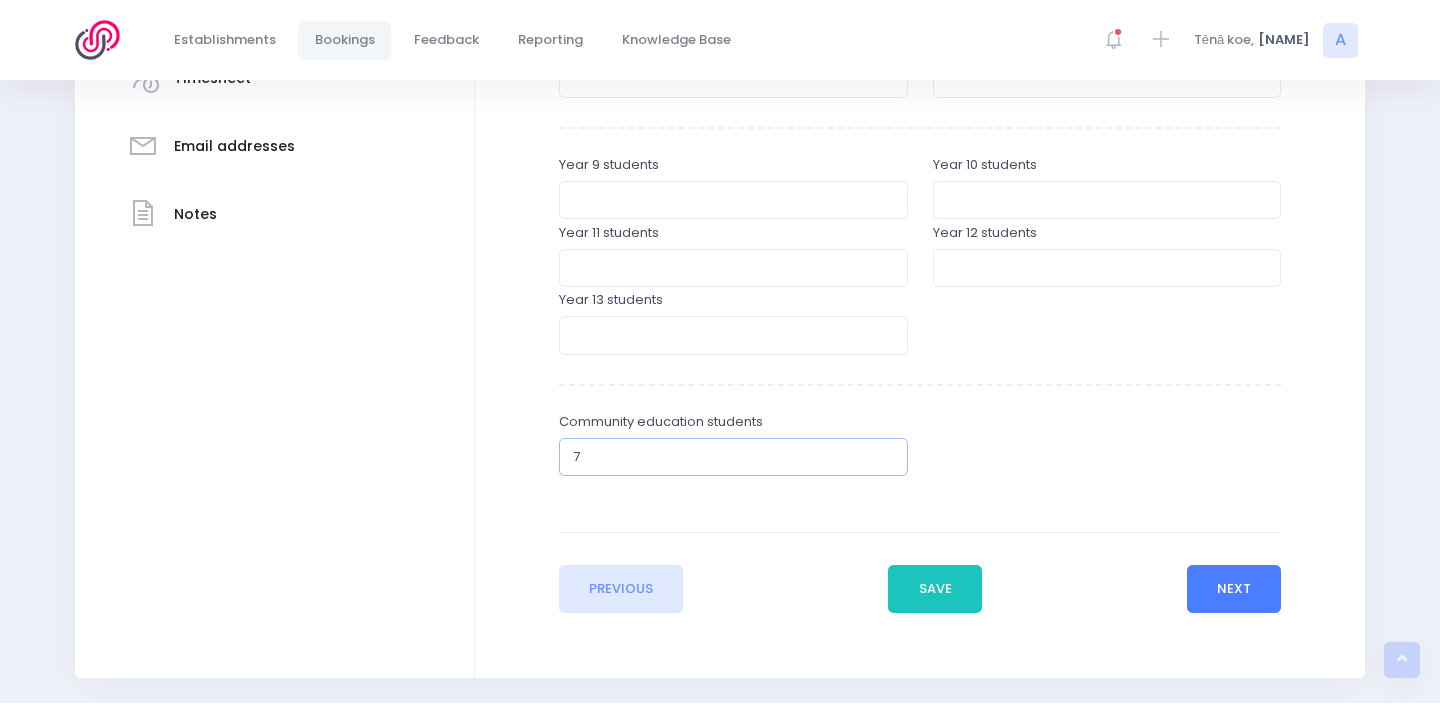 type on "7" 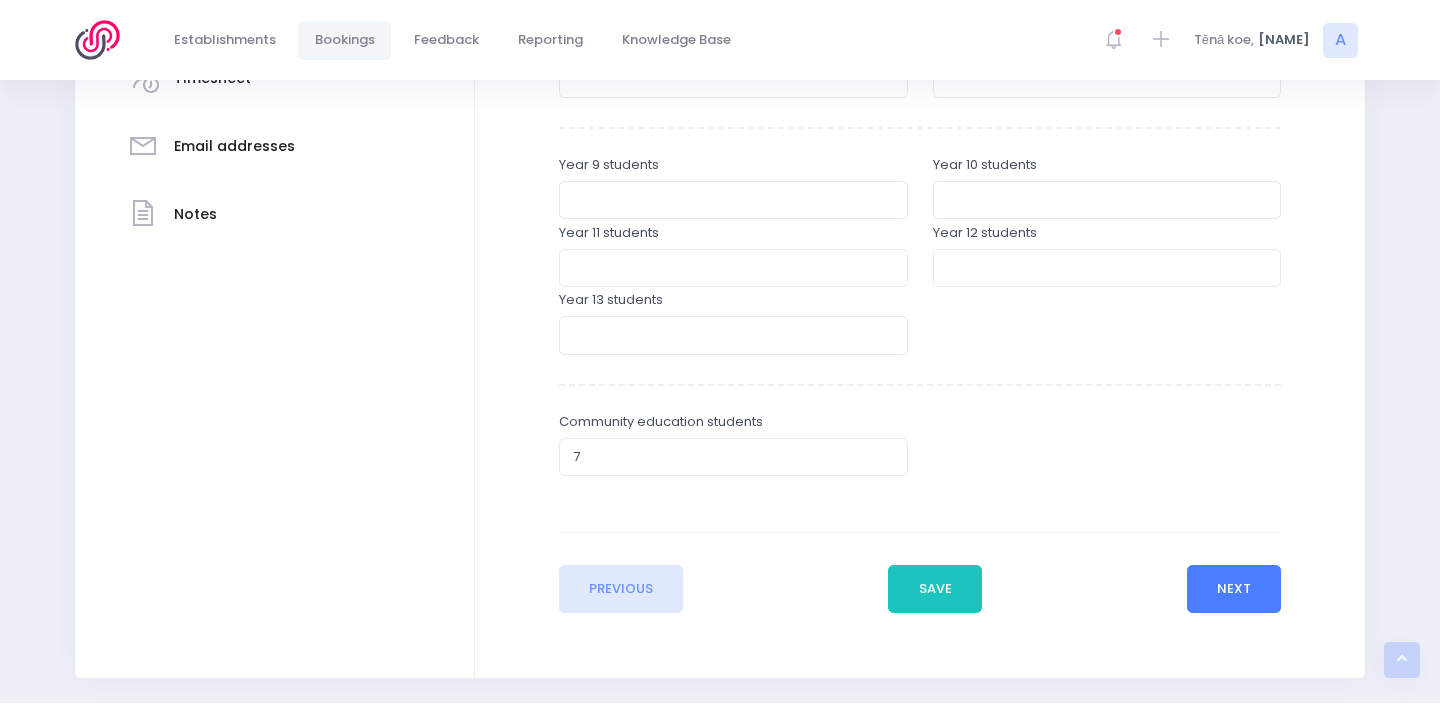 click on "Next" at bounding box center (1234, 589) 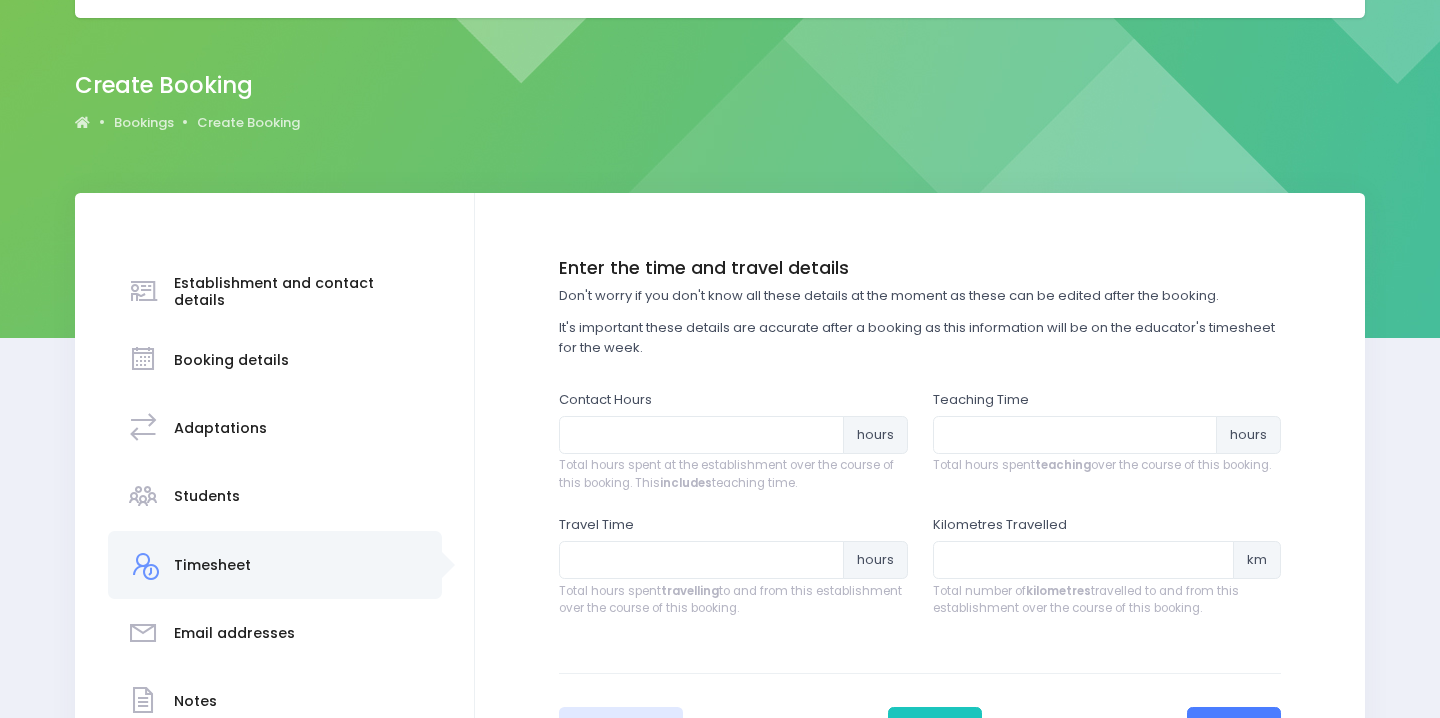 scroll, scrollTop: 214, scrollLeft: 0, axis: vertical 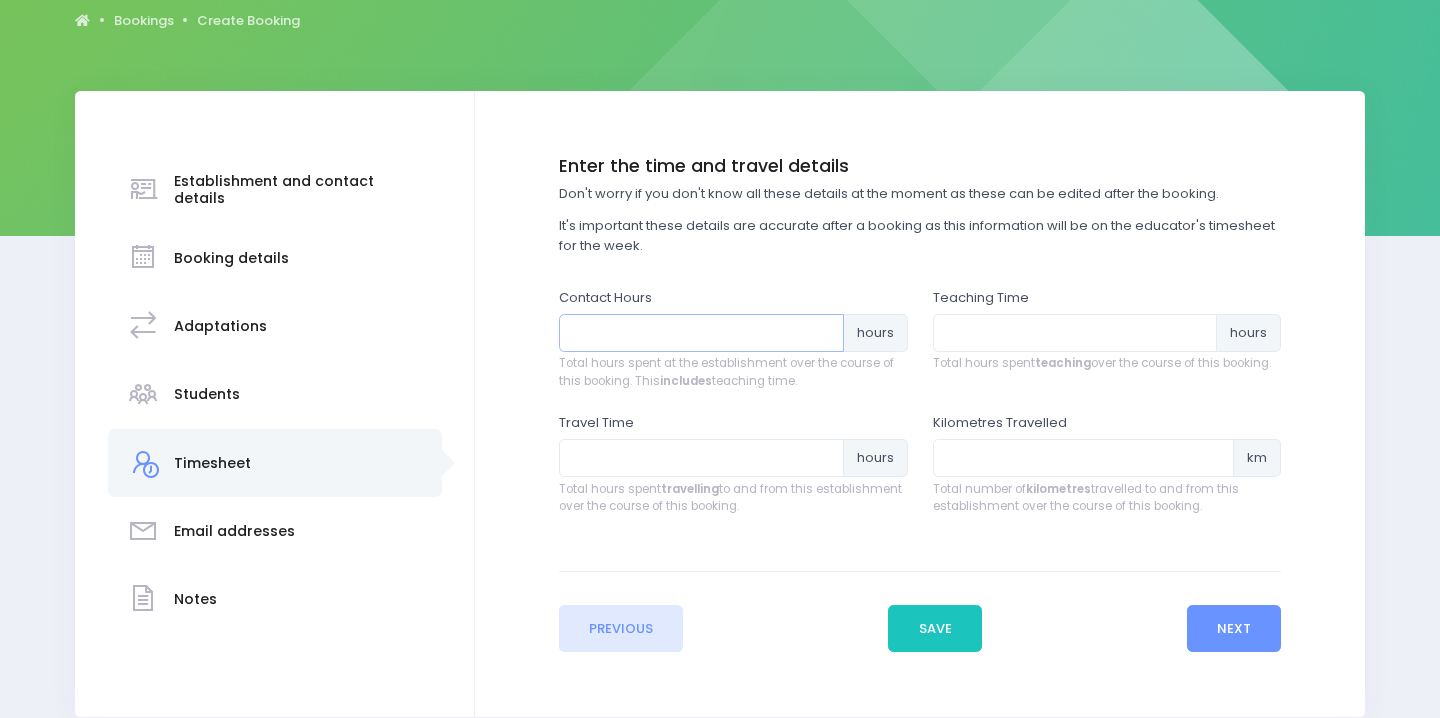 click at bounding box center [701, 333] 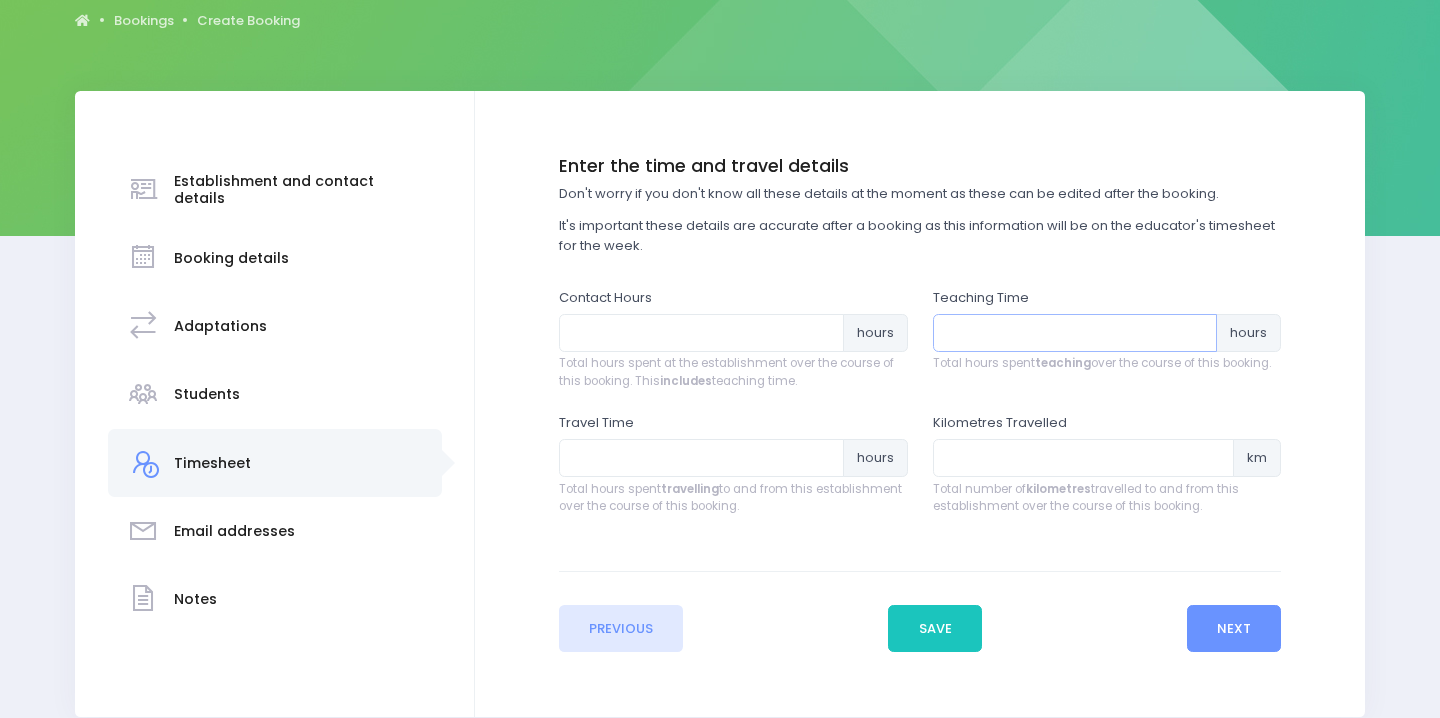 click at bounding box center (1075, 333) 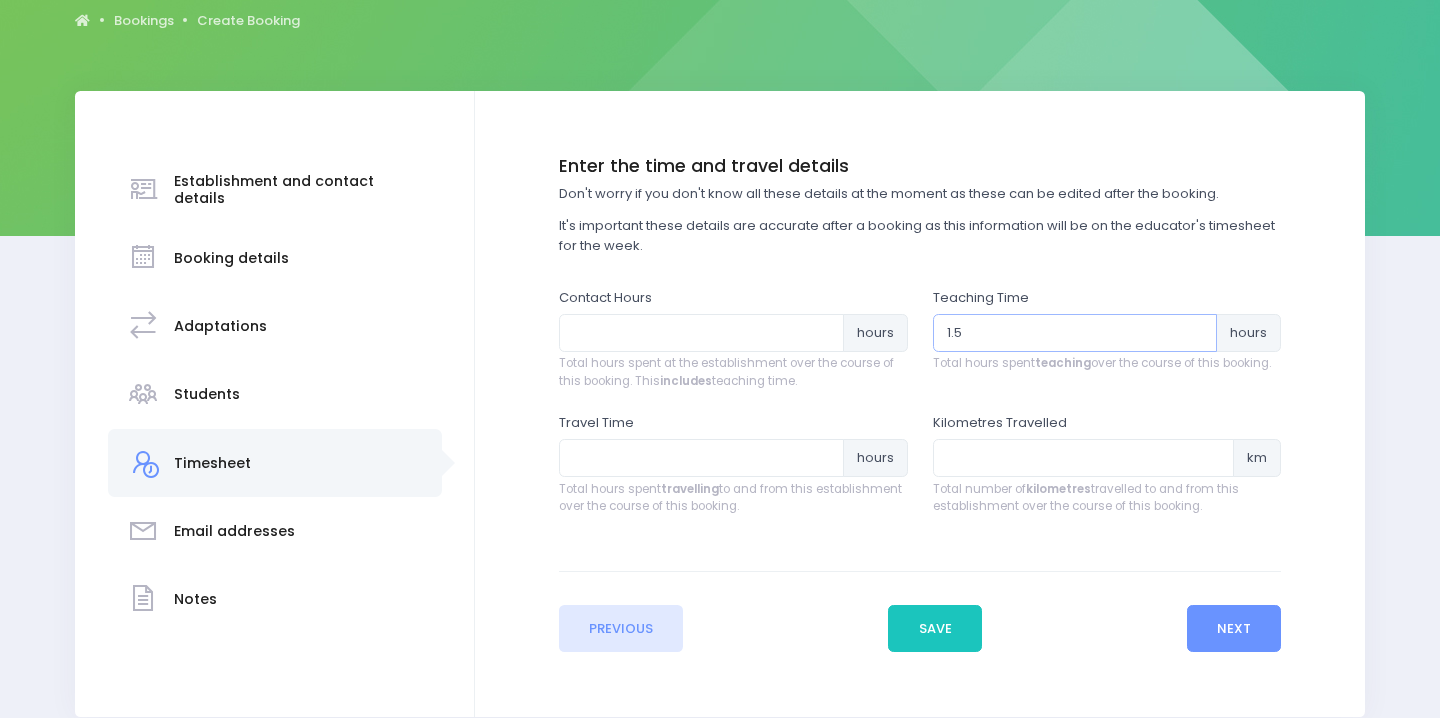 type on "1.5" 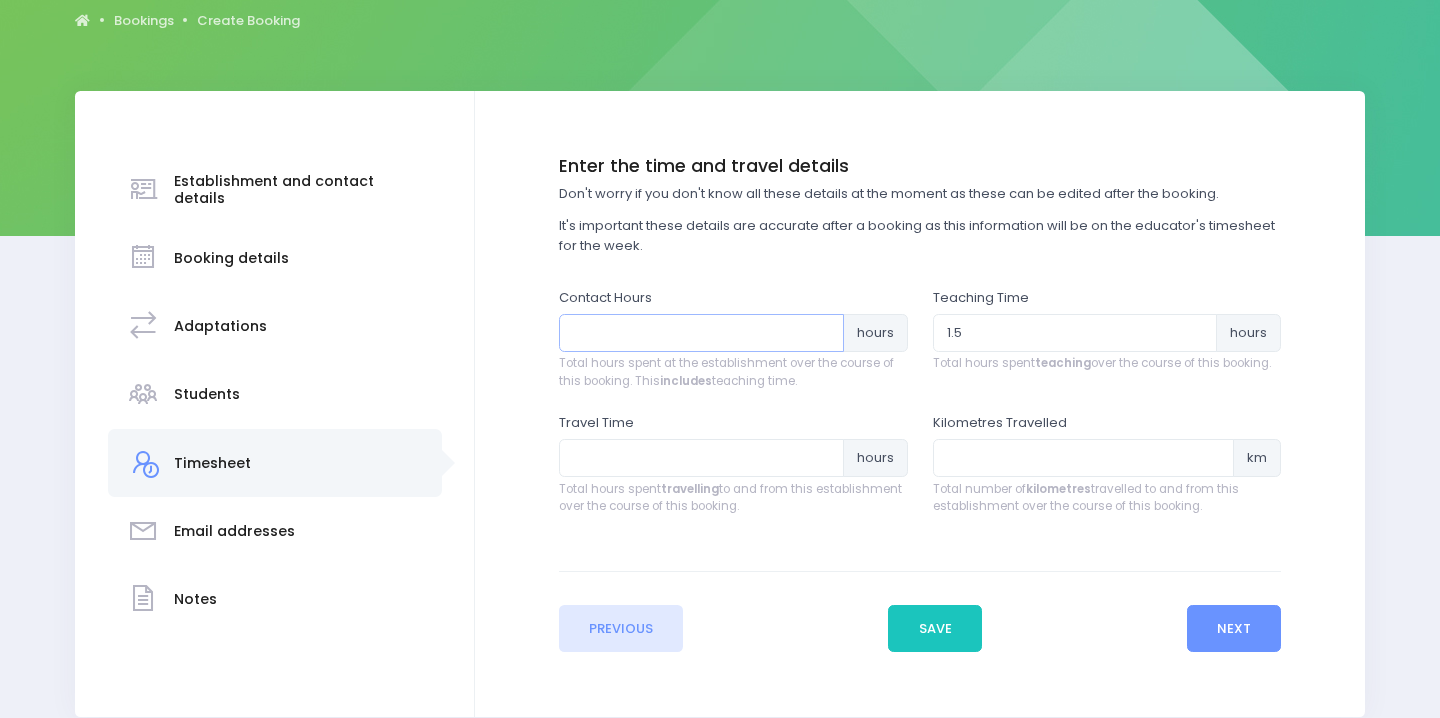 click at bounding box center (701, 333) 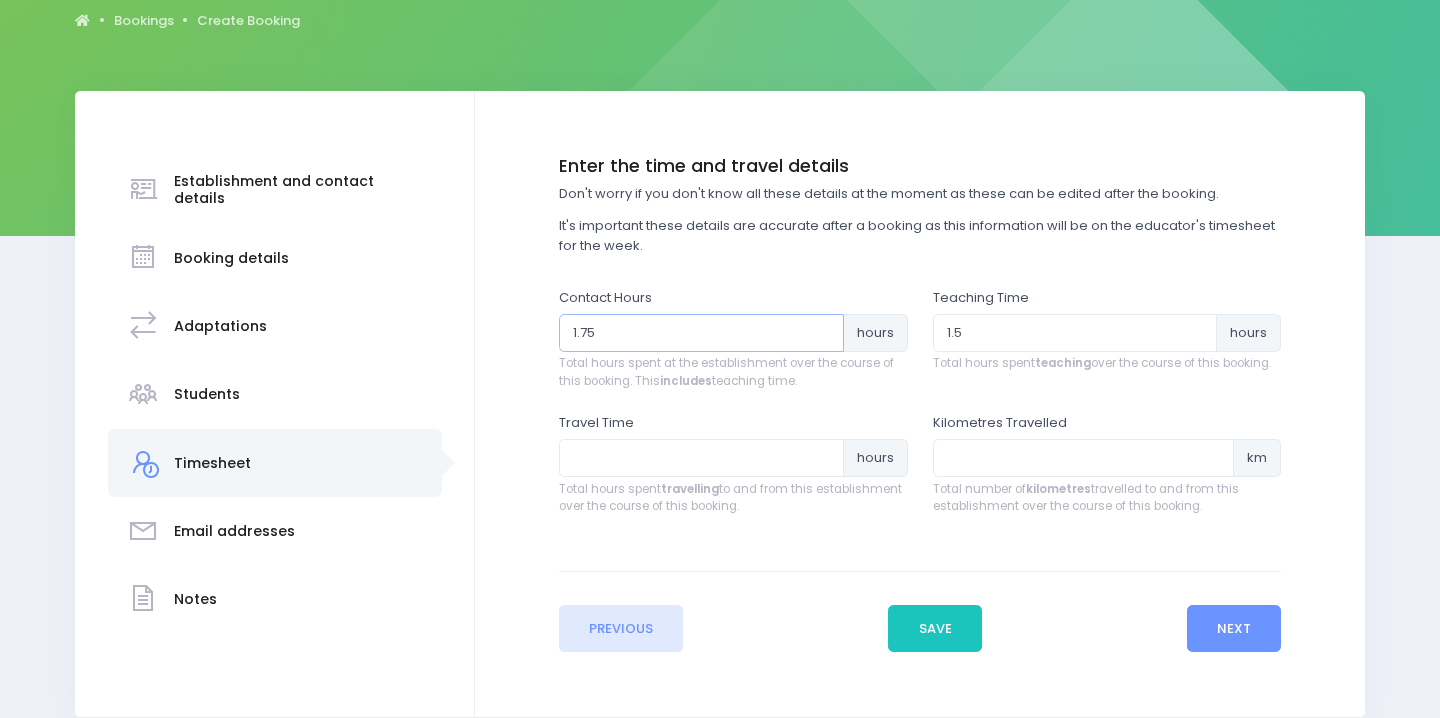 type on "1.75" 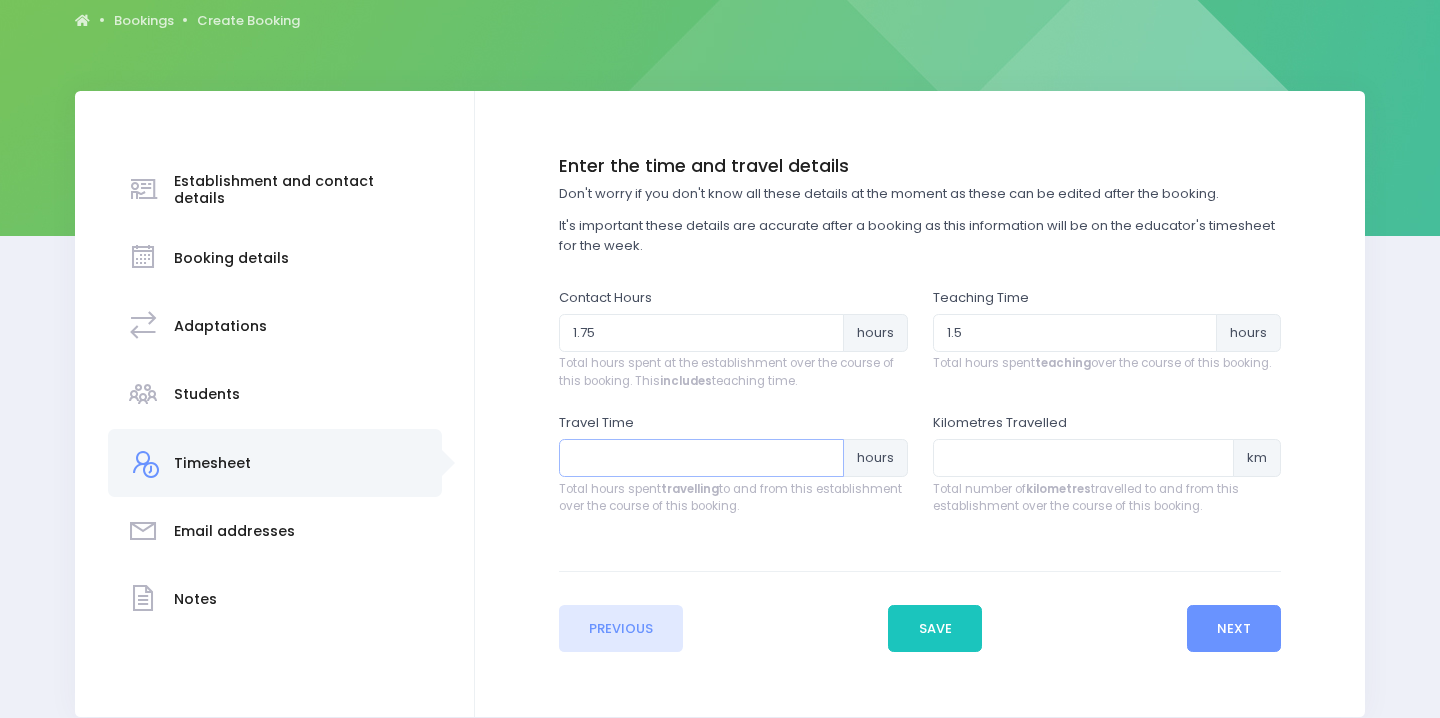 click at bounding box center (701, 458) 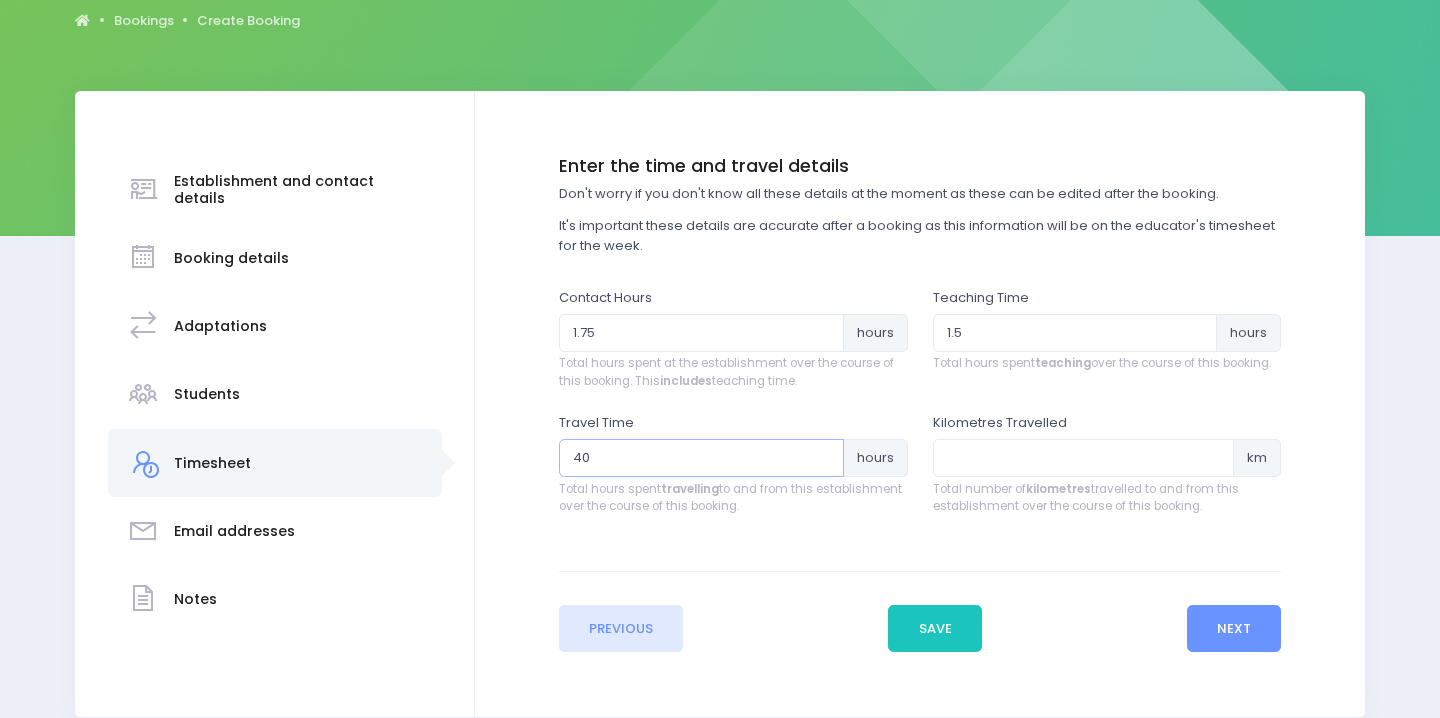 type on "40" 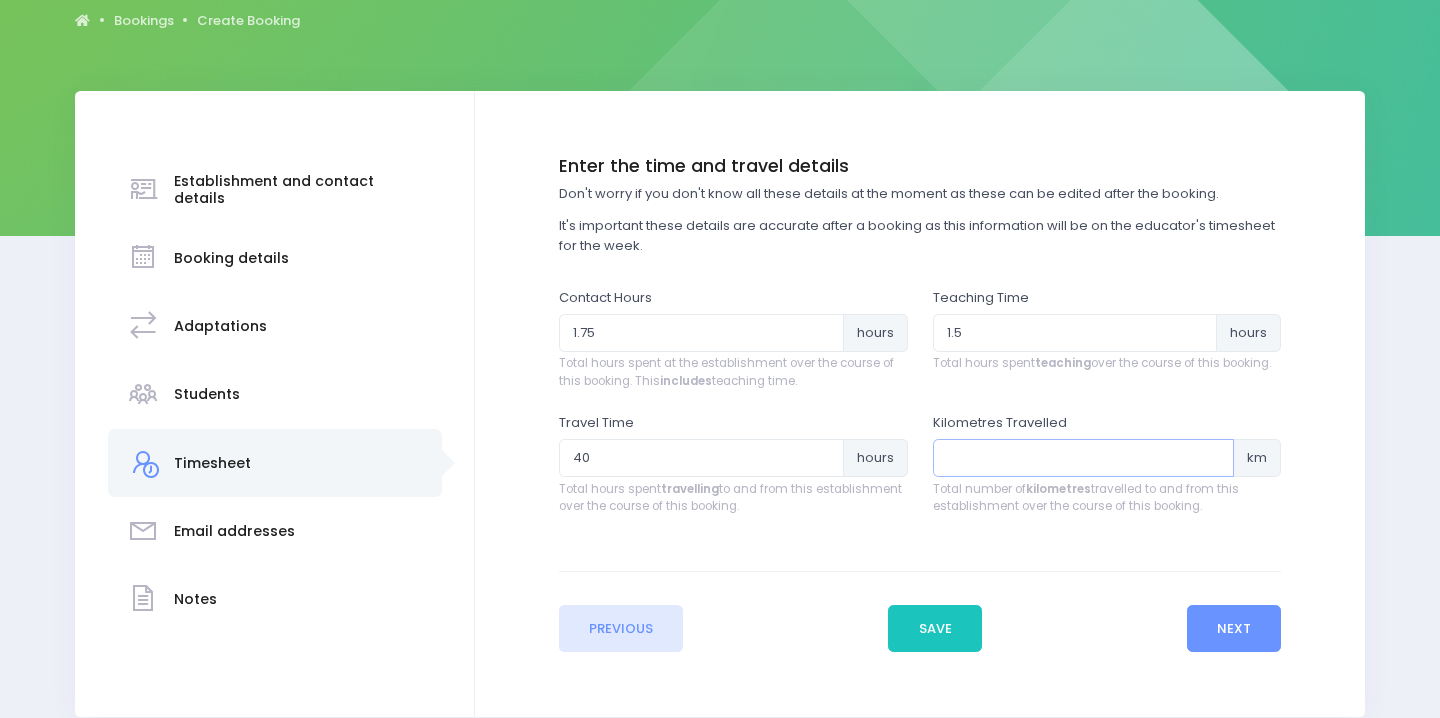 click at bounding box center (1084, 458) 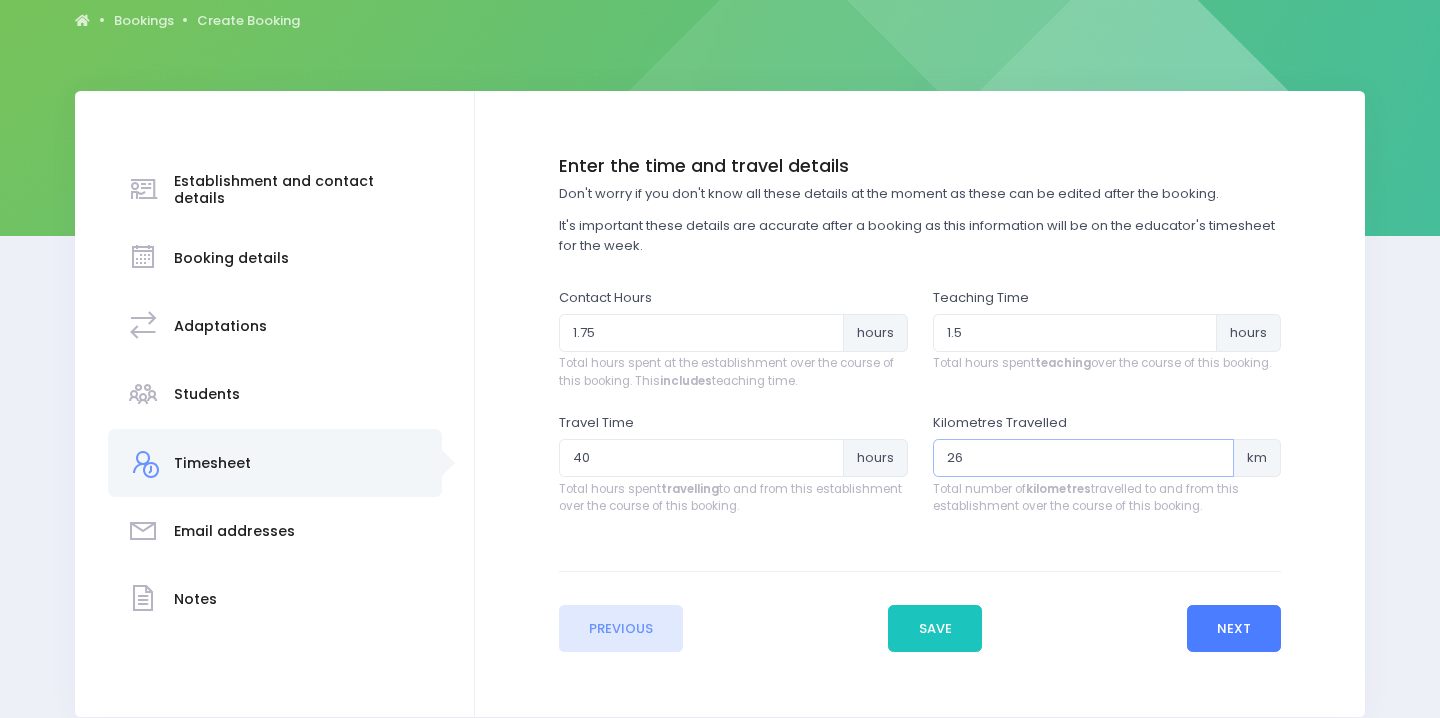 type on "26" 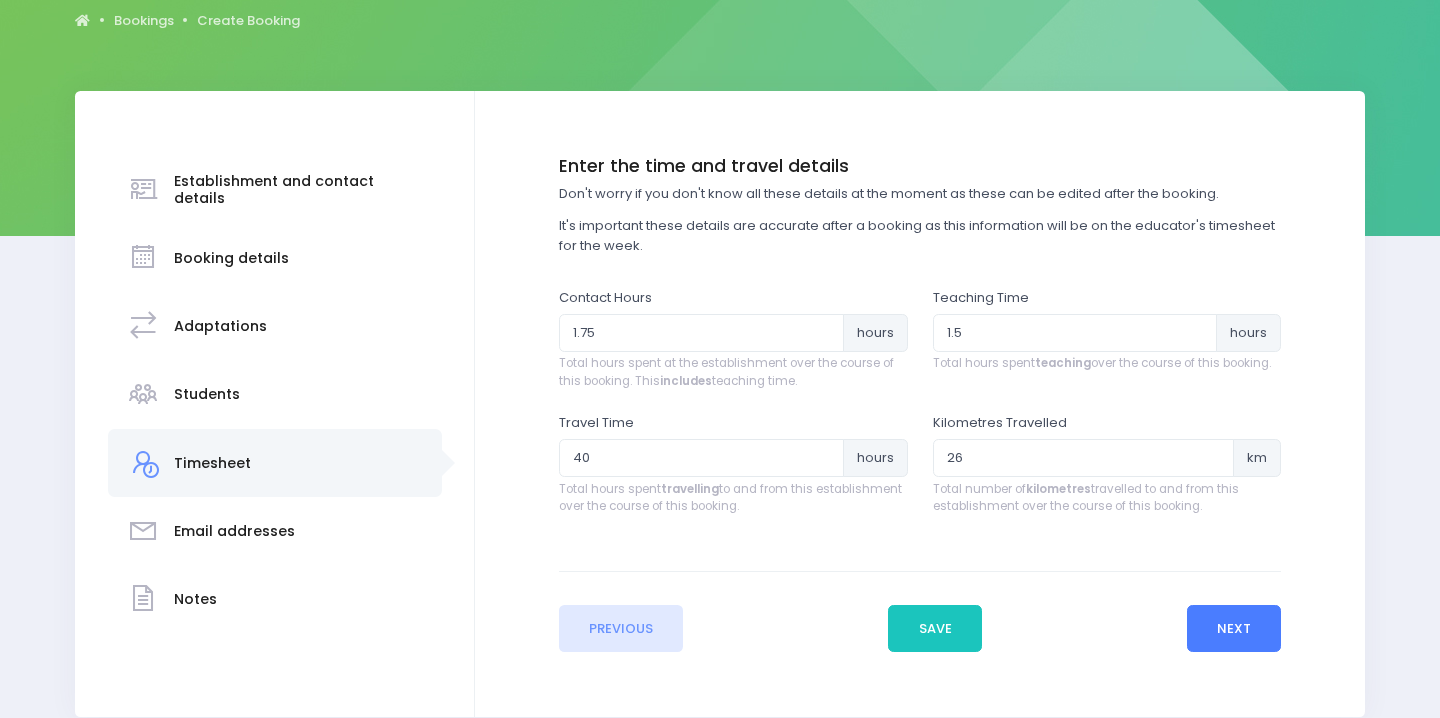 click on "Next" at bounding box center [1234, 629] 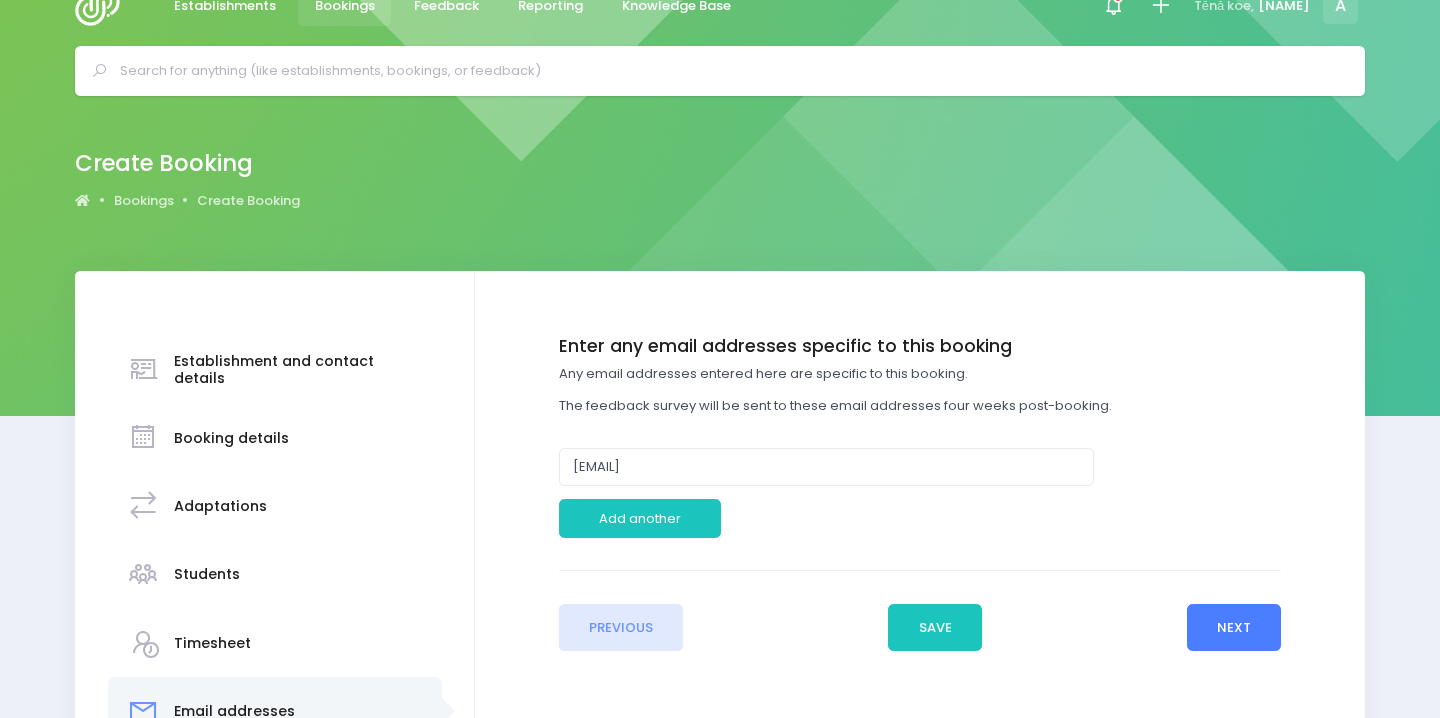 scroll, scrollTop: 0, scrollLeft: 0, axis: both 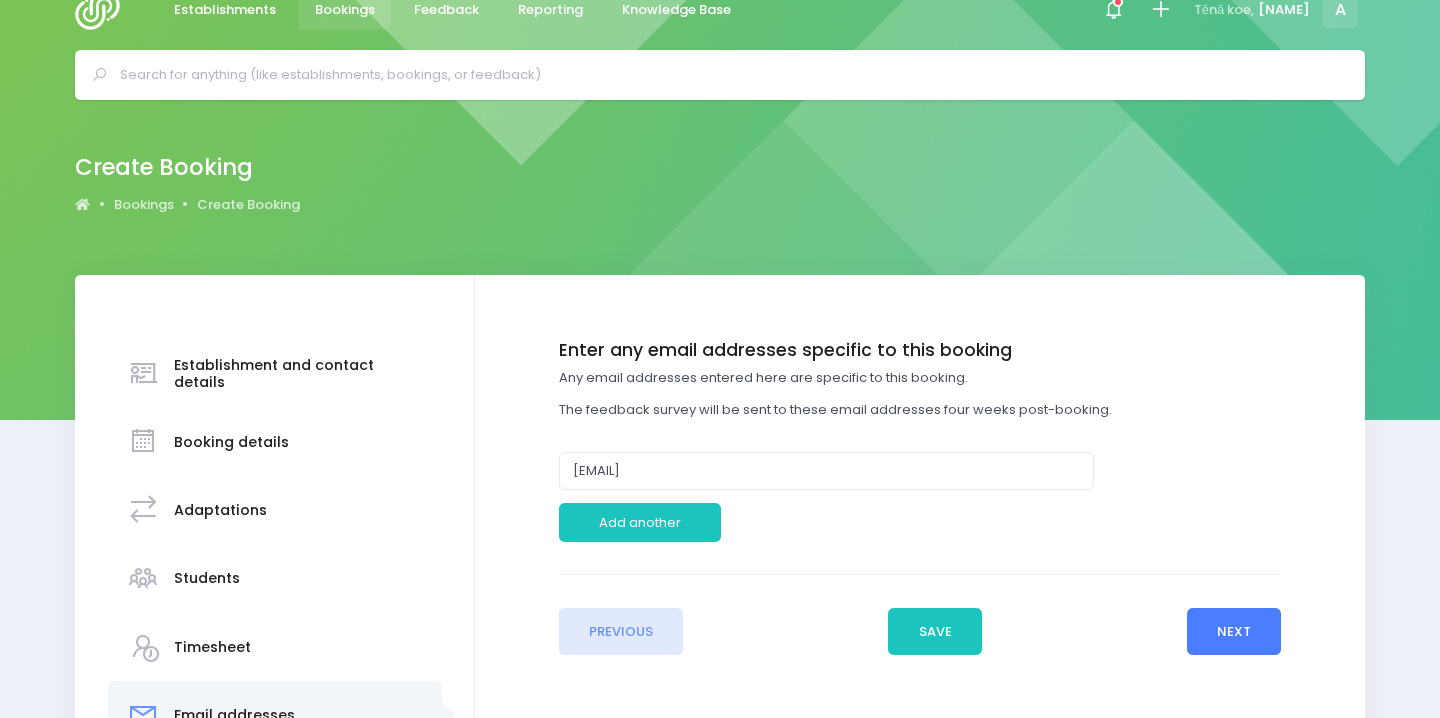 click on "Next" at bounding box center (1234, 632) 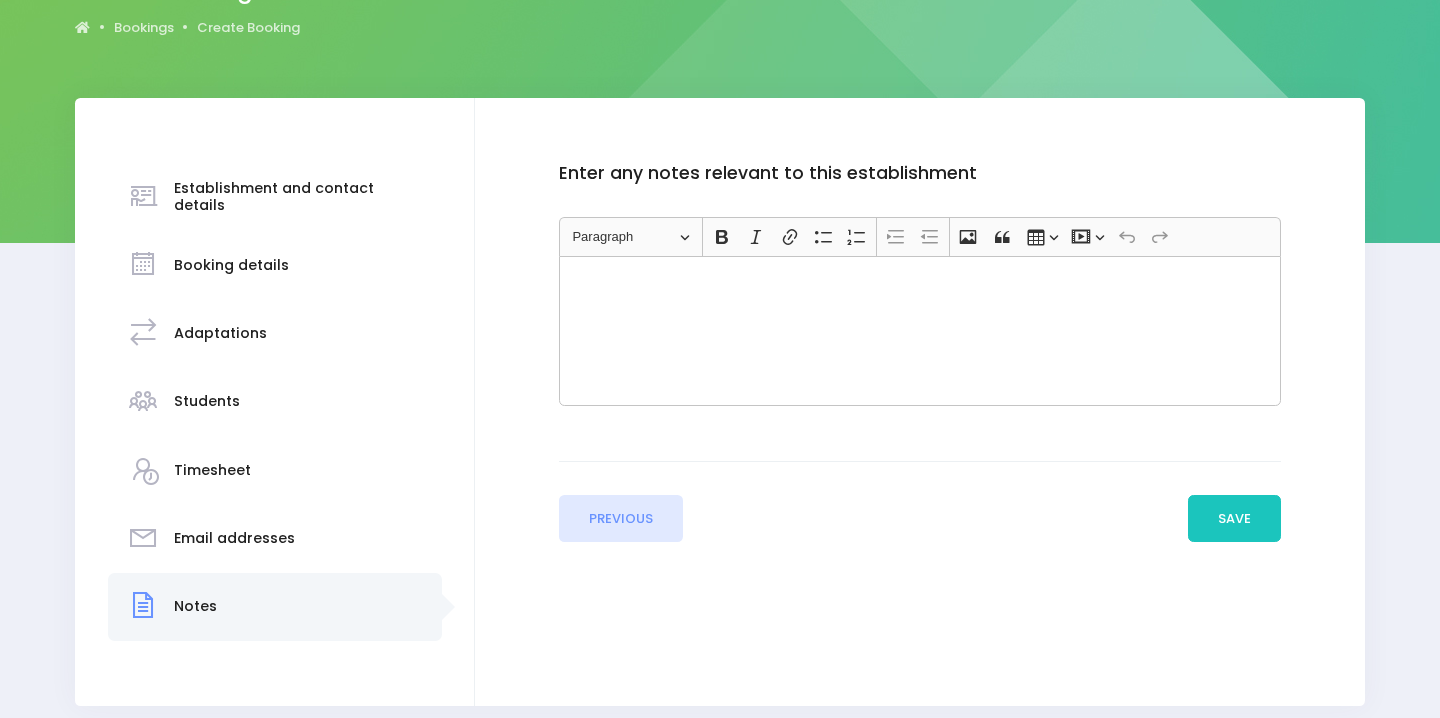 scroll, scrollTop: 242, scrollLeft: 0, axis: vertical 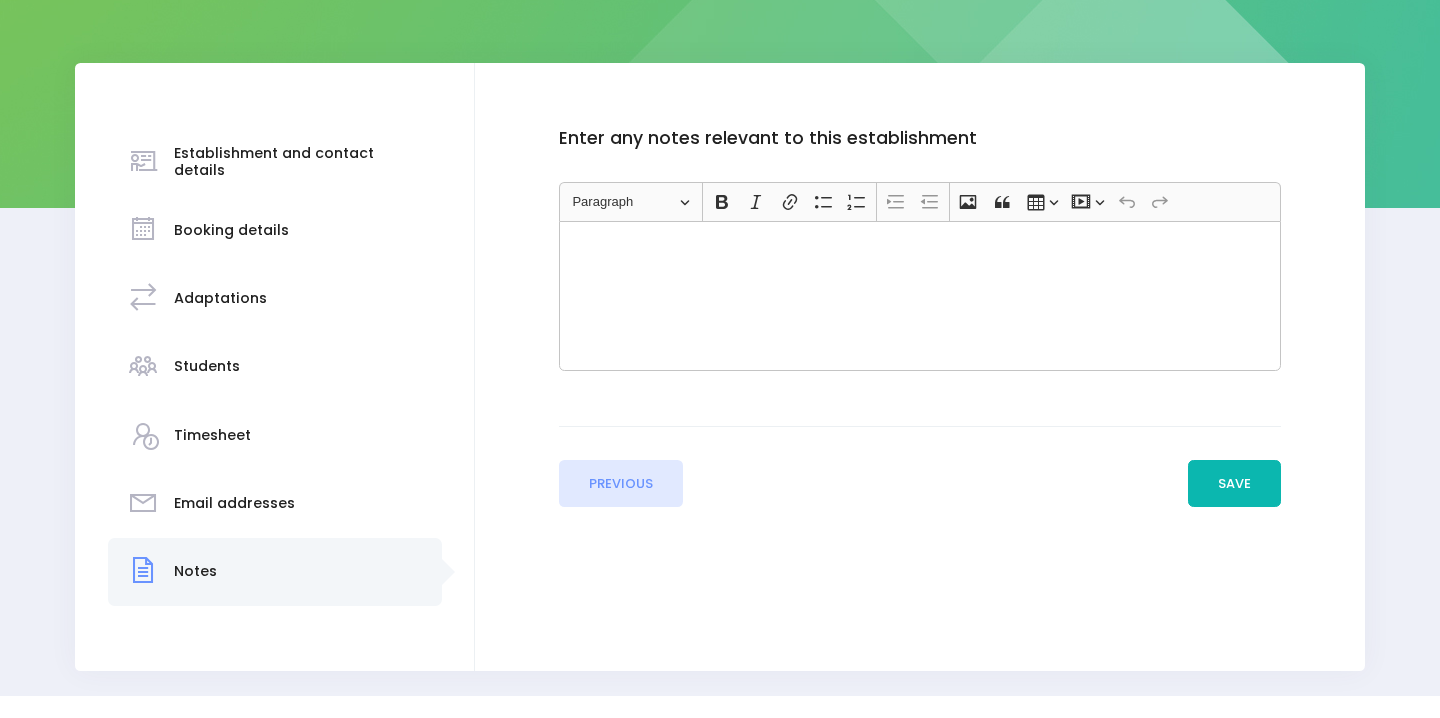 click on "Save" at bounding box center (1235, 484) 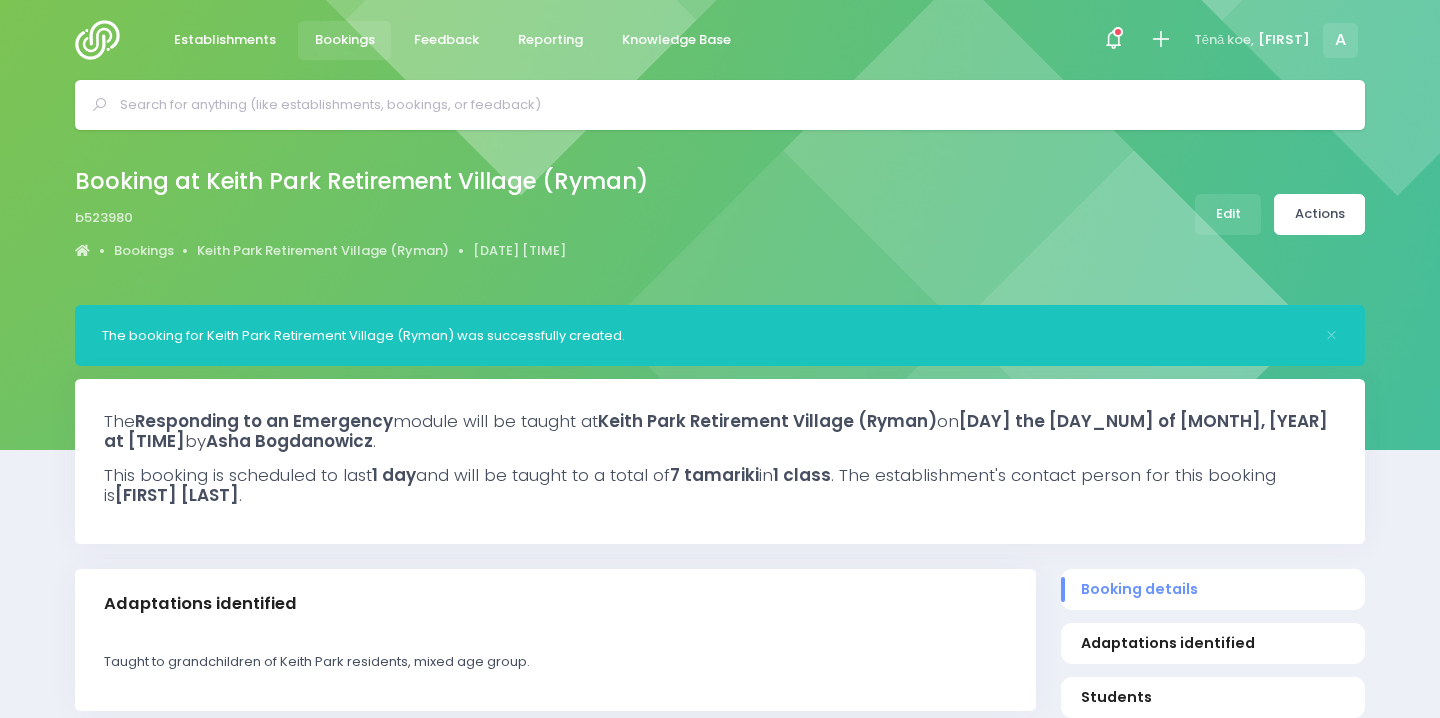 select on "5" 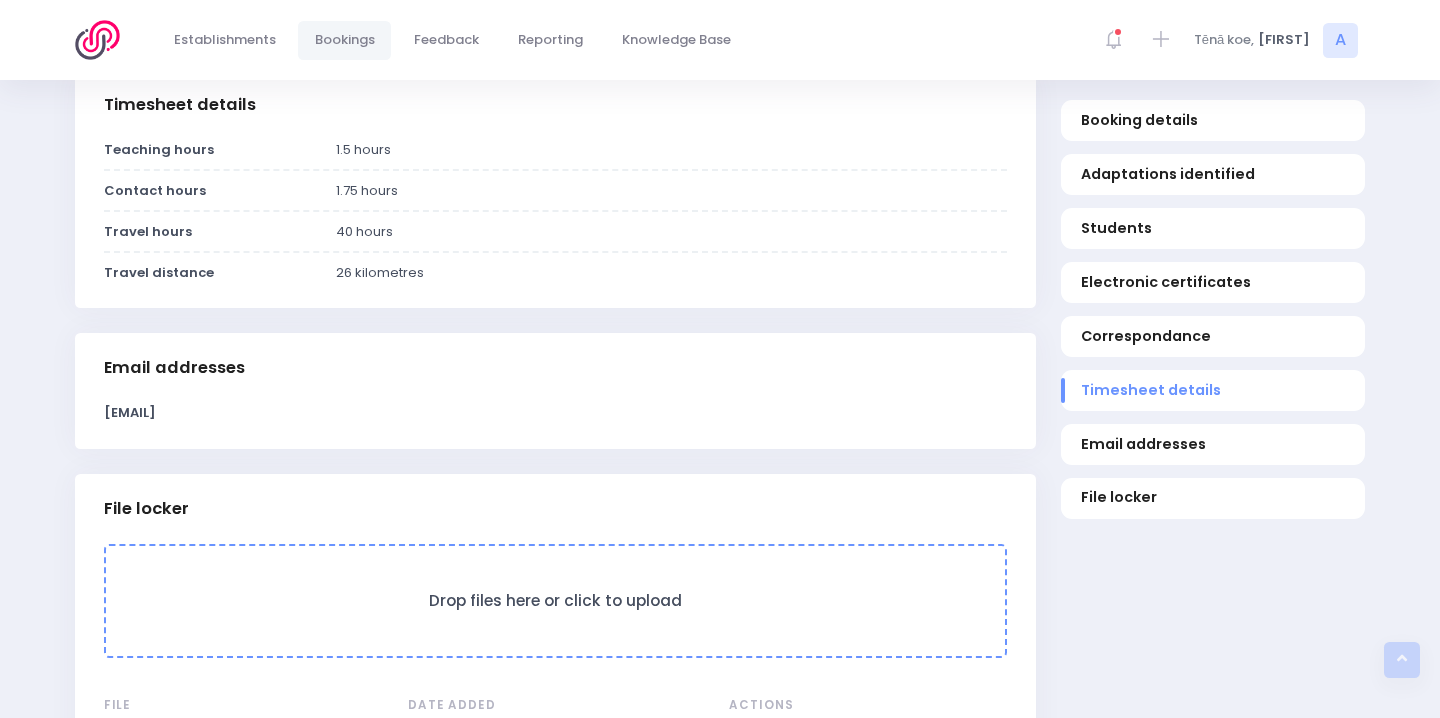 scroll, scrollTop: 1630, scrollLeft: 0, axis: vertical 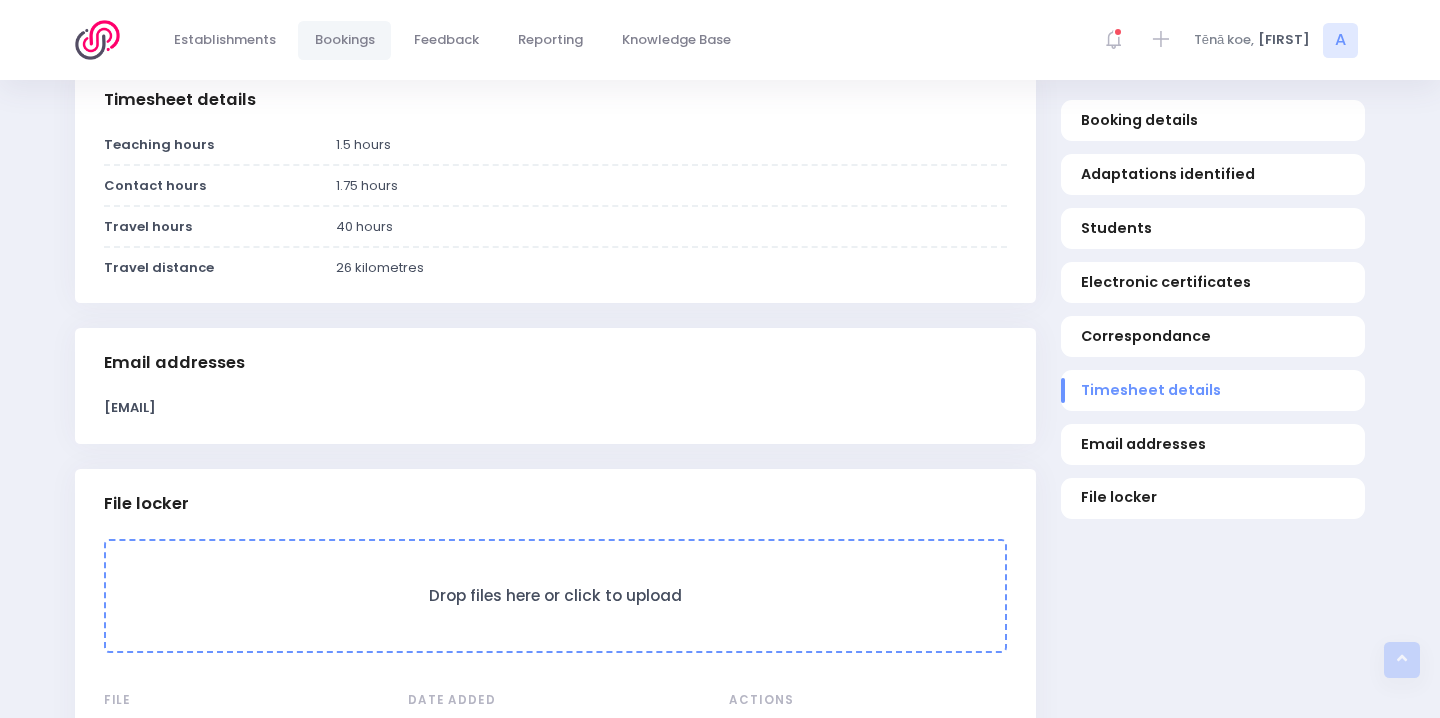 click on "Teaching hours
1.5
hours
Contact hours
1.75
hours
Travel hours" at bounding box center [555, 219] 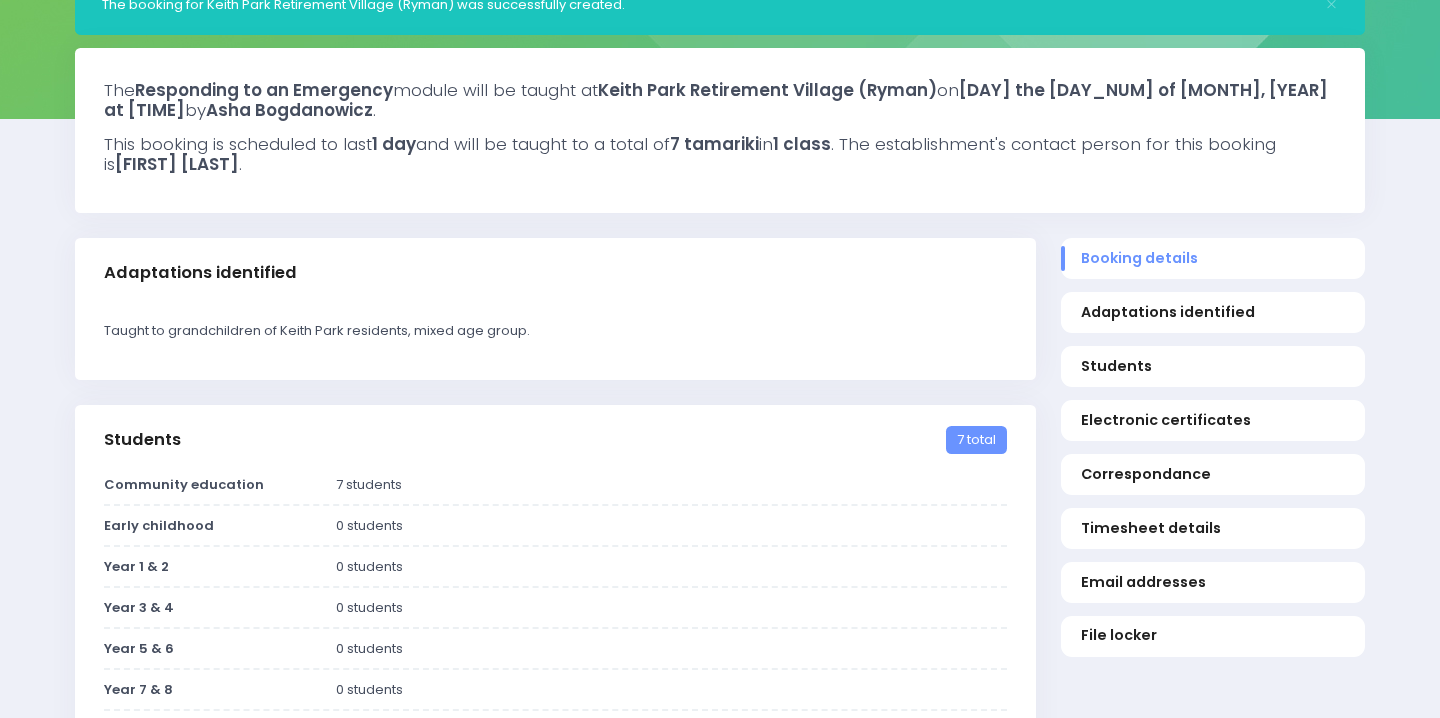 scroll, scrollTop: 94, scrollLeft: 0, axis: vertical 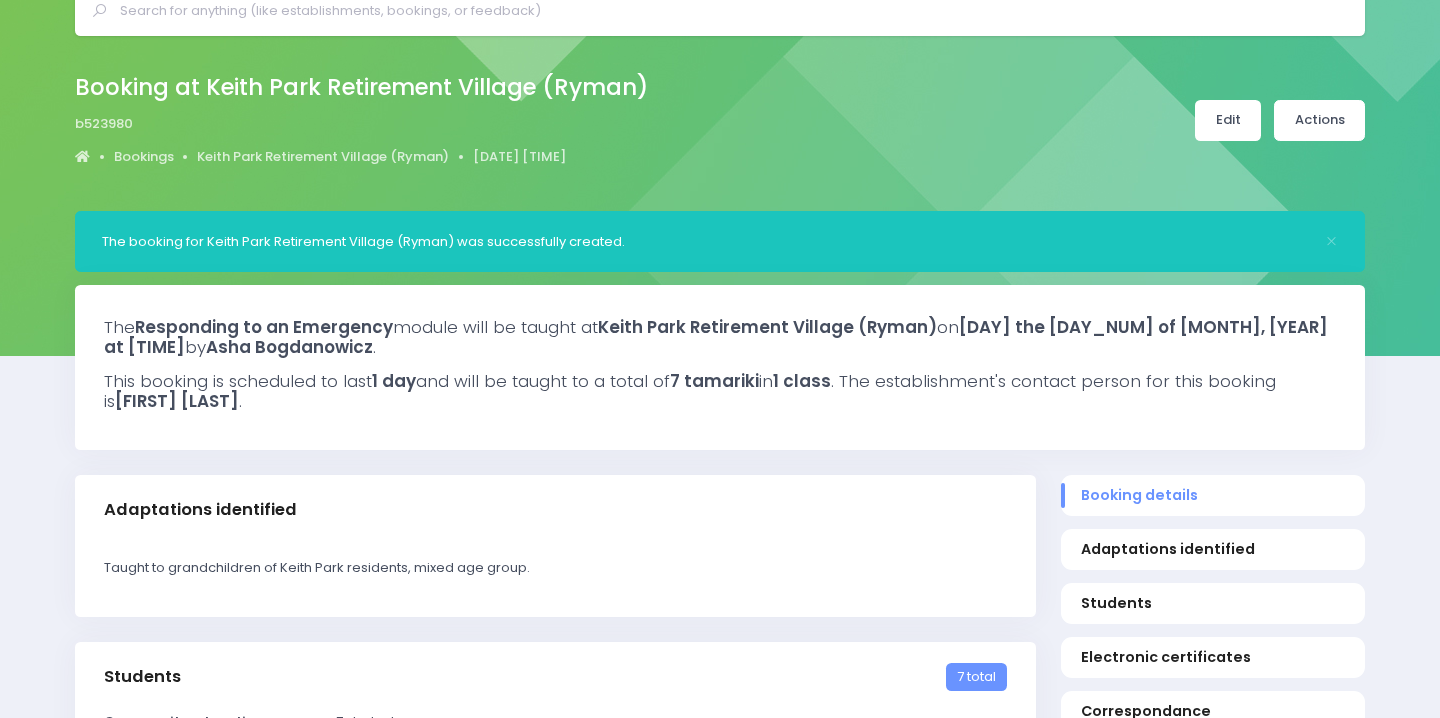 click on "Edit" at bounding box center (1228, 120) 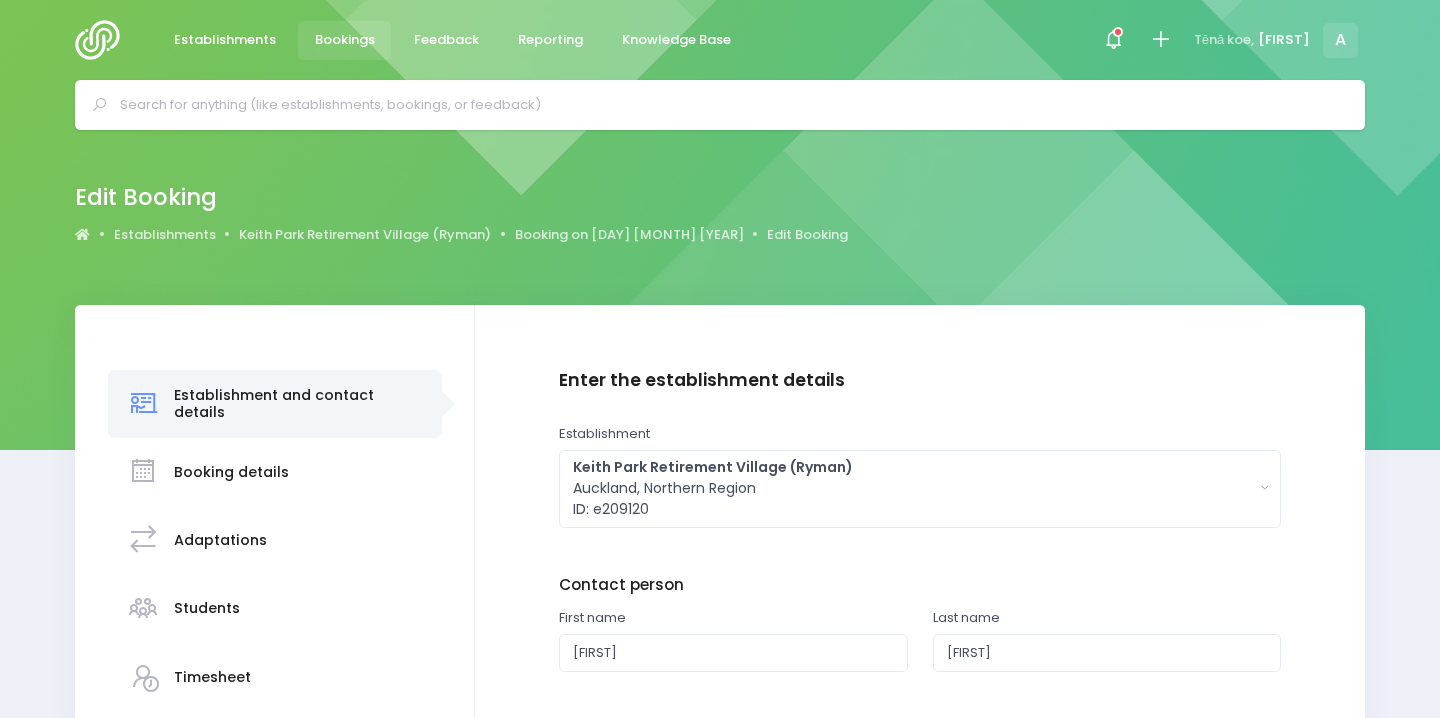 scroll, scrollTop: 353, scrollLeft: 0, axis: vertical 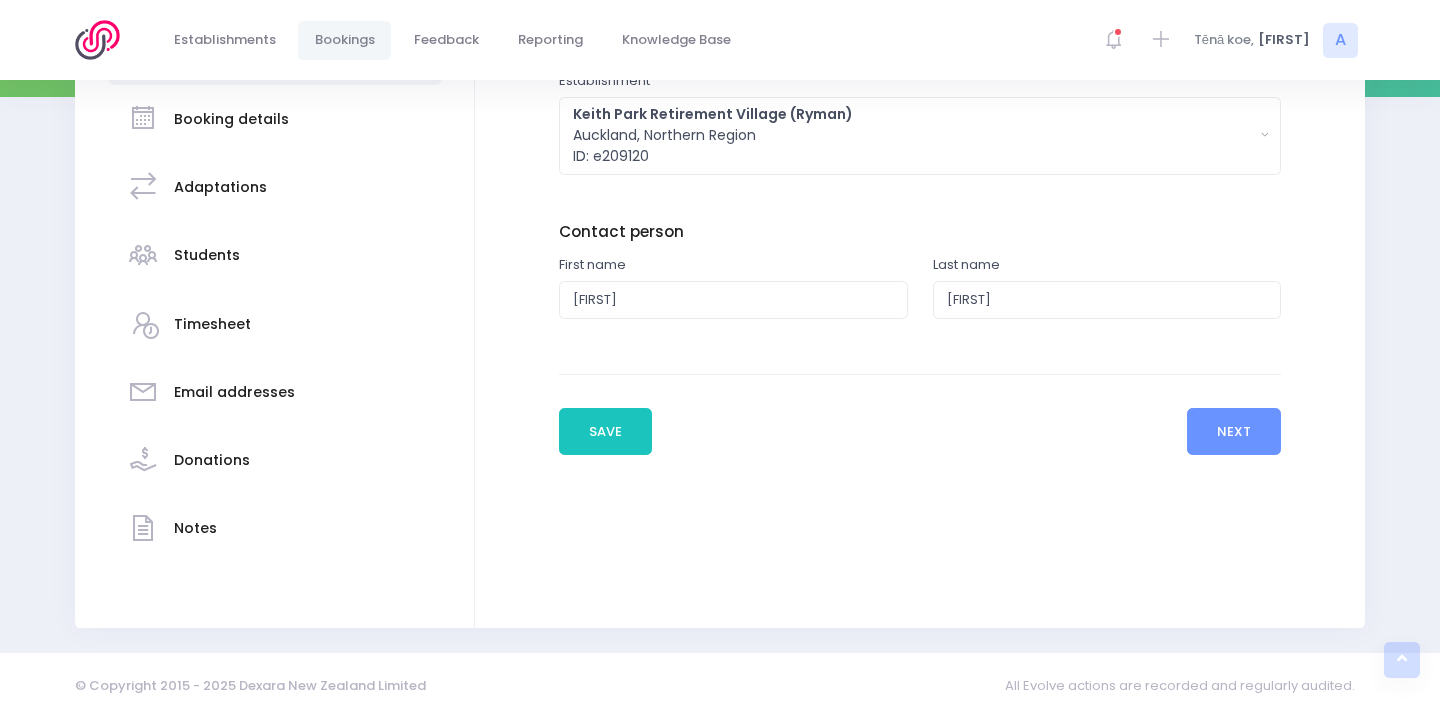 click on "Timesheet" at bounding box center [212, 324] 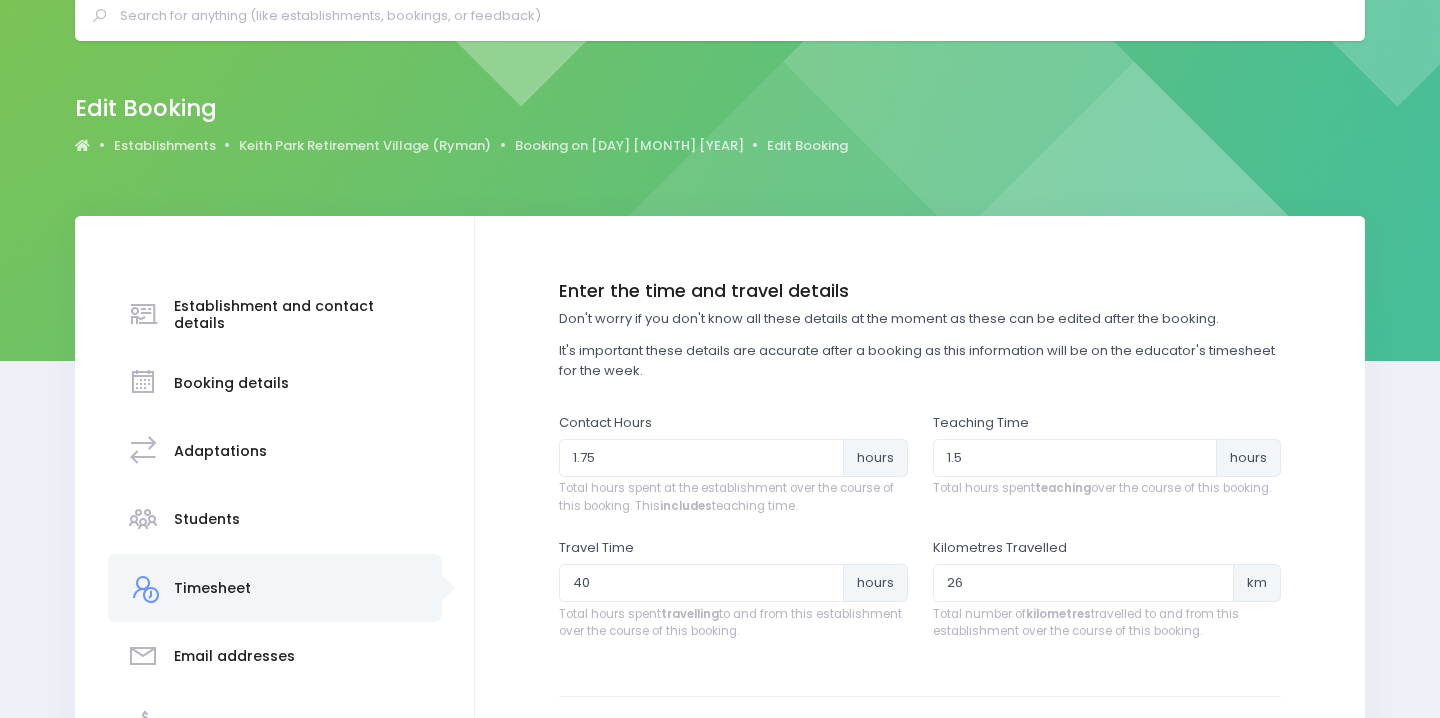 scroll, scrollTop: 153, scrollLeft: 0, axis: vertical 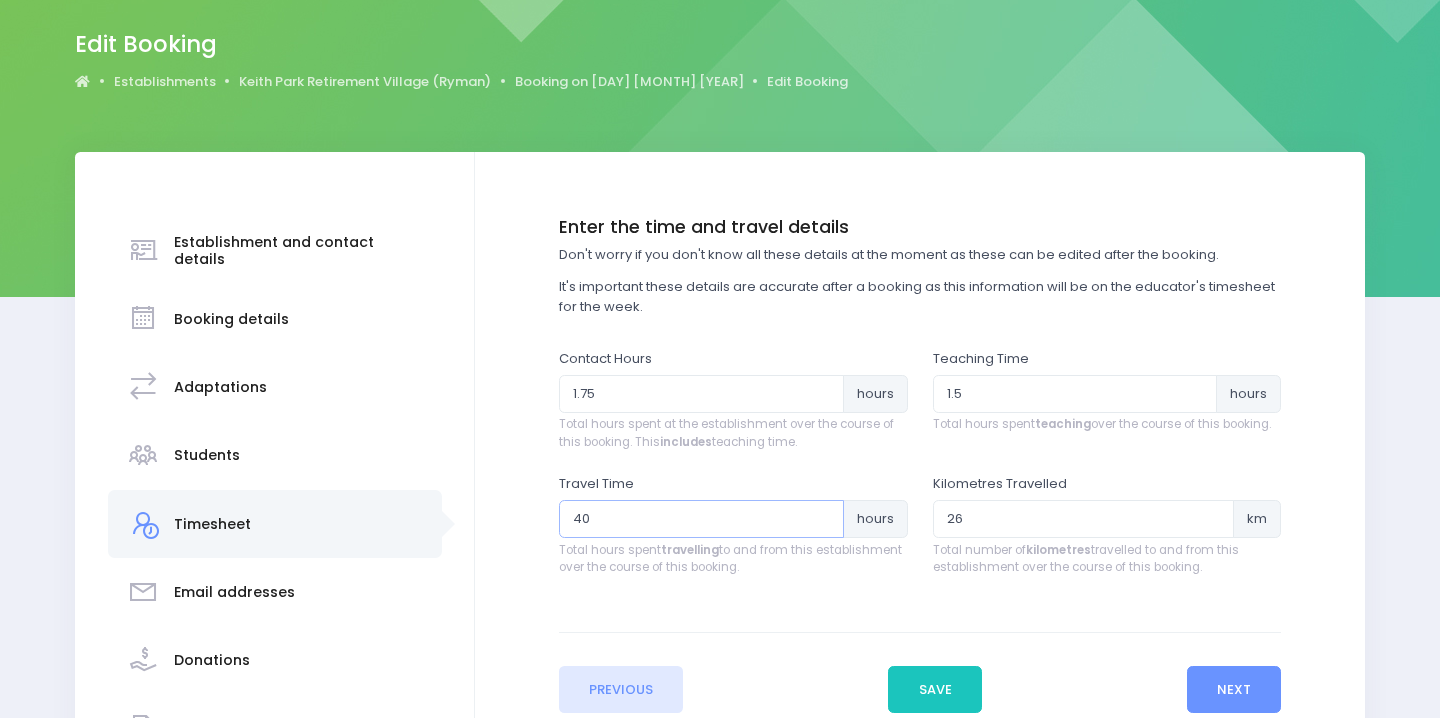 click on "40" at bounding box center [701, 519] 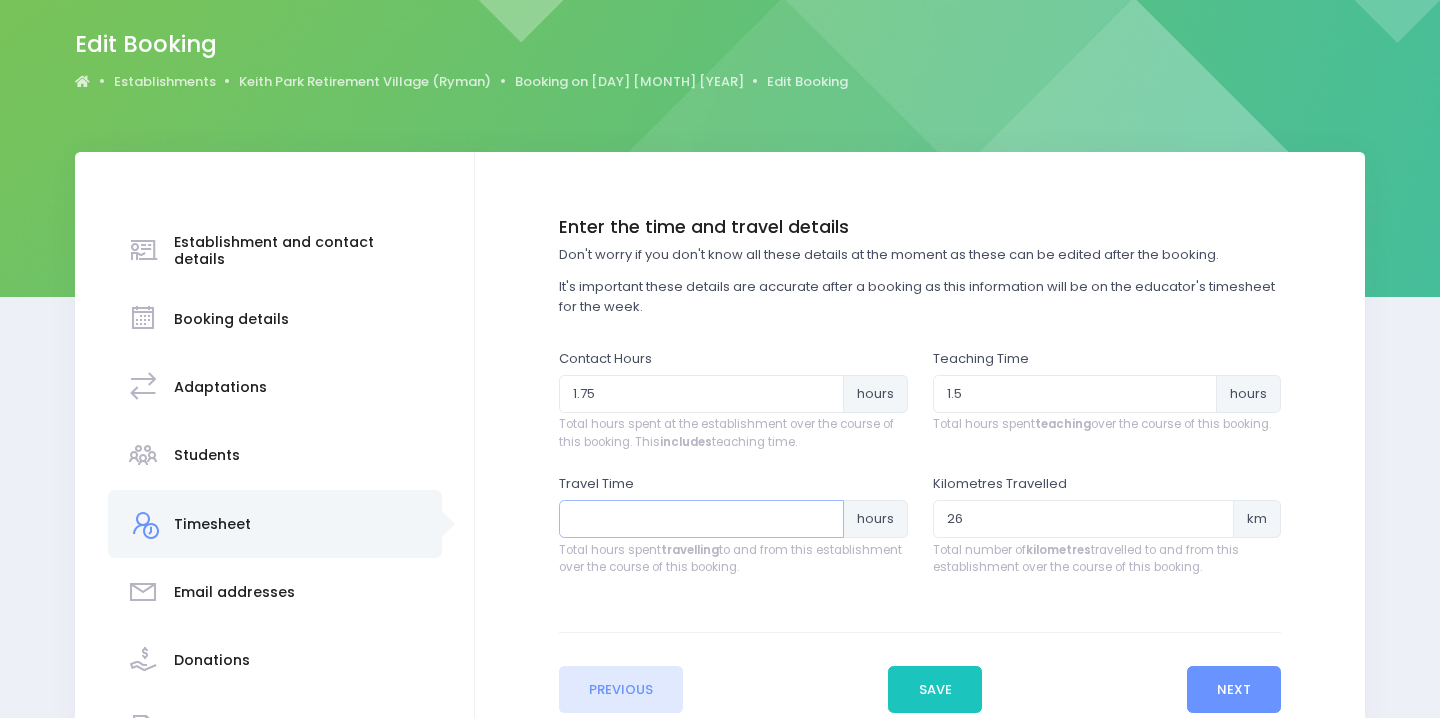 type on "1" 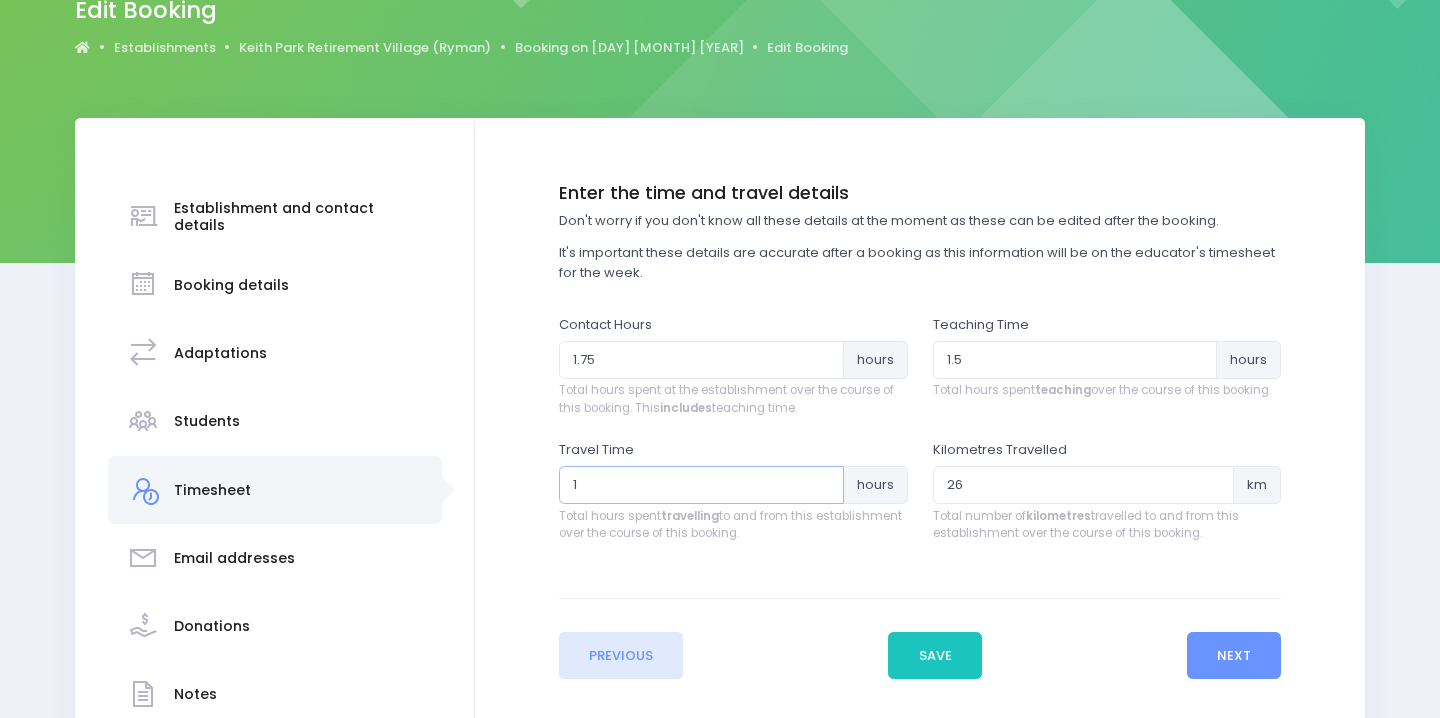 scroll, scrollTop: 188, scrollLeft: 0, axis: vertical 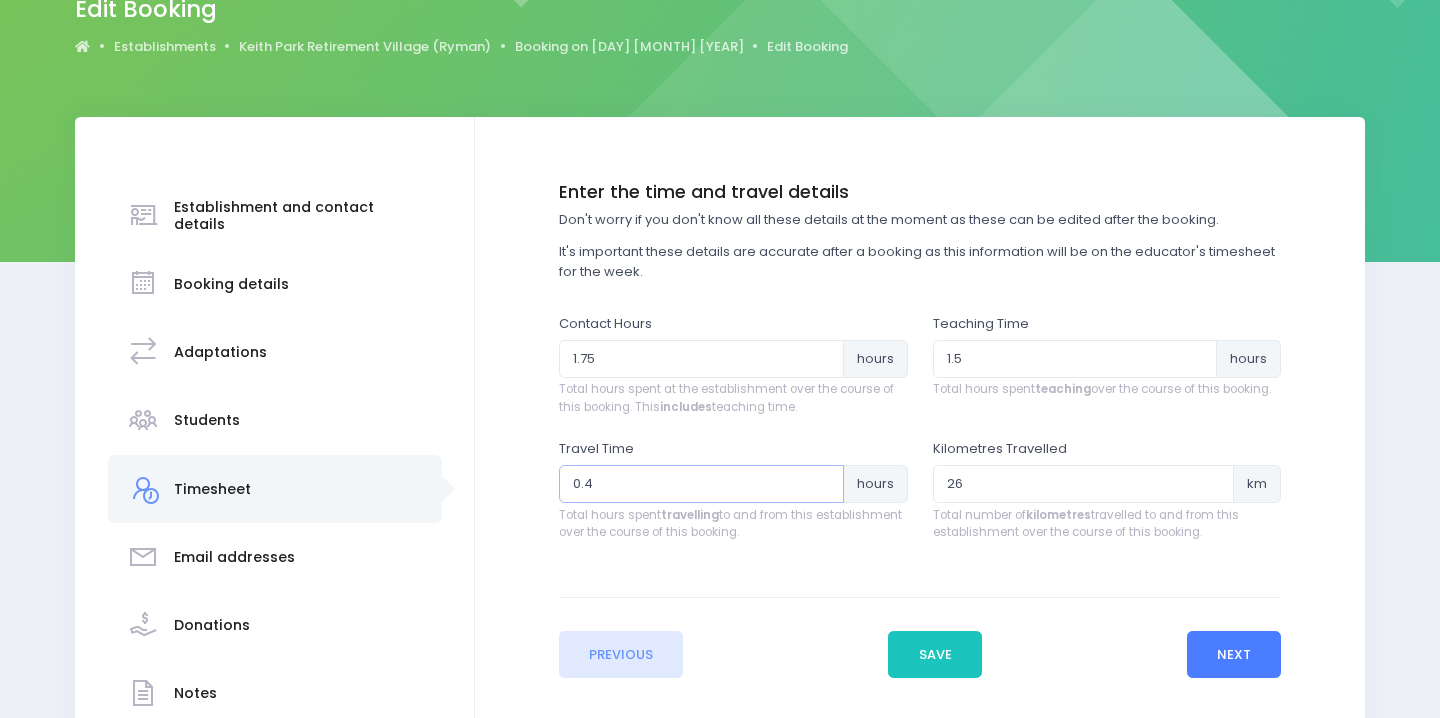 type on "0.4" 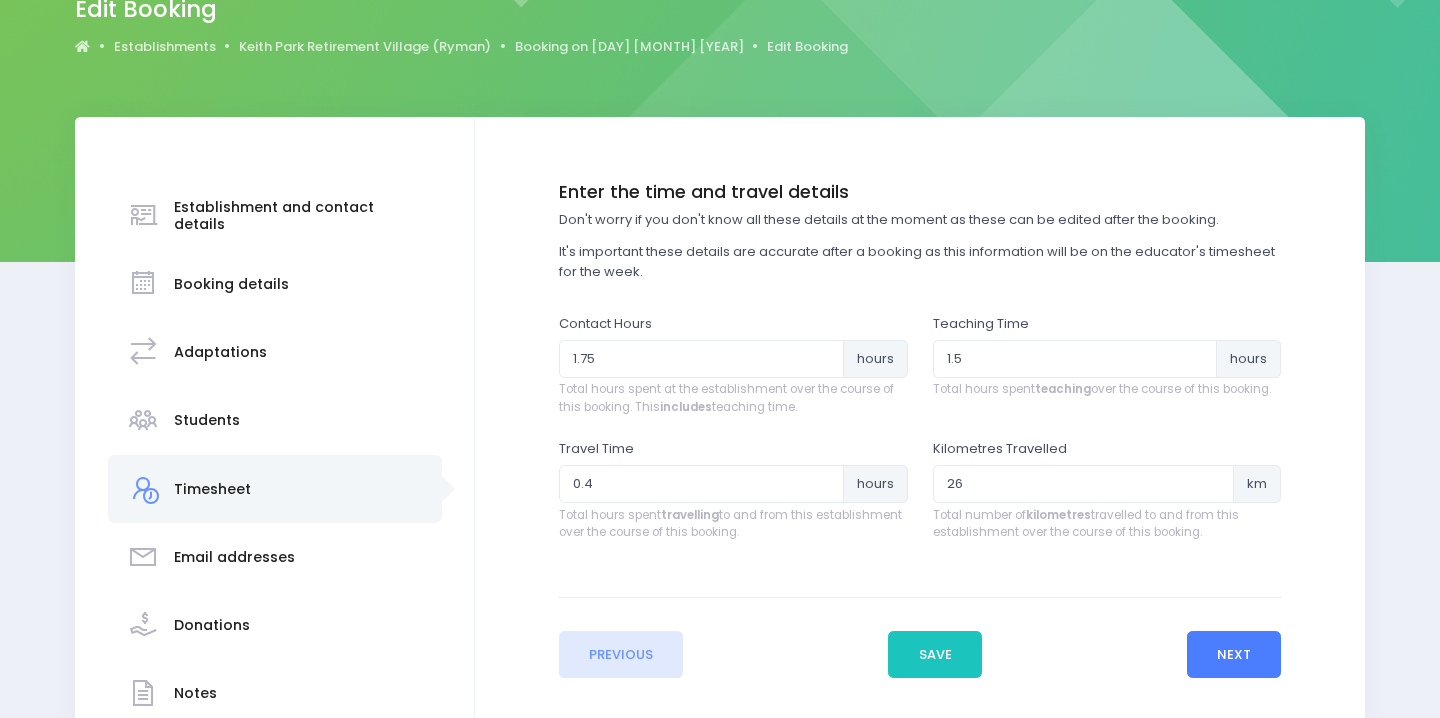 click on "Next" at bounding box center [1234, 655] 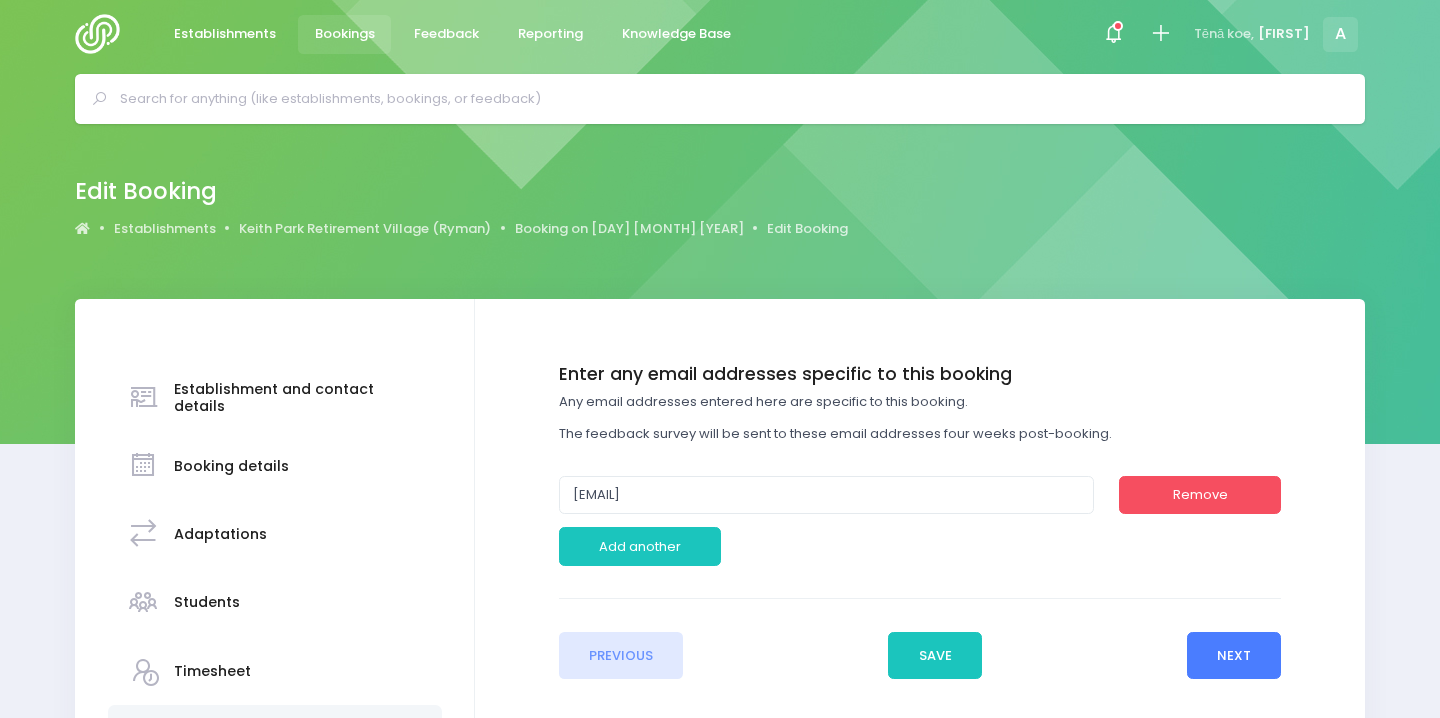 scroll, scrollTop: 0, scrollLeft: 0, axis: both 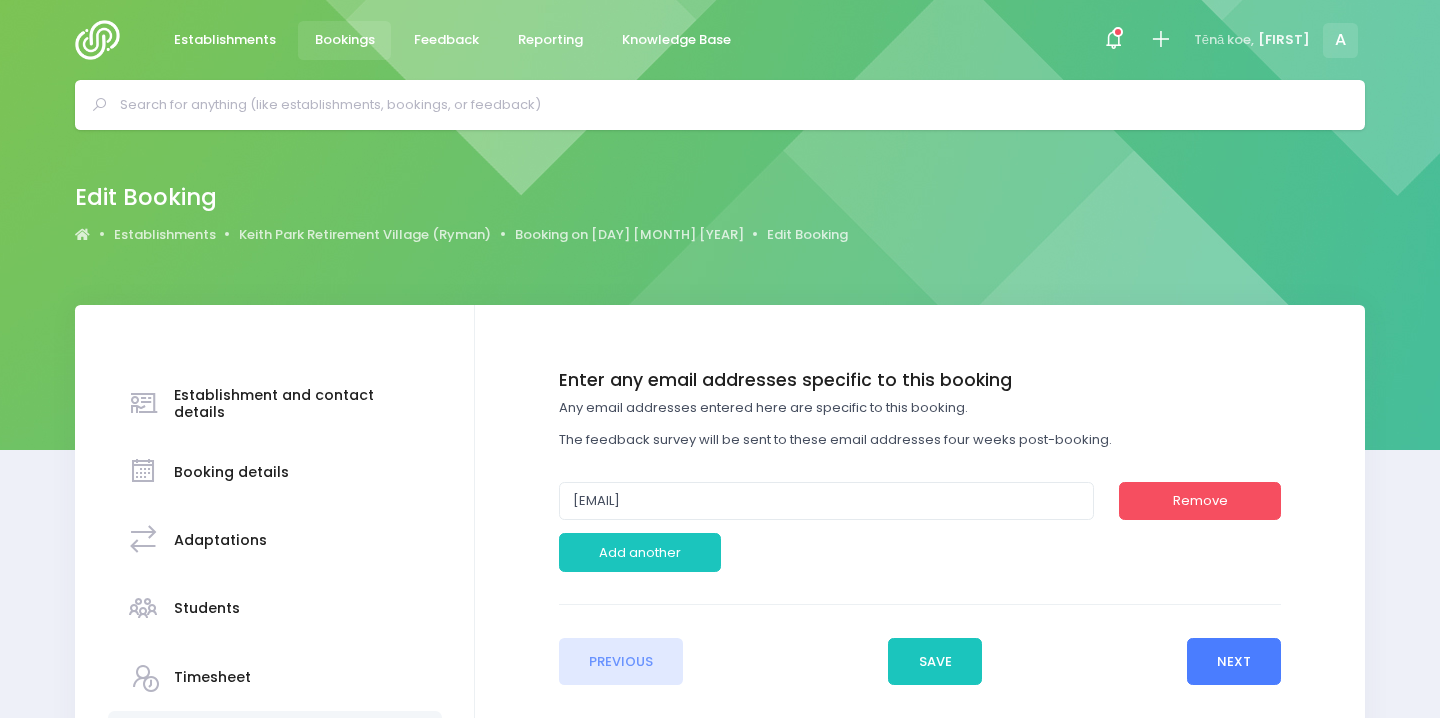 click on "Next" at bounding box center [1234, 662] 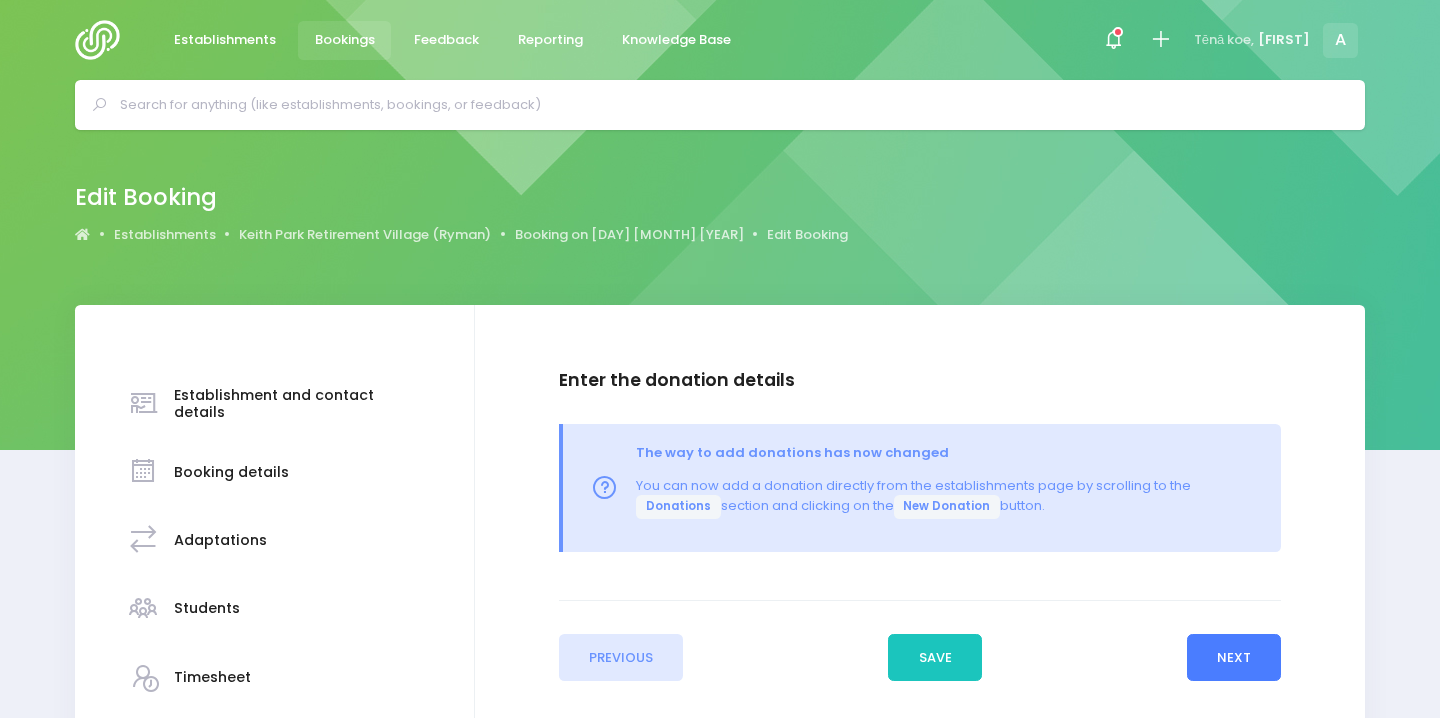 click on "Next" at bounding box center [1234, 658] 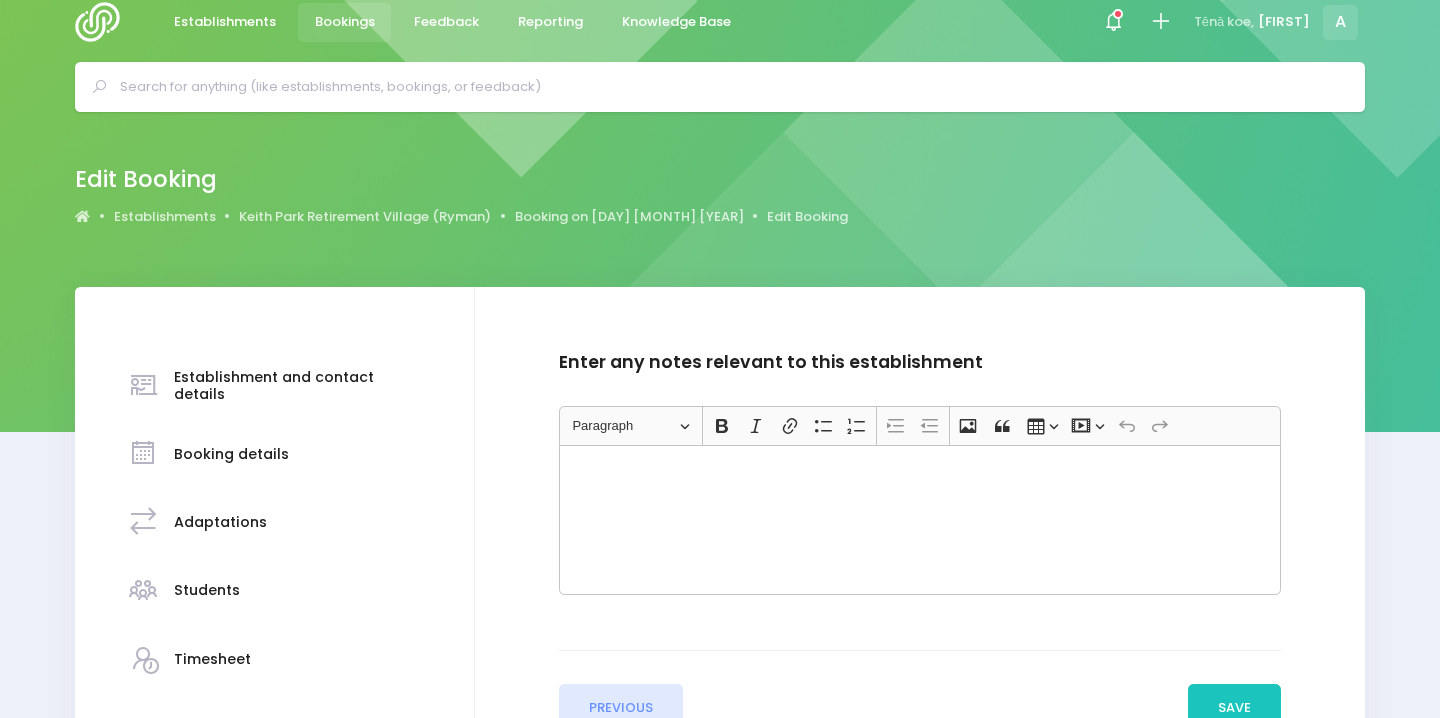 scroll, scrollTop: 20, scrollLeft: 0, axis: vertical 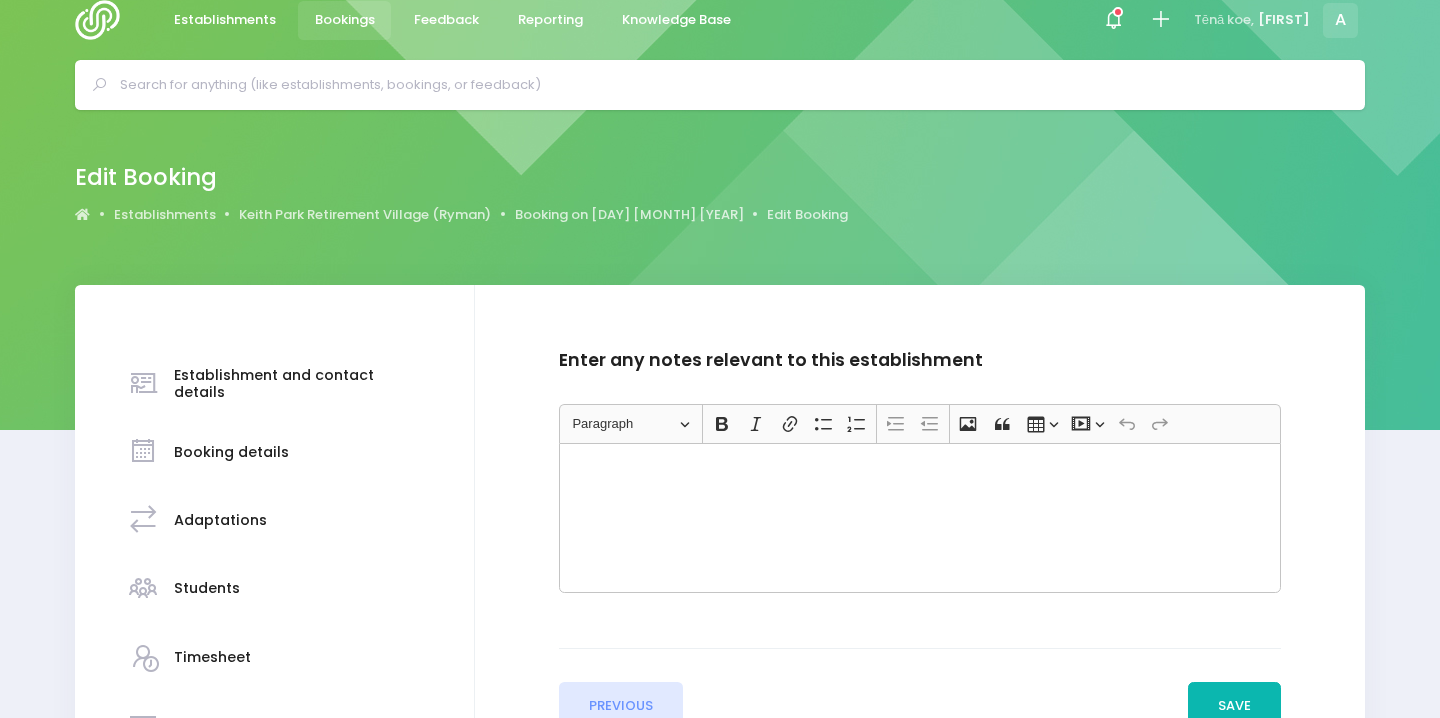 click on "Save" at bounding box center [1235, 706] 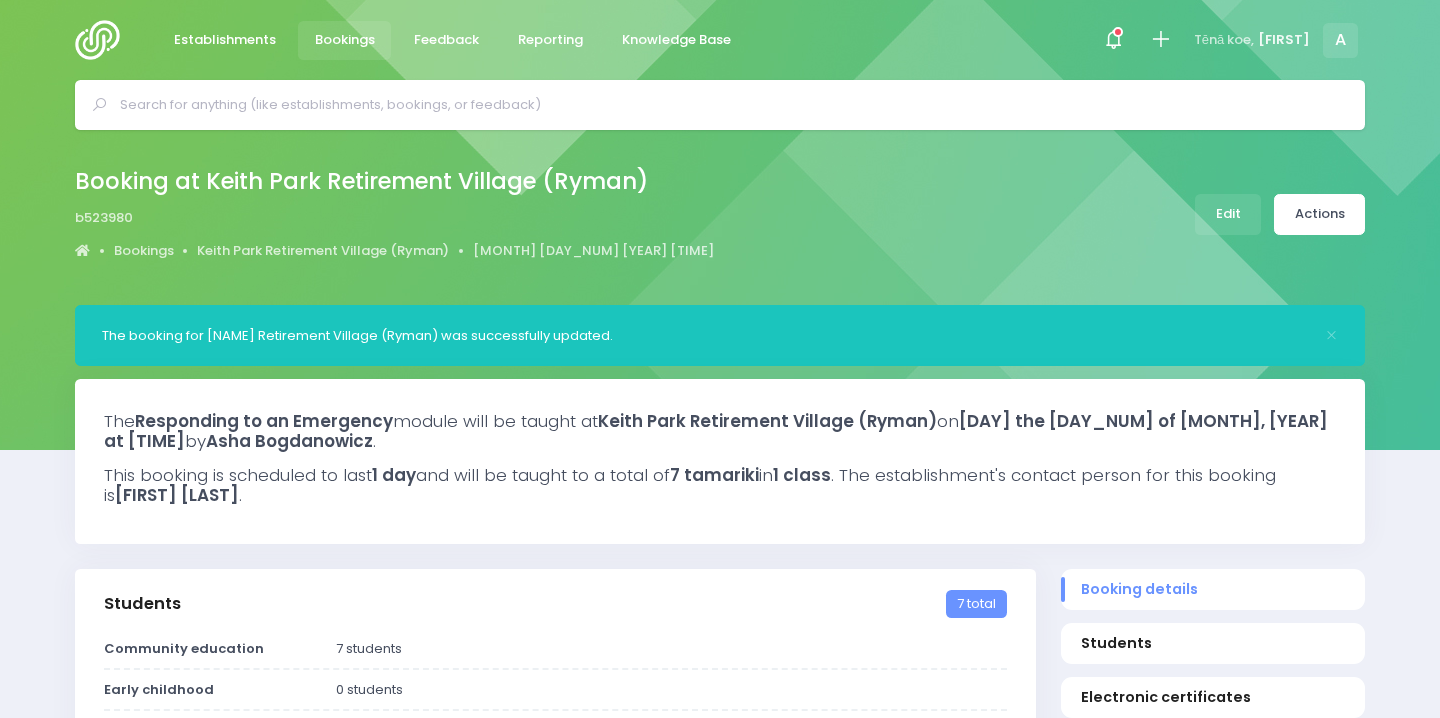 select on "5" 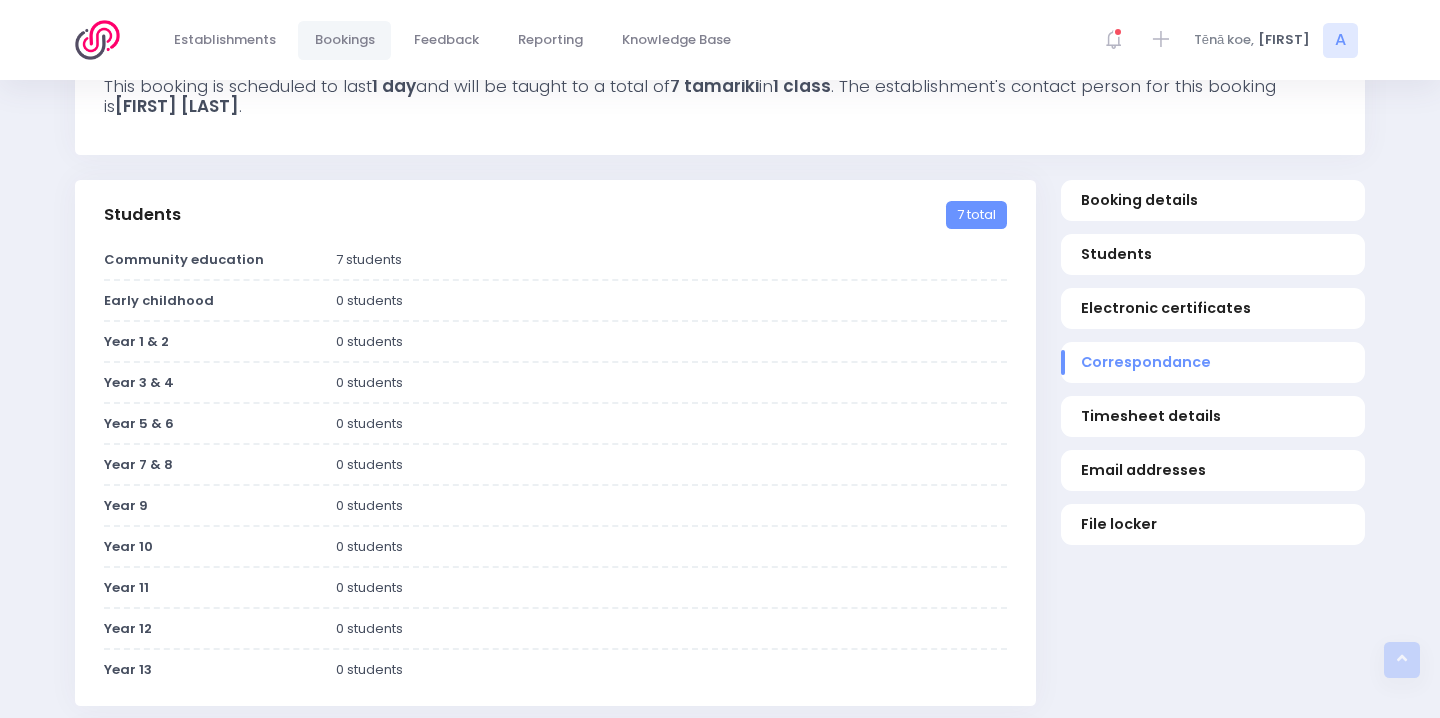 scroll, scrollTop: 0, scrollLeft: 0, axis: both 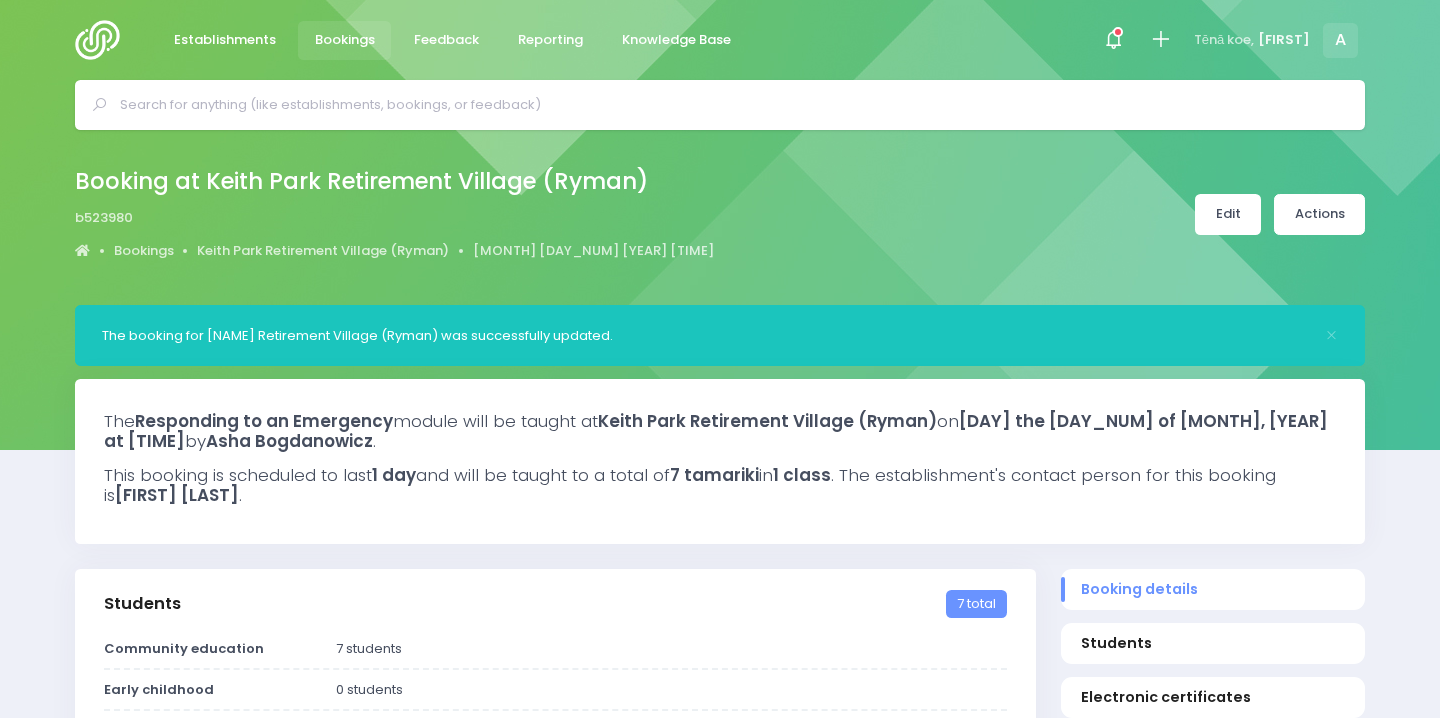 click on "Edit" at bounding box center (1228, 214) 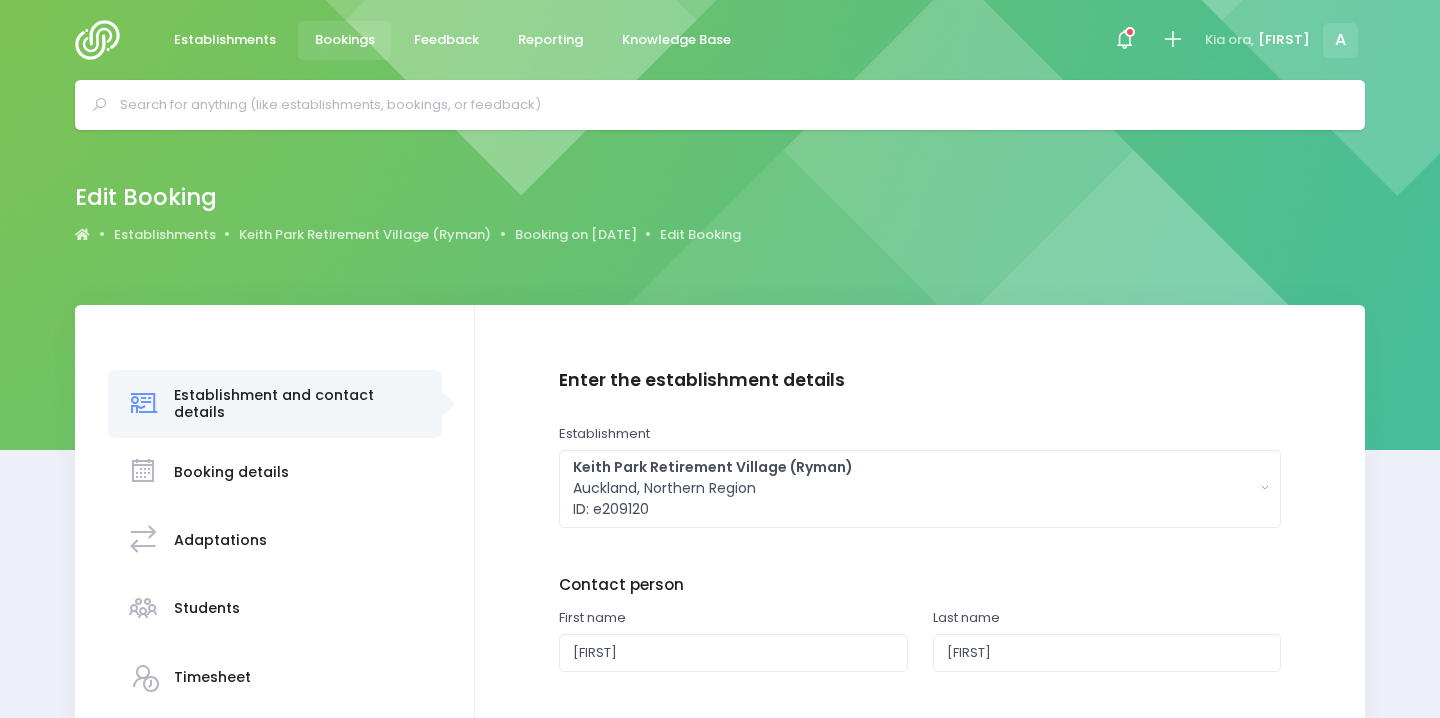 scroll, scrollTop: 353, scrollLeft: 0, axis: vertical 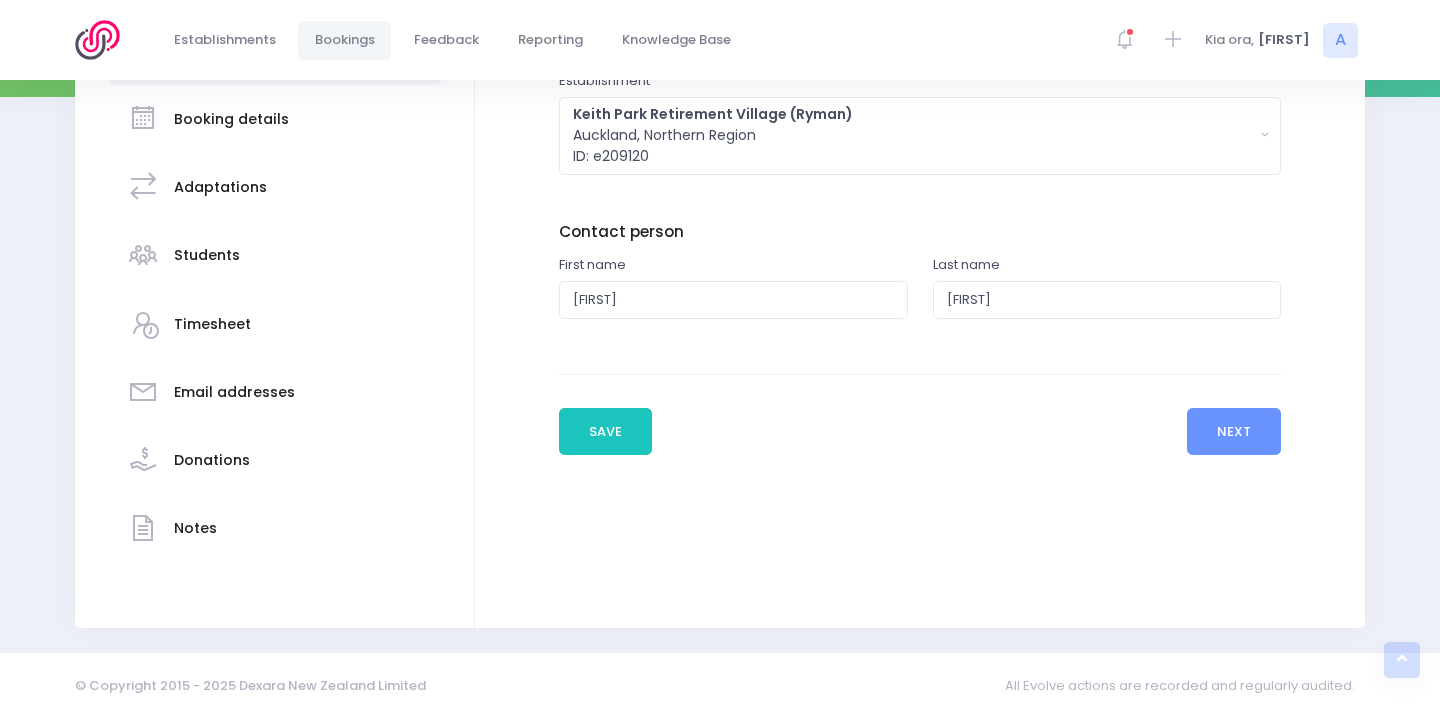 click on "Timesheet" at bounding box center [212, 324] 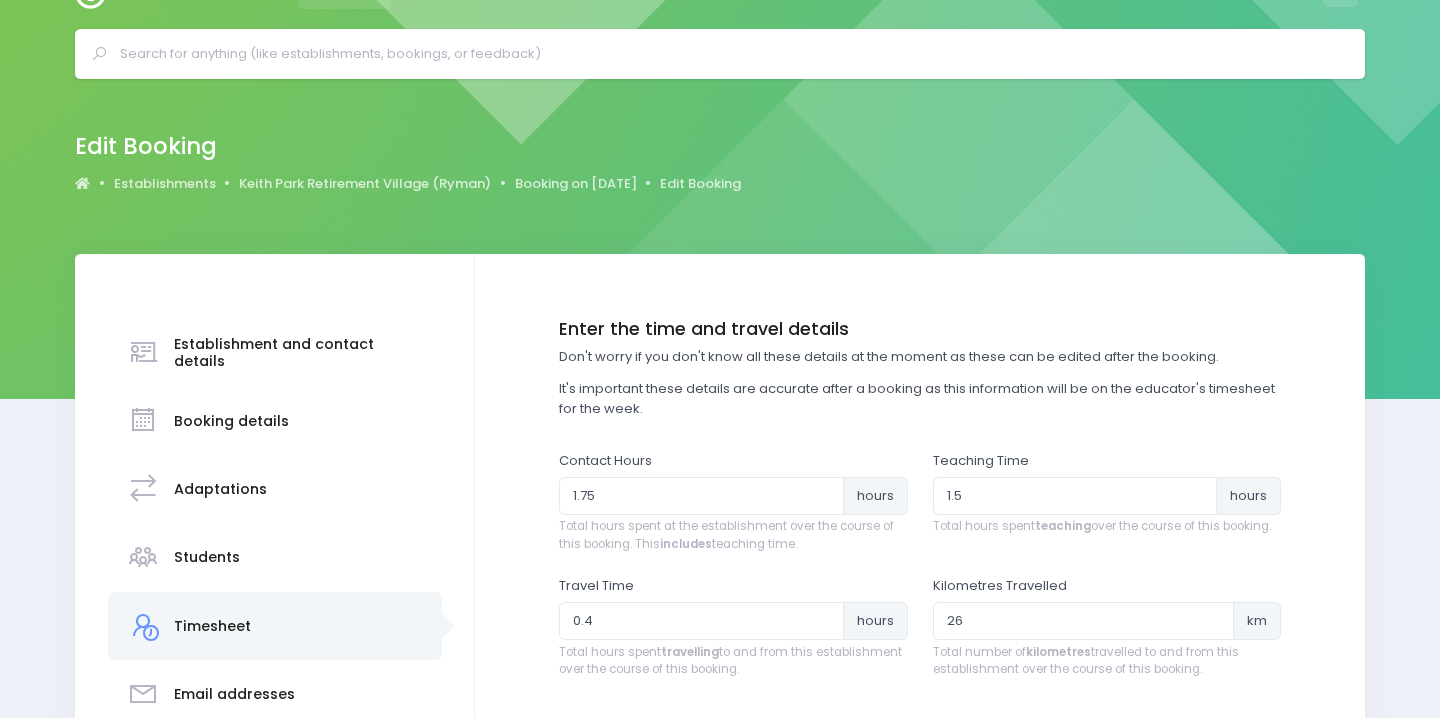 scroll, scrollTop: 55, scrollLeft: 0, axis: vertical 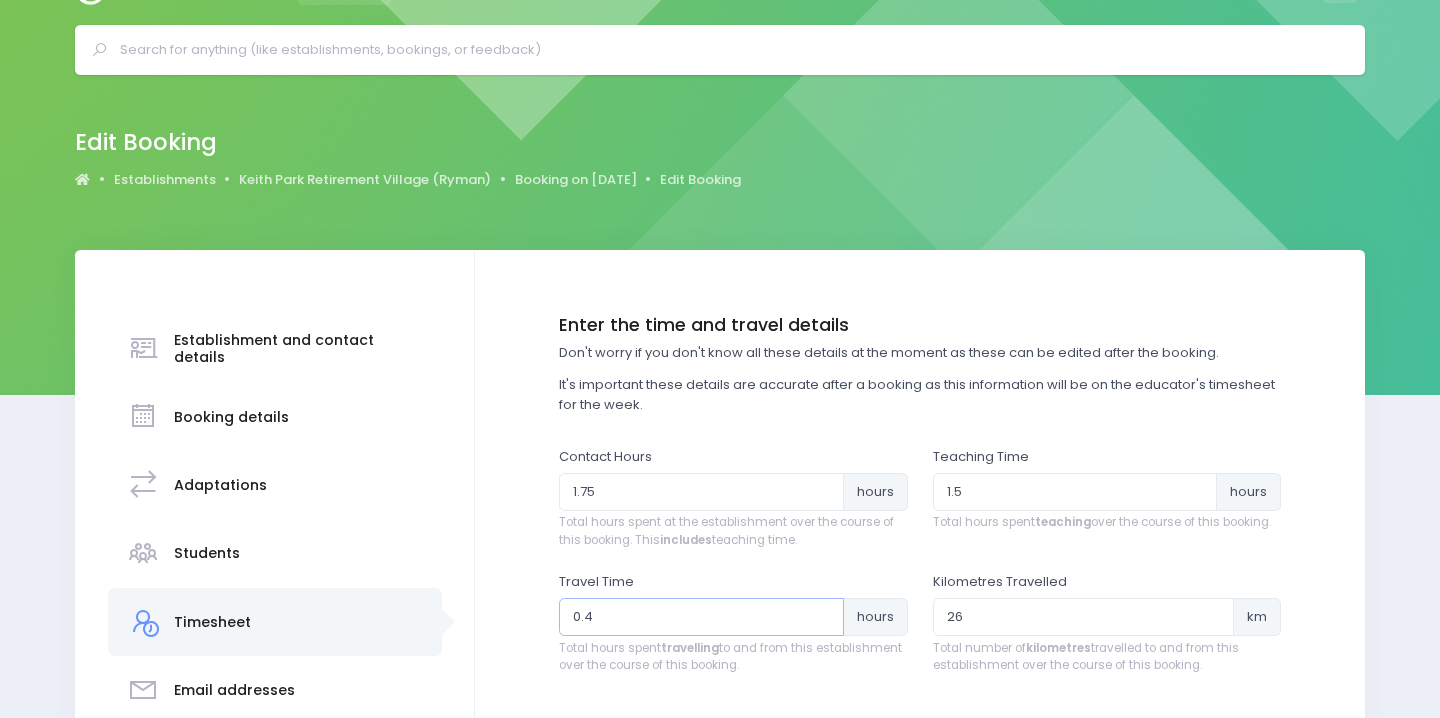 click on "0.4" at bounding box center [701, 617] 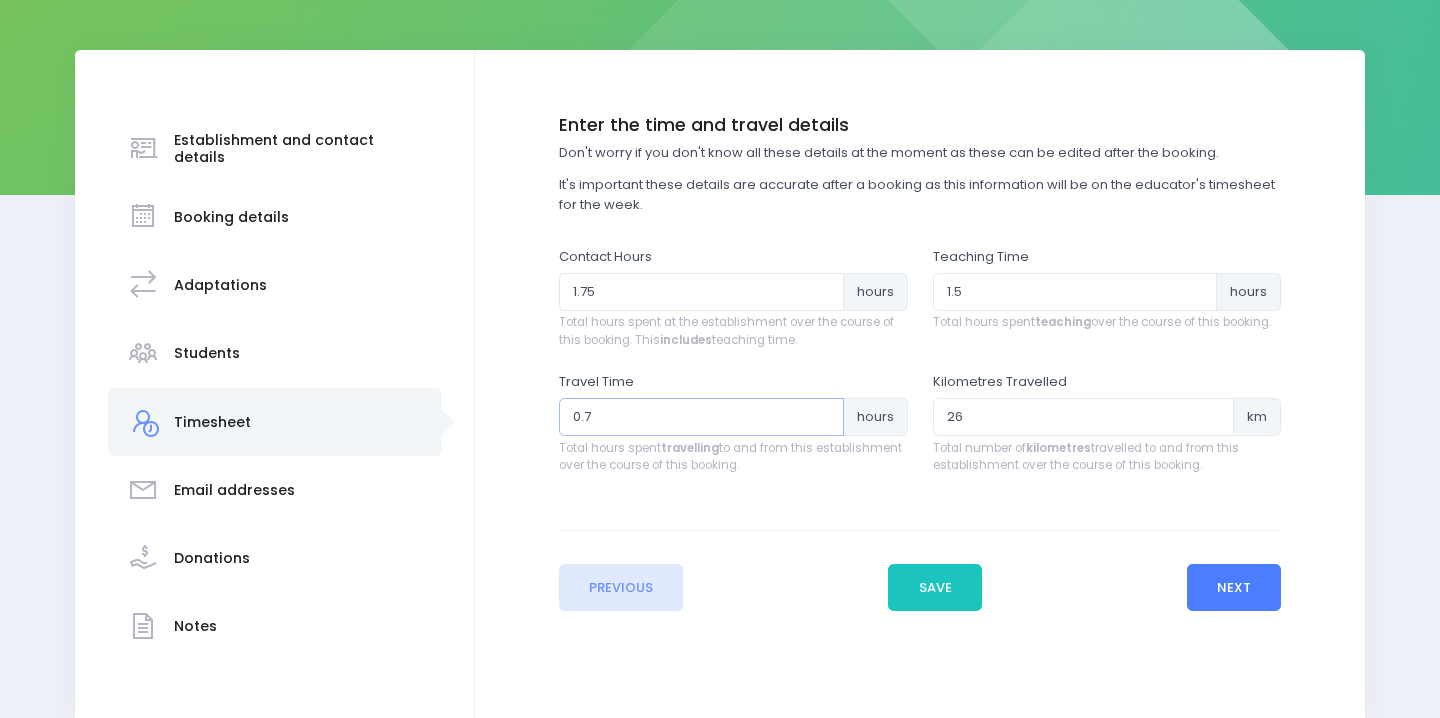 type on "0.7" 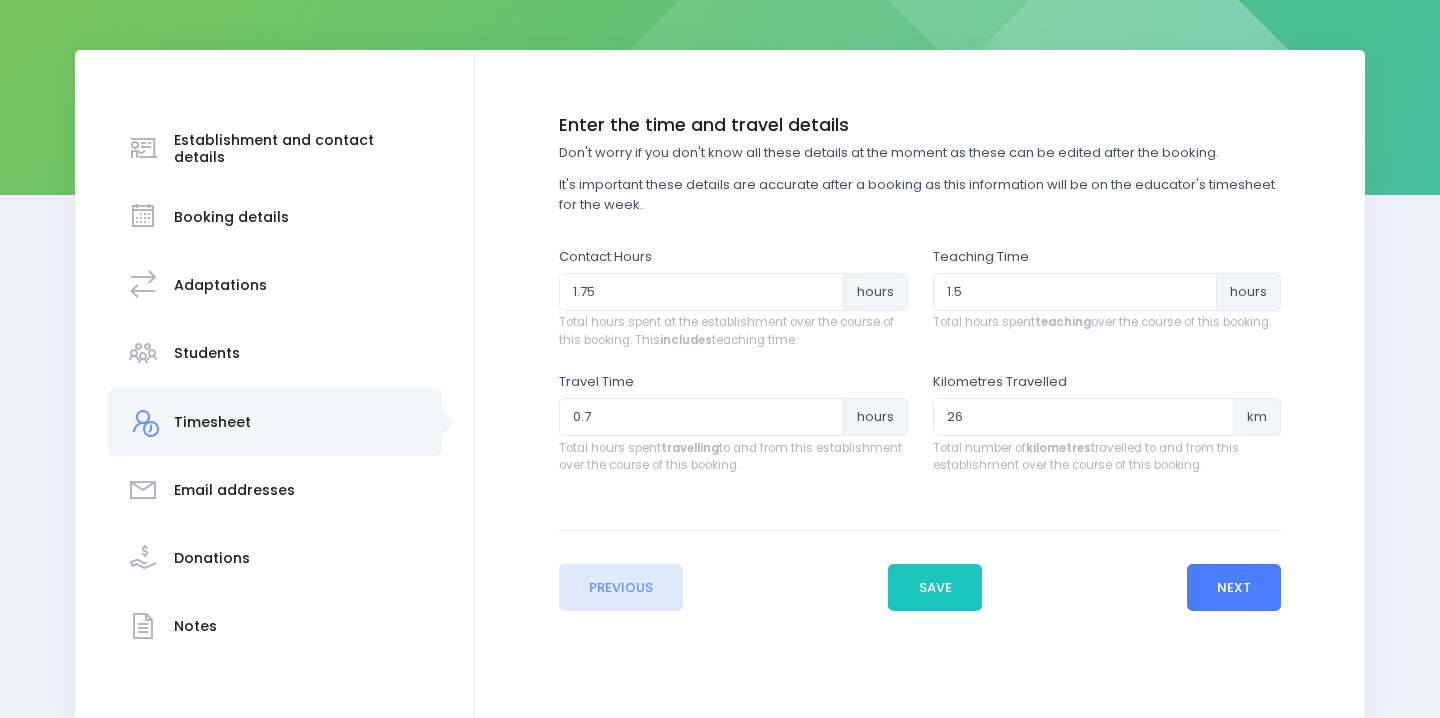 click on "Next" at bounding box center [1234, 588] 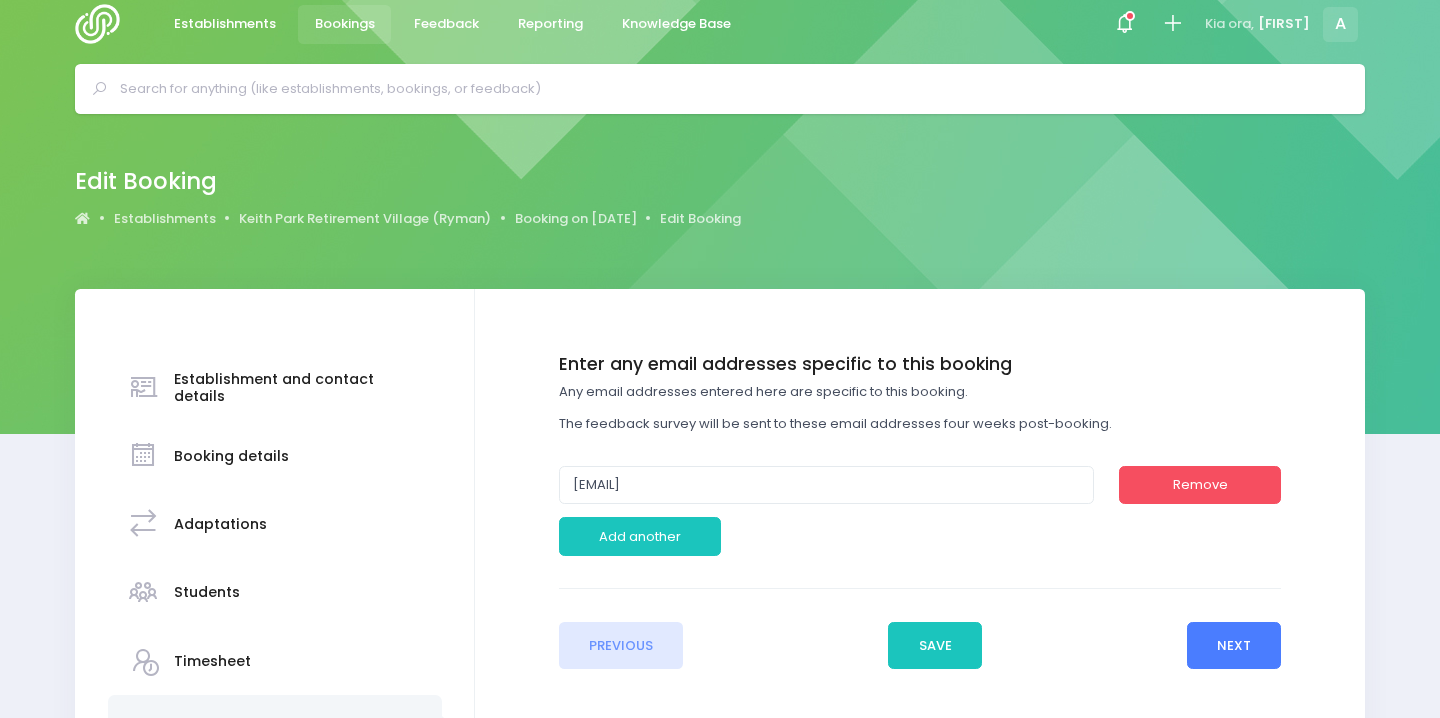 scroll, scrollTop: 0, scrollLeft: 0, axis: both 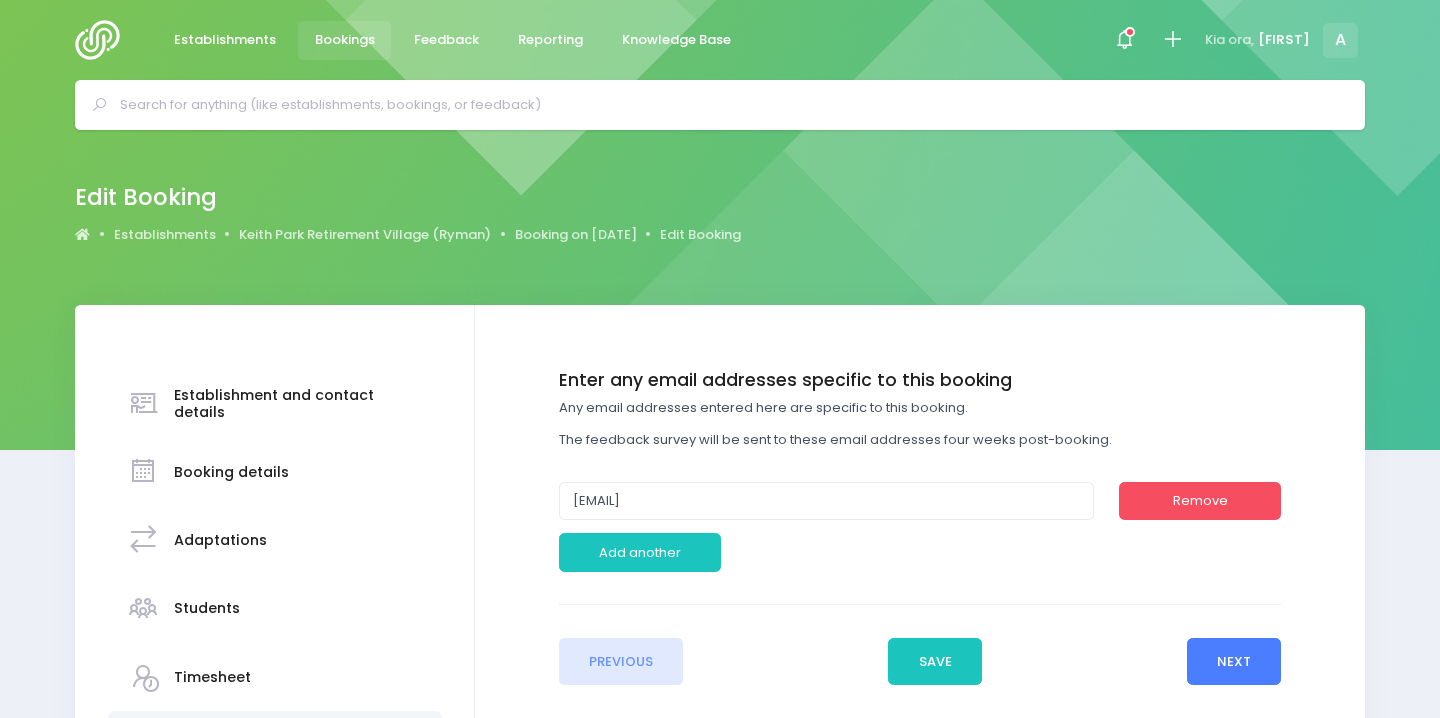 click on "Next" at bounding box center [1234, 662] 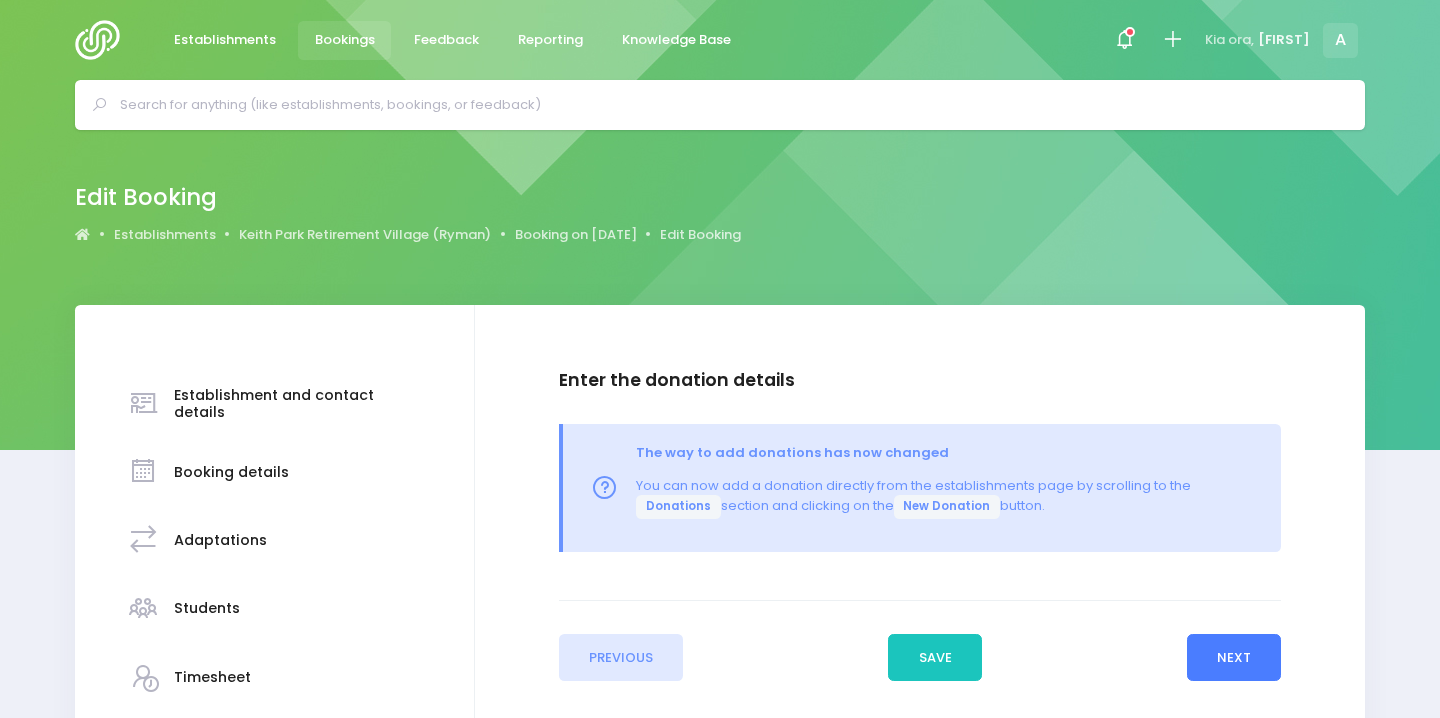 click on "Next" at bounding box center [1234, 658] 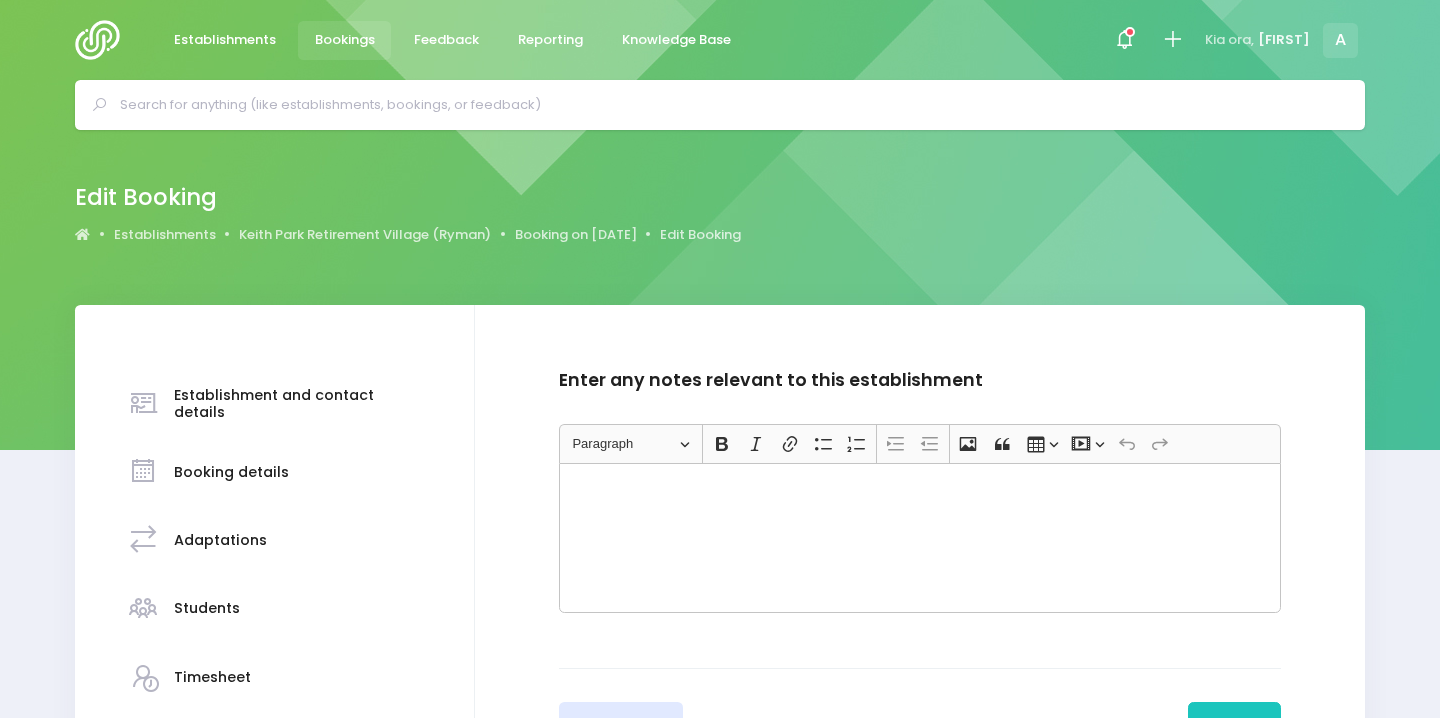 scroll, scrollTop: 28, scrollLeft: 0, axis: vertical 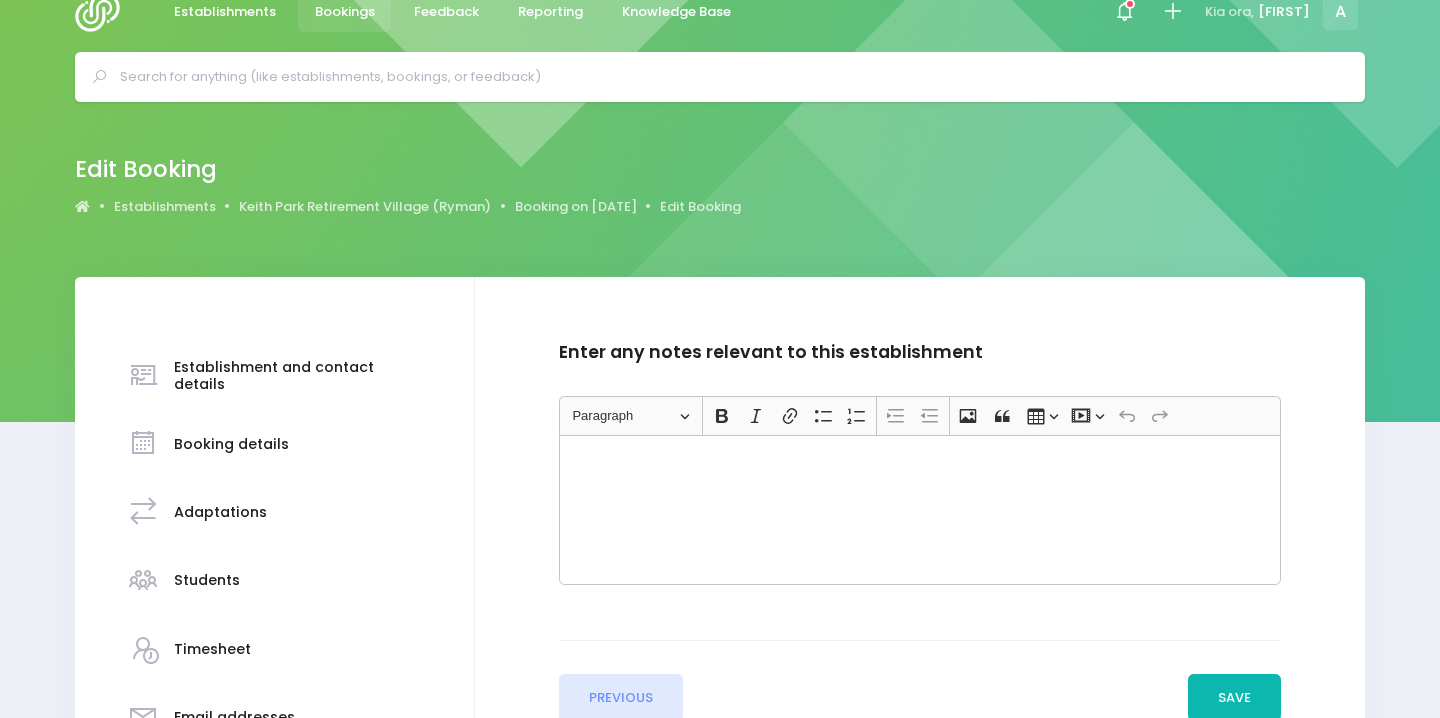 click on "Save" at bounding box center (1235, 698) 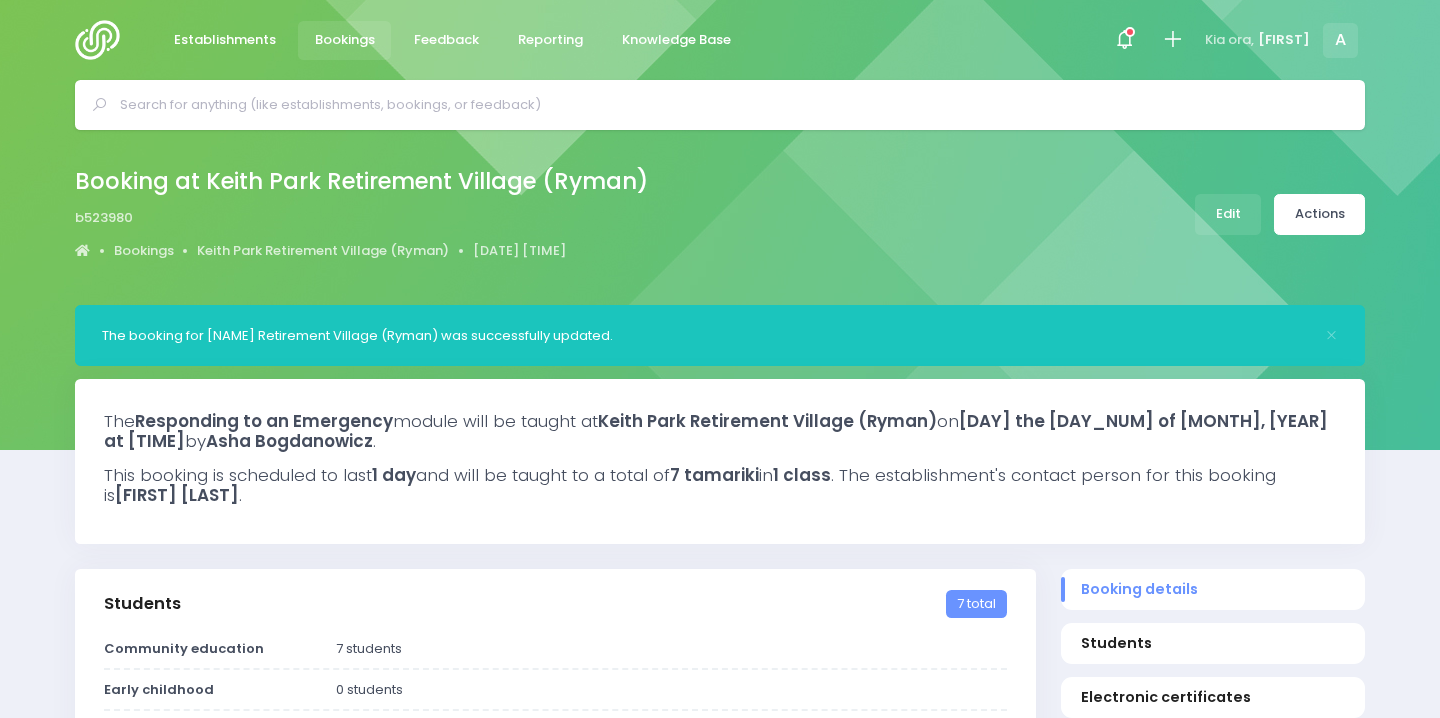 select on "5" 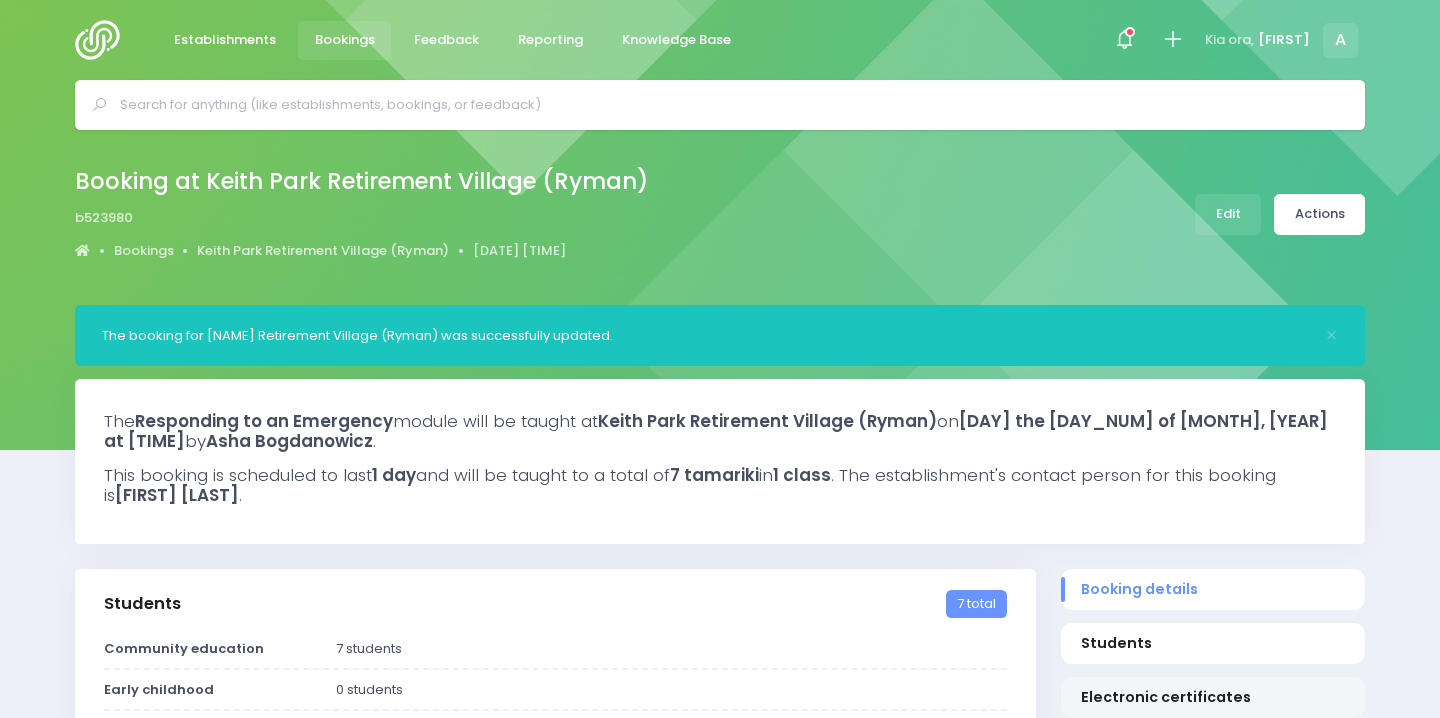 scroll, scrollTop: 0, scrollLeft: 0, axis: both 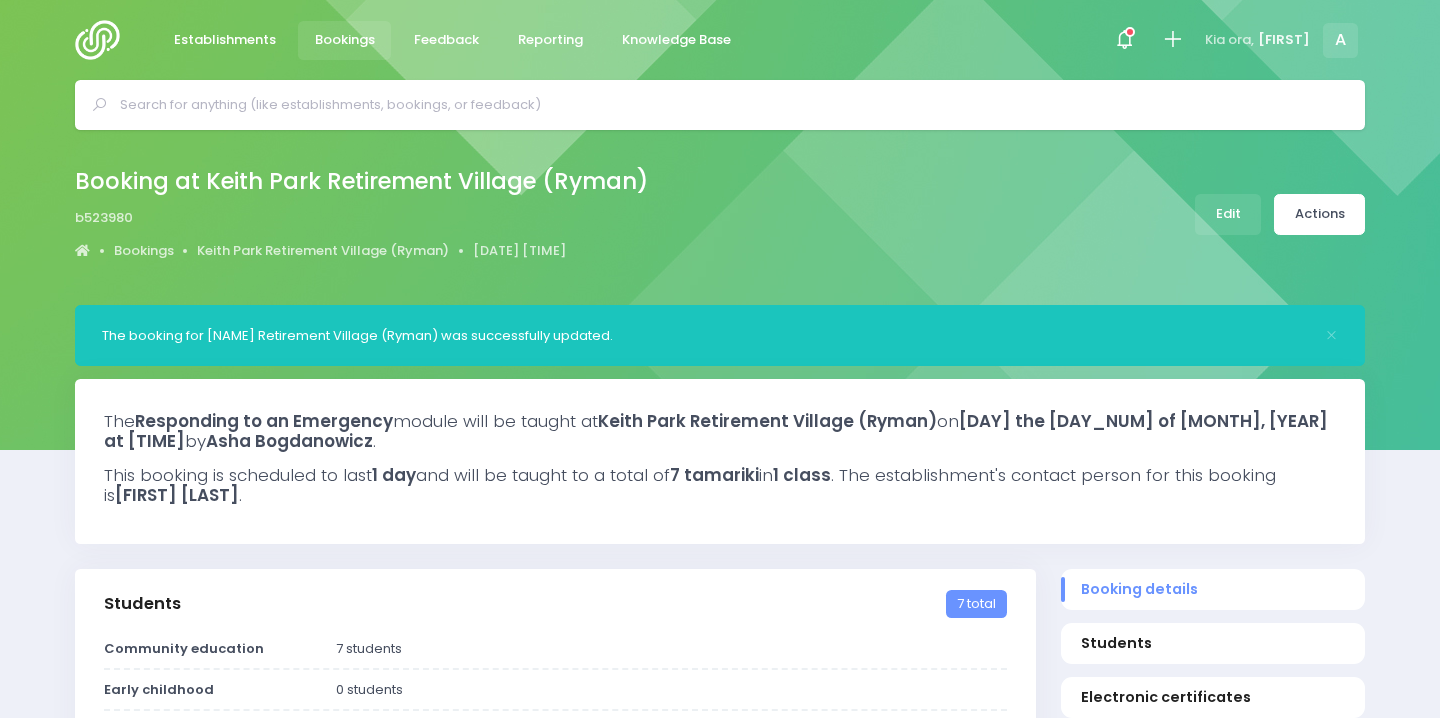 click on "Bookings" at bounding box center [345, 40] 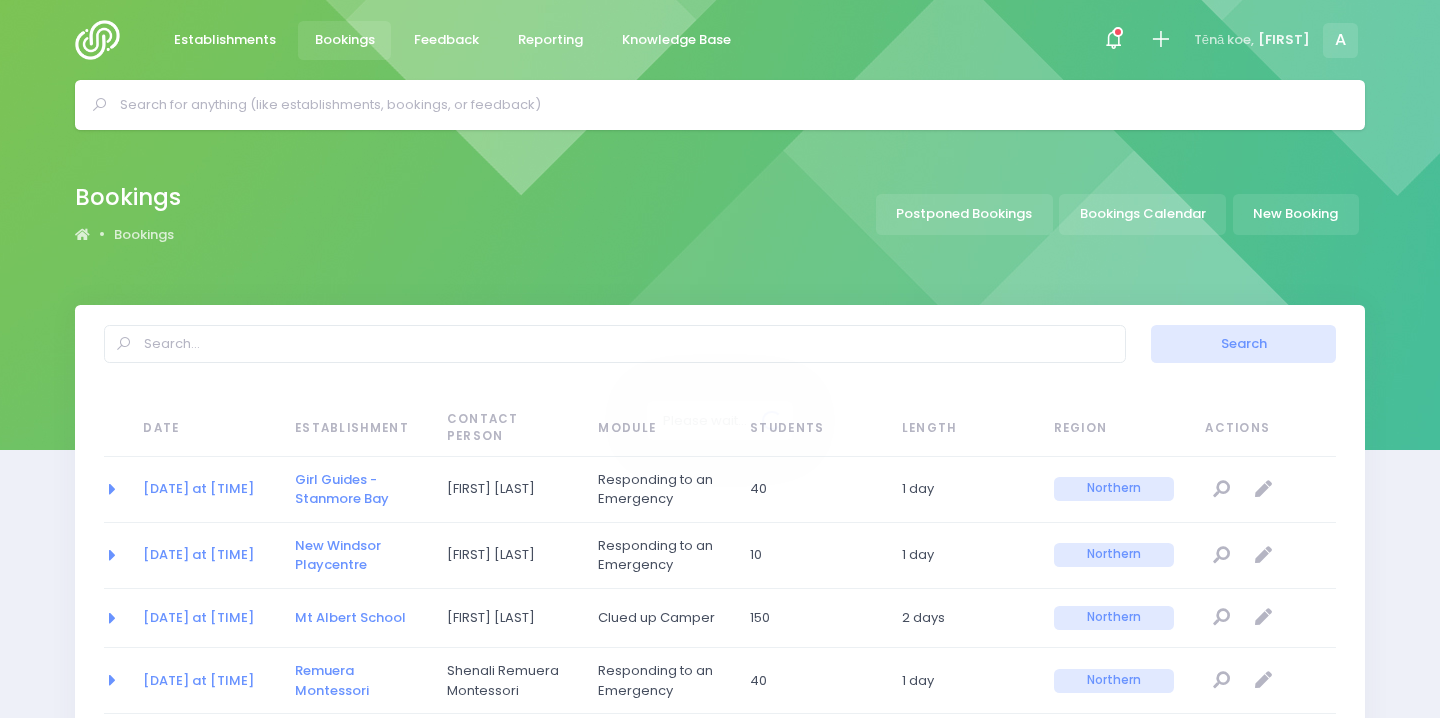 select on "20" 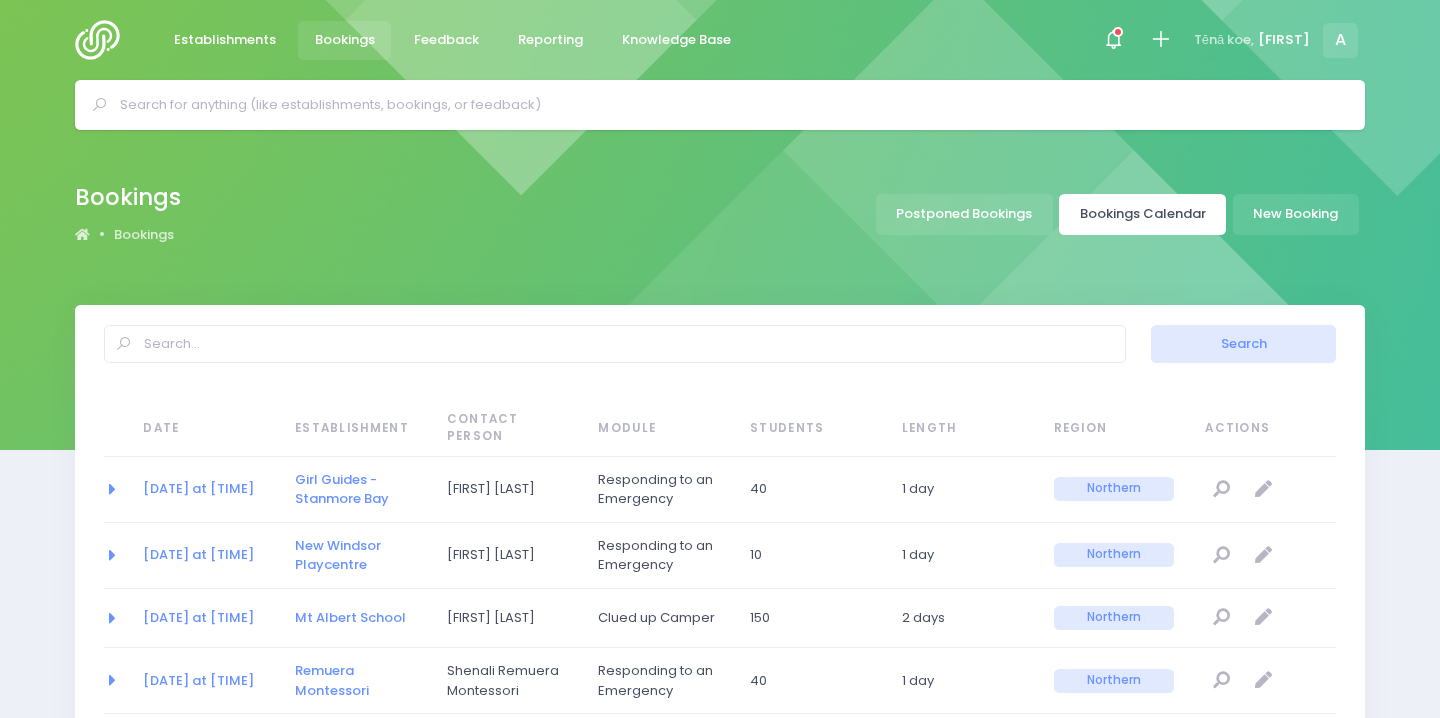 click on "Bookings Calendar" at bounding box center [1142, 214] 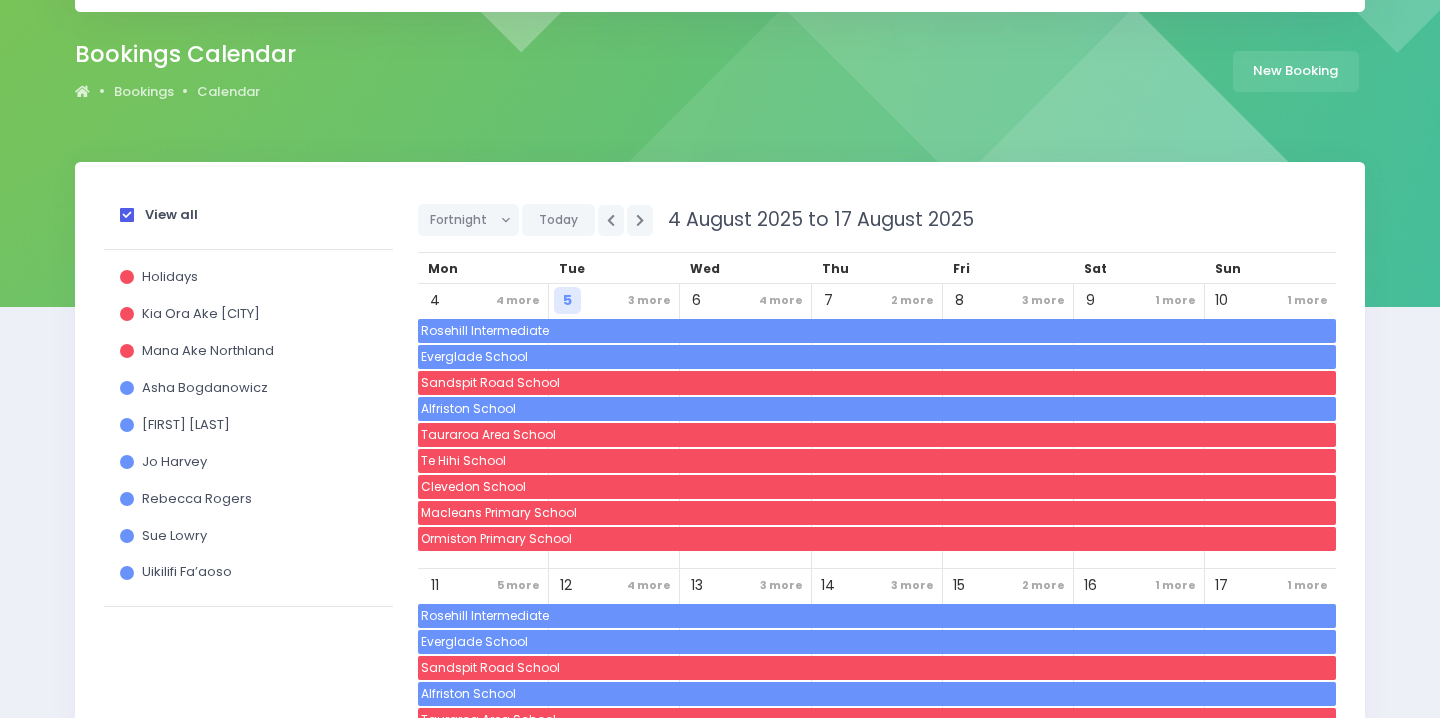 scroll, scrollTop: 160, scrollLeft: 0, axis: vertical 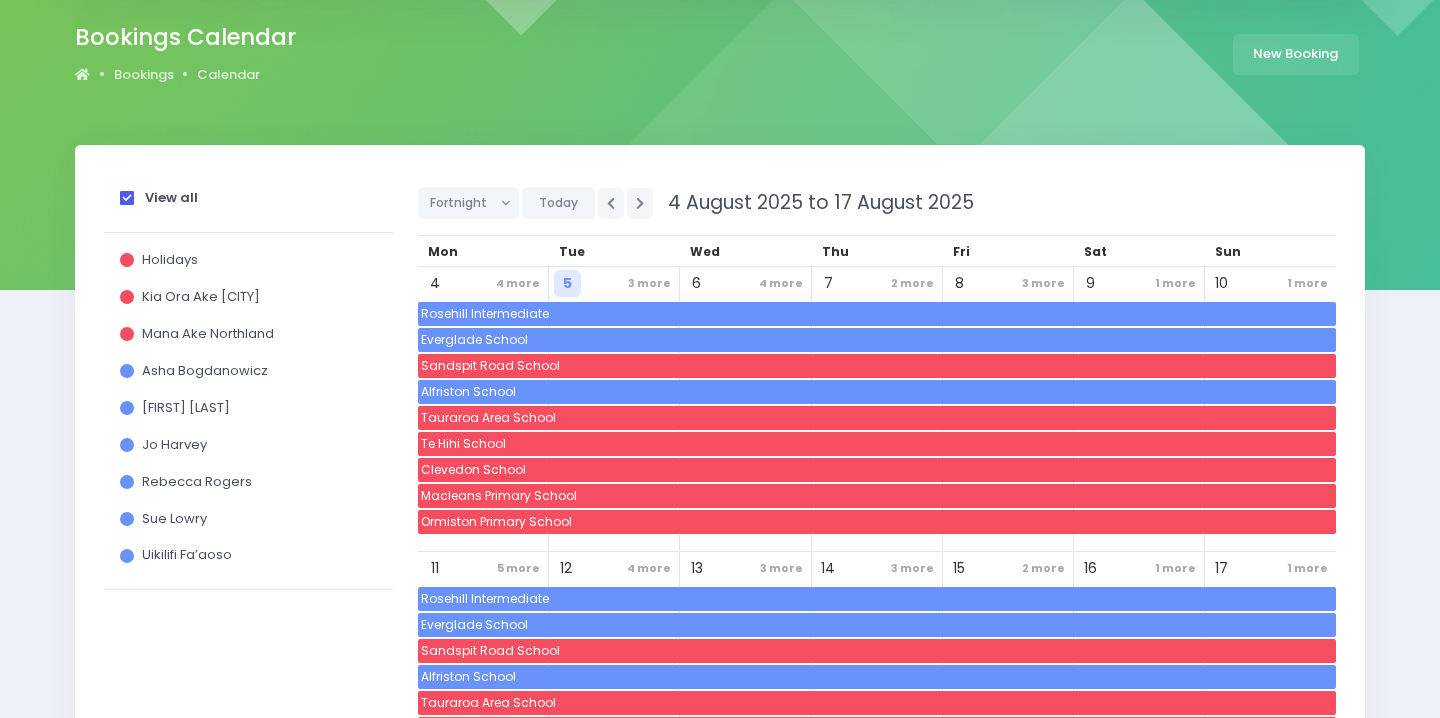 click on "View all" at bounding box center (171, 197) 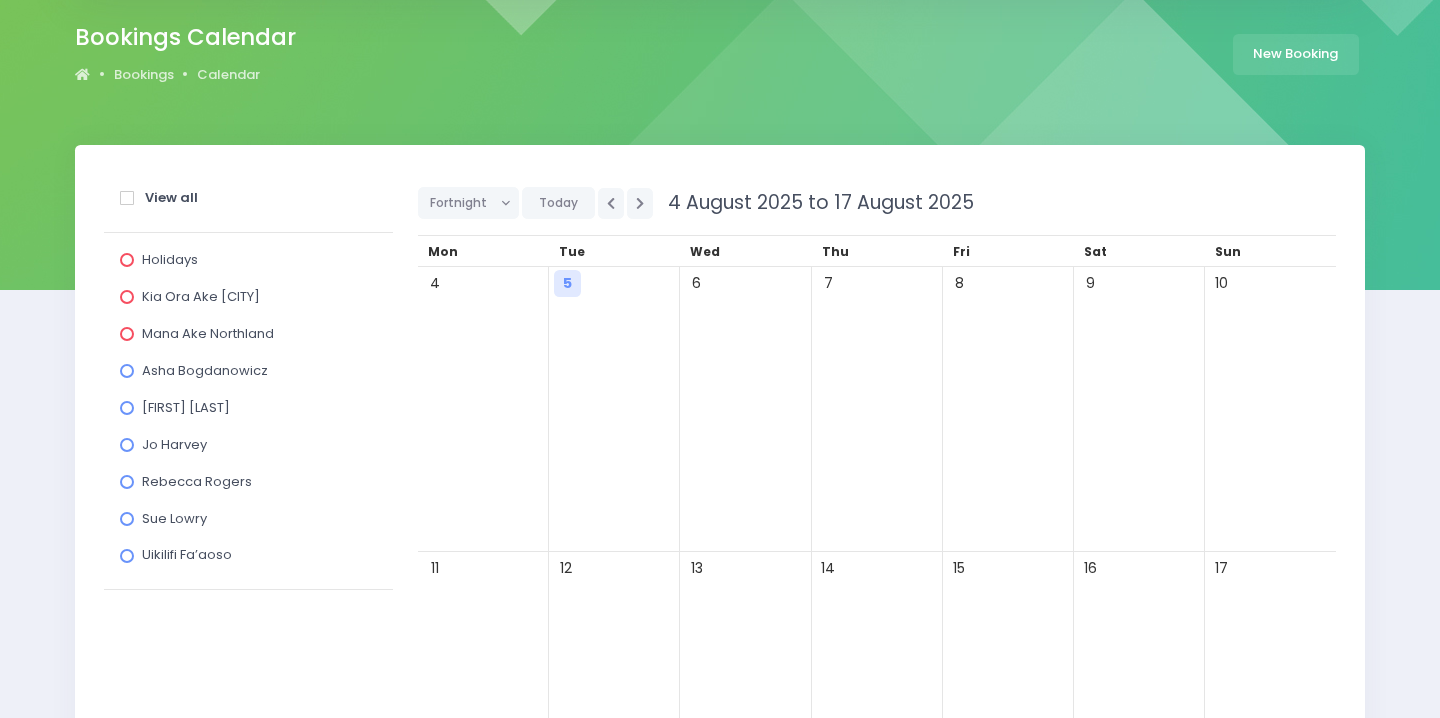 click on "Asha Bogdanowicz" at bounding box center [205, 370] 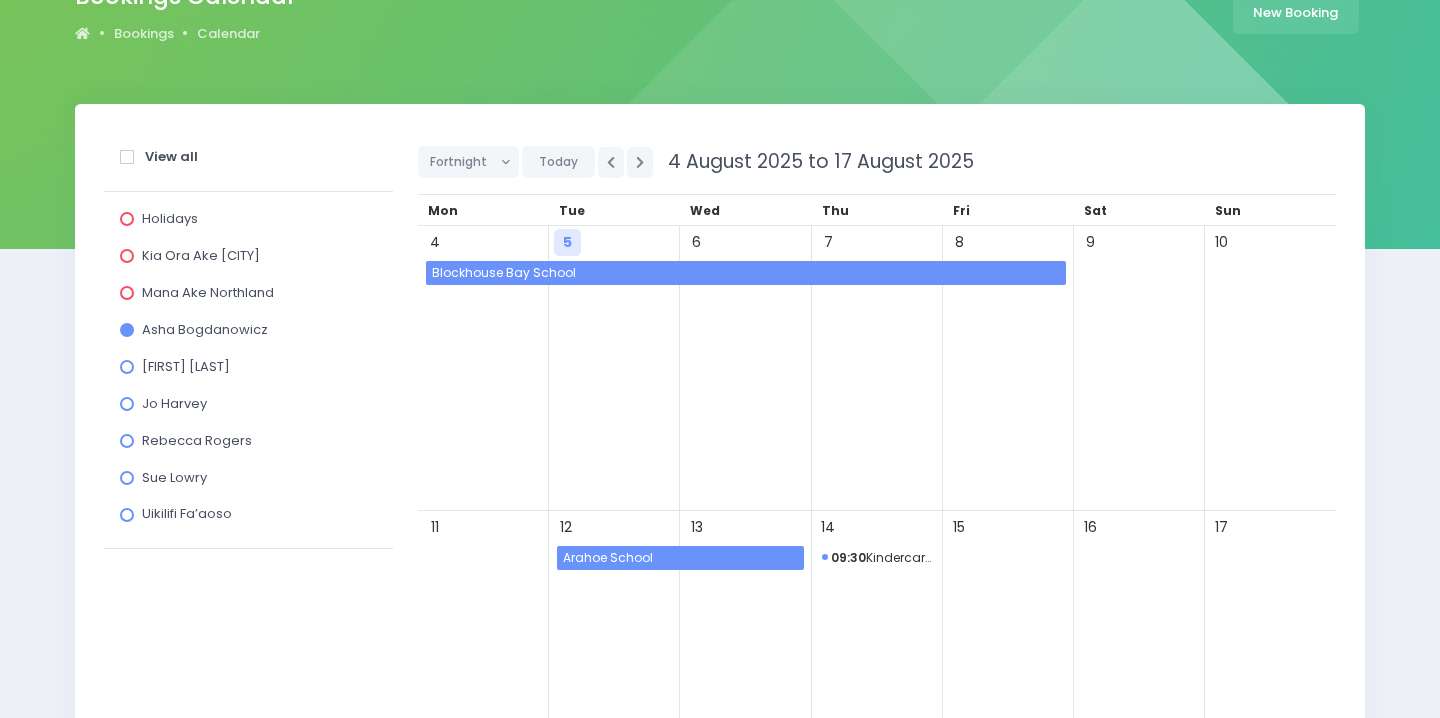 scroll, scrollTop: 211, scrollLeft: 0, axis: vertical 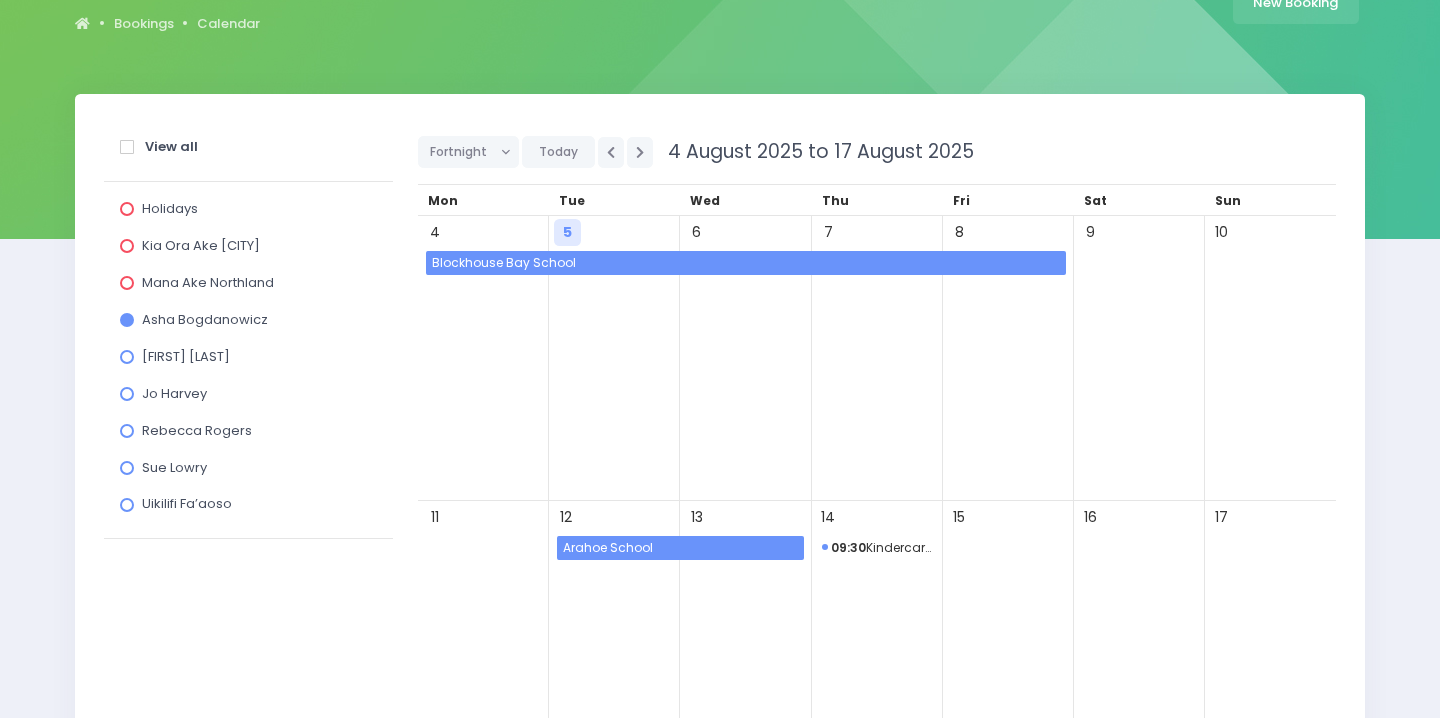 click on "09:30 Kindercare Learning Centres Constellation" at bounding box center (877, 548) 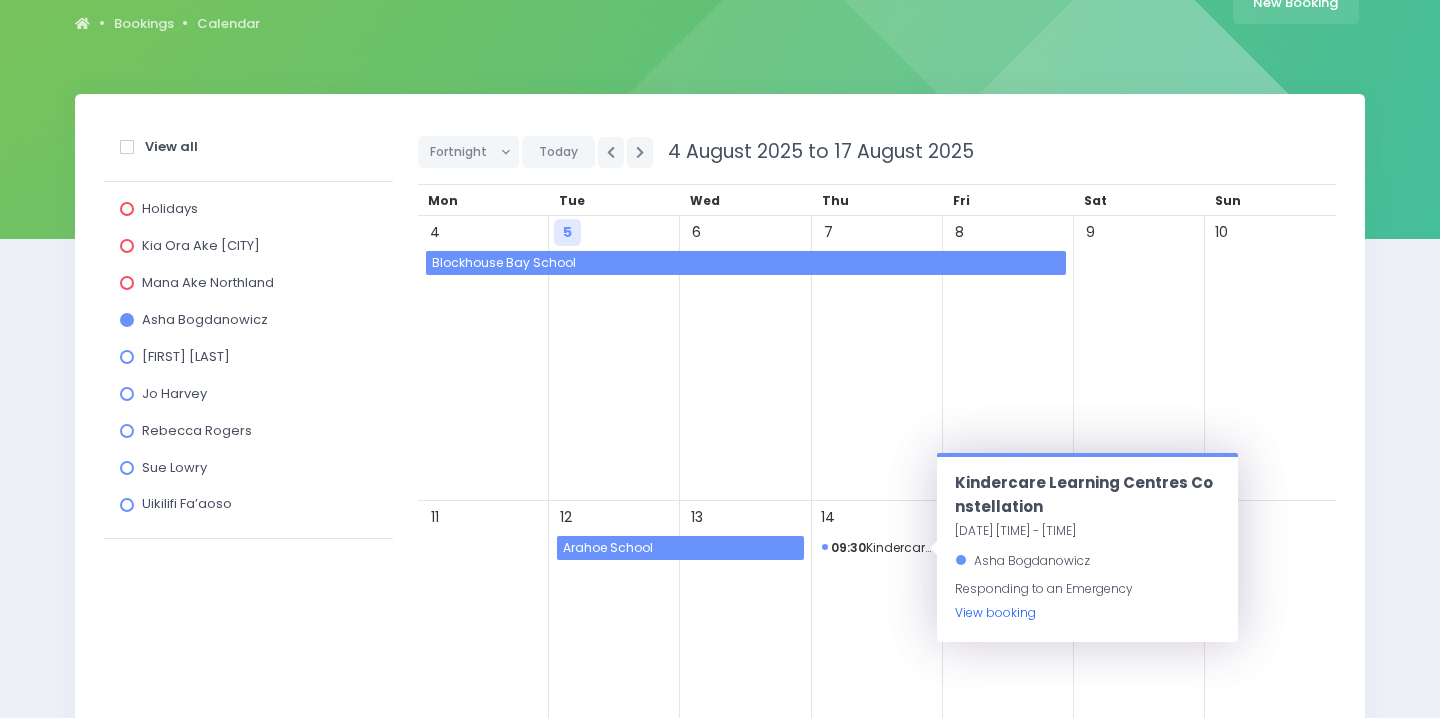 click on "View booking" at bounding box center [995, 612] 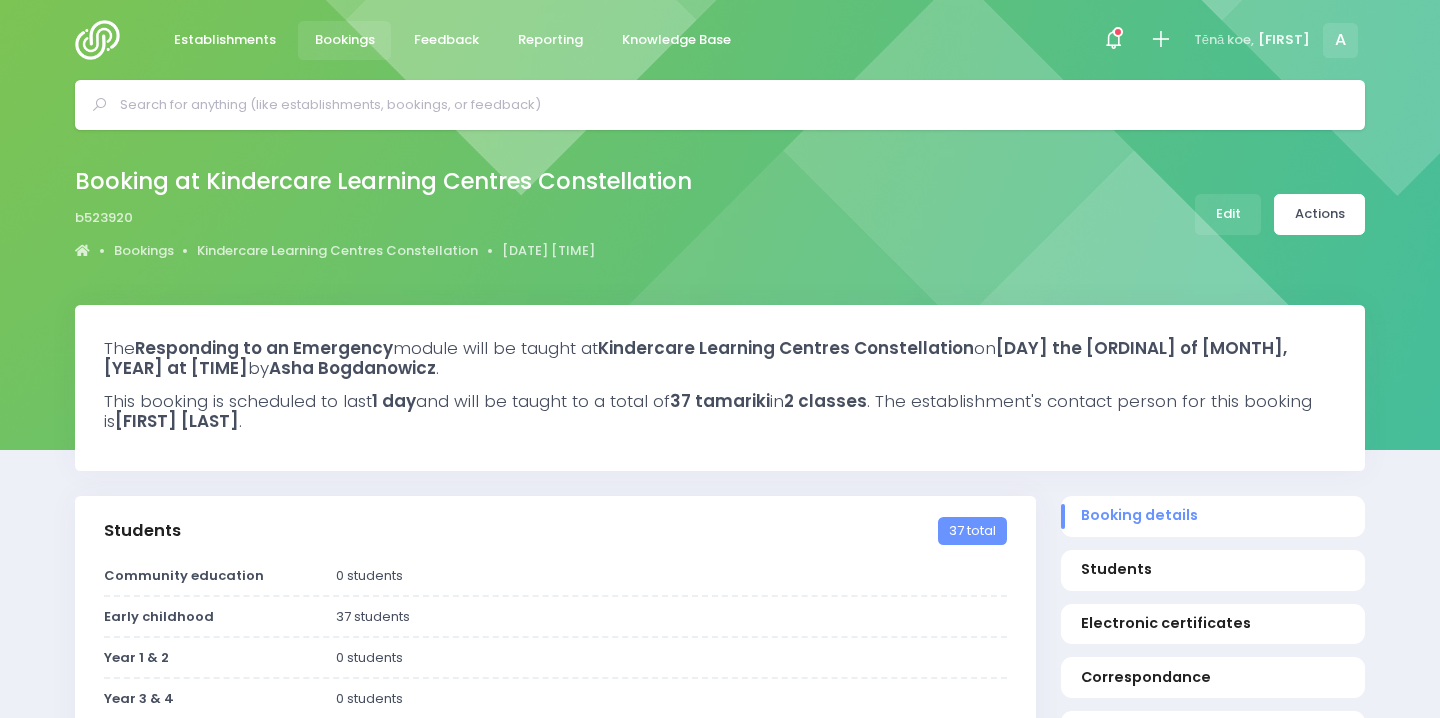 select on "5" 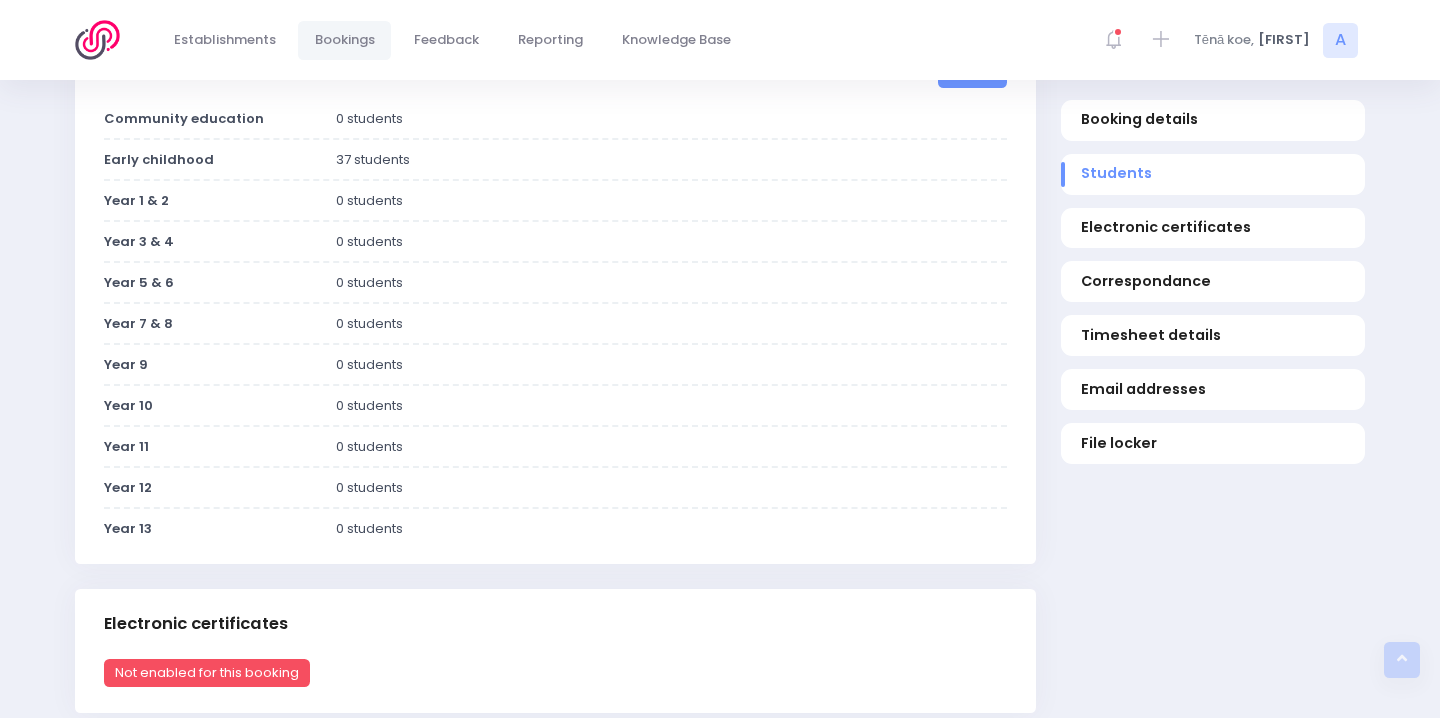scroll, scrollTop: 379, scrollLeft: 0, axis: vertical 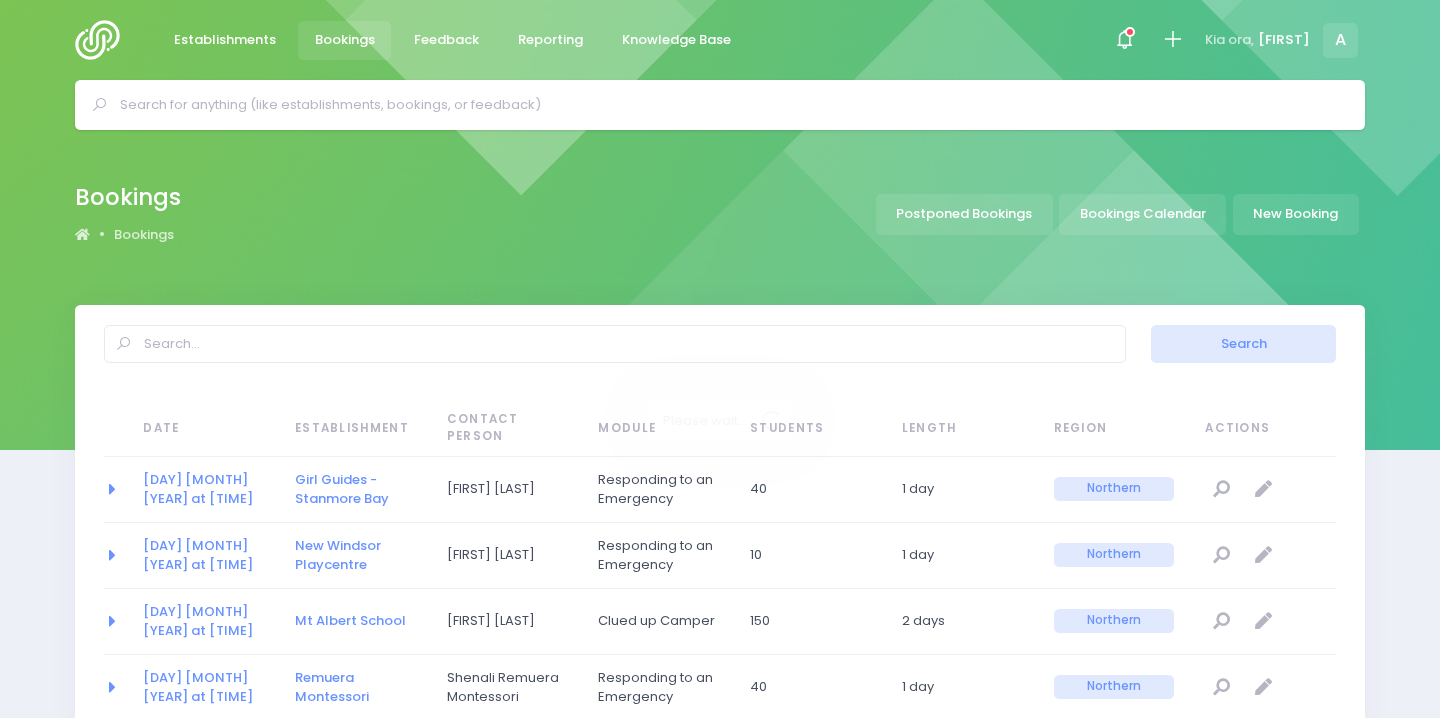 select on "20" 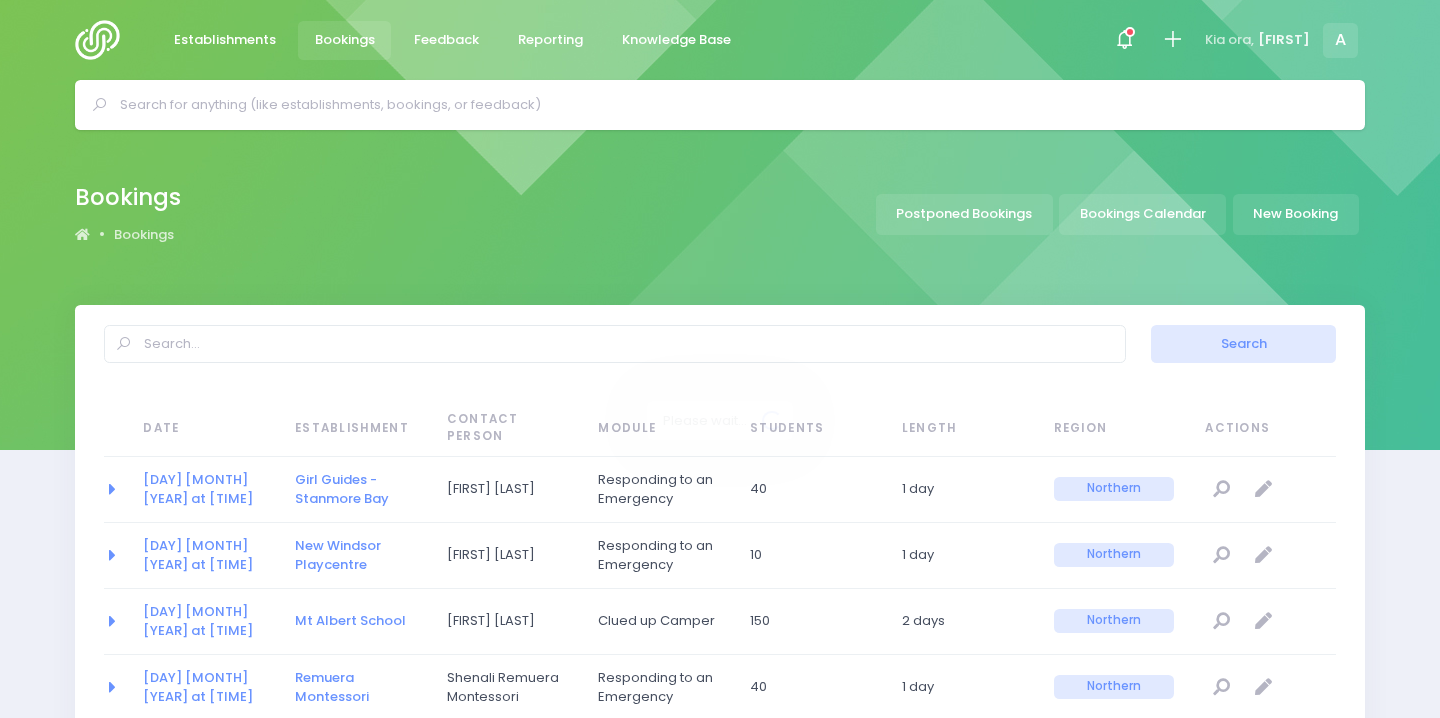 scroll, scrollTop: 0, scrollLeft: 0, axis: both 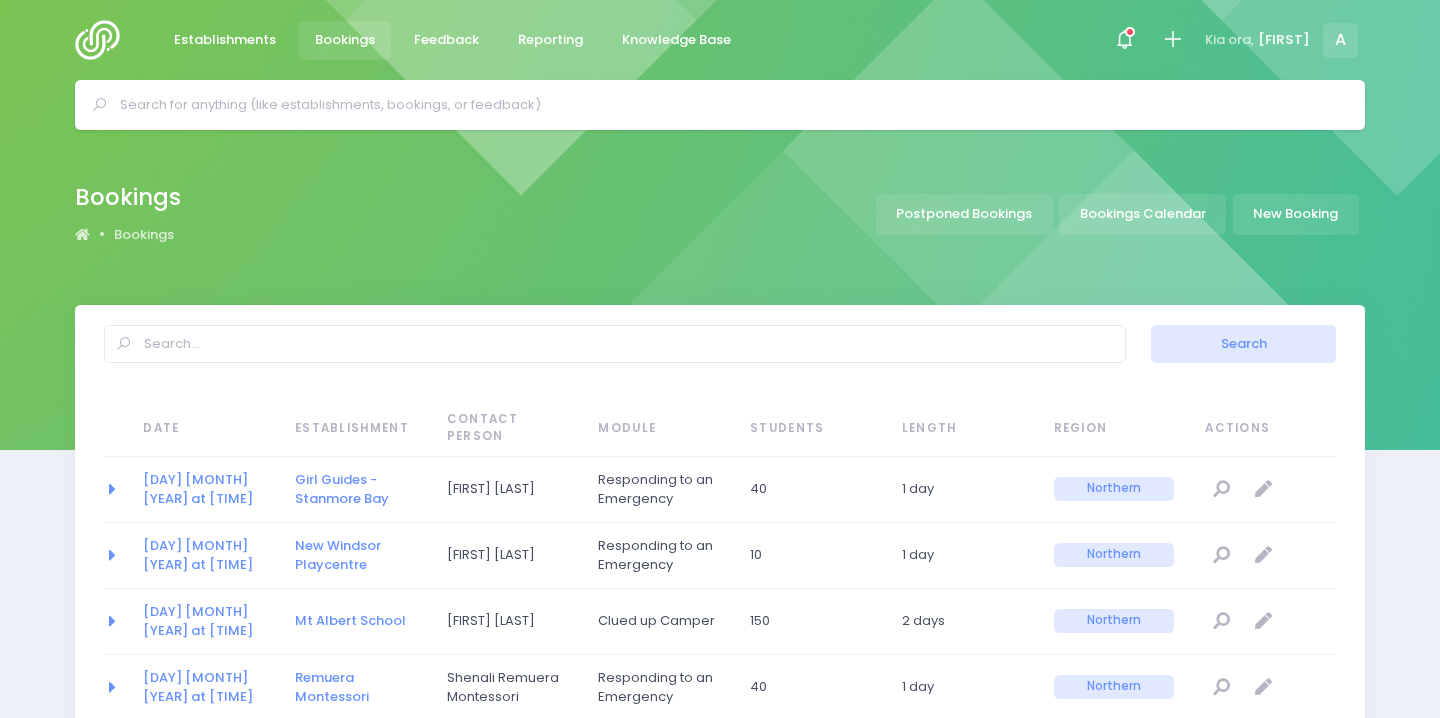 click at bounding box center (728, 105) 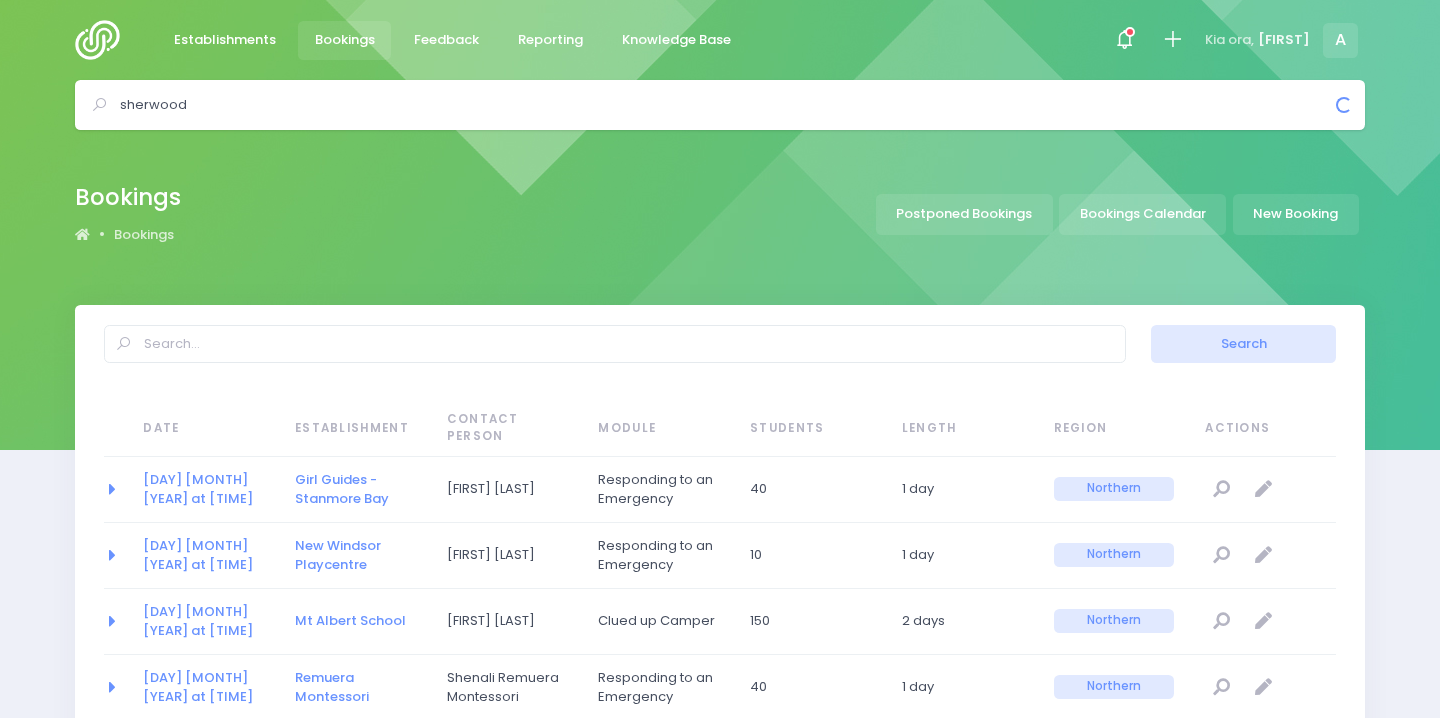 type on "sherwood" 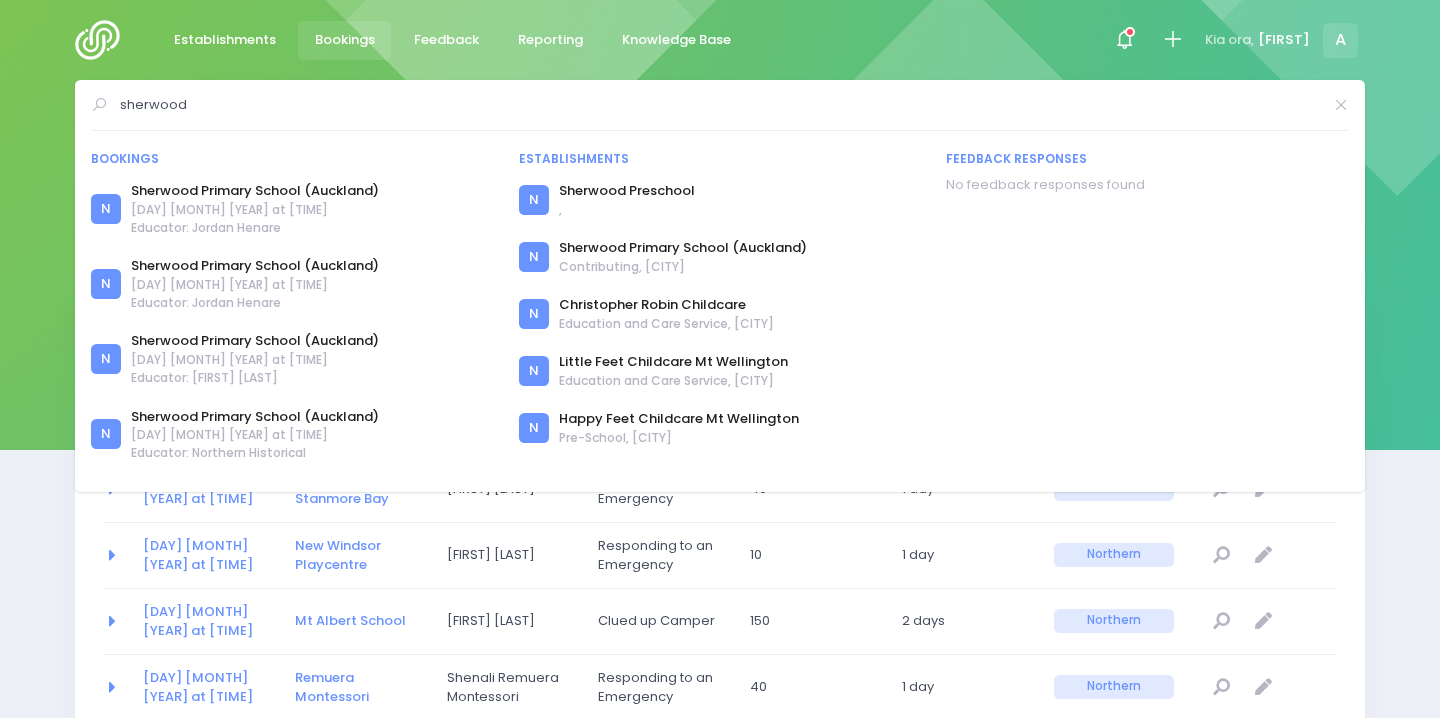 click on "sherwood" at bounding box center (720, 105) 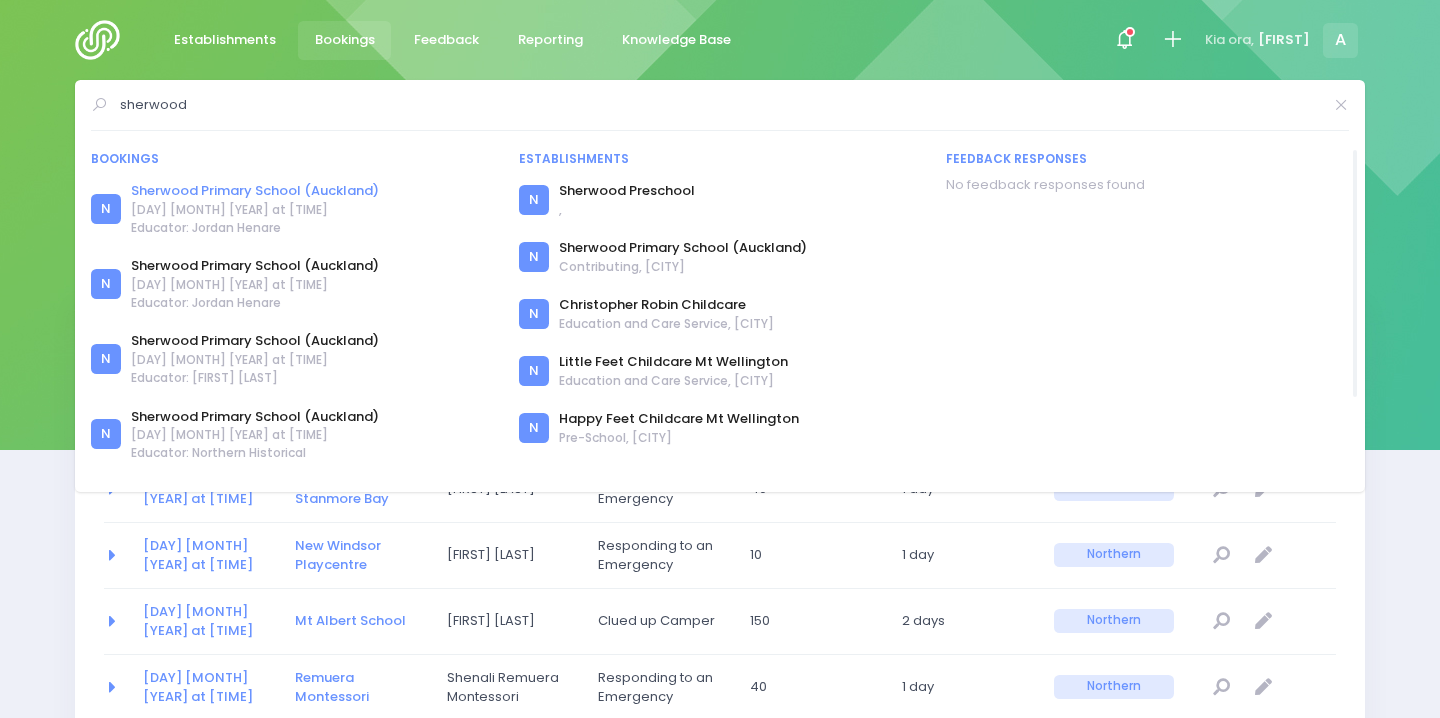 click on "Sherwood Primary School (Auckland)" at bounding box center [255, 191] 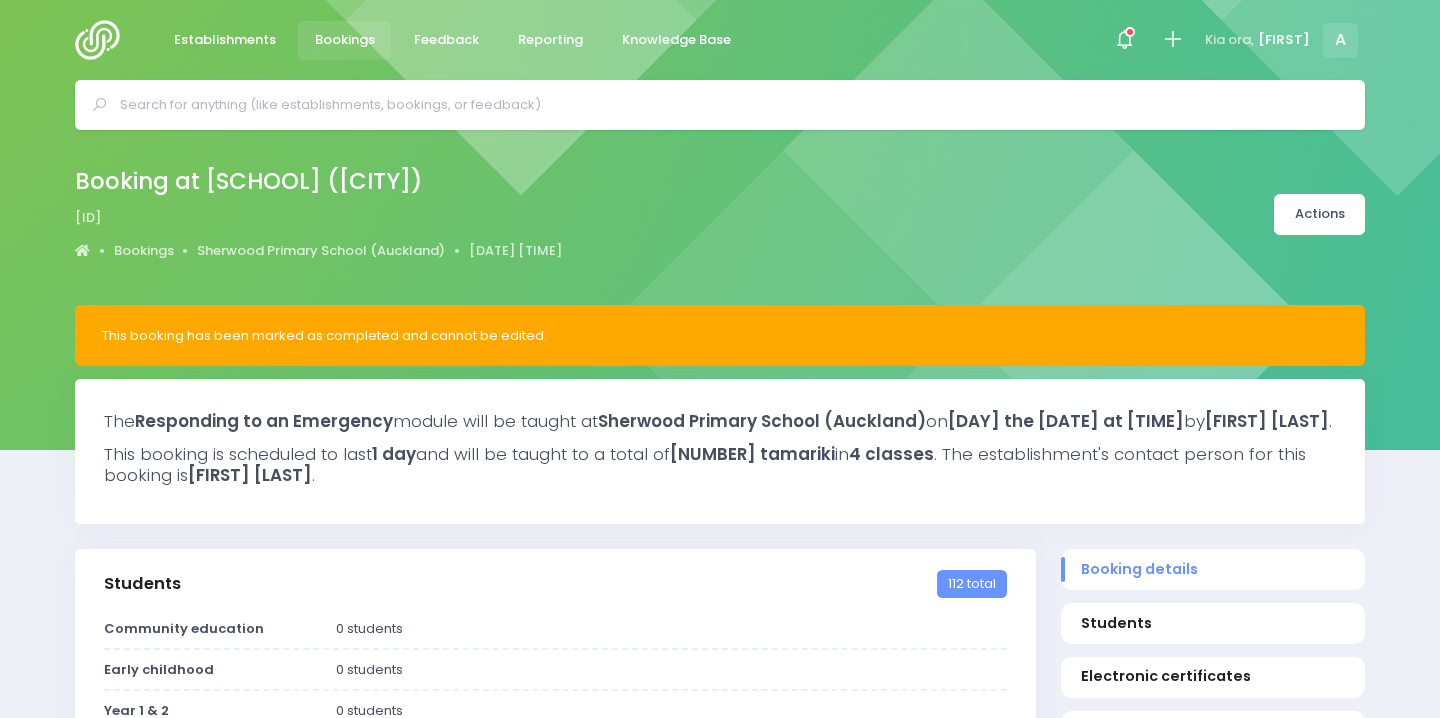 select on "5" 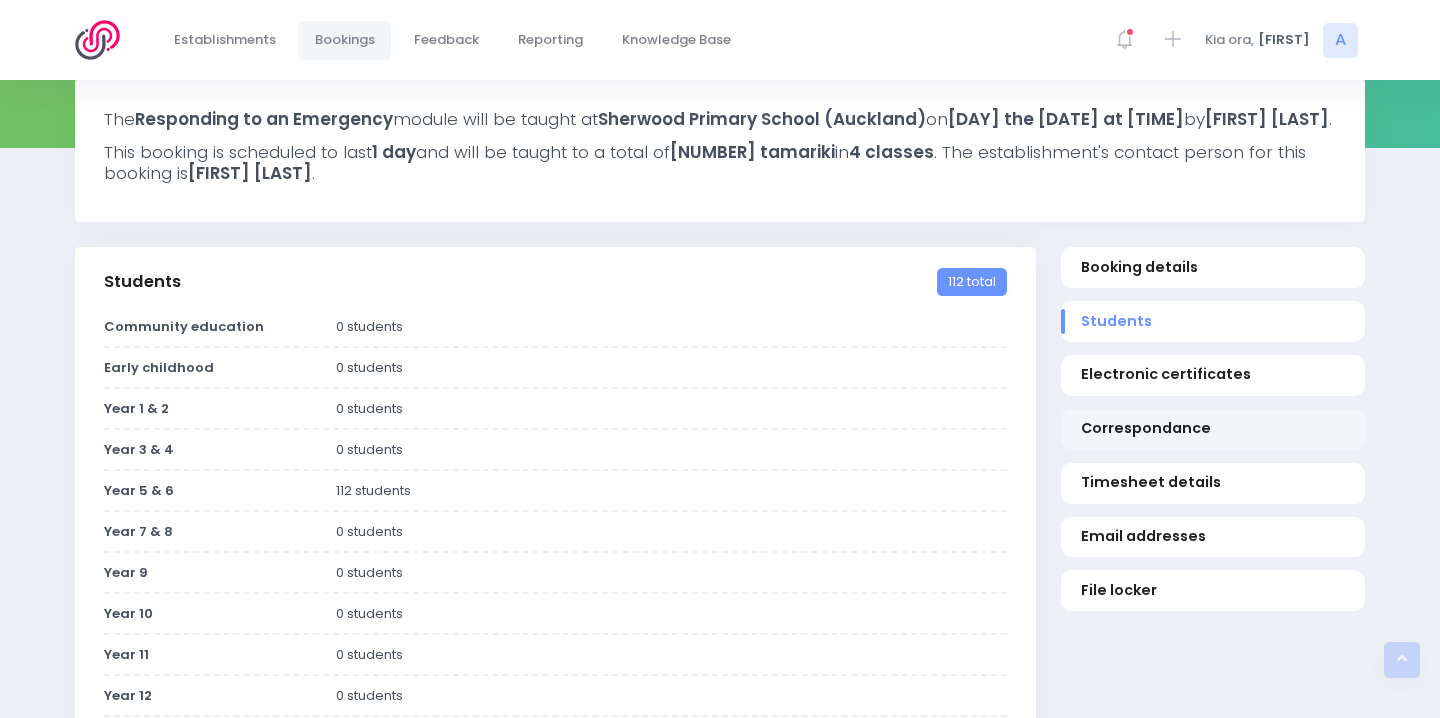 scroll, scrollTop: 0, scrollLeft: 0, axis: both 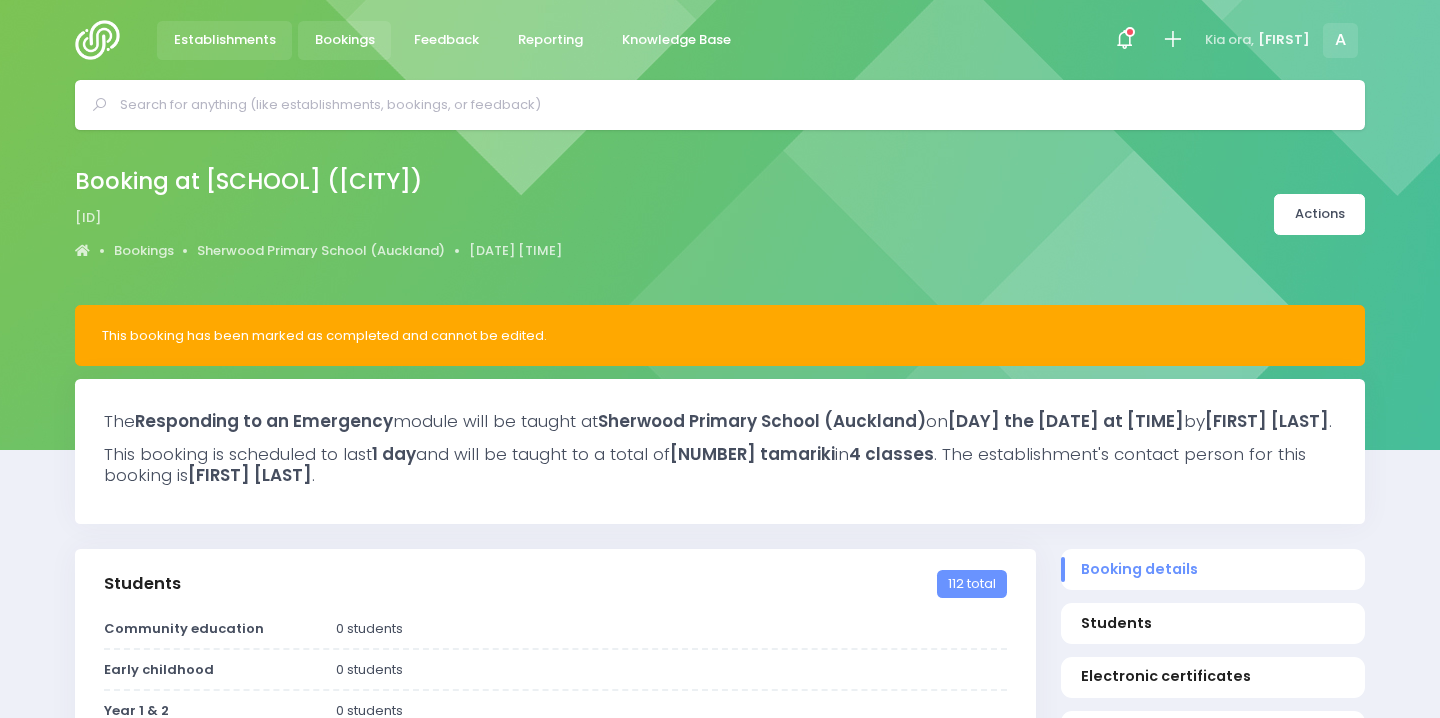 click on "Establishments" at bounding box center [226, 40] 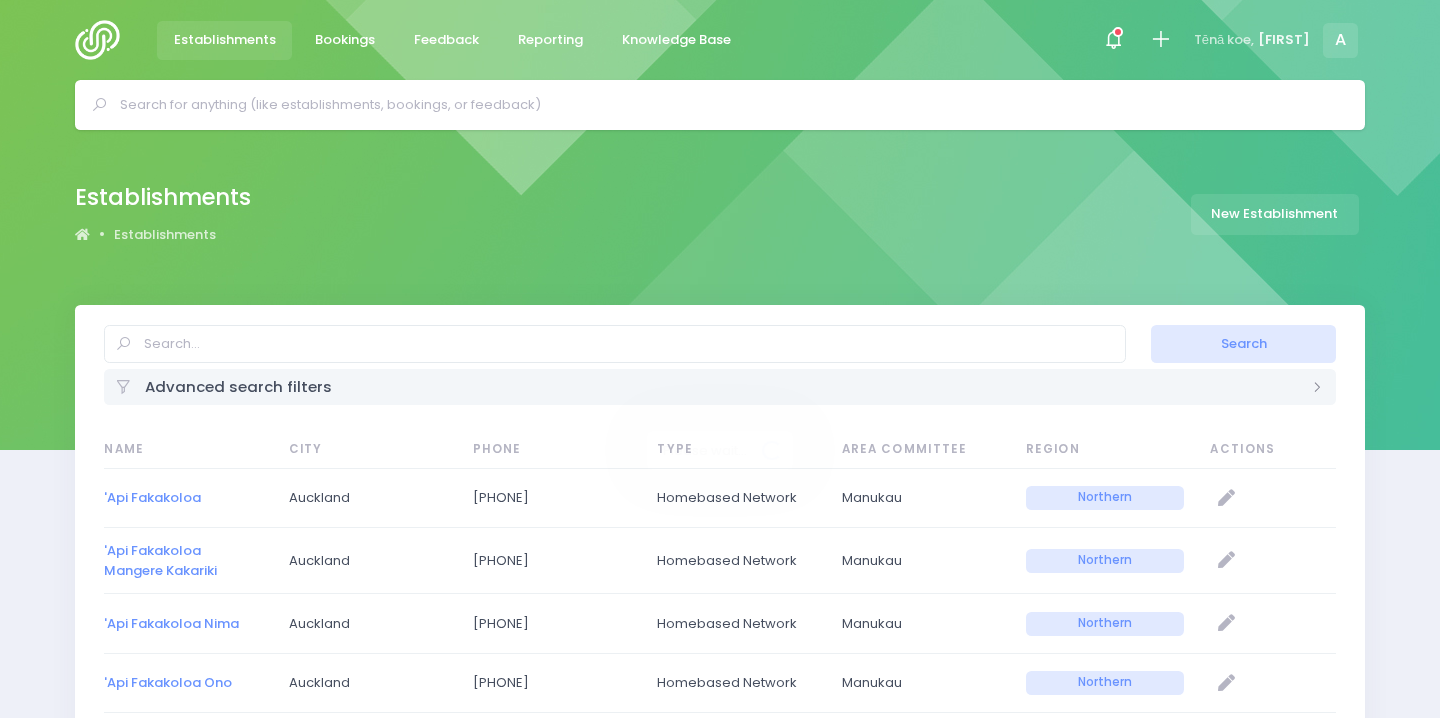 select on "20" 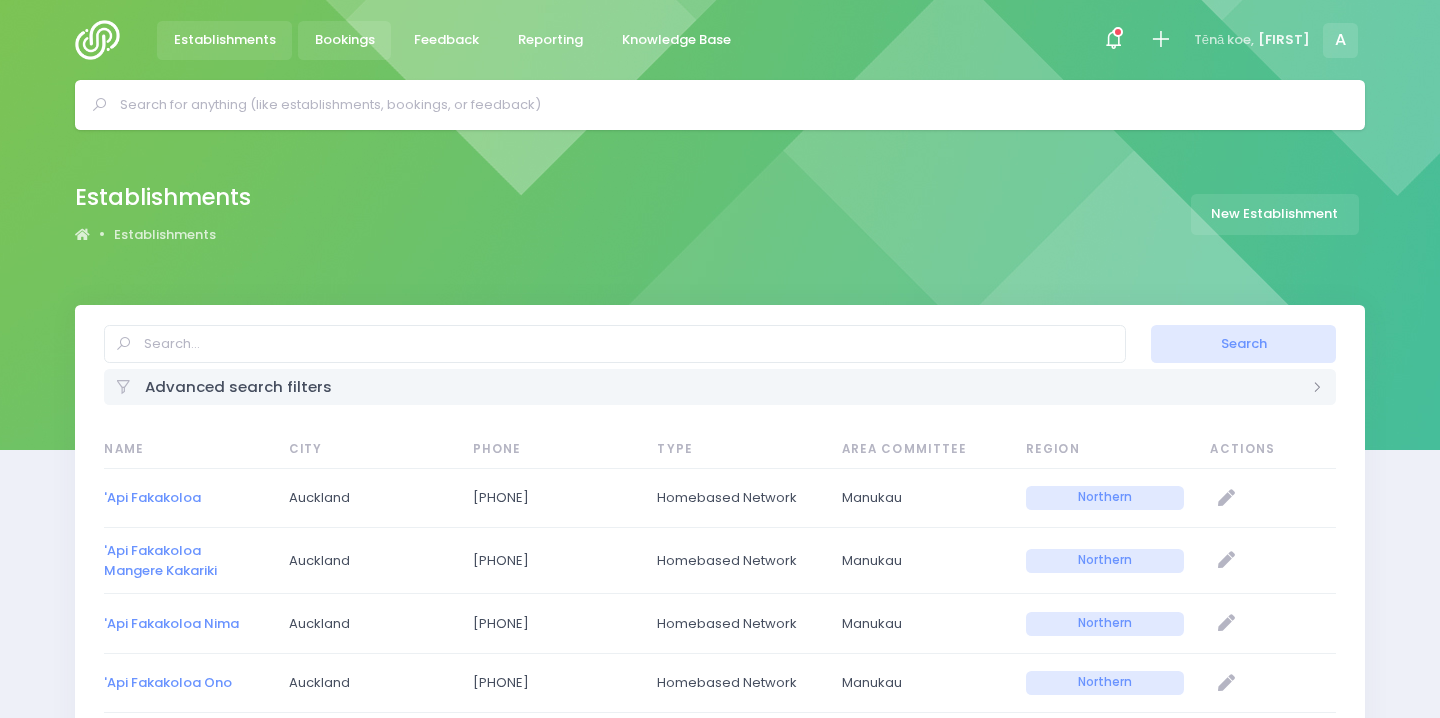click on "Bookings" at bounding box center [344, 40] 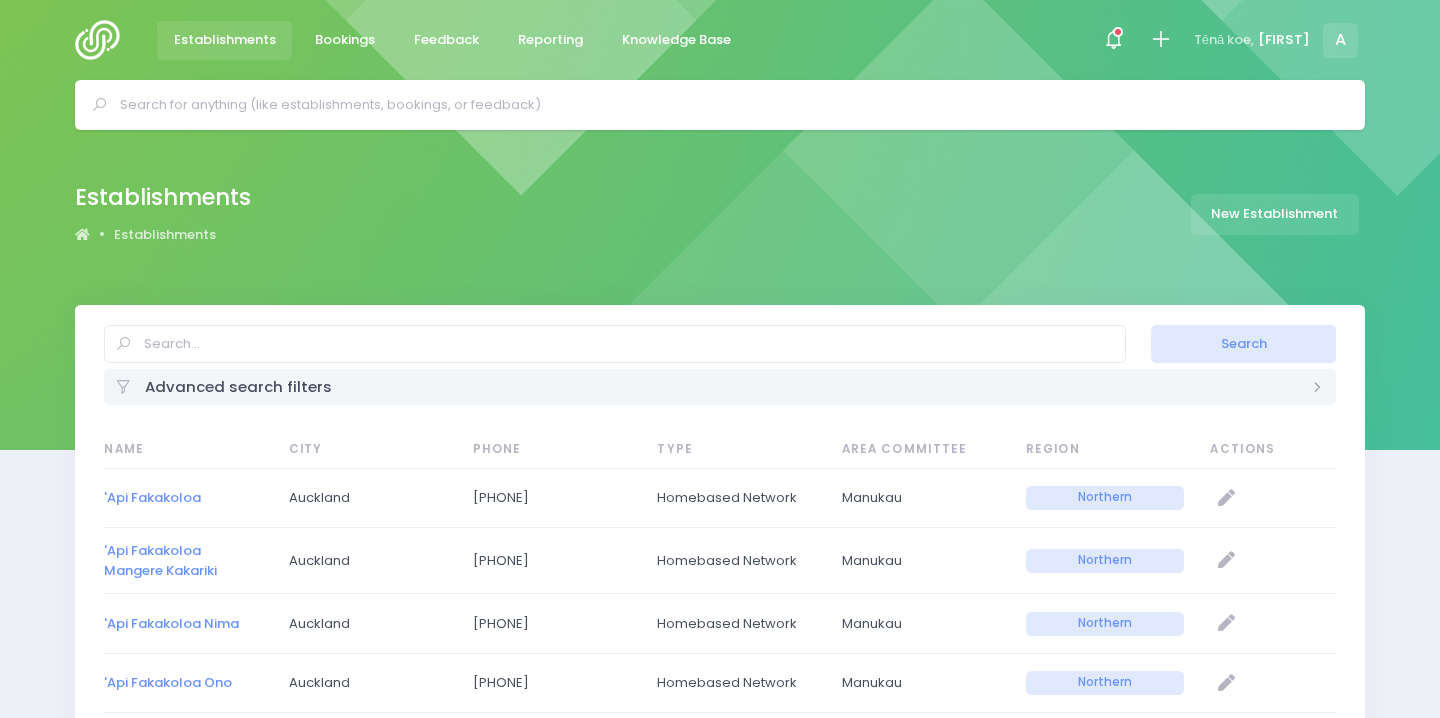 click at bounding box center (728, 105) 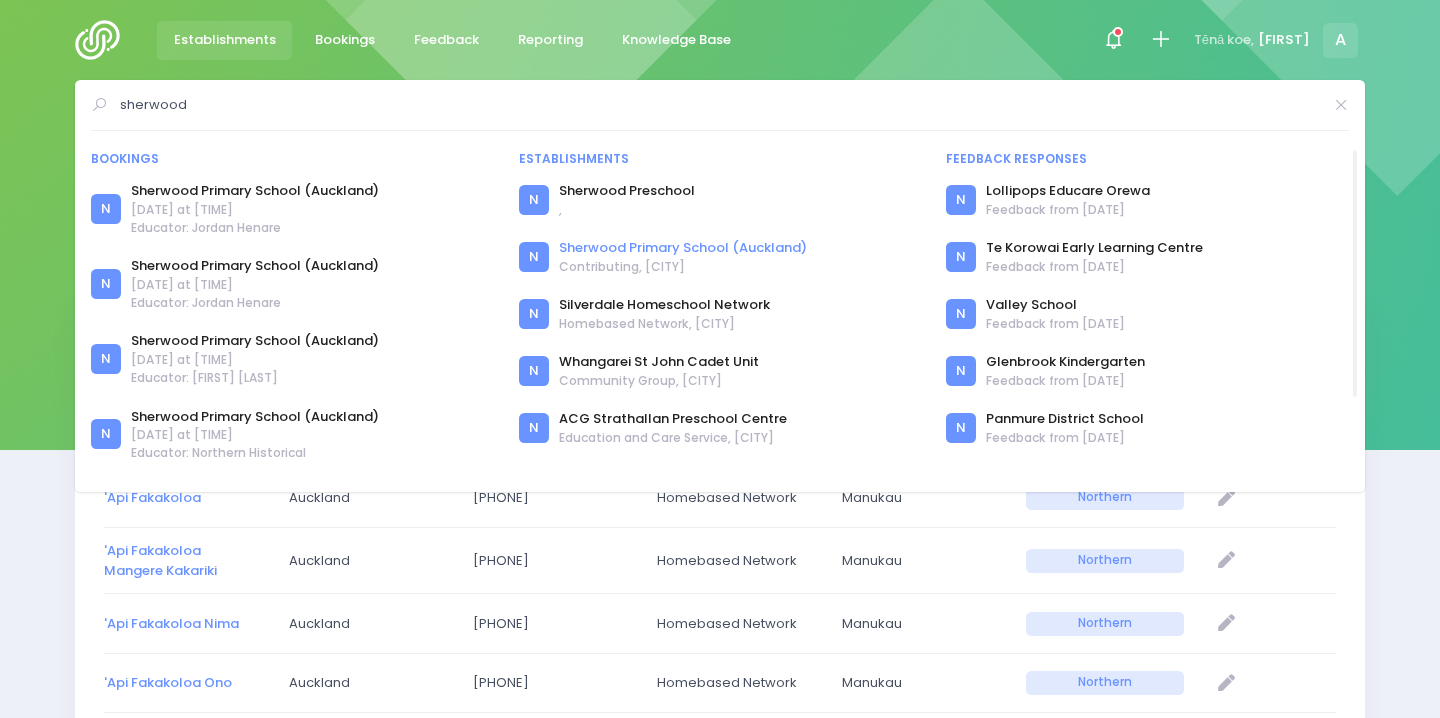 type on "sherwood" 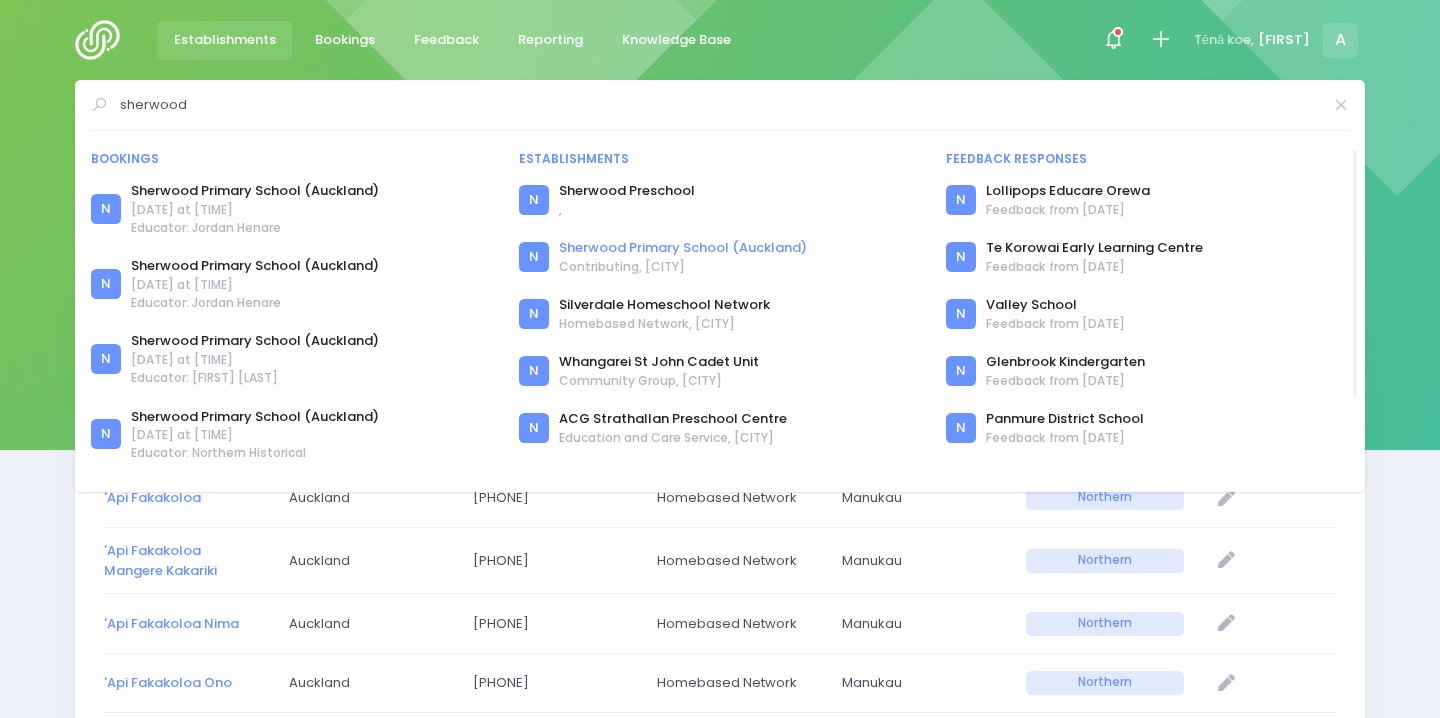 click on "Sherwood Primary School (Auckland)" at bounding box center (683, 248) 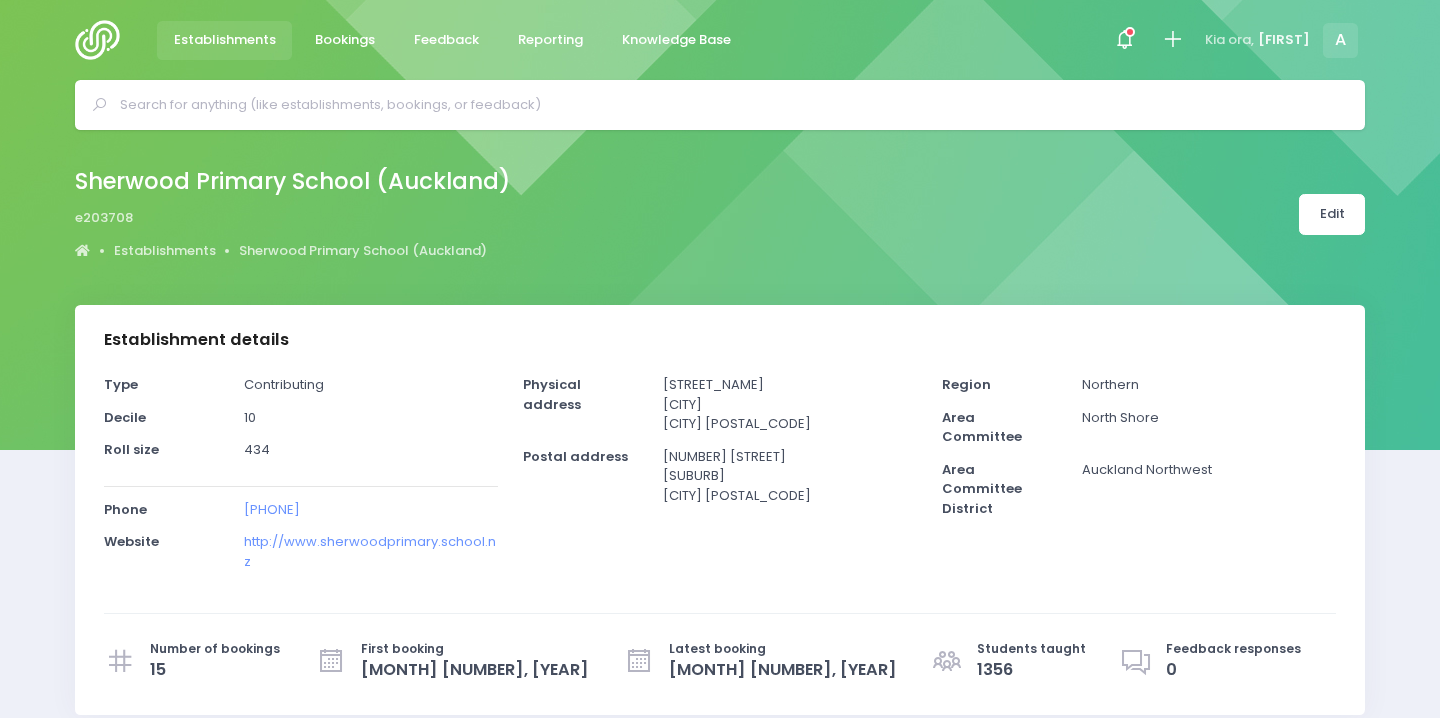 select on "5" 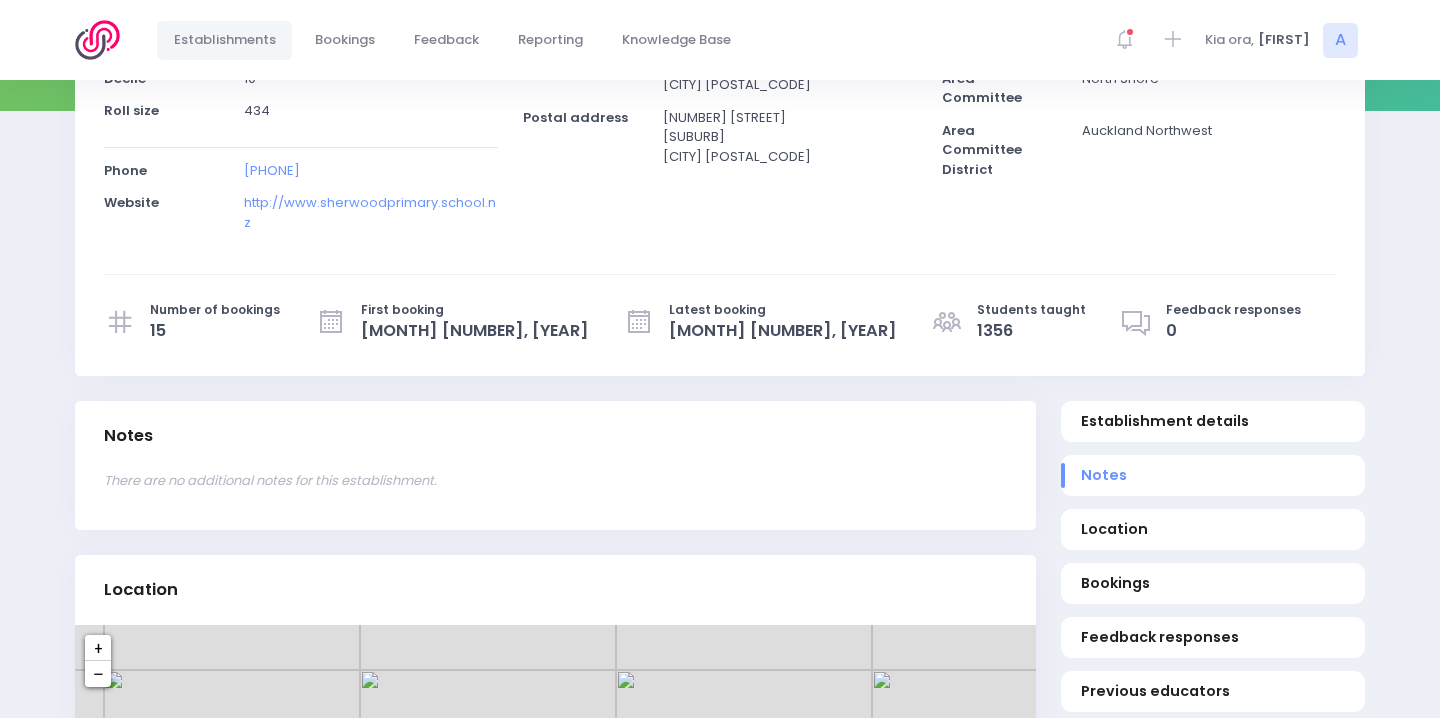 scroll, scrollTop: 466, scrollLeft: 0, axis: vertical 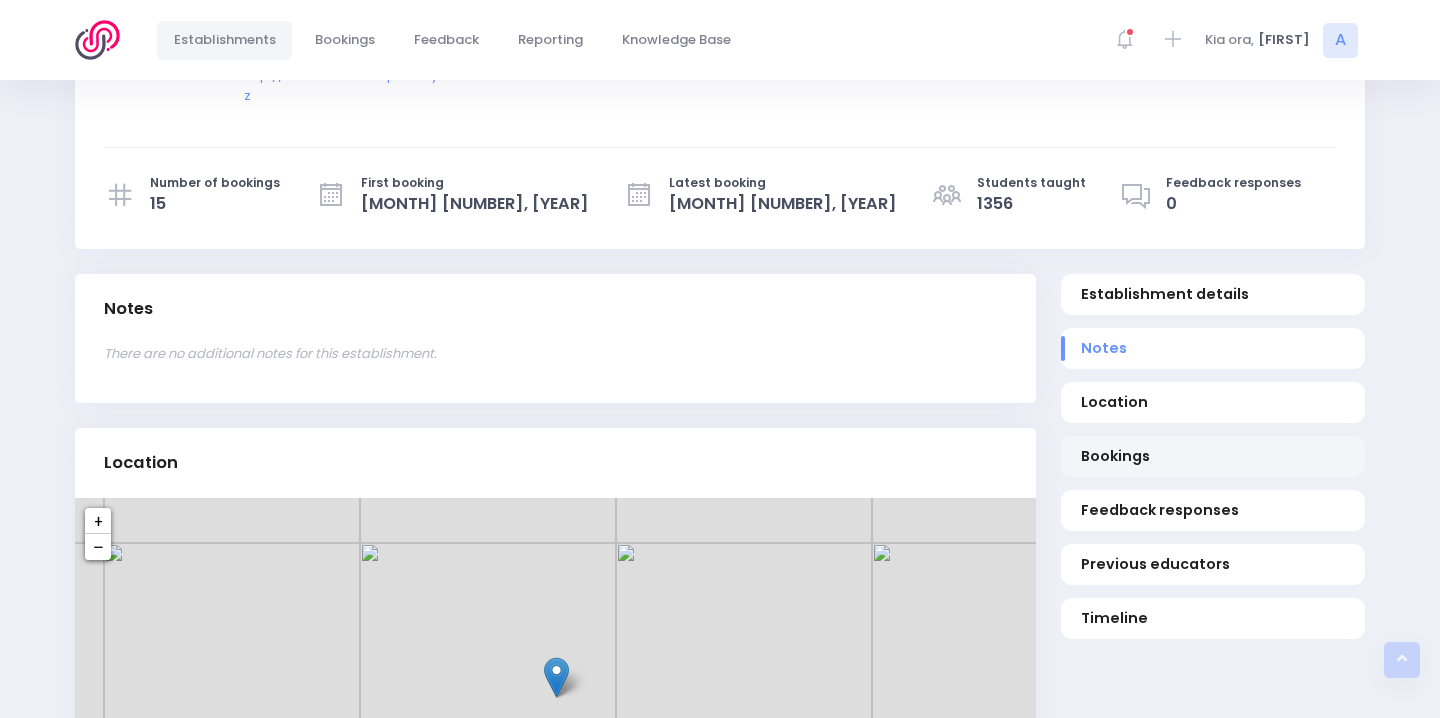 click on "Bookings" at bounding box center [1213, 456] 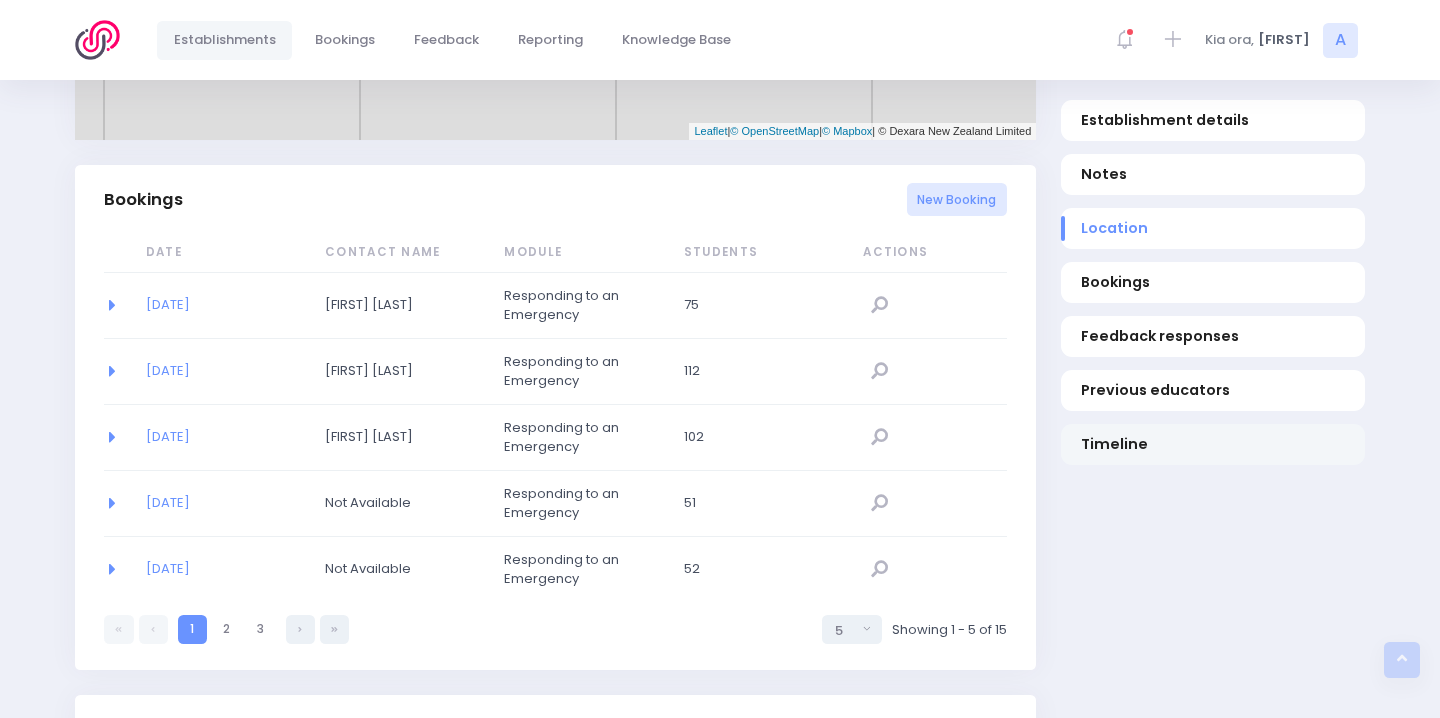 scroll, scrollTop: 1288, scrollLeft: 0, axis: vertical 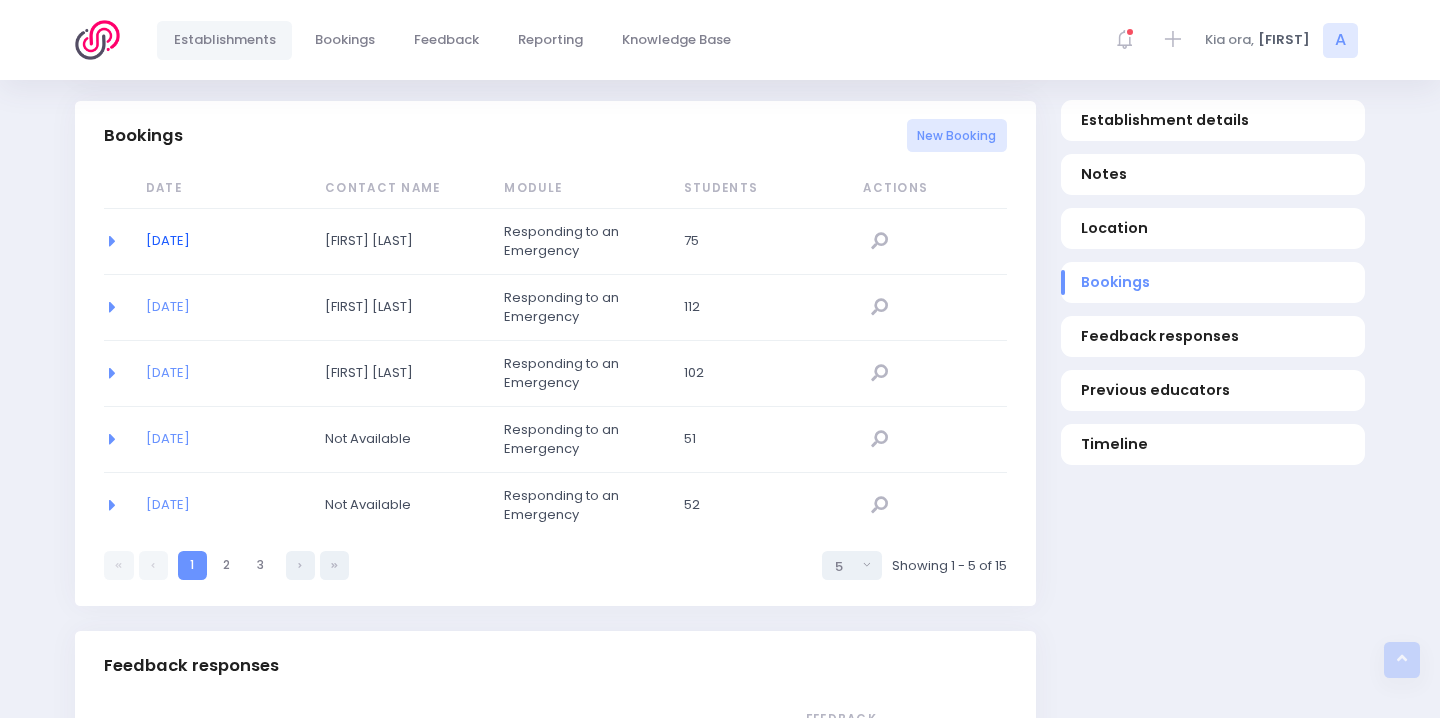 click on "19/03/2024" at bounding box center [168, 240] 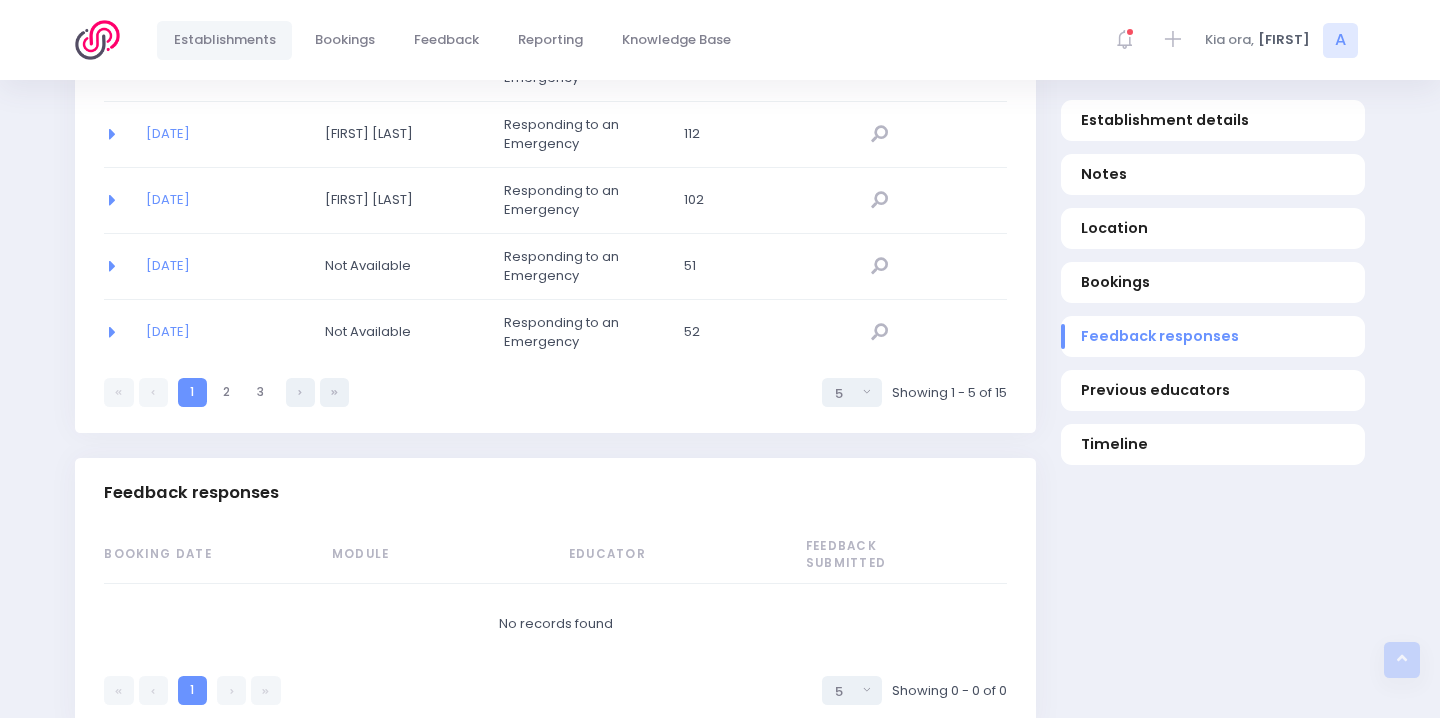 scroll, scrollTop: 1829, scrollLeft: 0, axis: vertical 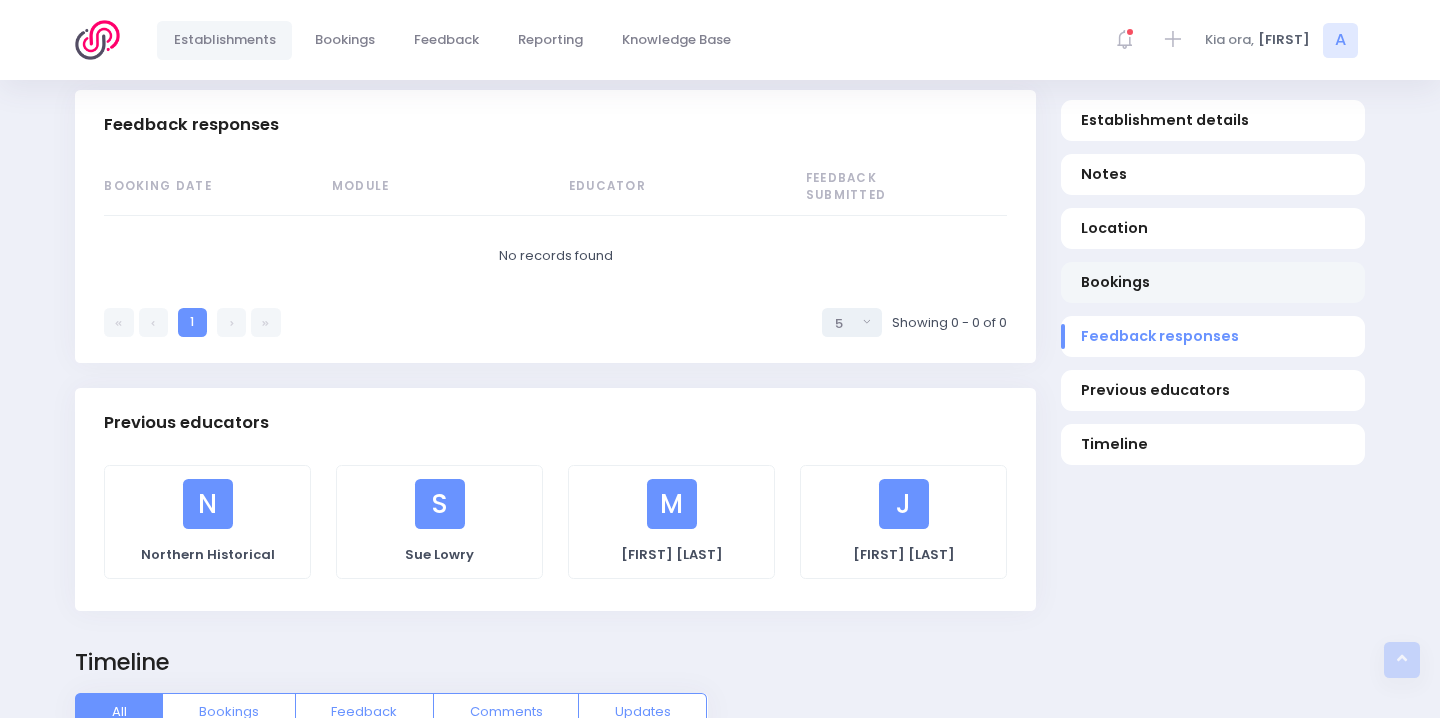 click on "Bookings" at bounding box center [1213, 282] 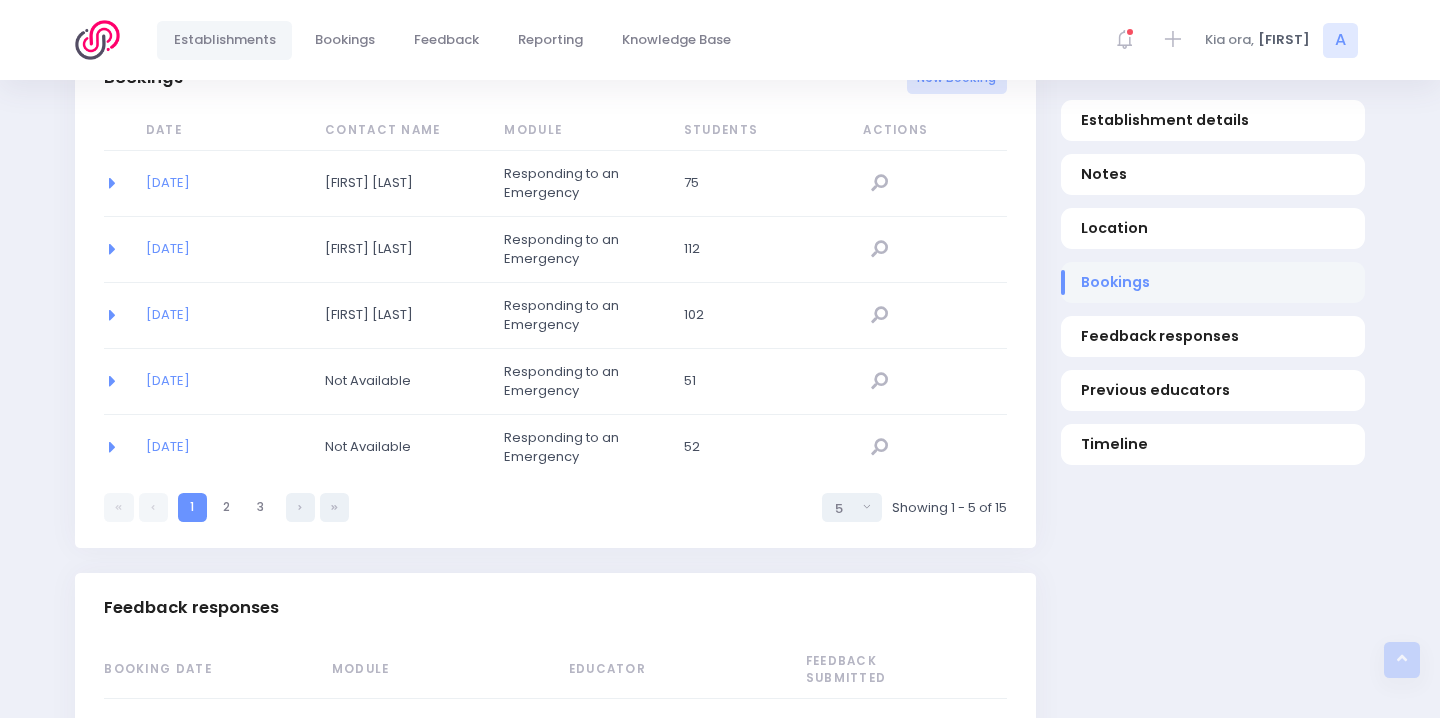 scroll, scrollTop: 1288, scrollLeft: 0, axis: vertical 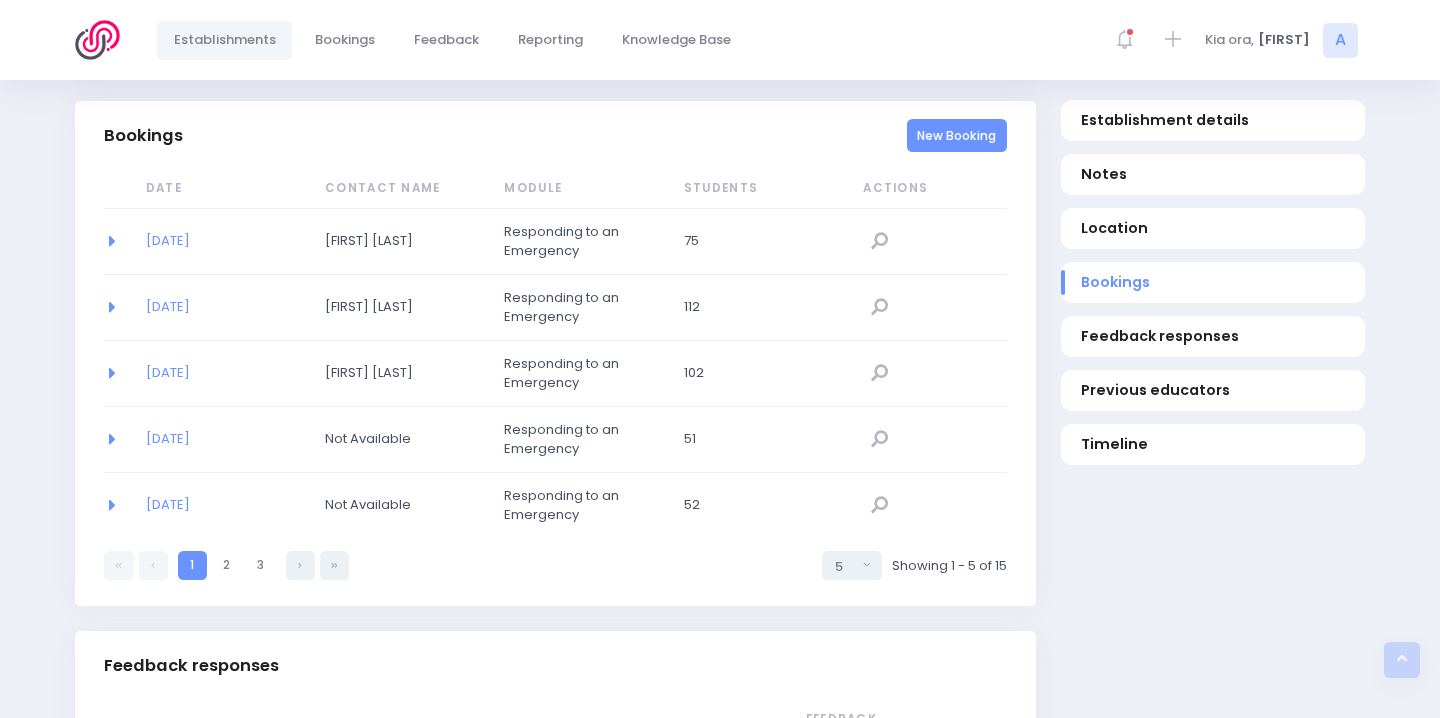 click on "New Booking" at bounding box center [957, 135] 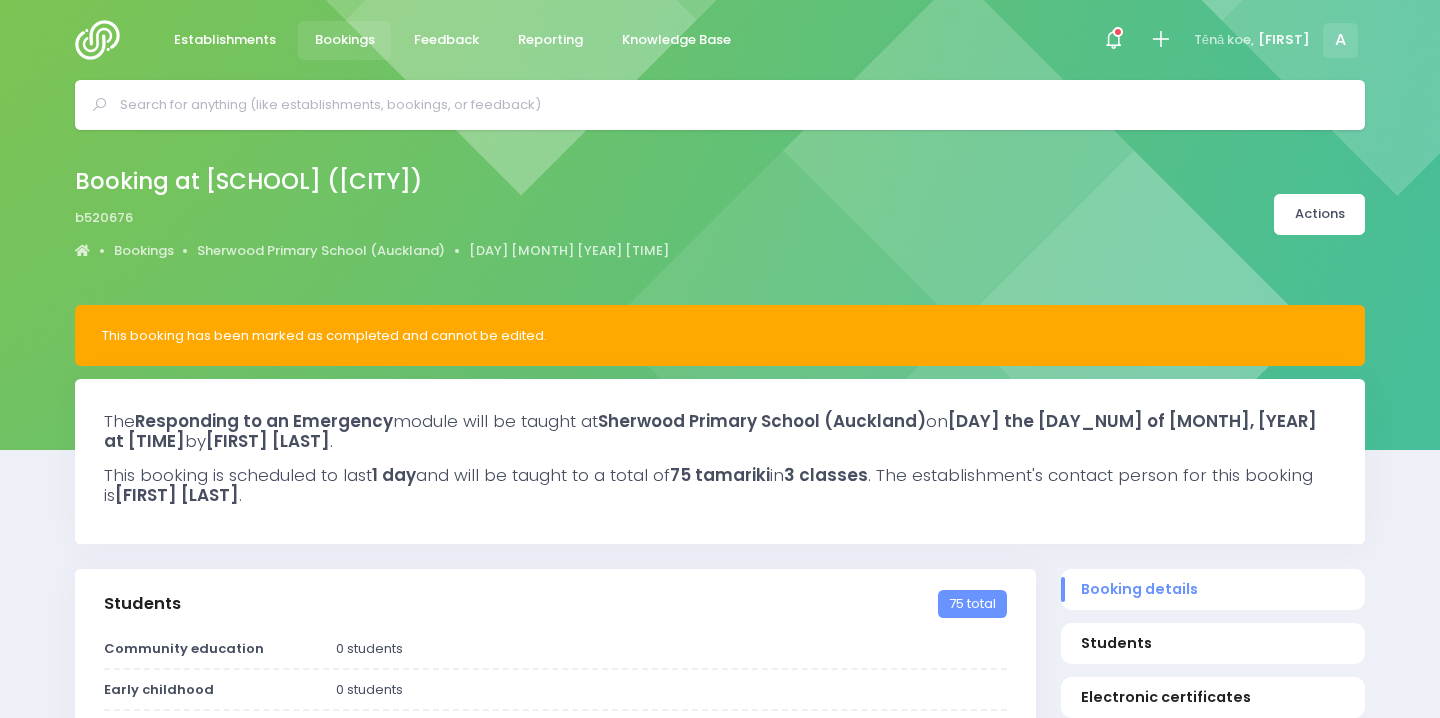 select on "5" 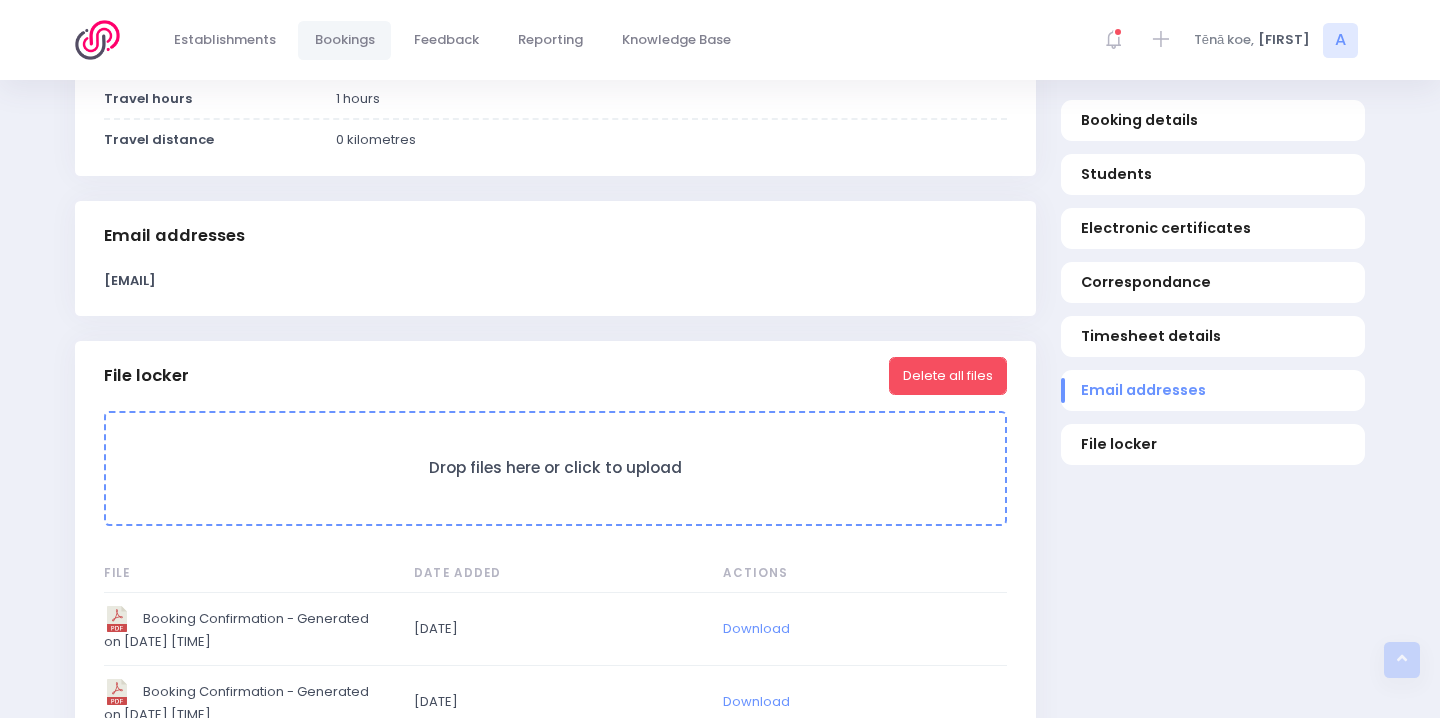 scroll, scrollTop: 1561, scrollLeft: 0, axis: vertical 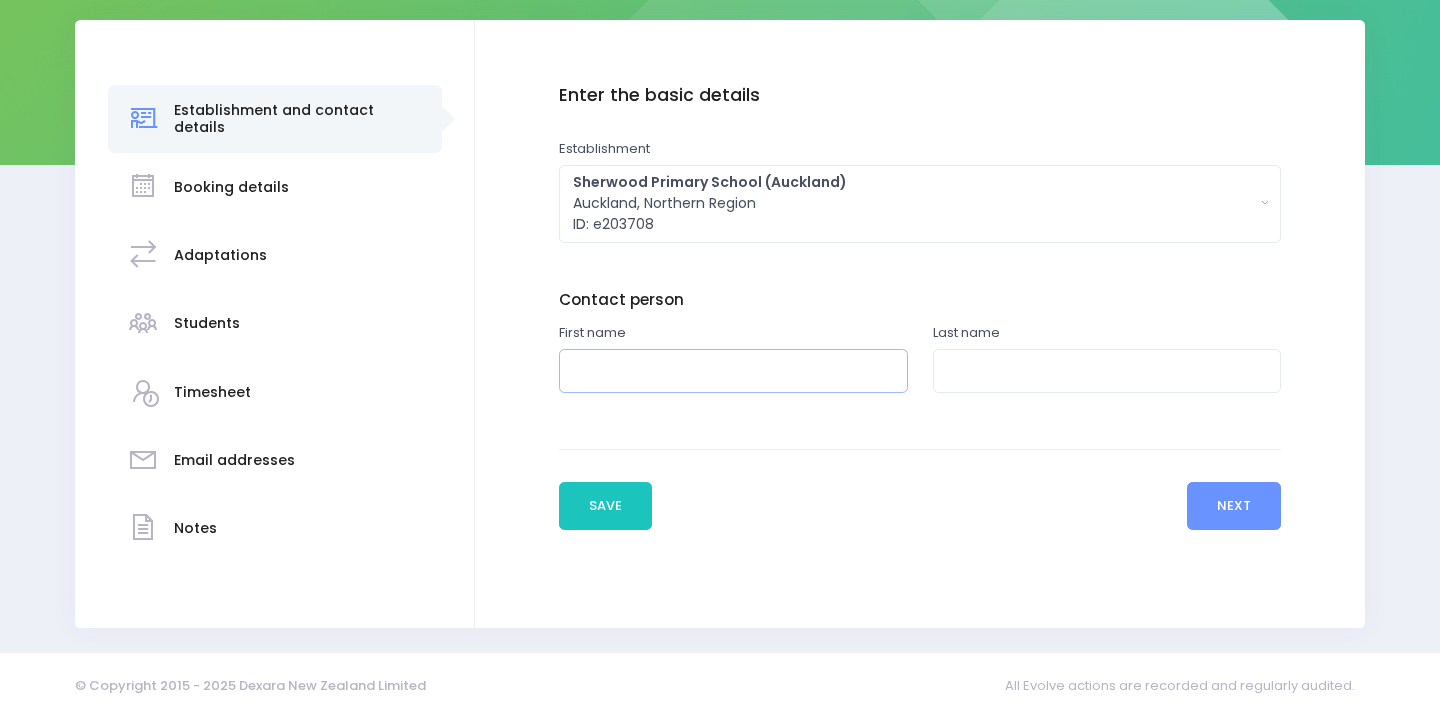 click at bounding box center (733, 371) 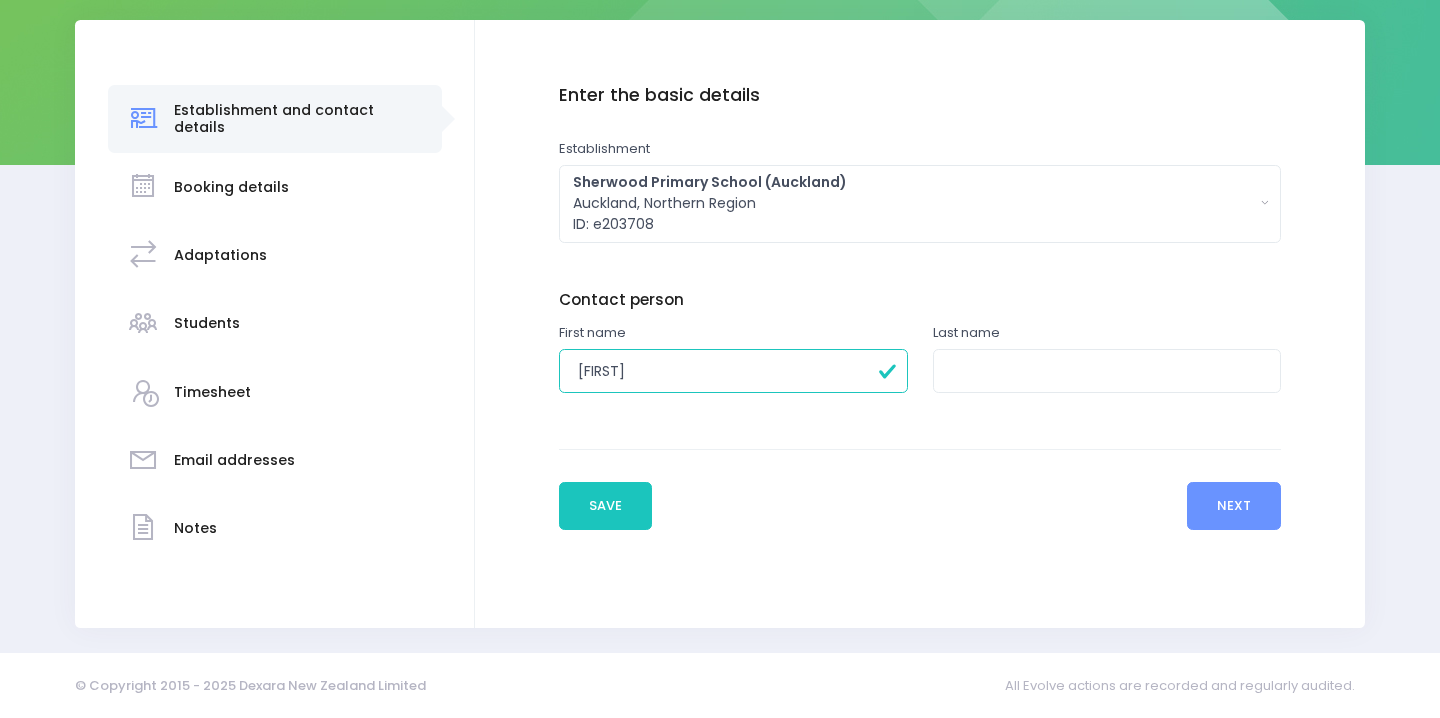 type on "Amber" 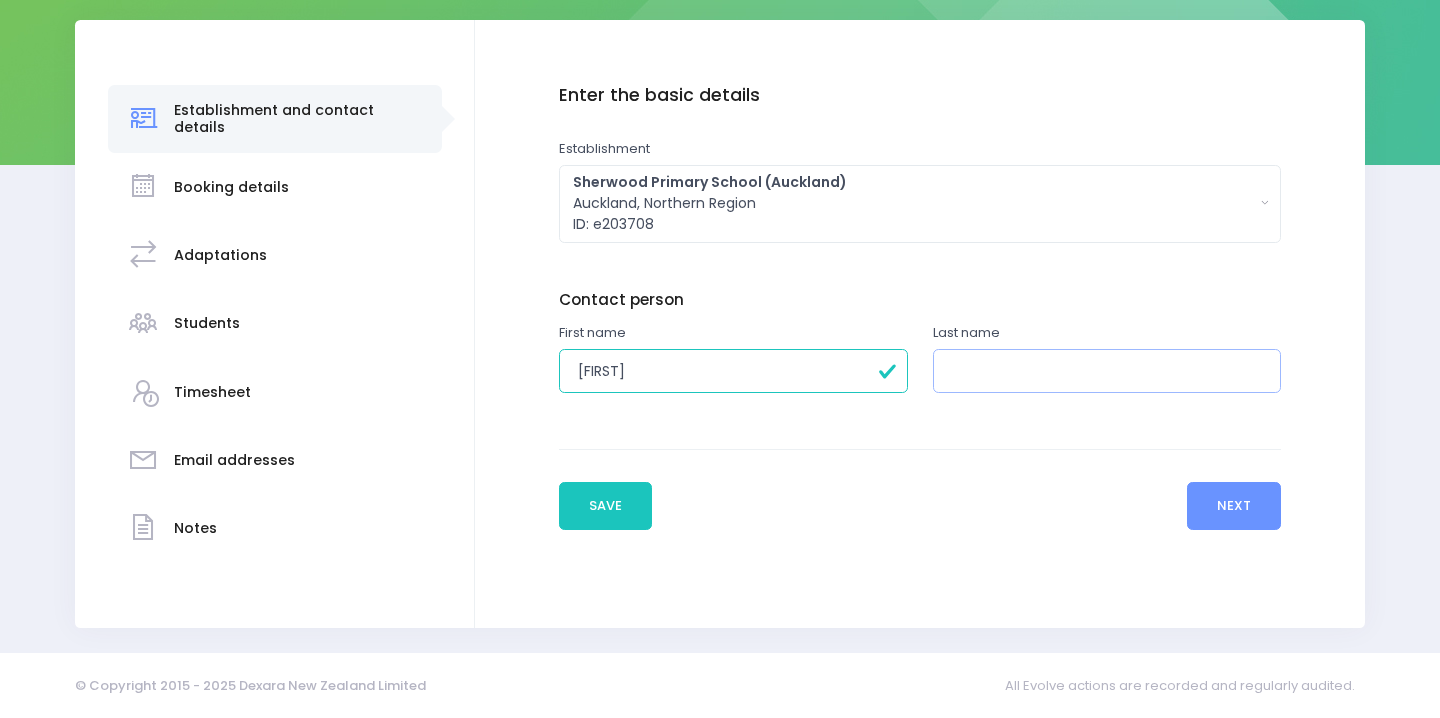 click at bounding box center [1107, 371] 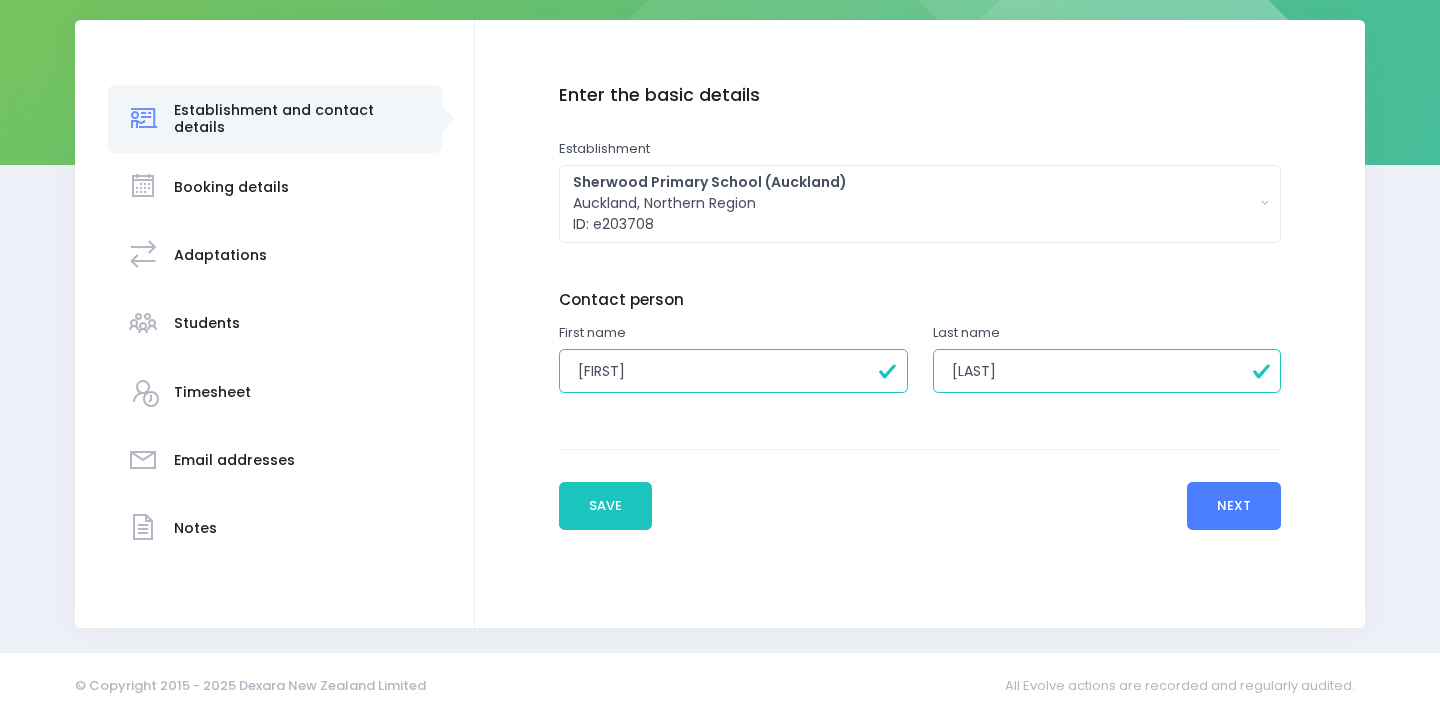 type on "Smith" 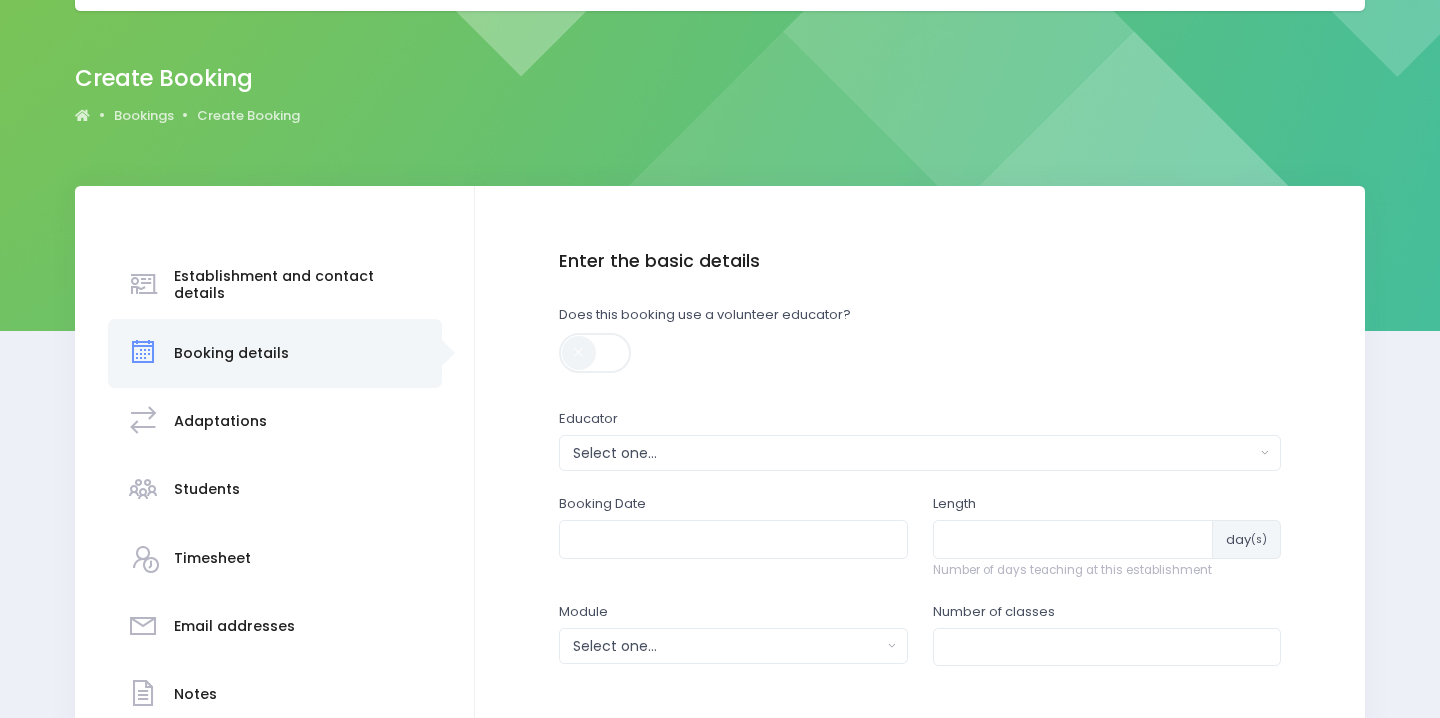 scroll, scrollTop: 273, scrollLeft: 0, axis: vertical 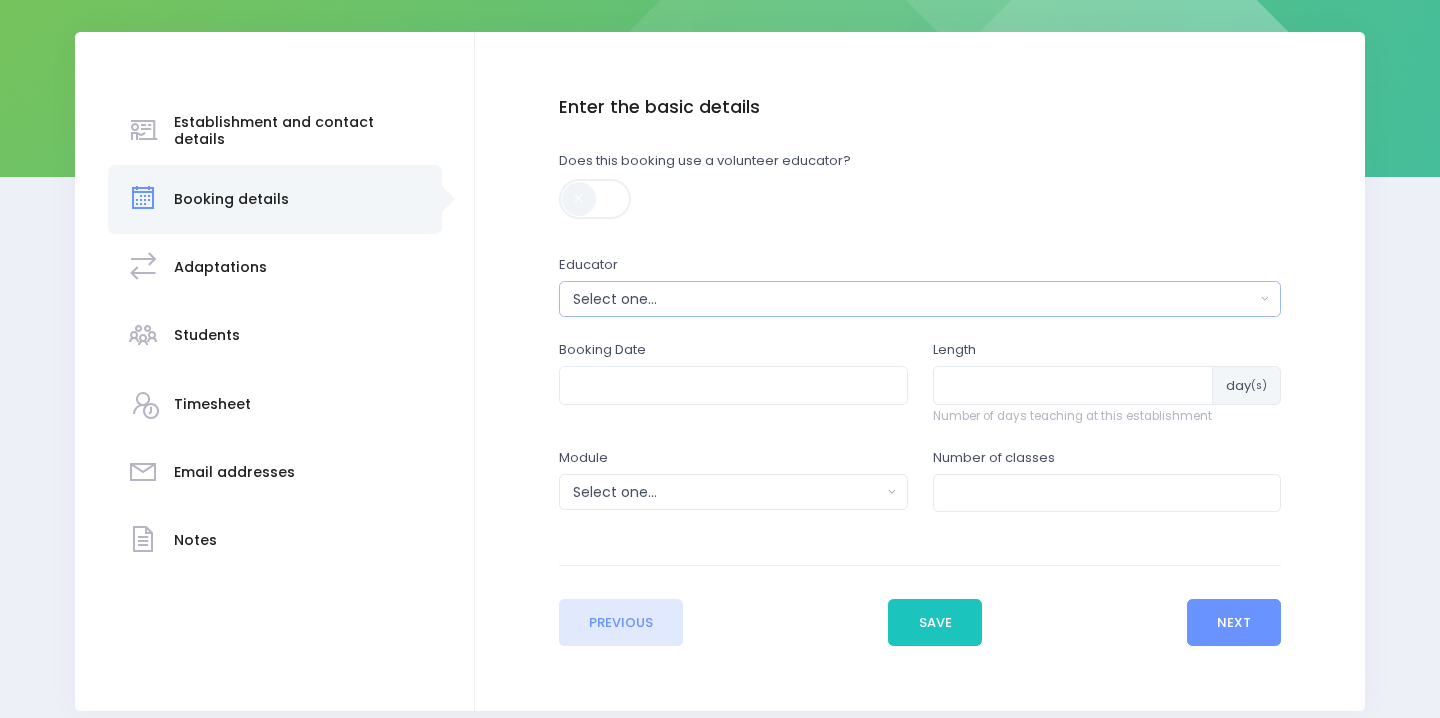 click on "Select one..." at bounding box center [920, 299] 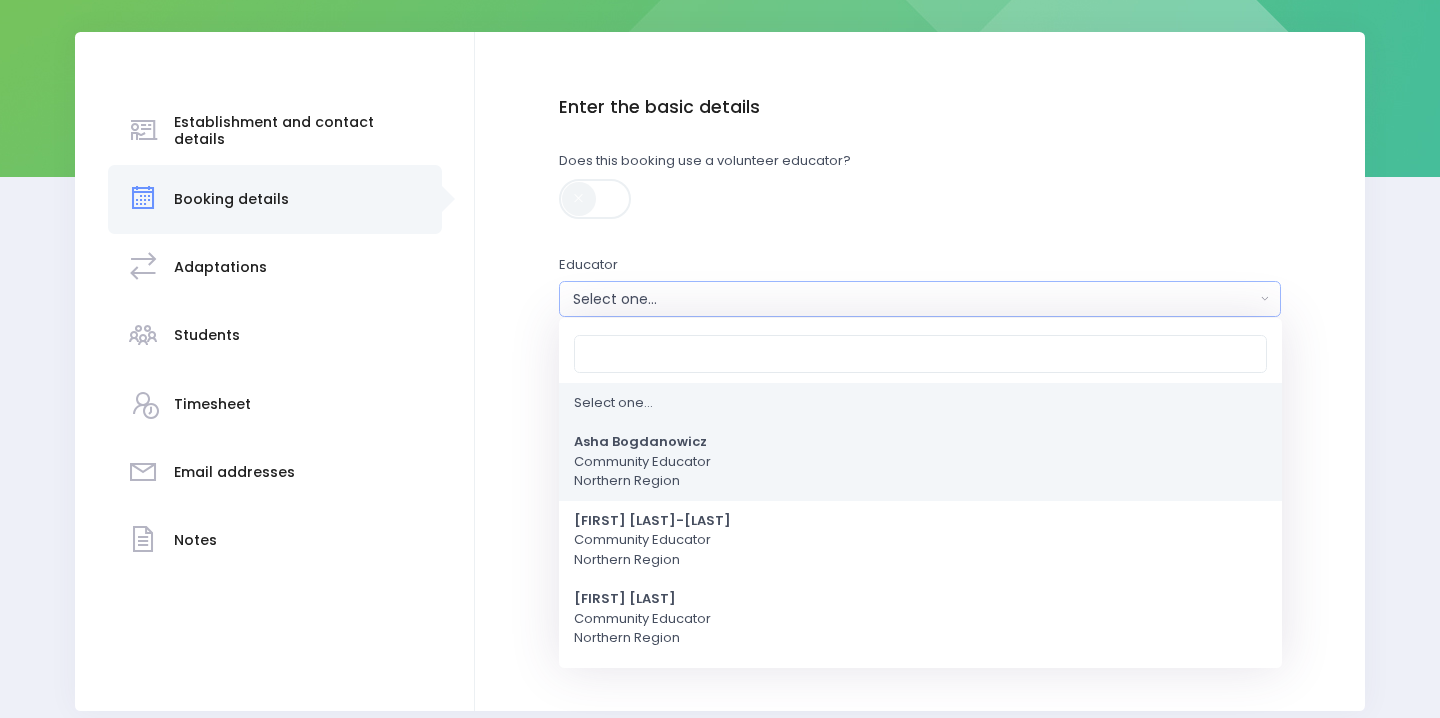 click on "Asha Bogdanowicz" at bounding box center (640, 442) 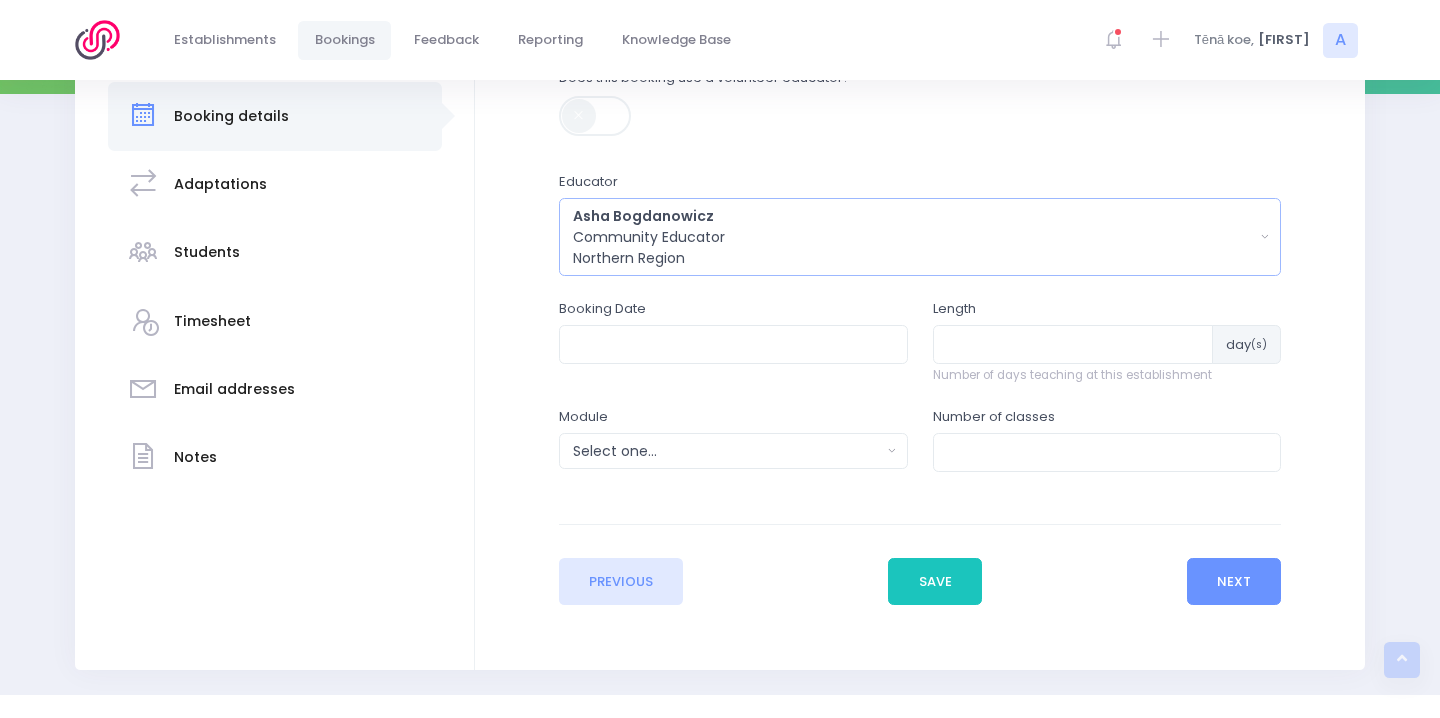 scroll, scrollTop: 375, scrollLeft: 0, axis: vertical 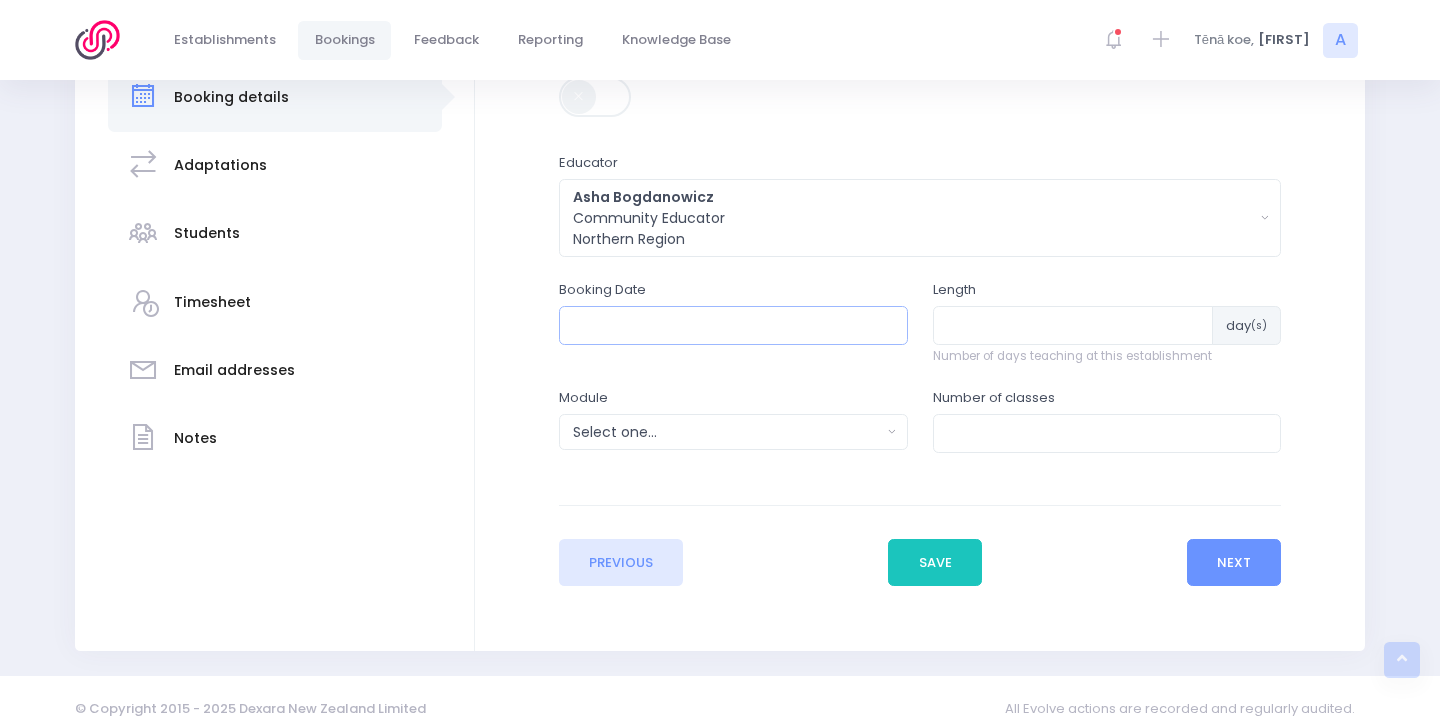 click at bounding box center (733, 325) 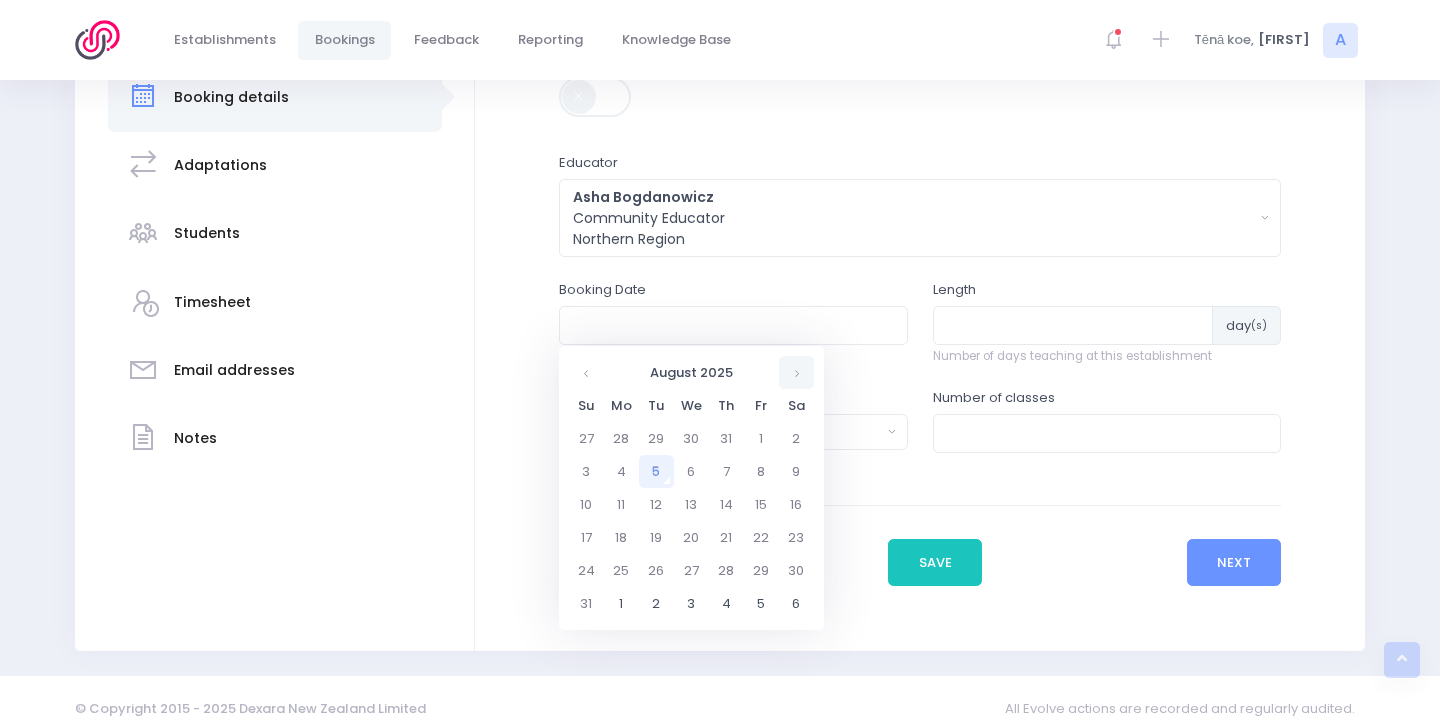 click at bounding box center [796, 372] 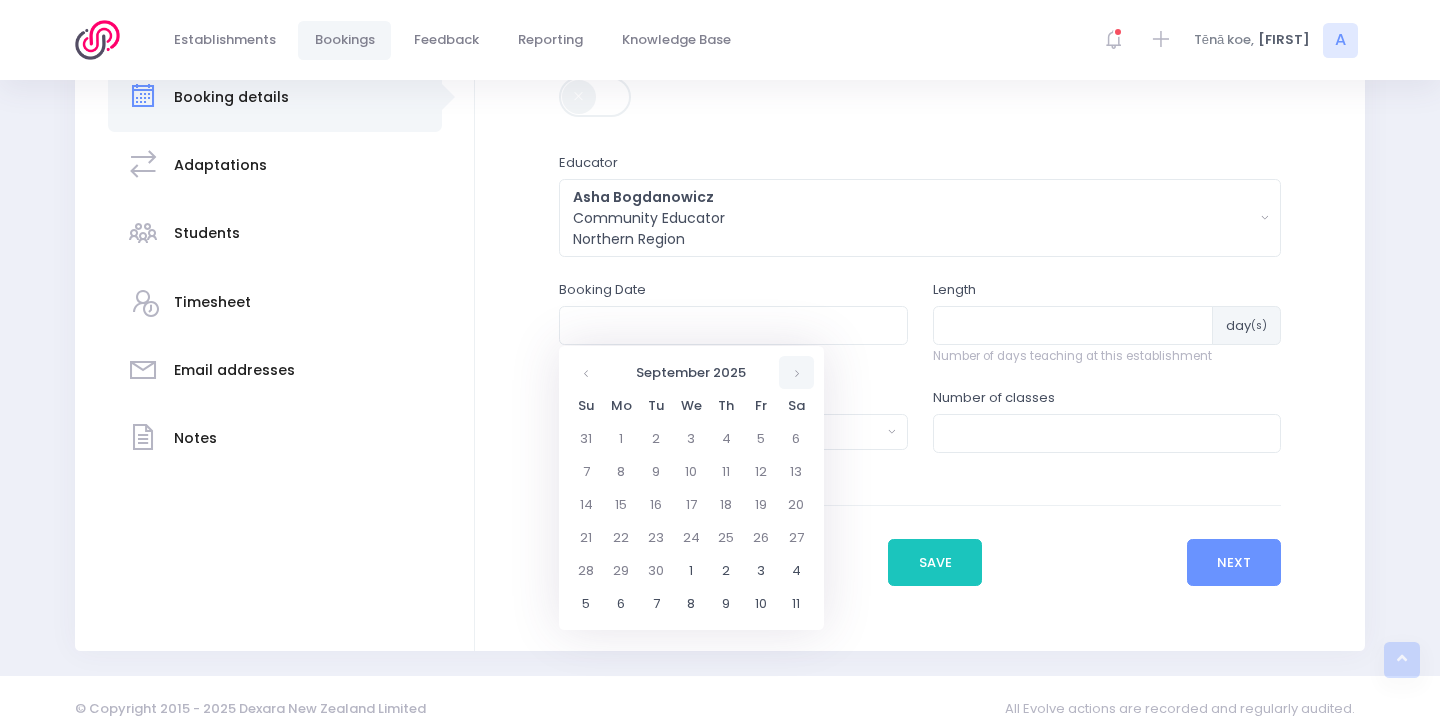 click at bounding box center (796, 372) 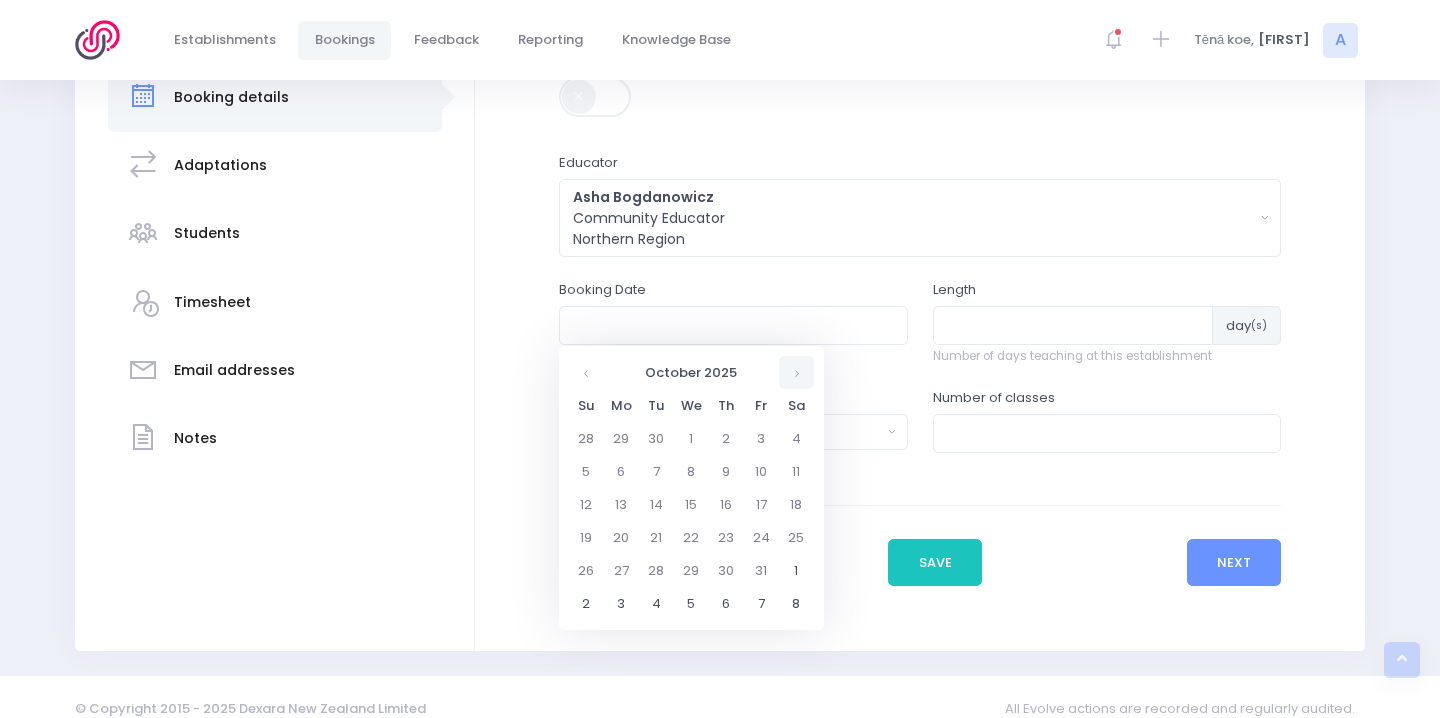 click at bounding box center (796, 372) 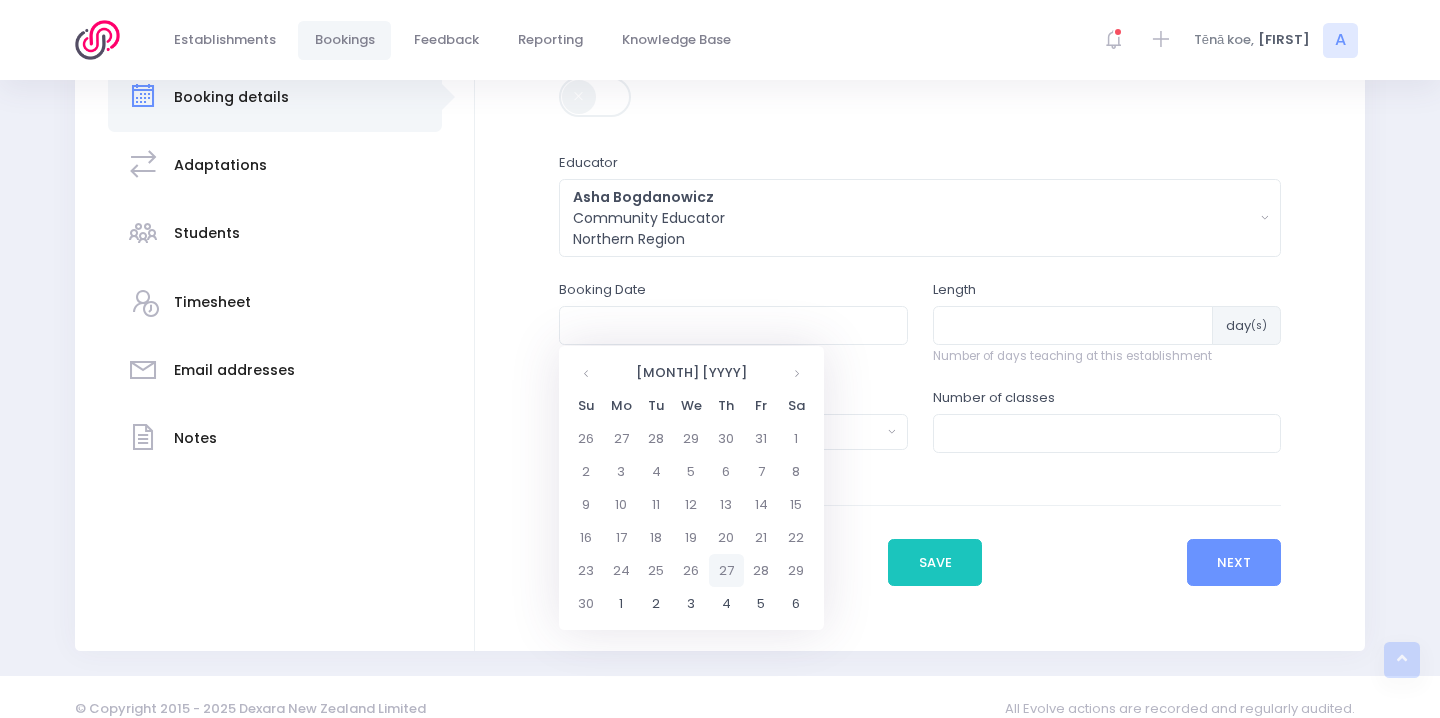 click on "27" at bounding box center [726, 570] 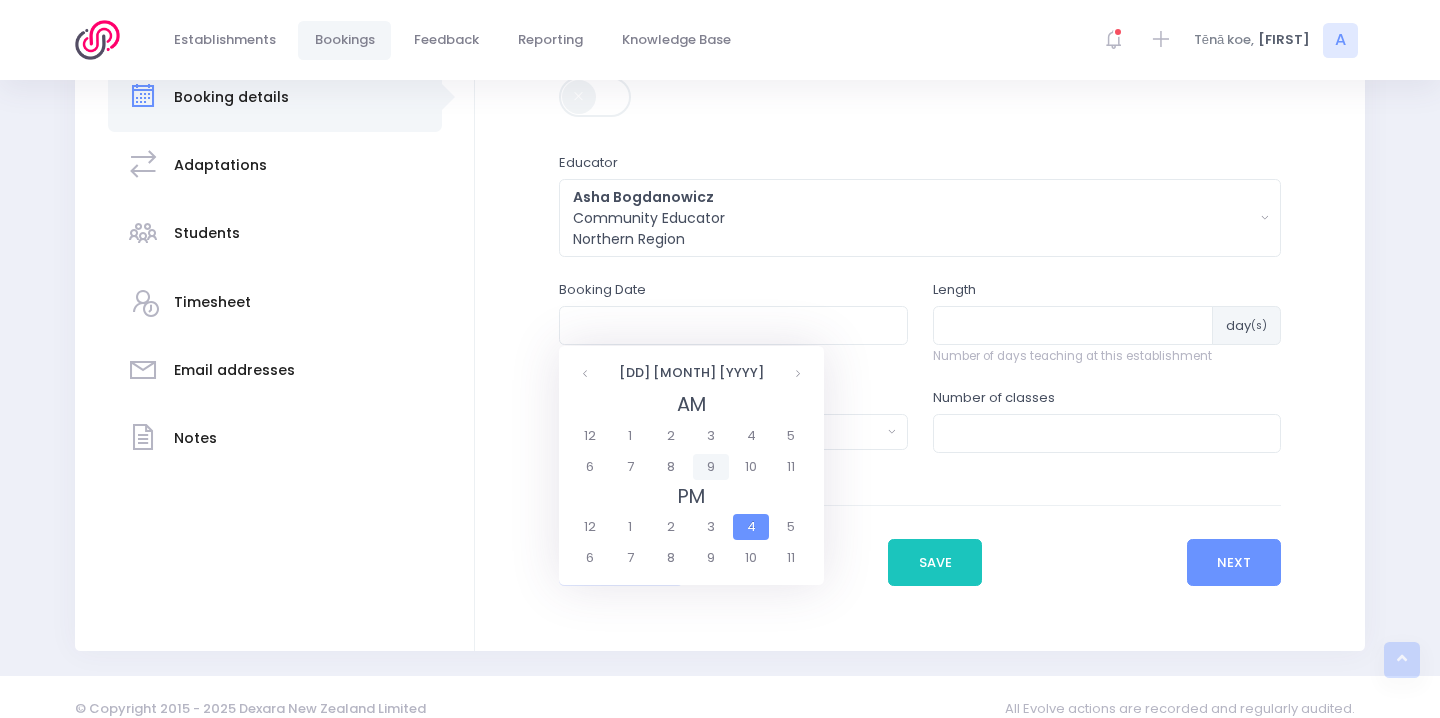 click on "9" at bounding box center [710, 467] 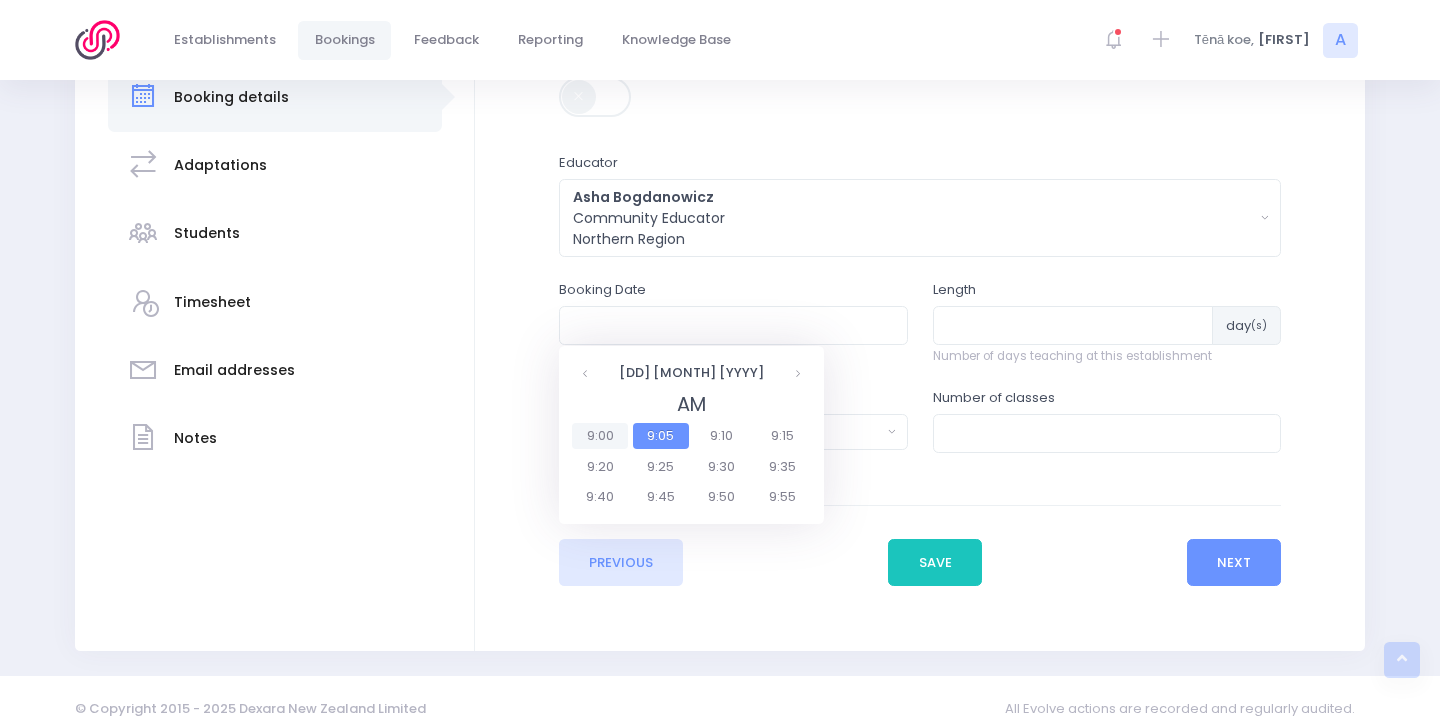 click on "9:00" at bounding box center [600, 436] 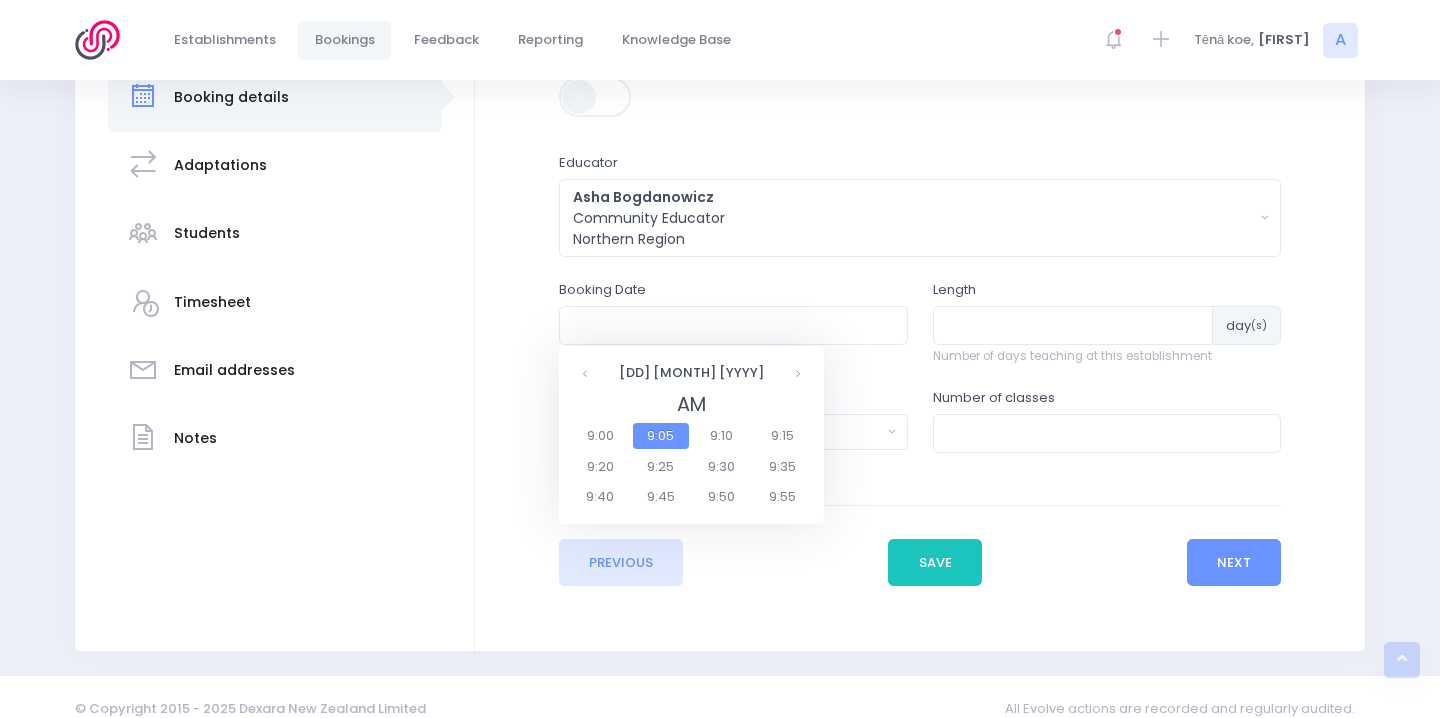 type on "27/11/2025 09:00 AM" 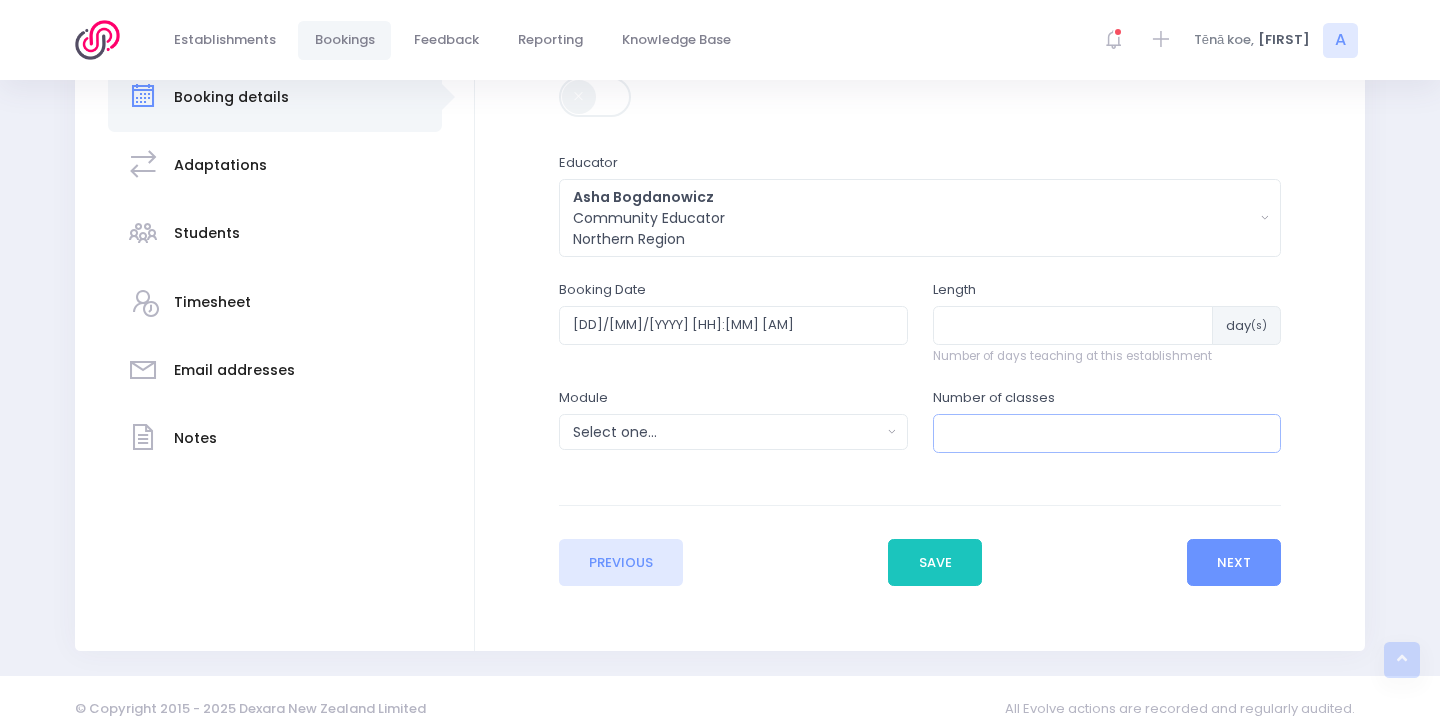 click at bounding box center [1107, 433] 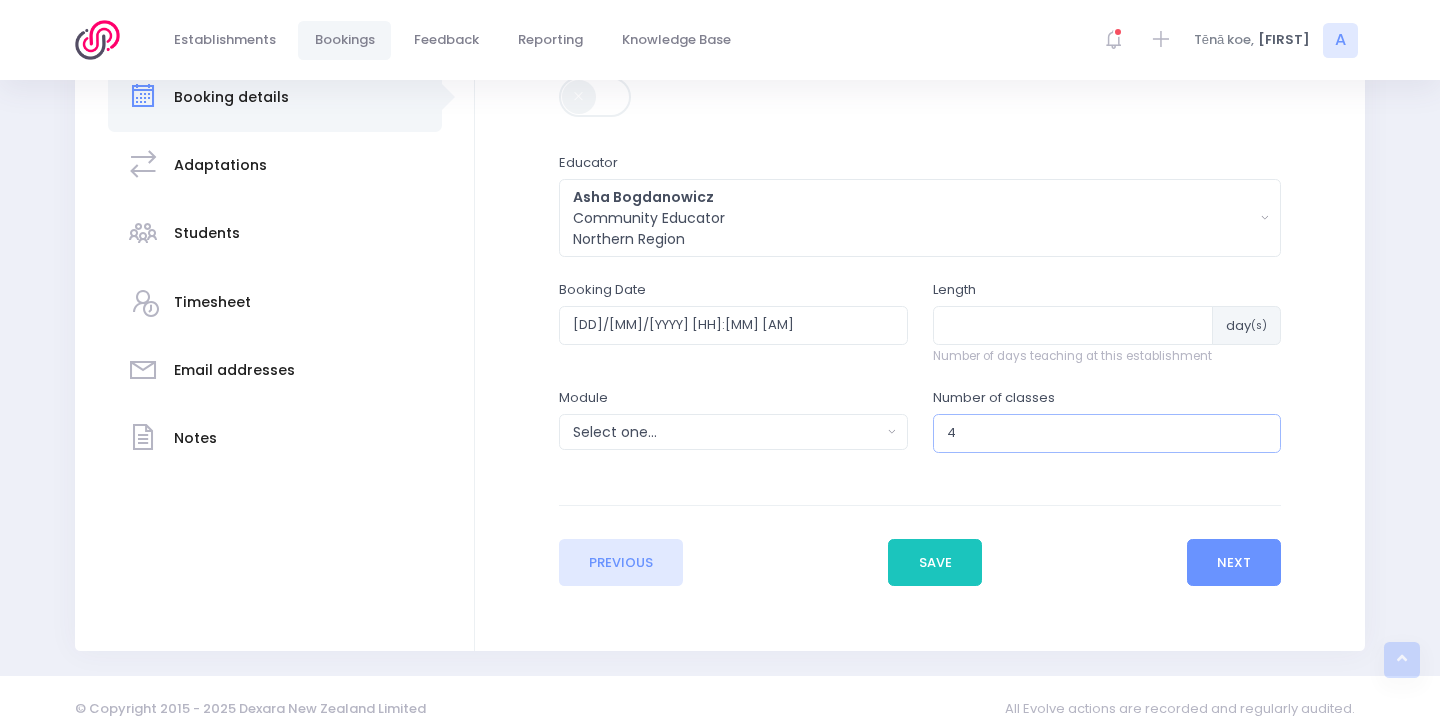 type on "4" 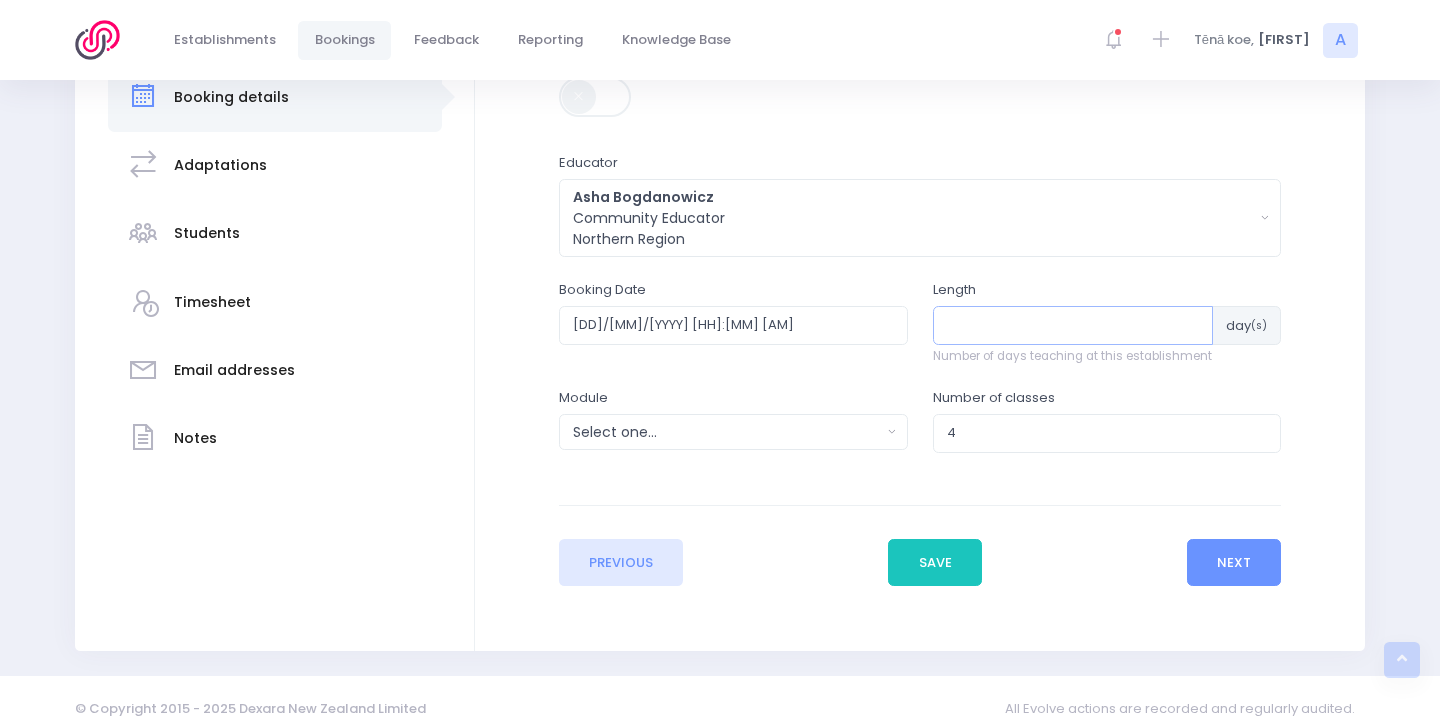 click at bounding box center [1073, 325] 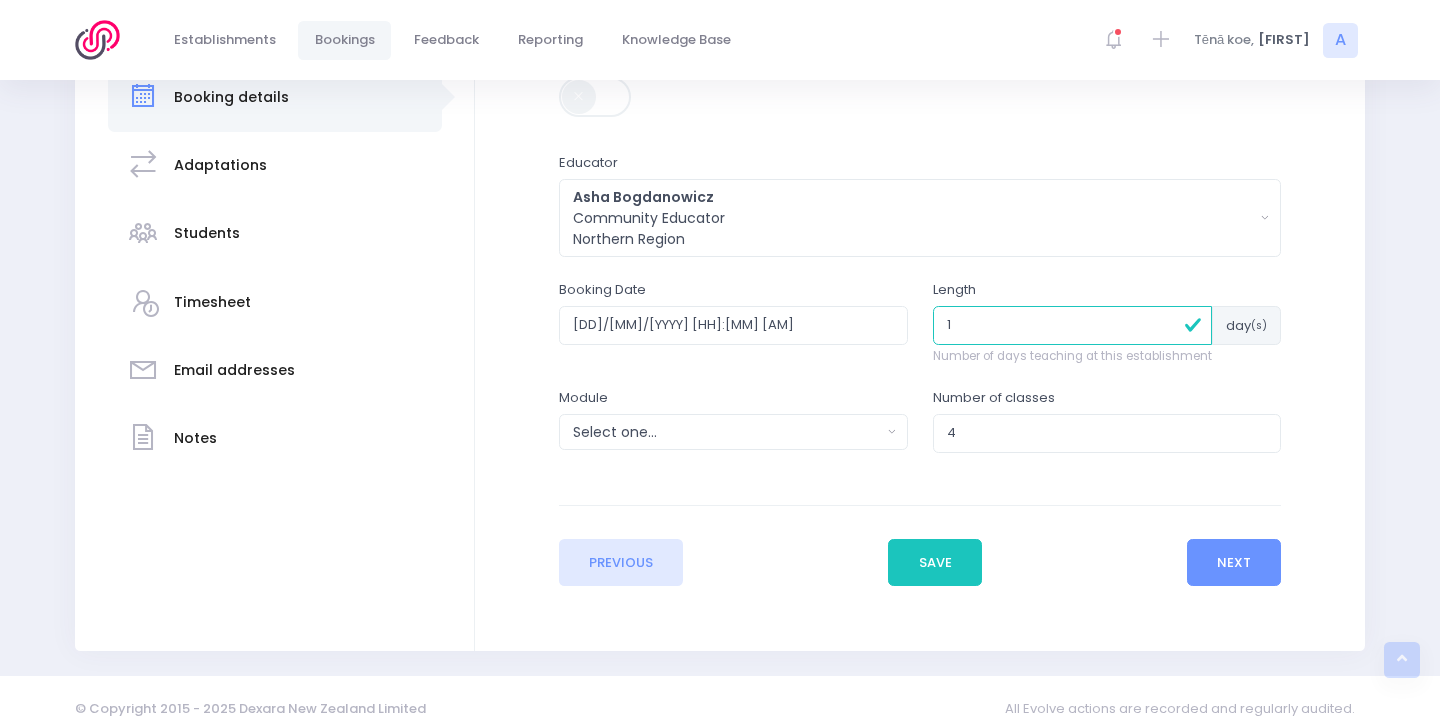 type on "1" 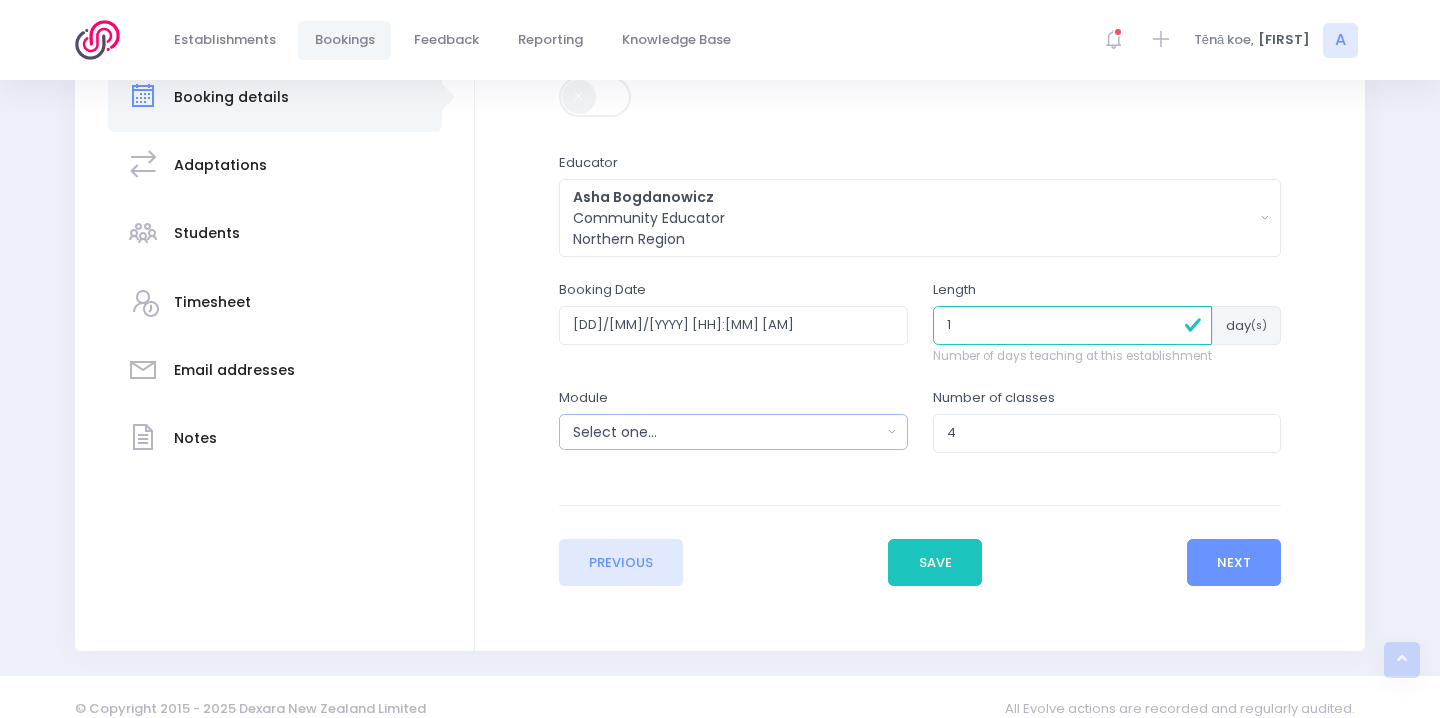 click on "Select one..." at bounding box center (727, 432) 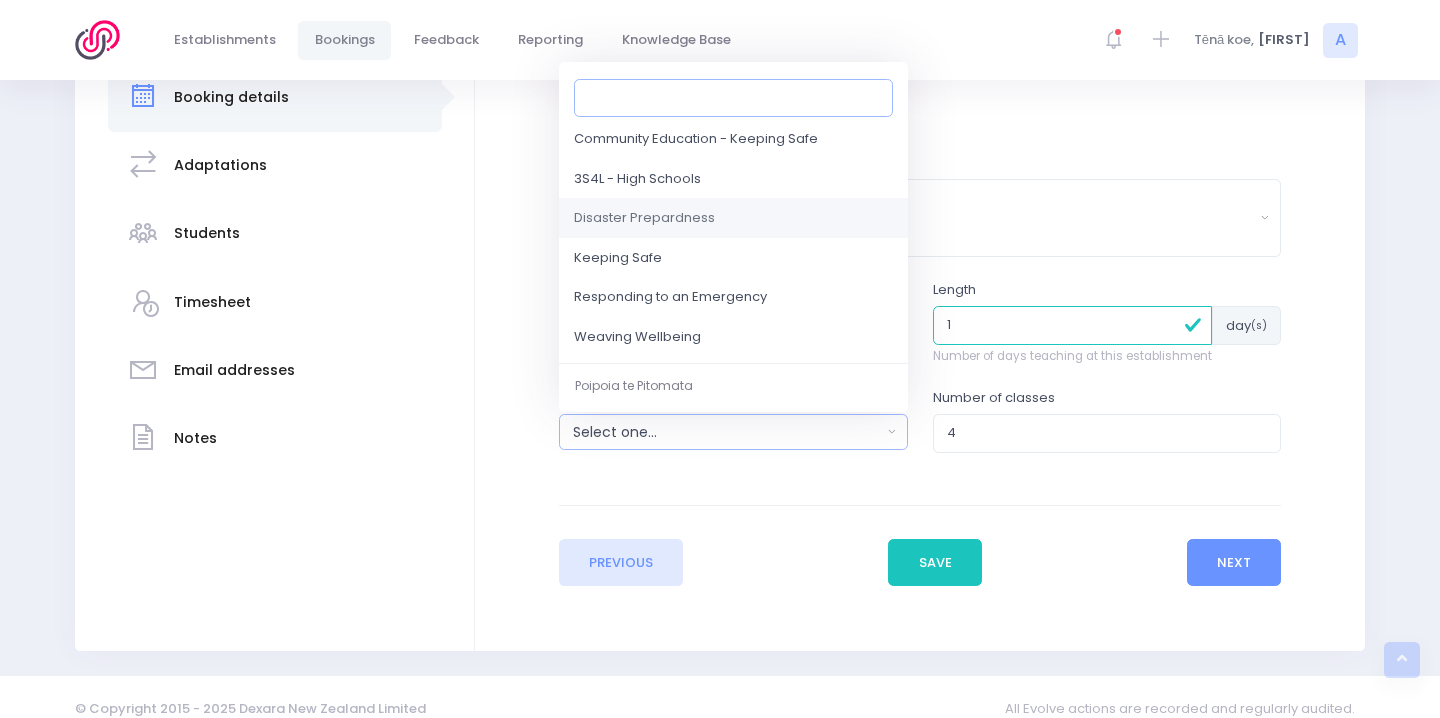 scroll, scrollTop: 233, scrollLeft: 0, axis: vertical 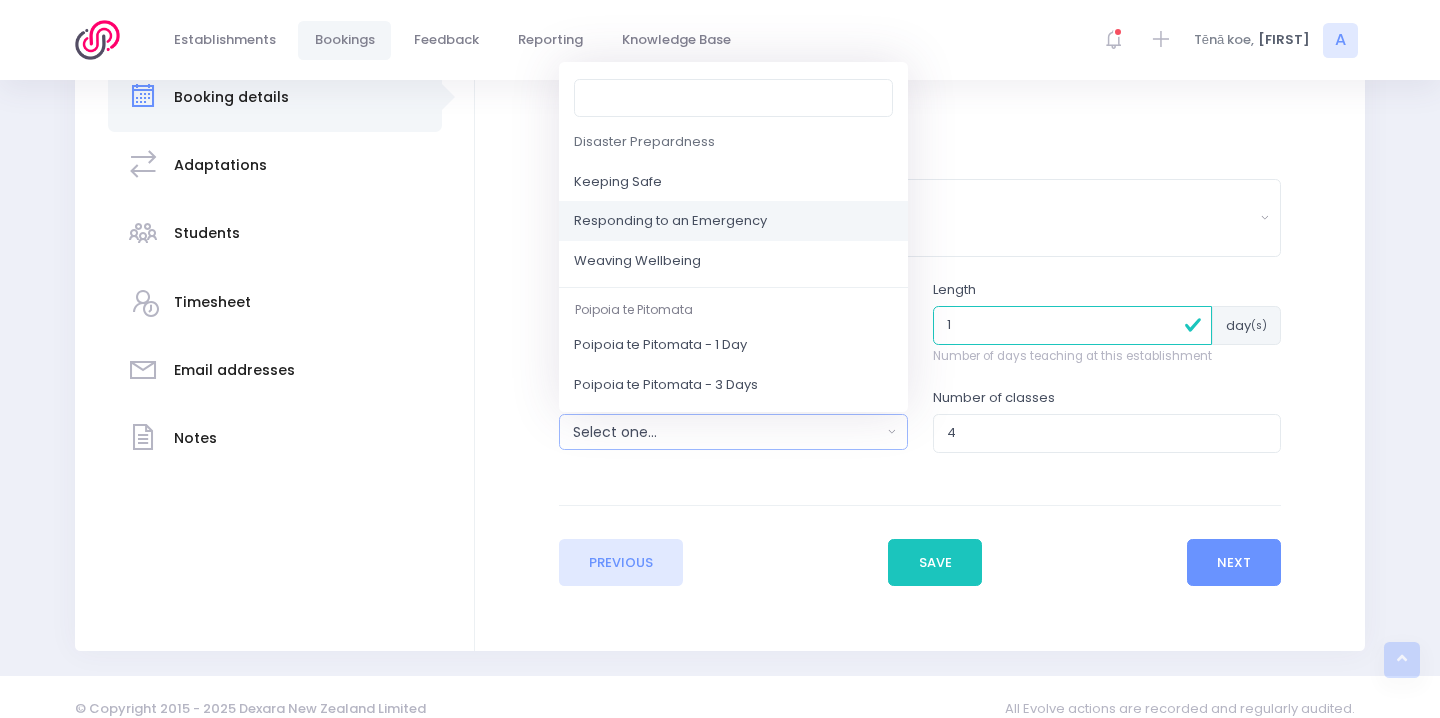 click on "Responding to an Emergency" at bounding box center (670, 222) 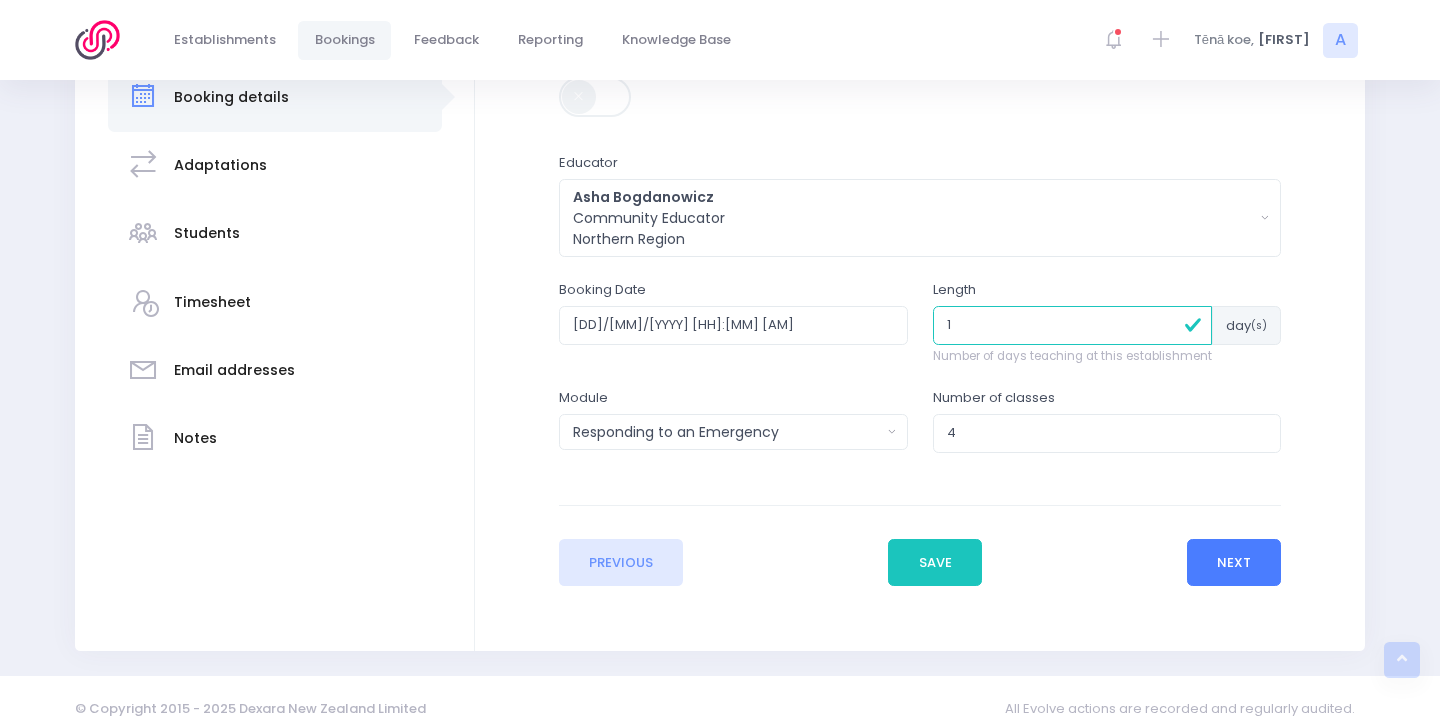 click on "Next" at bounding box center (1234, 563) 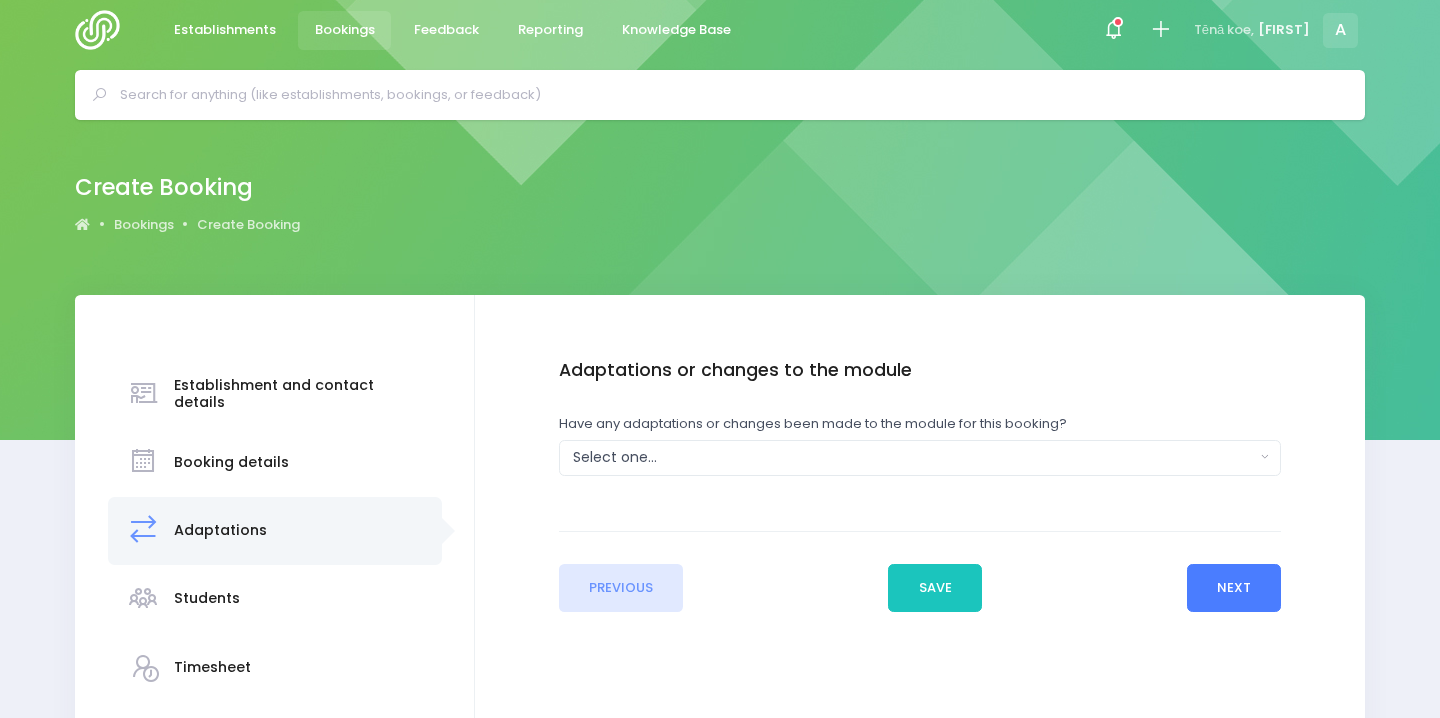scroll, scrollTop: 0, scrollLeft: 0, axis: both 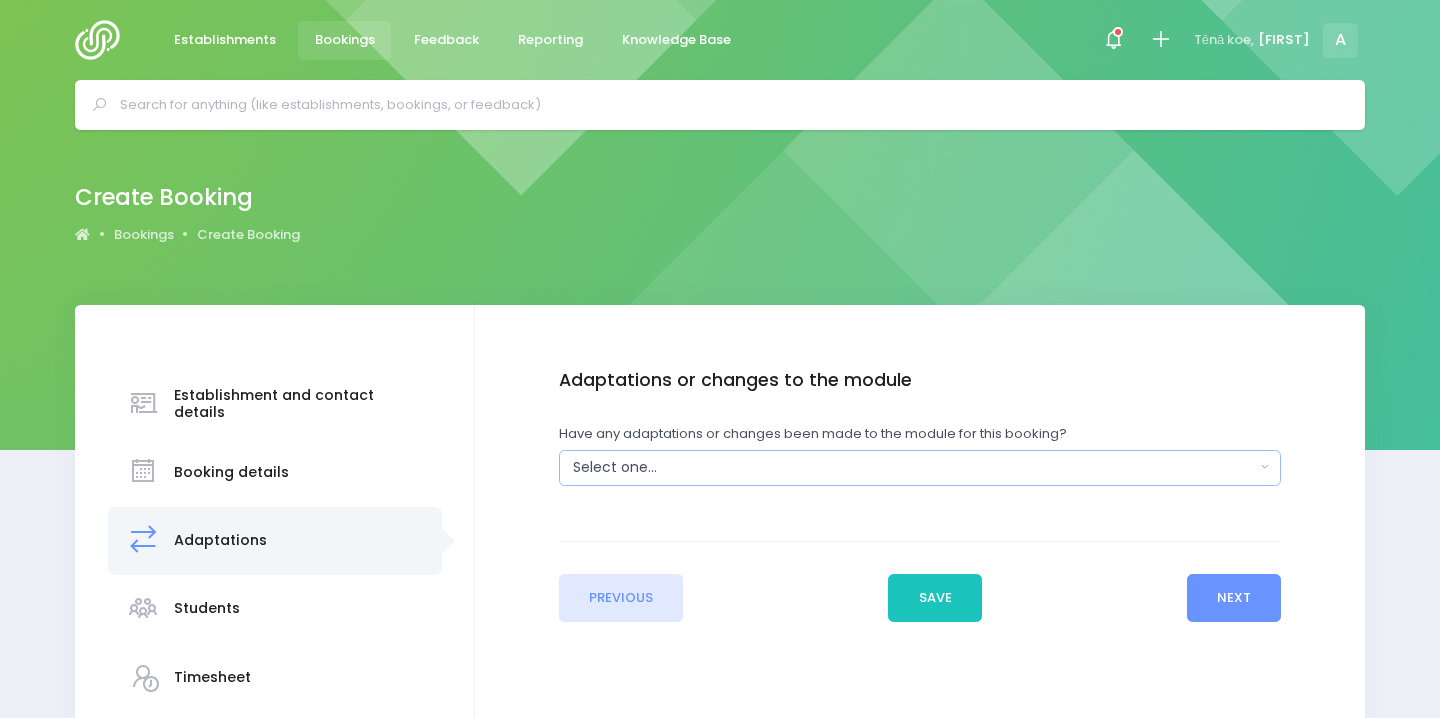 click on "Select one..." at bounding box center (914, 467) 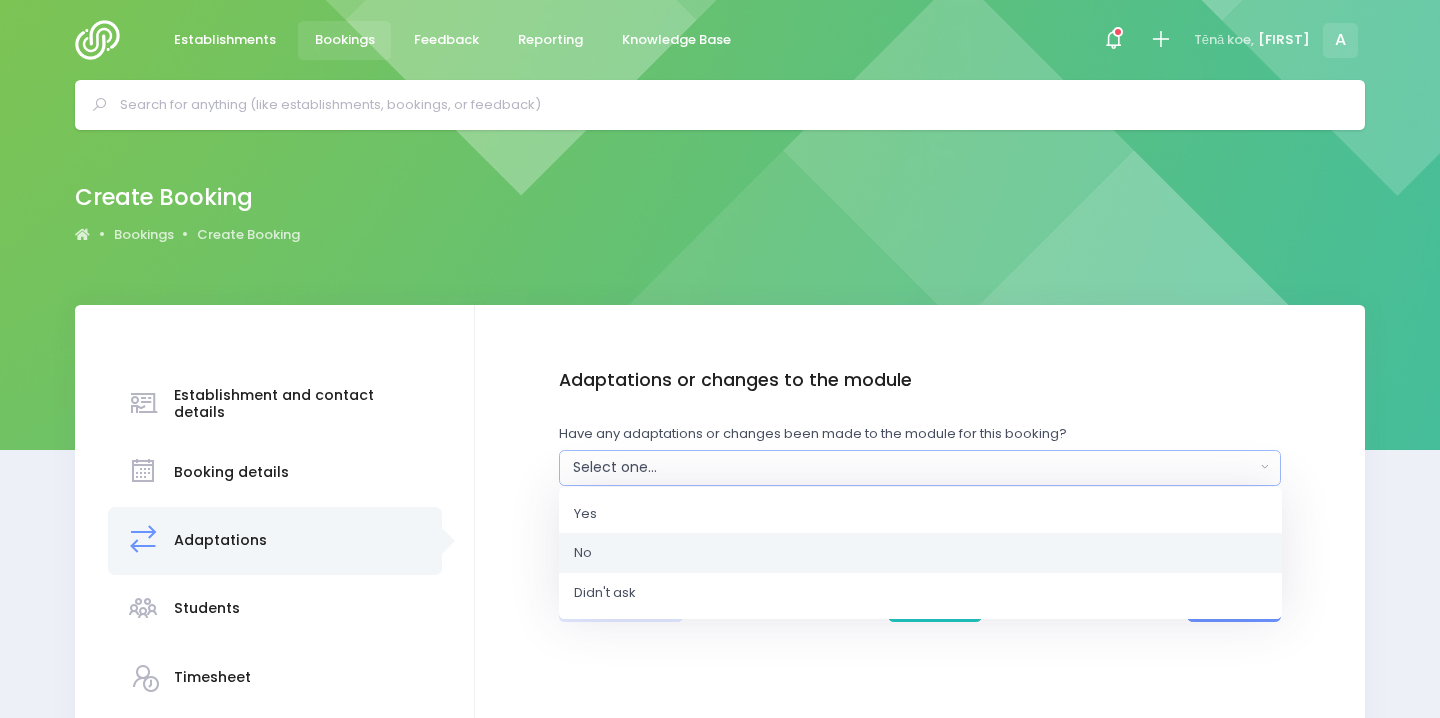 click on "No" at bounding box center (920, 553) 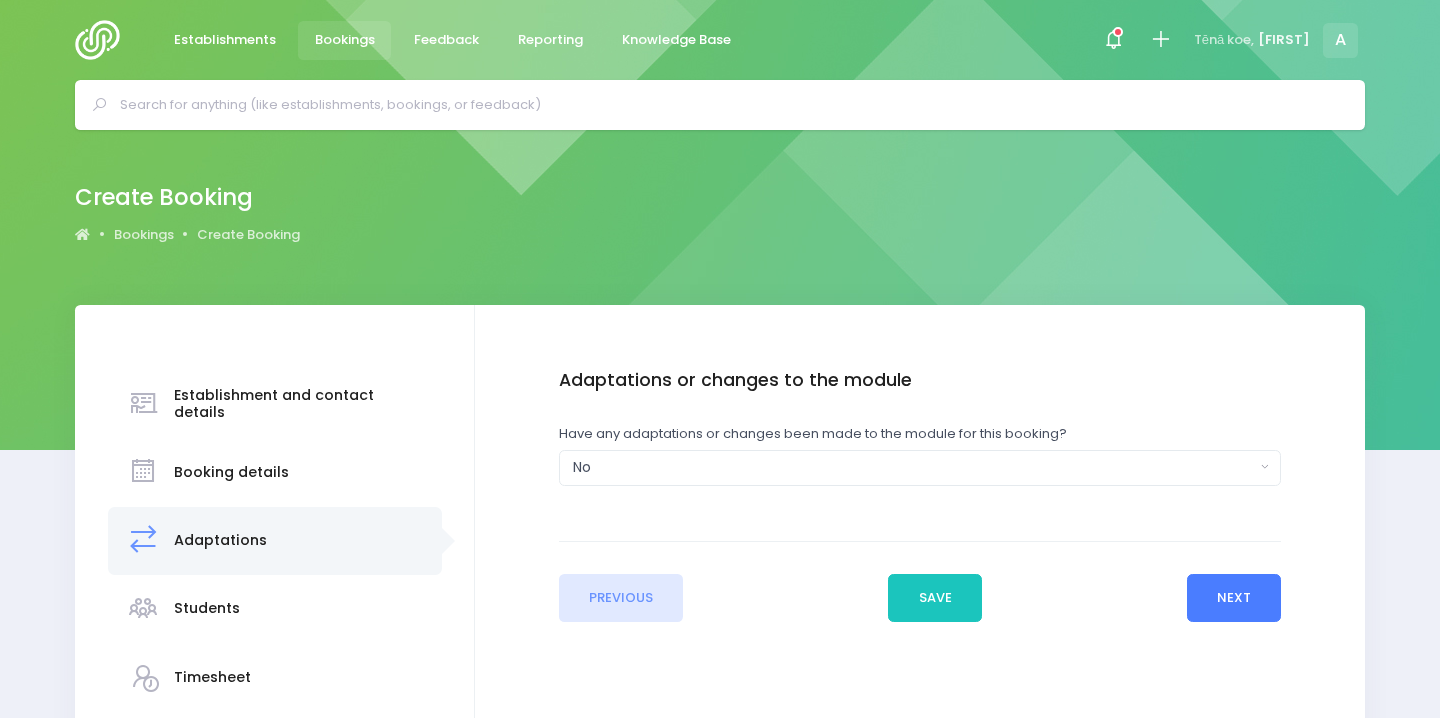 click on "Next" at bounding box center [1234, 598] 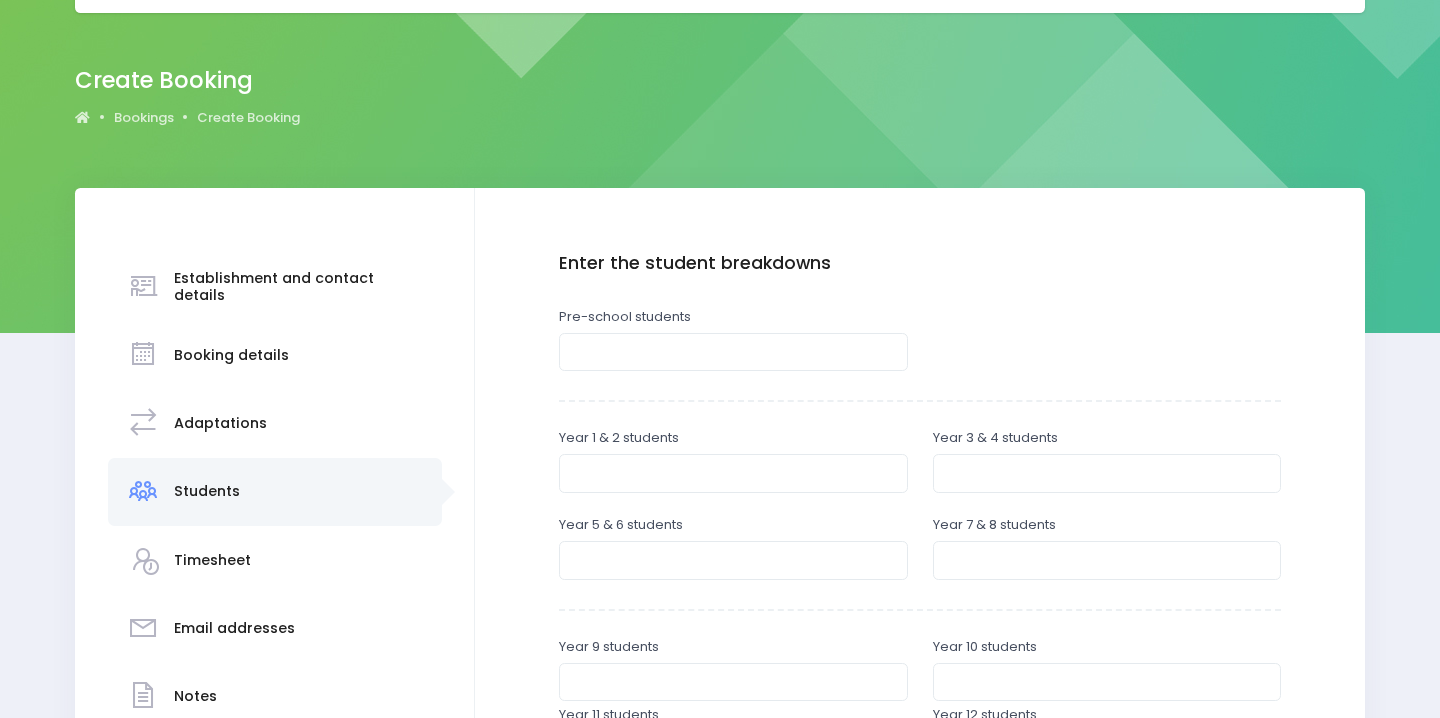 scroll, scrollTop: 288, scrollLeft: 0, axis: vertical 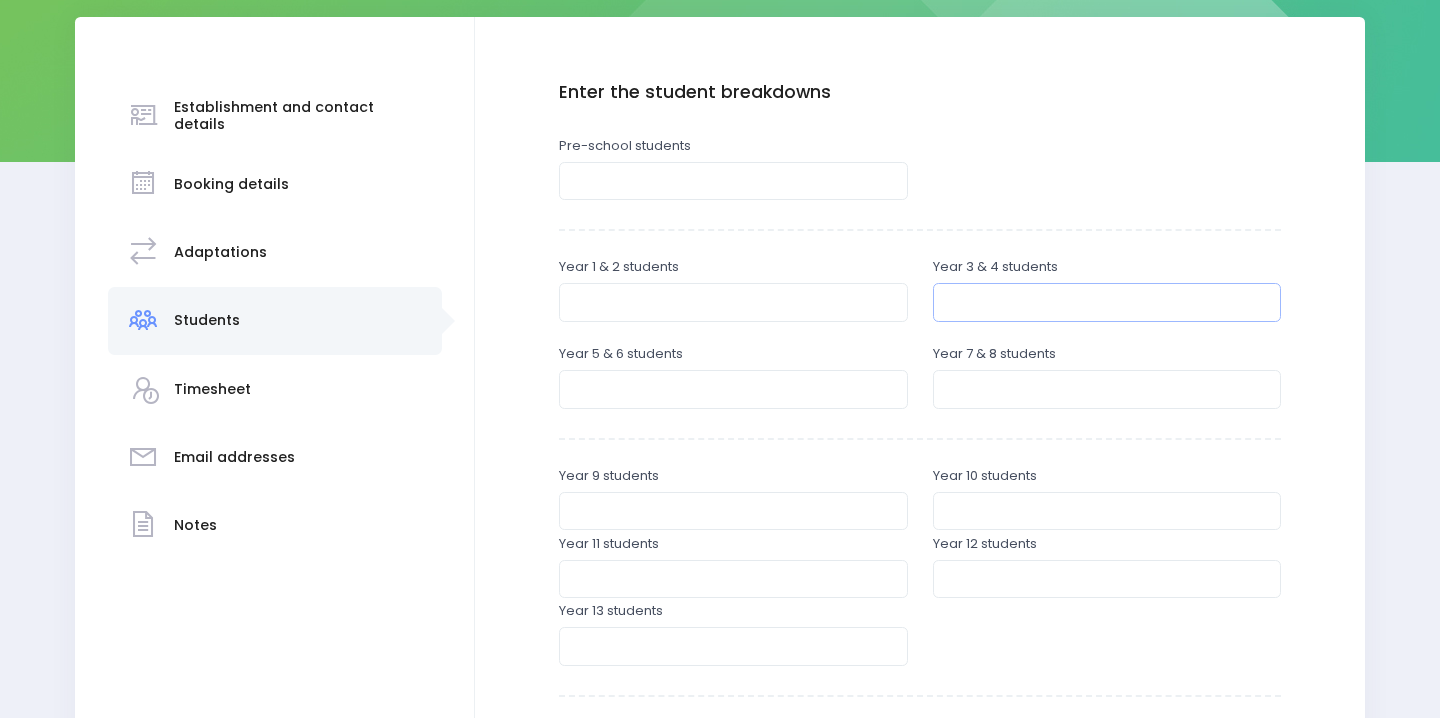 click at bounding box center (1107, 302) 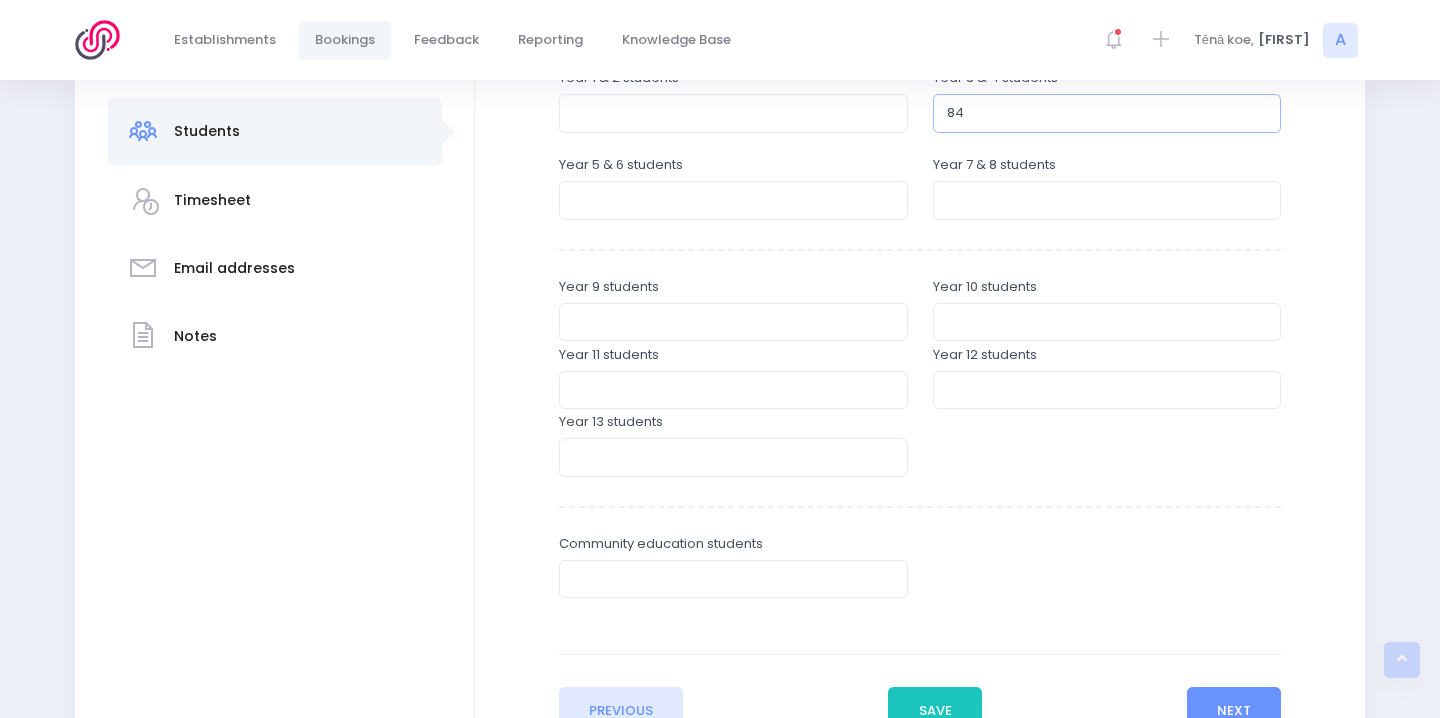 type on "84" 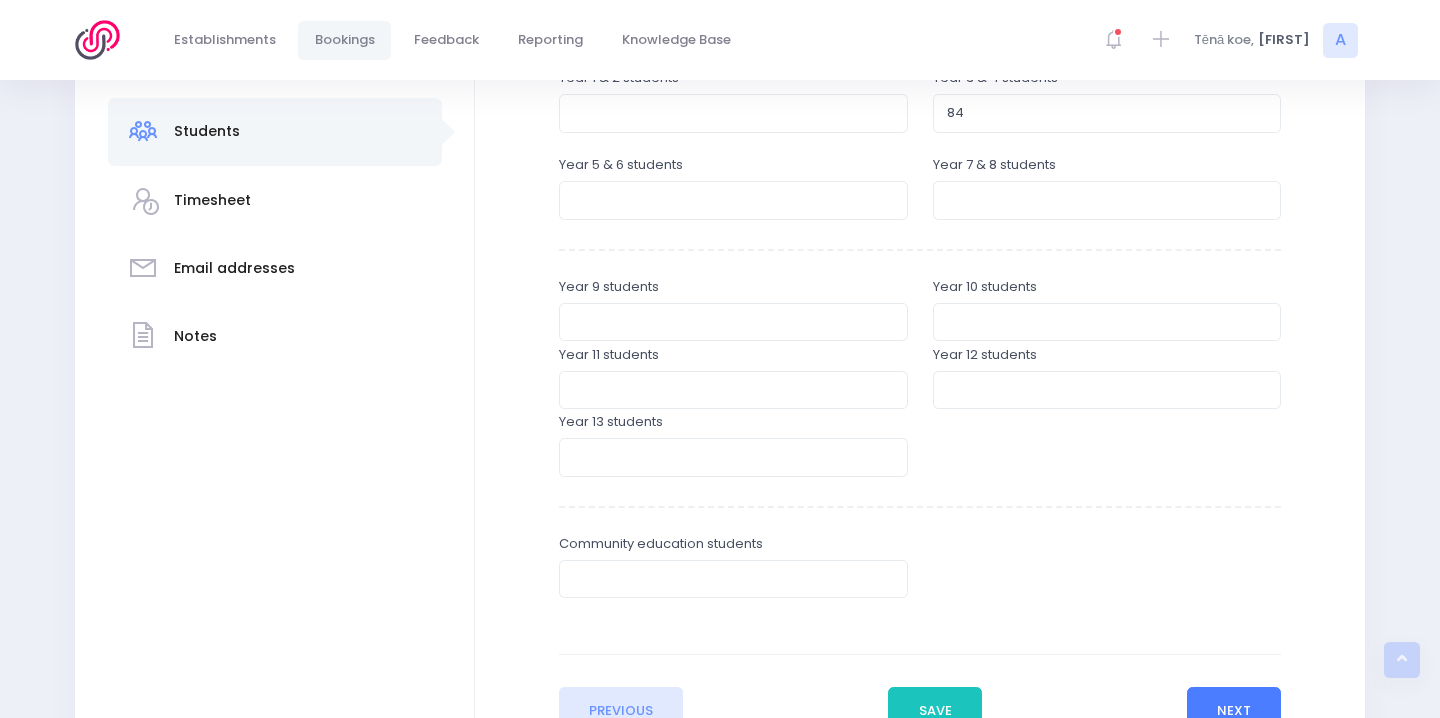 click on "Next" at bounding box center [1234, 711] 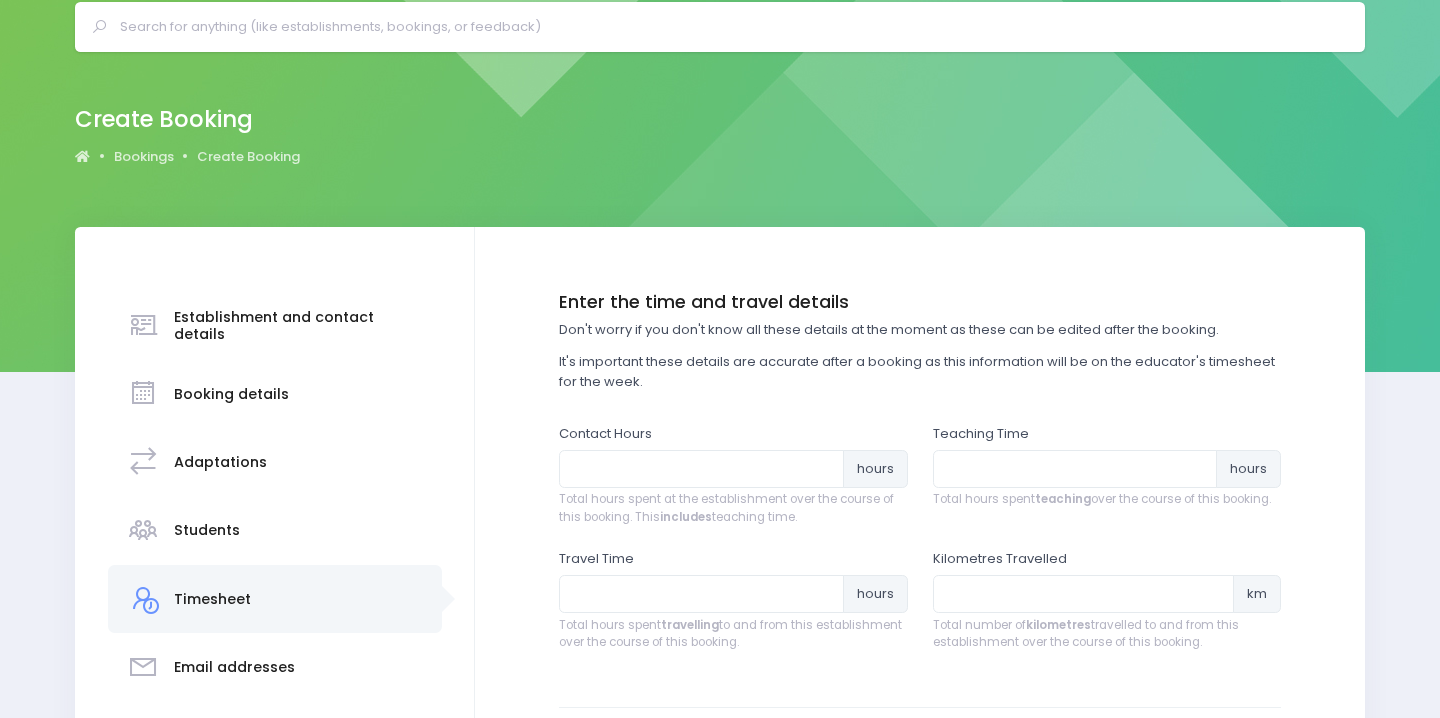 scroll, scrollTop: 0, scrollLeft: 0, axis: both 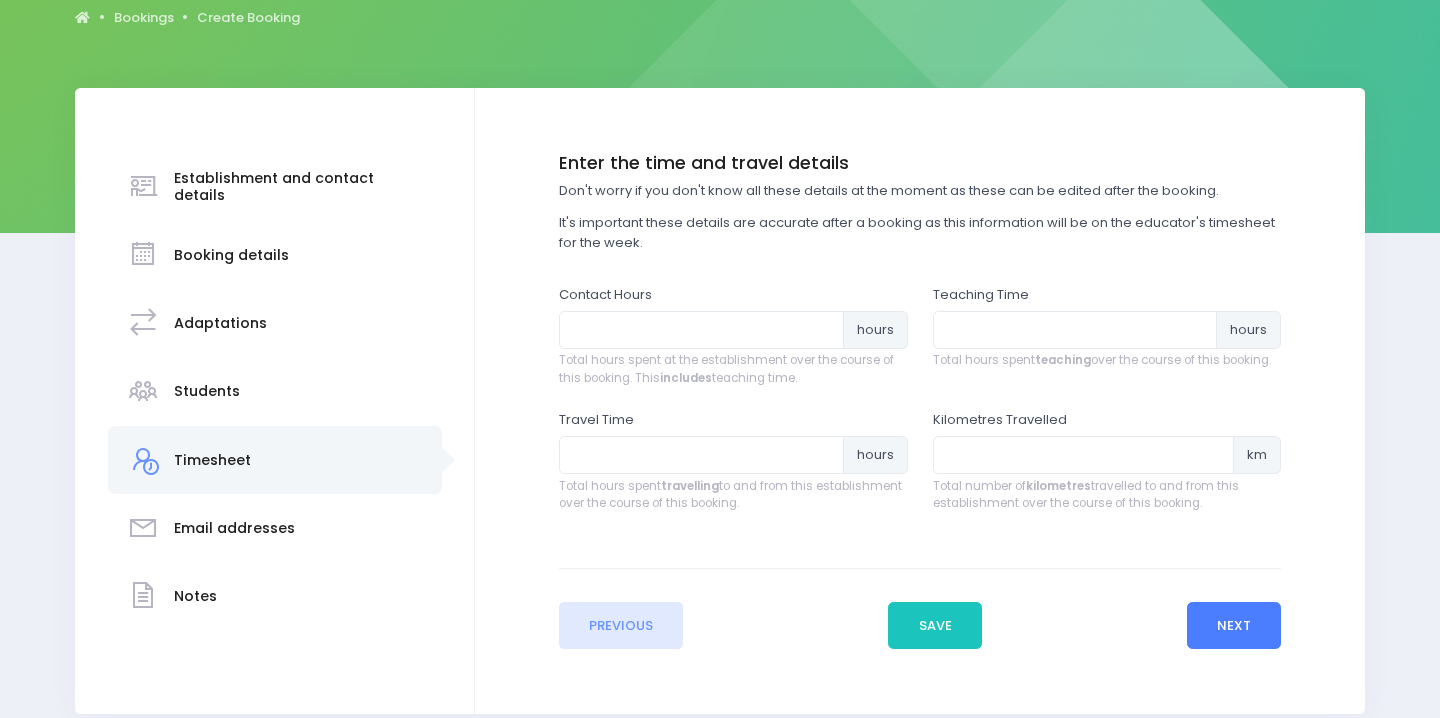 click on "Next" at bounding box center [1234, 626] 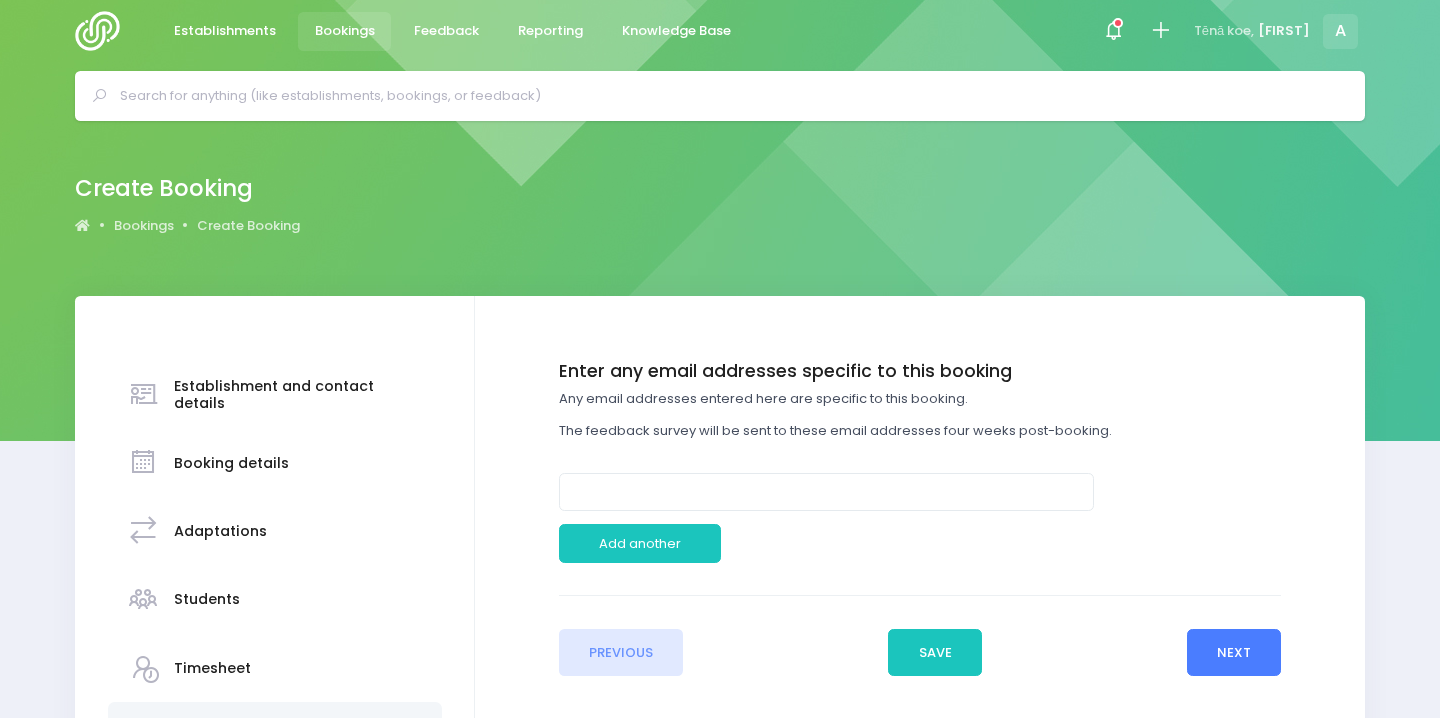 scroll, scrollTop: 10, scrollLeft: 0, axis: vertical 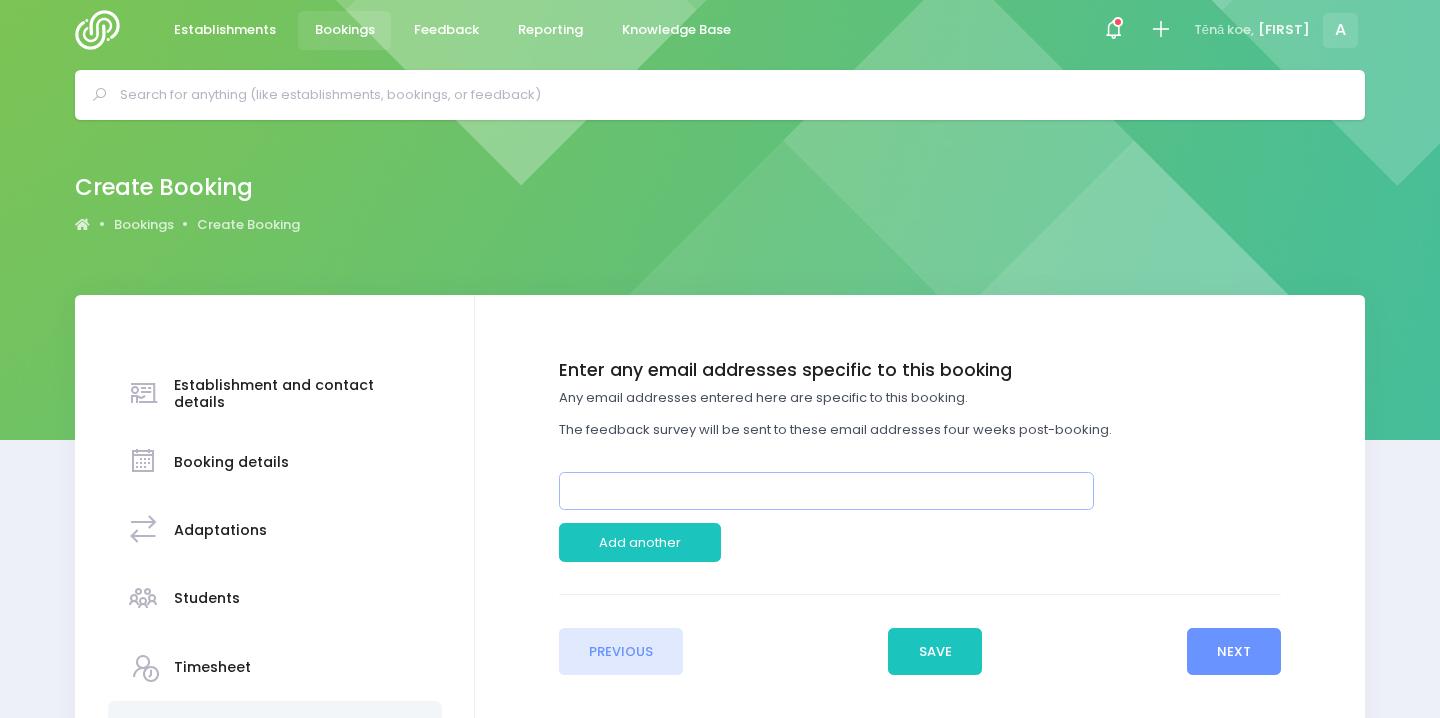 click at bounding box center [827, 491] 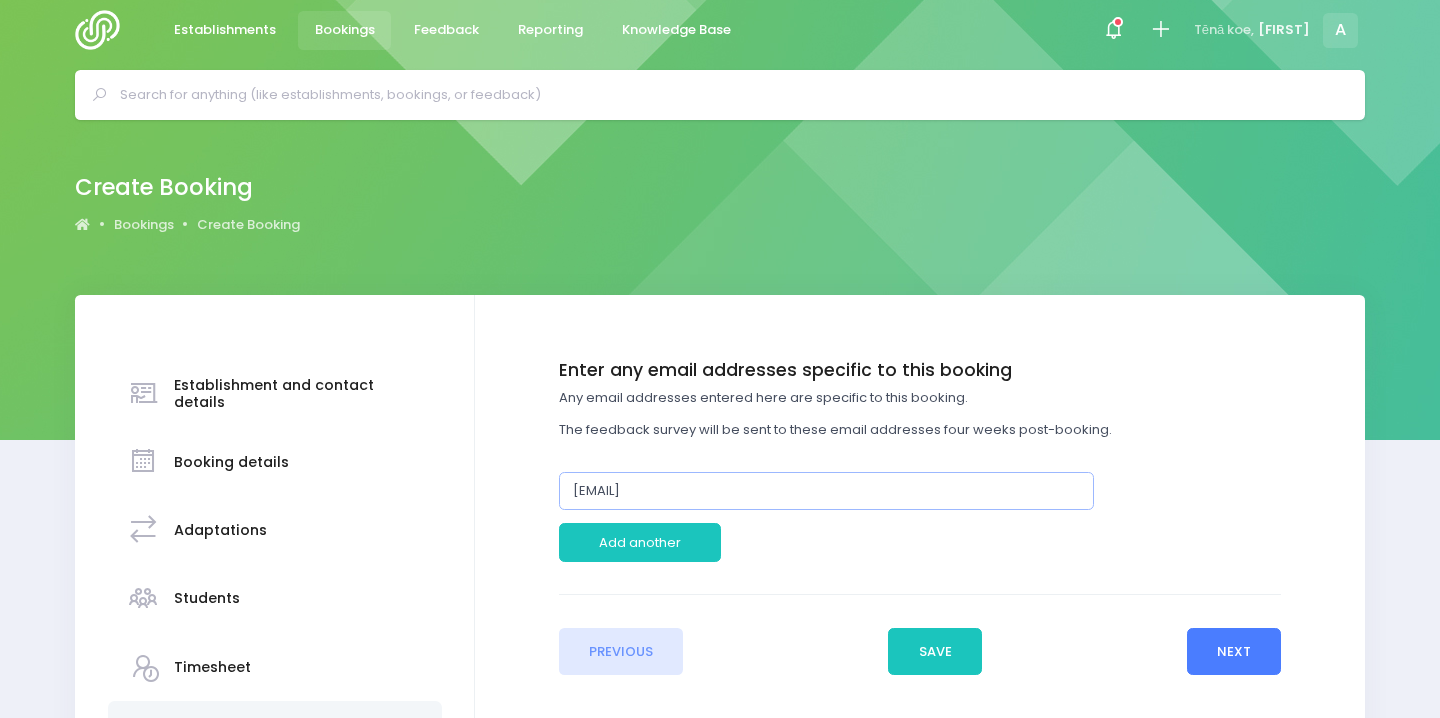 type on "ambers@sherwoodprimary.school.nz" 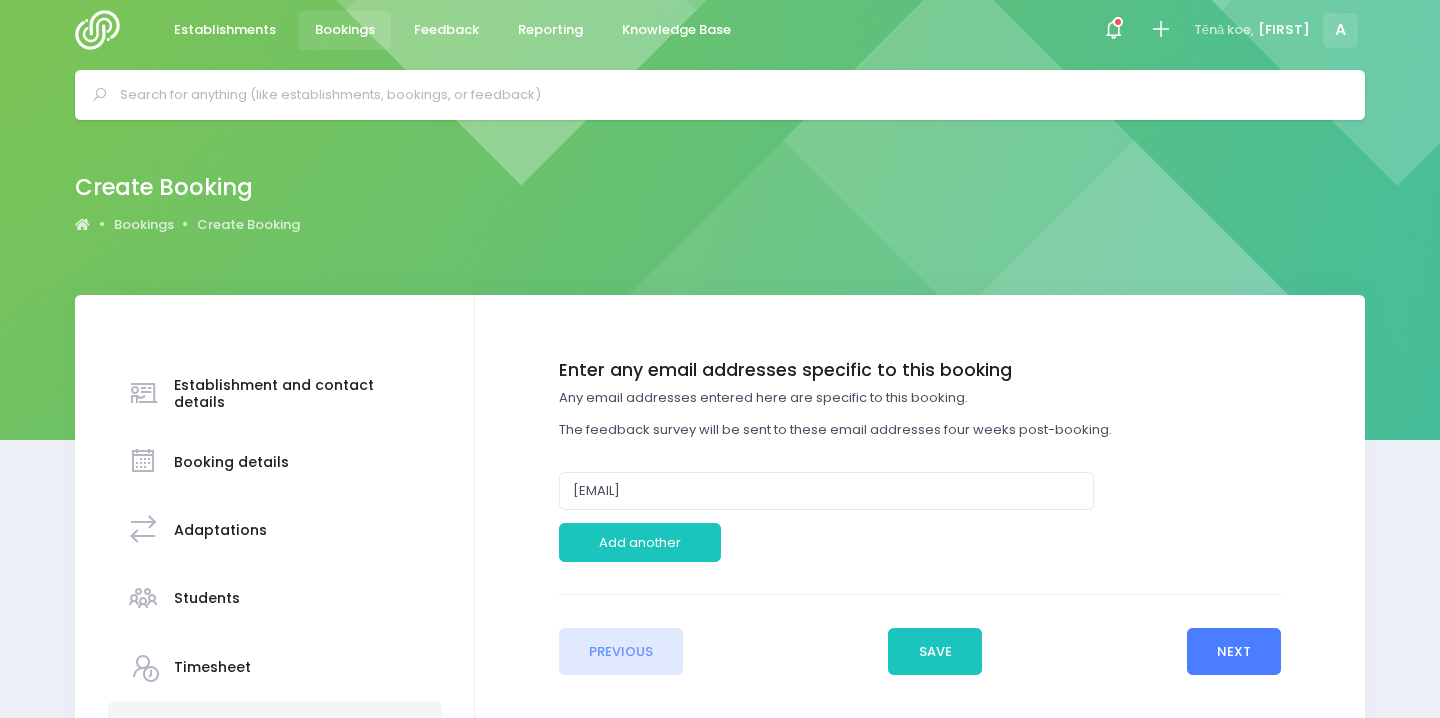 click on "Next" at bounding box center (1234, 652) 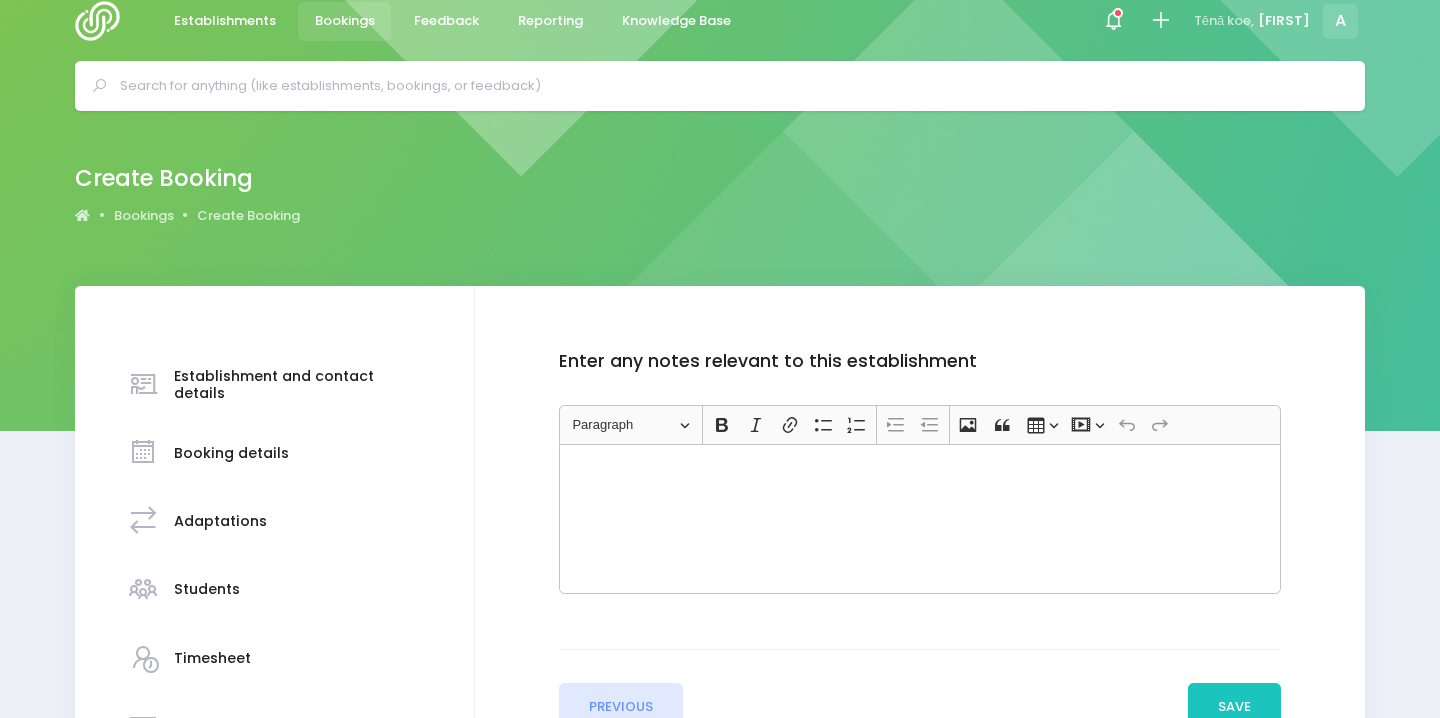 scroll, scrollTop: 68, scrollLeft: 0, axis: vertical 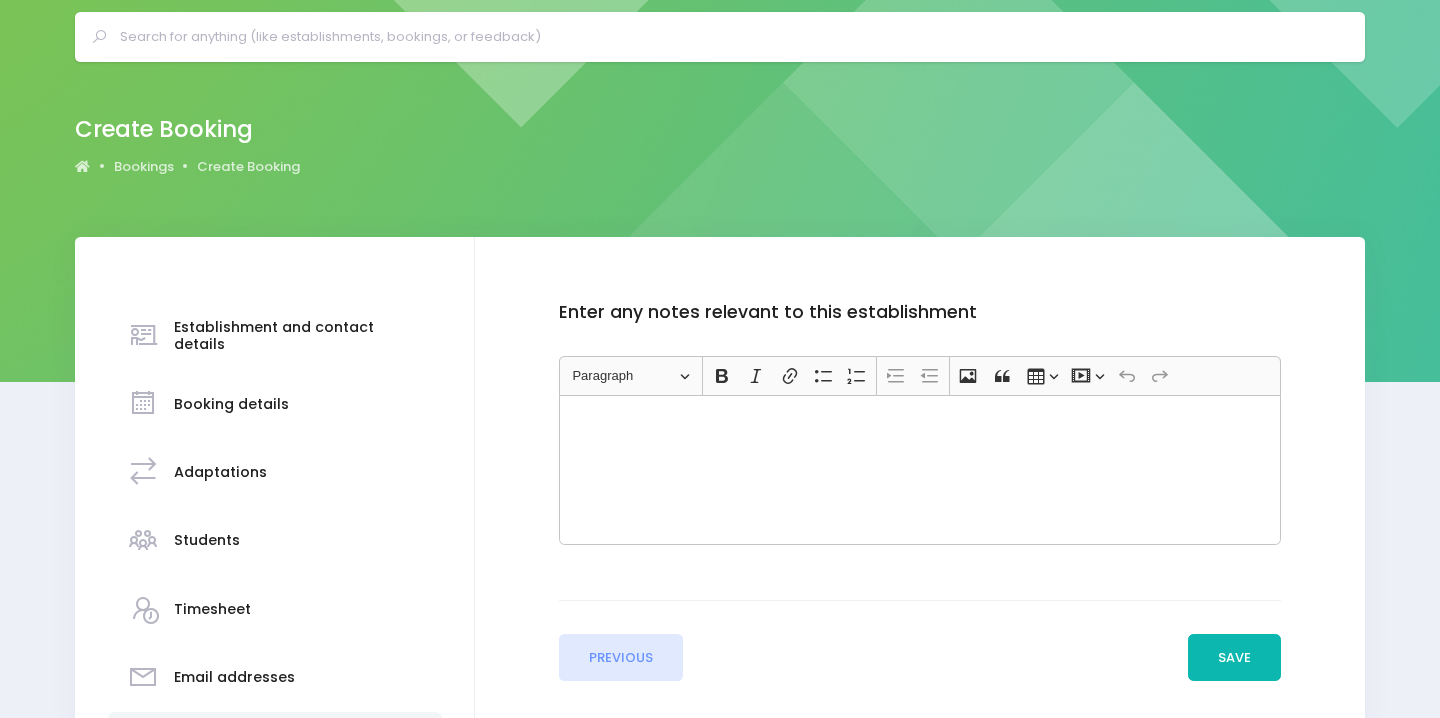 click on "Save" at bounding box center (1235, 658) 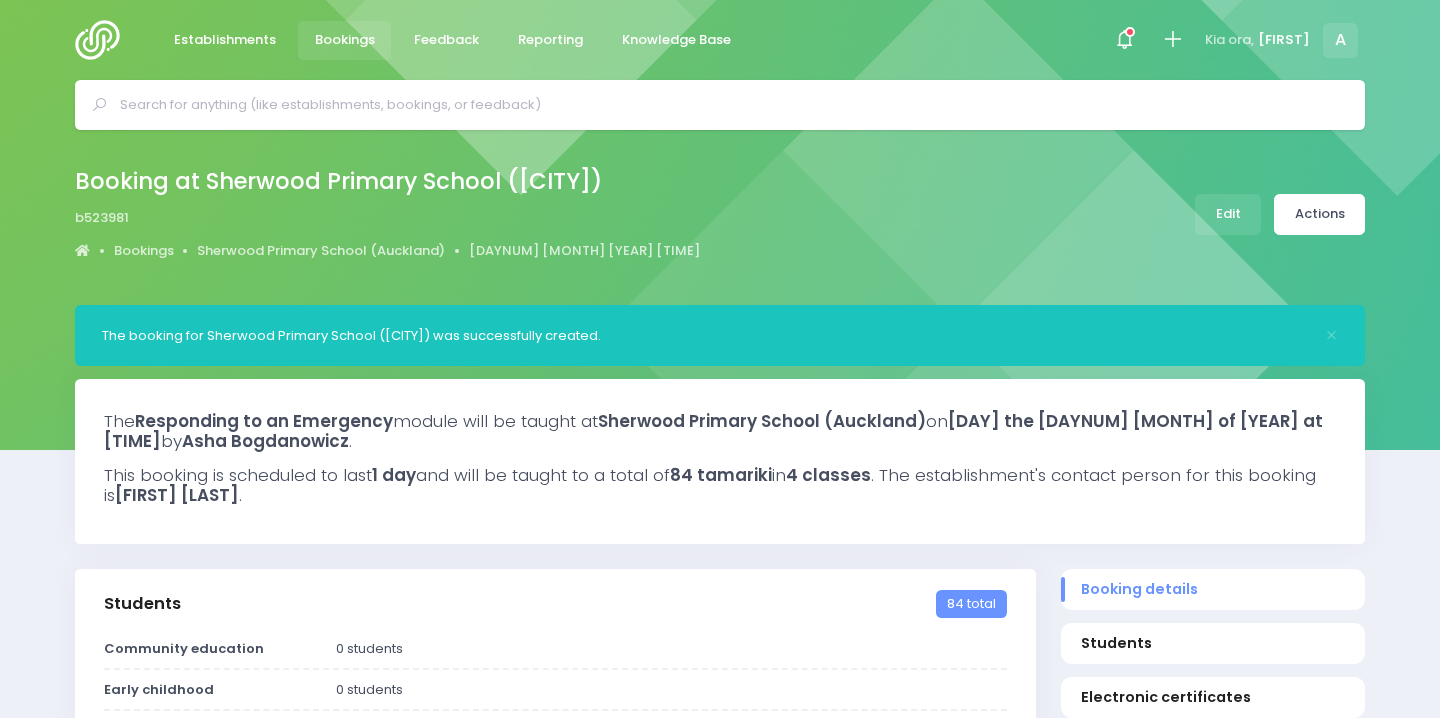 select on "5" 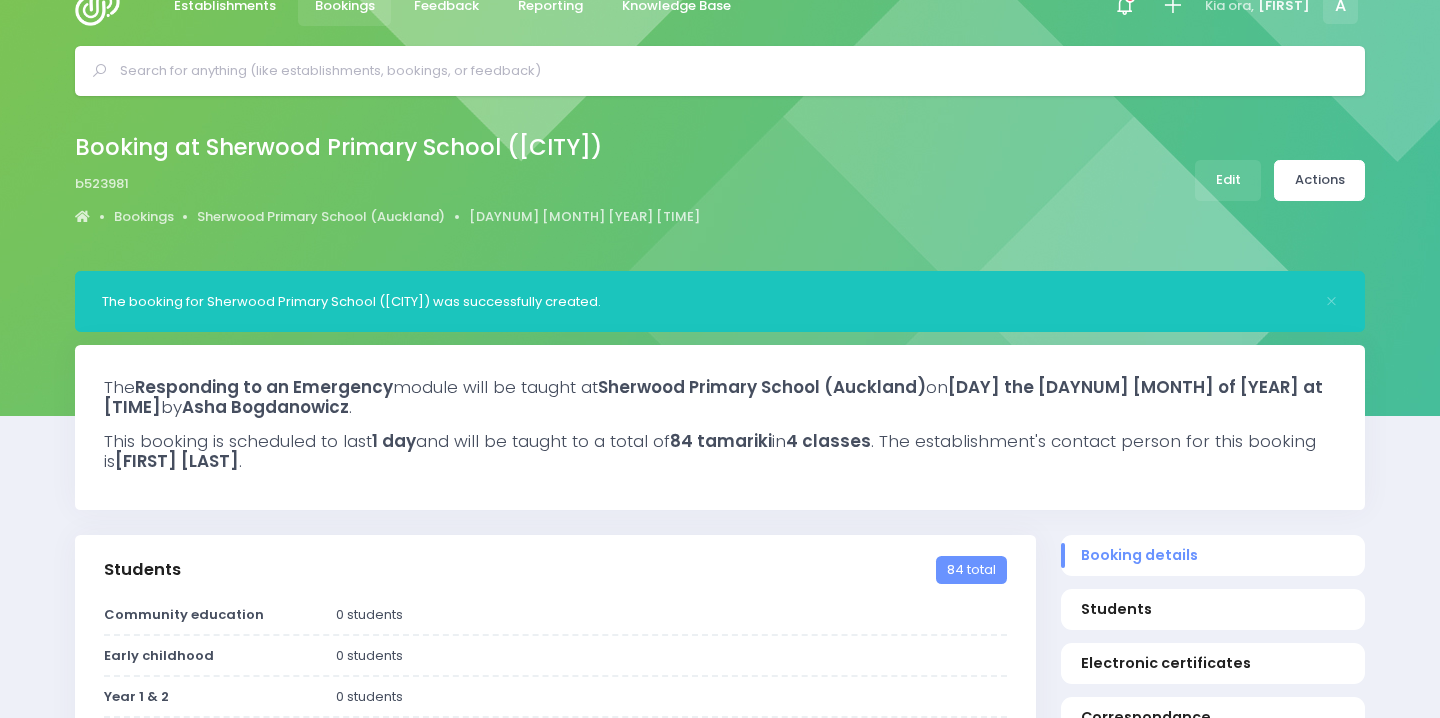 scroll, scrollTop: 38, scrollLeft: 0, axis: vertical 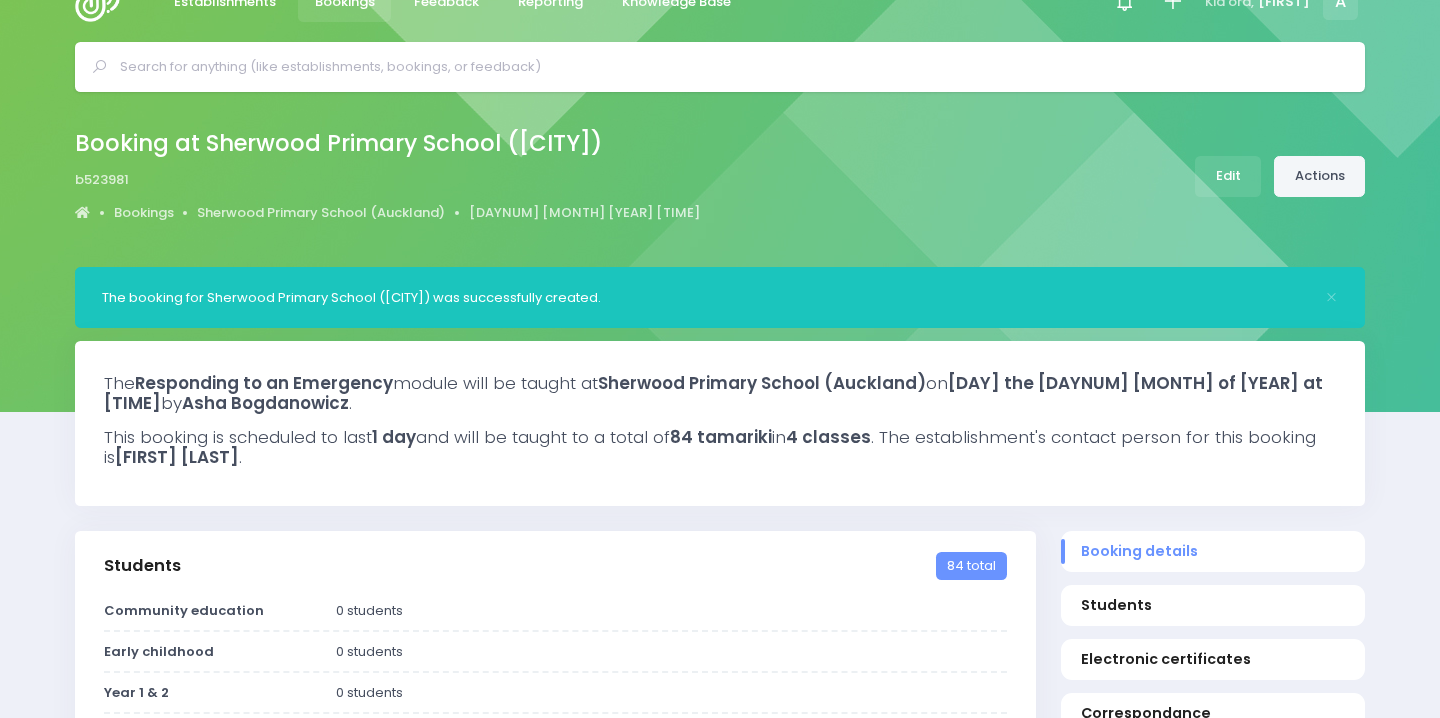 click on "Actions" at bounding box center [1319, 176] 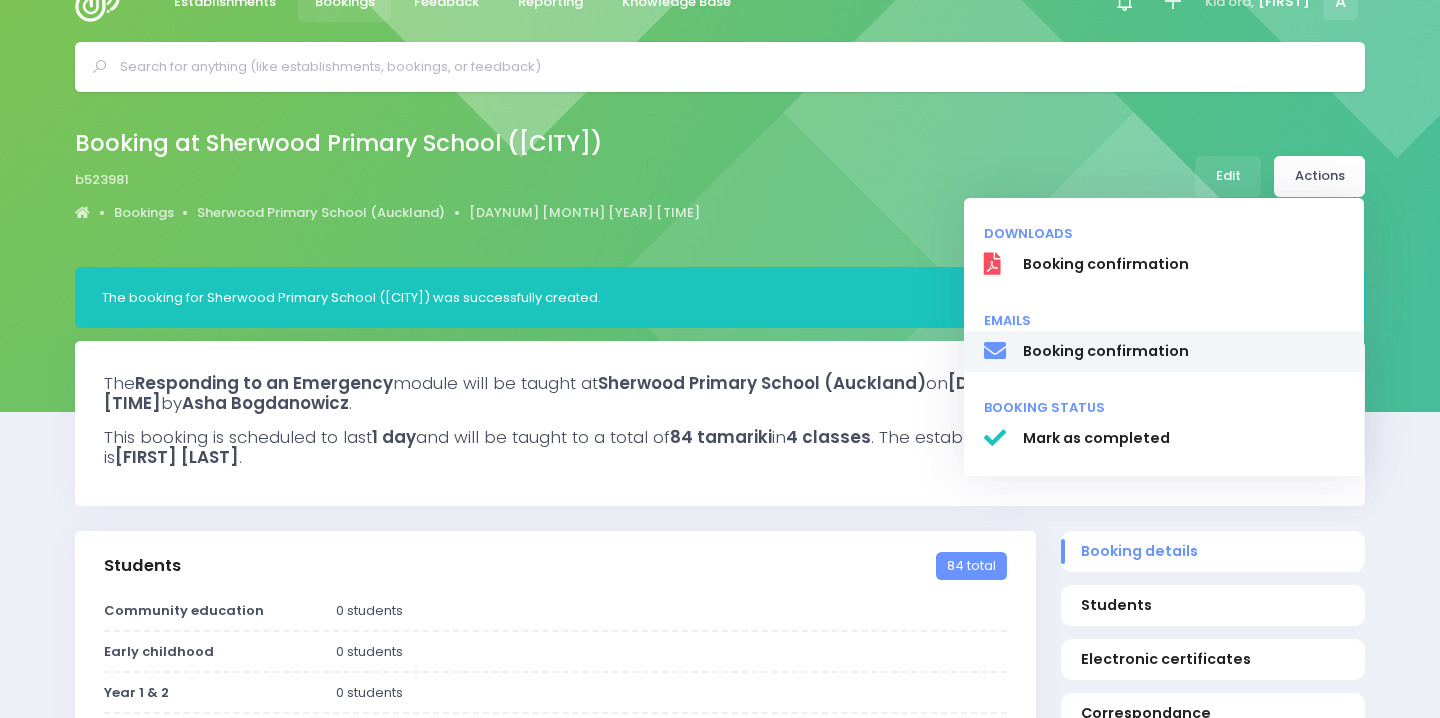 click on "Booking confirmation" at bounding box center [1184, 351] 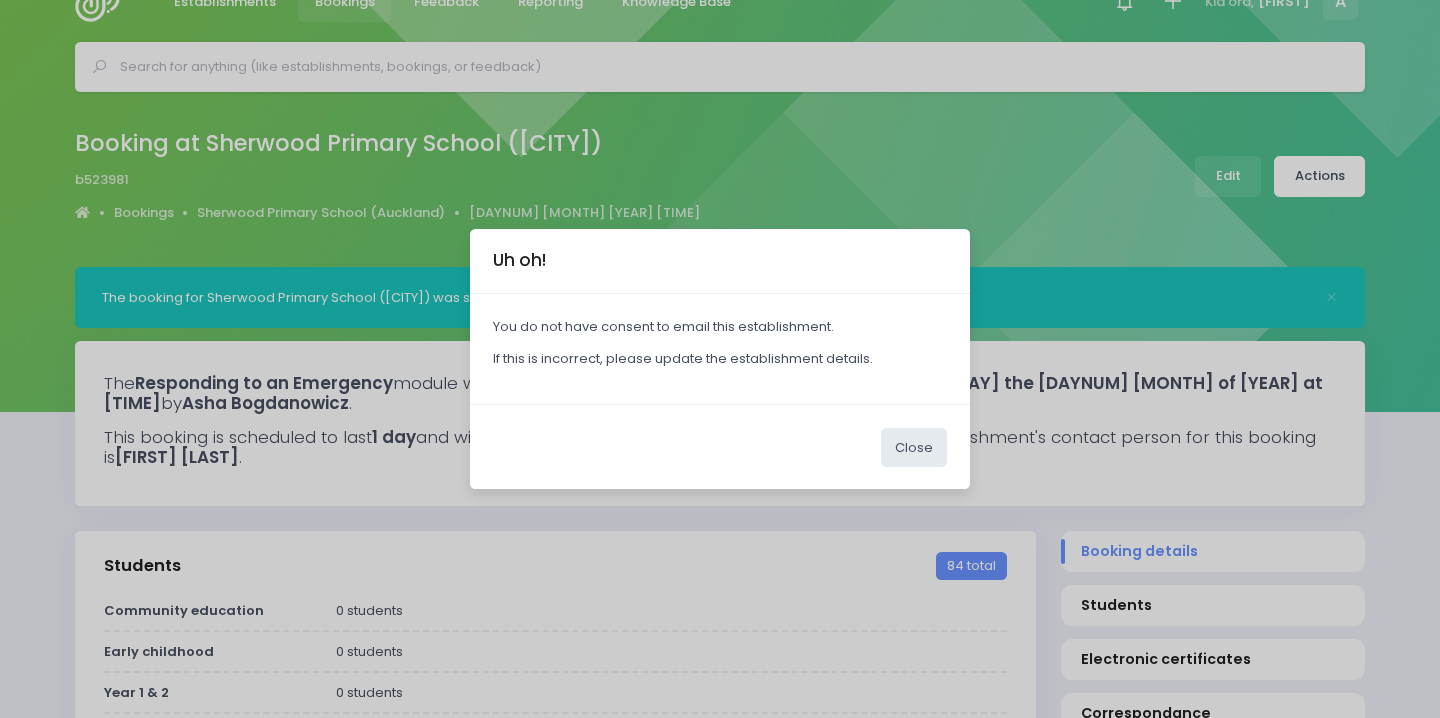 click on "Close" at bounding box center [720, 446] 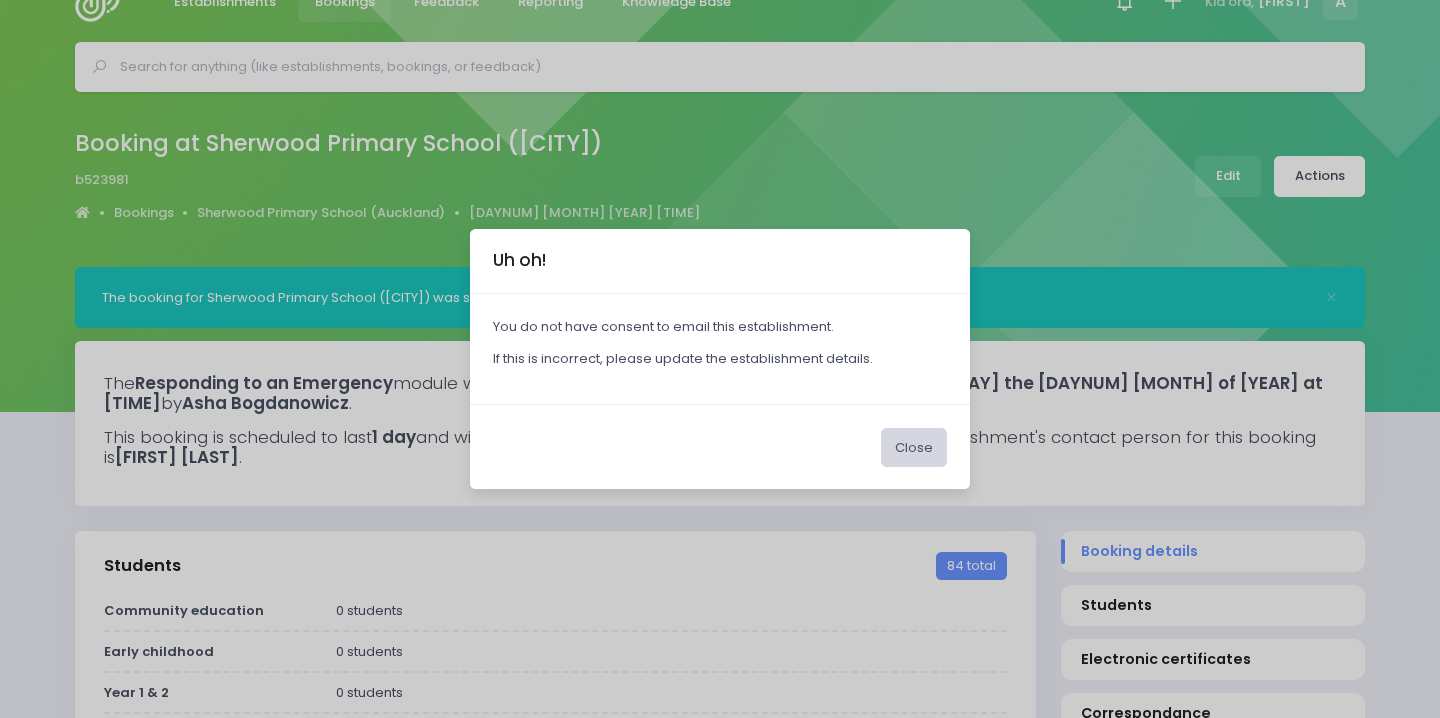 click on "Close" at bounding box center [914, 447] 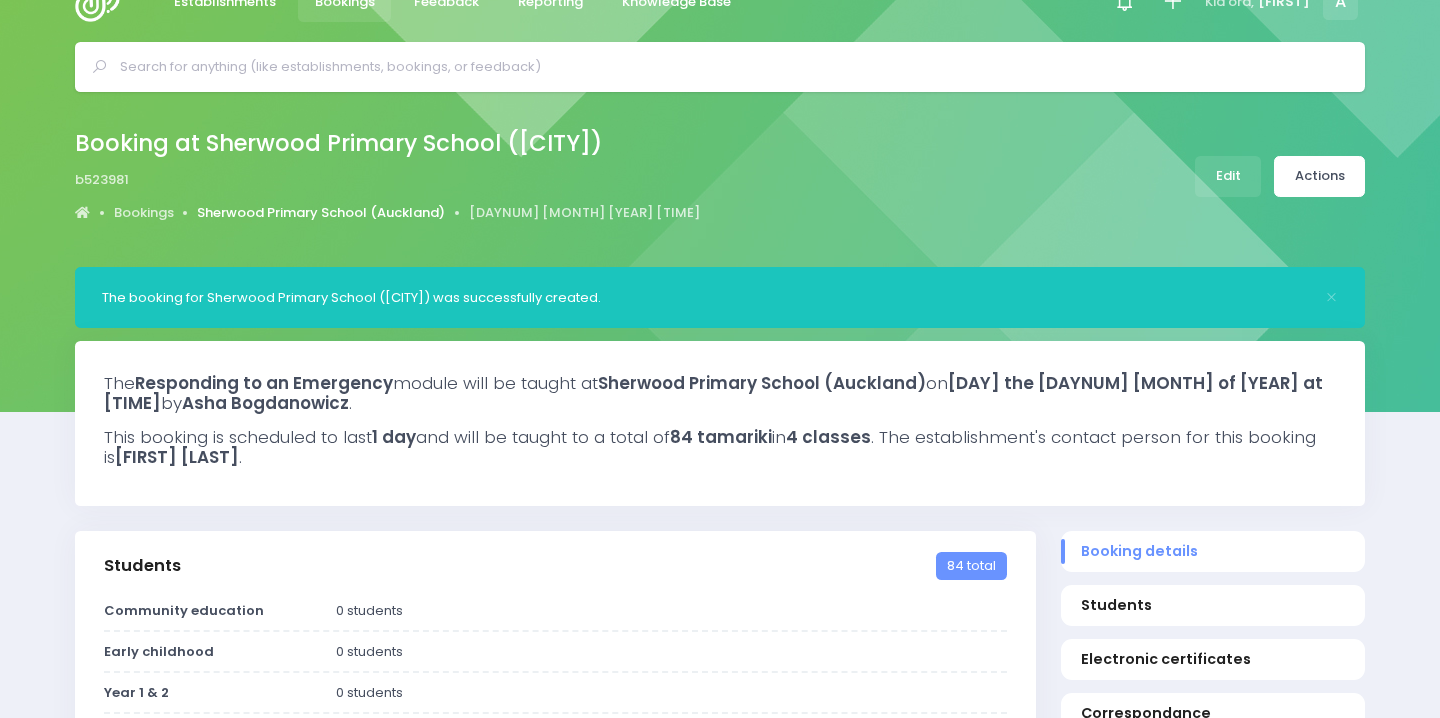 click on "Sherwood Primary School (Auckland)" at bounding box center (321, 213) 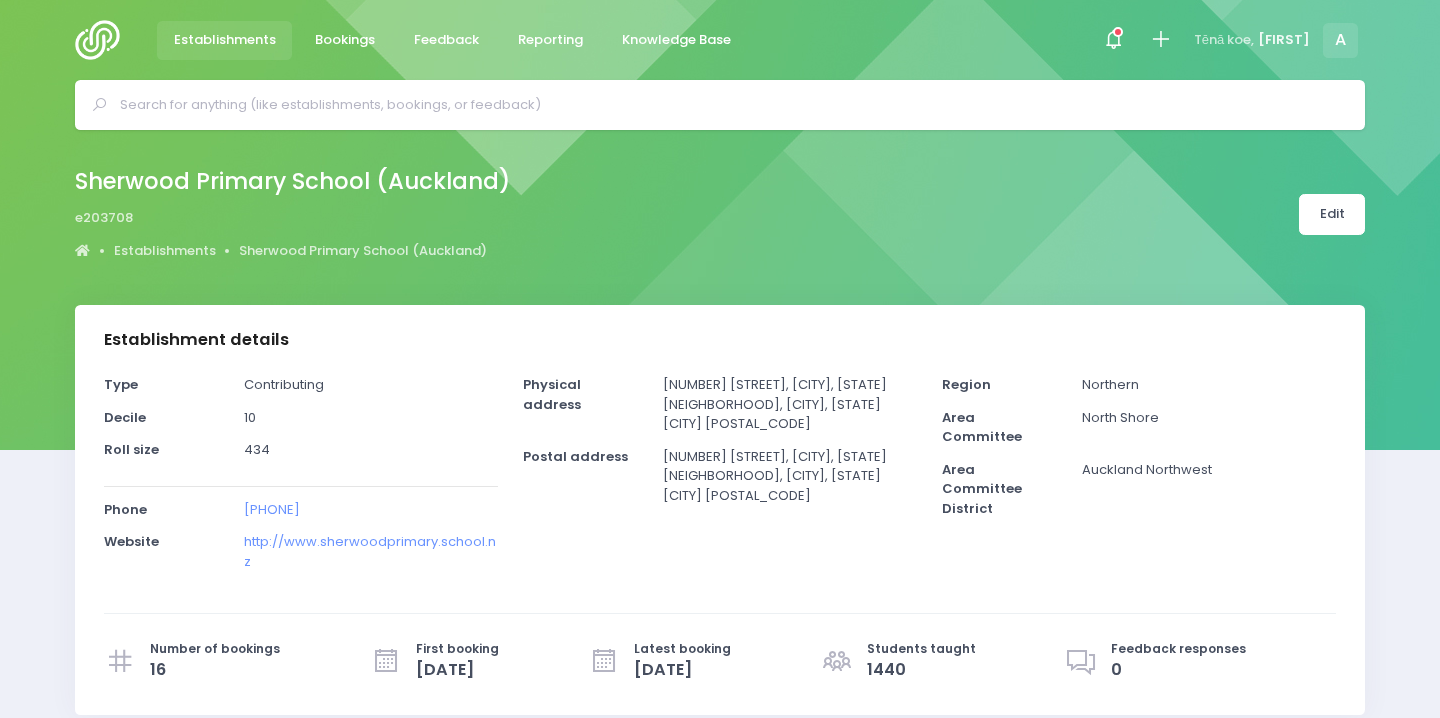 select on "5" 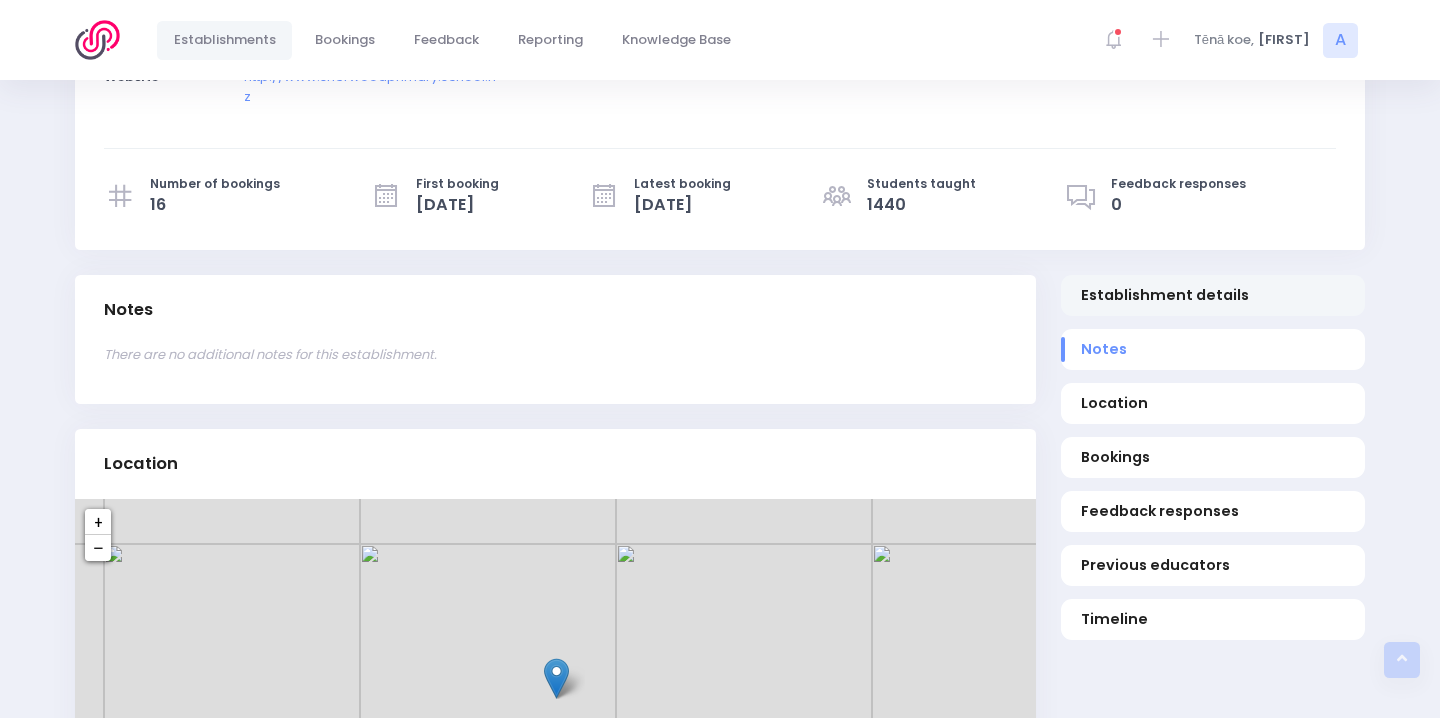 click on "Establishment details" at bounding box center (1213, 295) 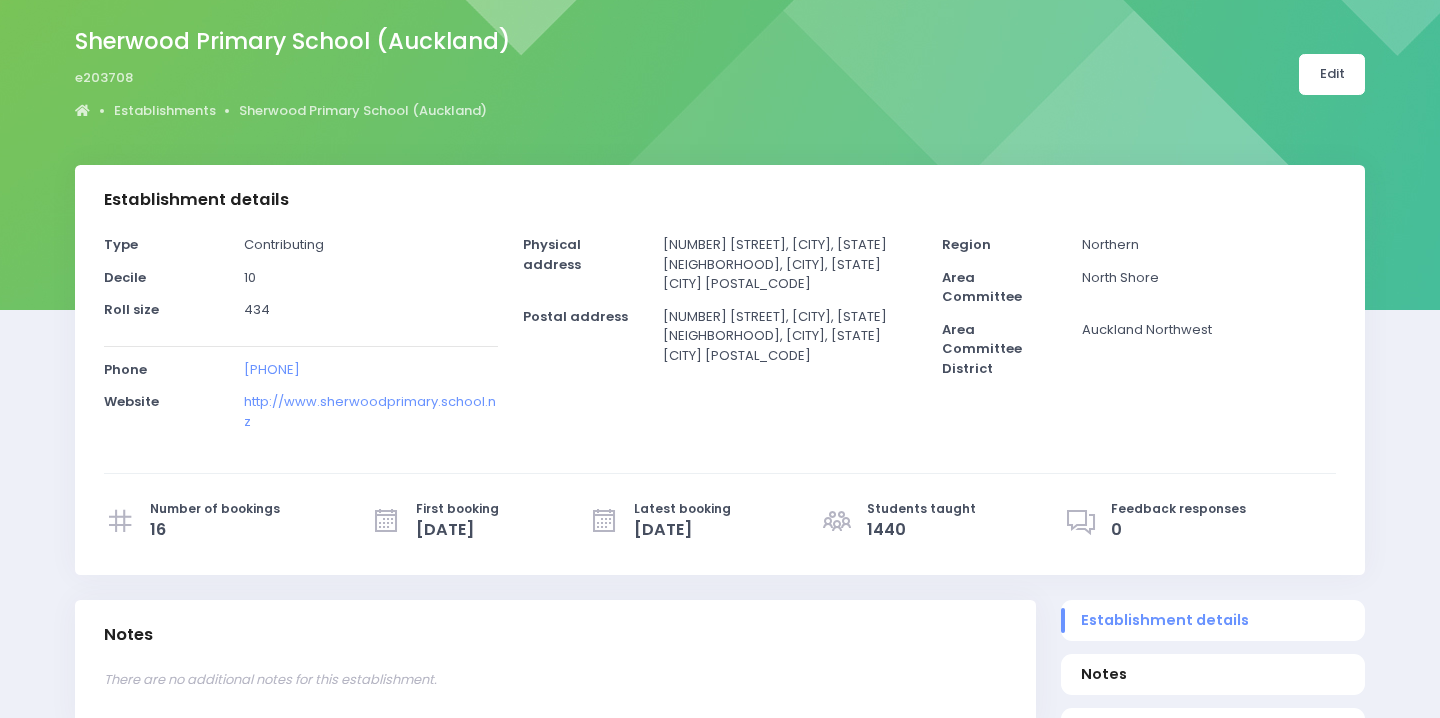 scroll, scrollTop: 137, scrollLeft: 0, axis: vertical 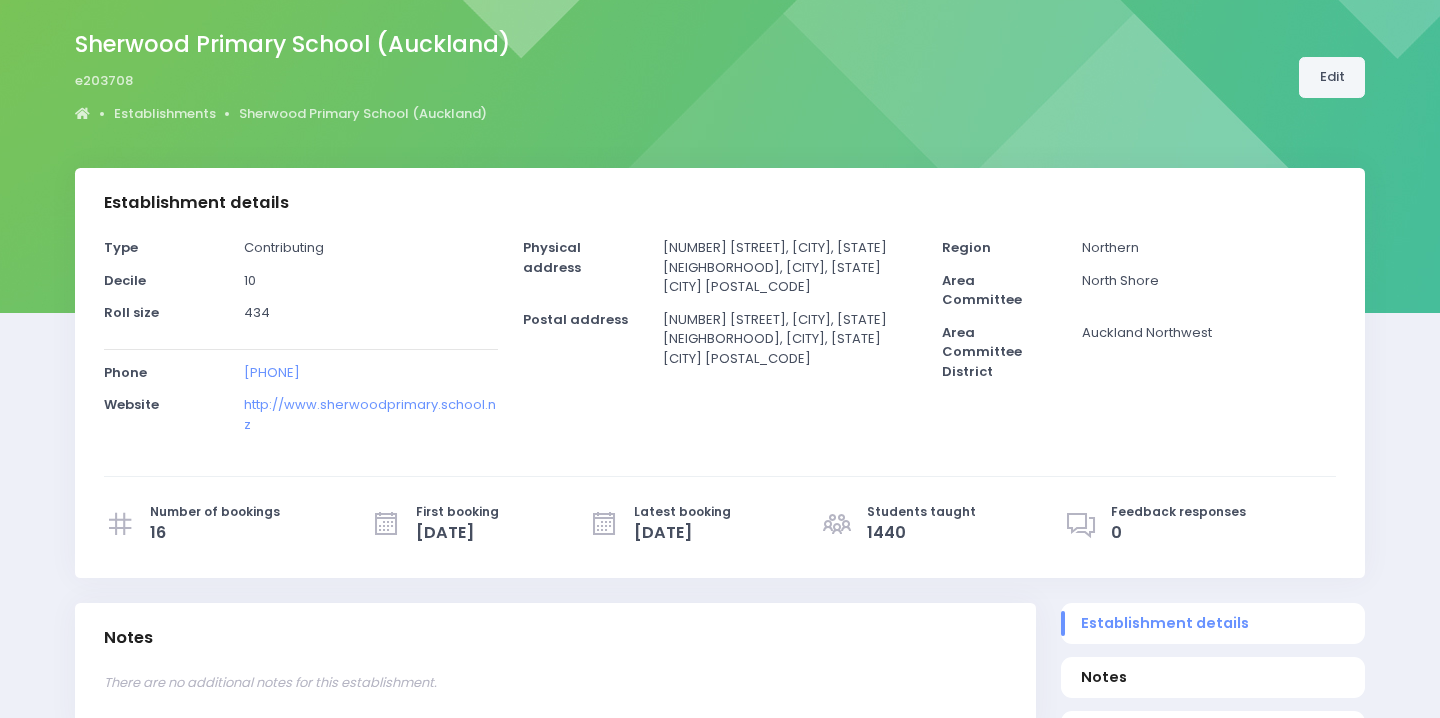 click on "Edit" at bounding box center [1332, 77] 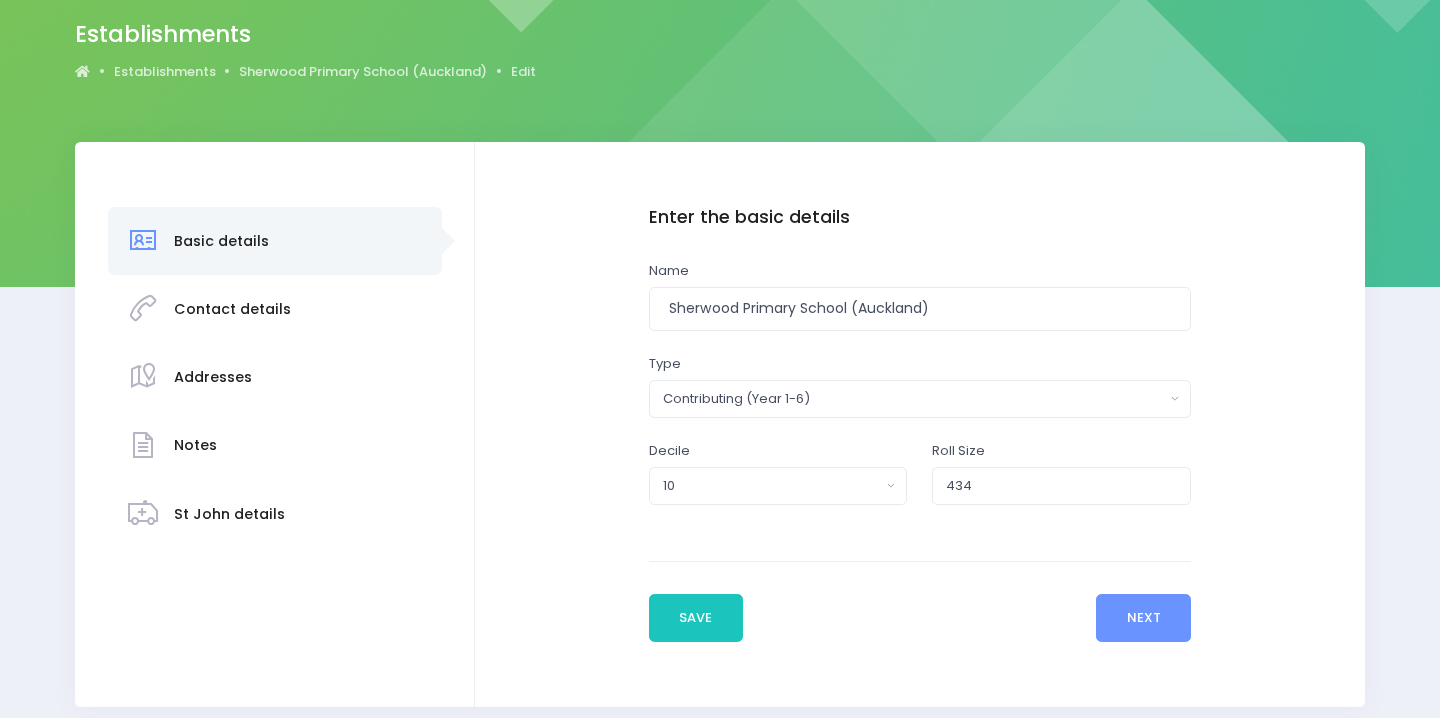 scroll, scrollTop: 241, scrollLeft: 0, axis: vertical 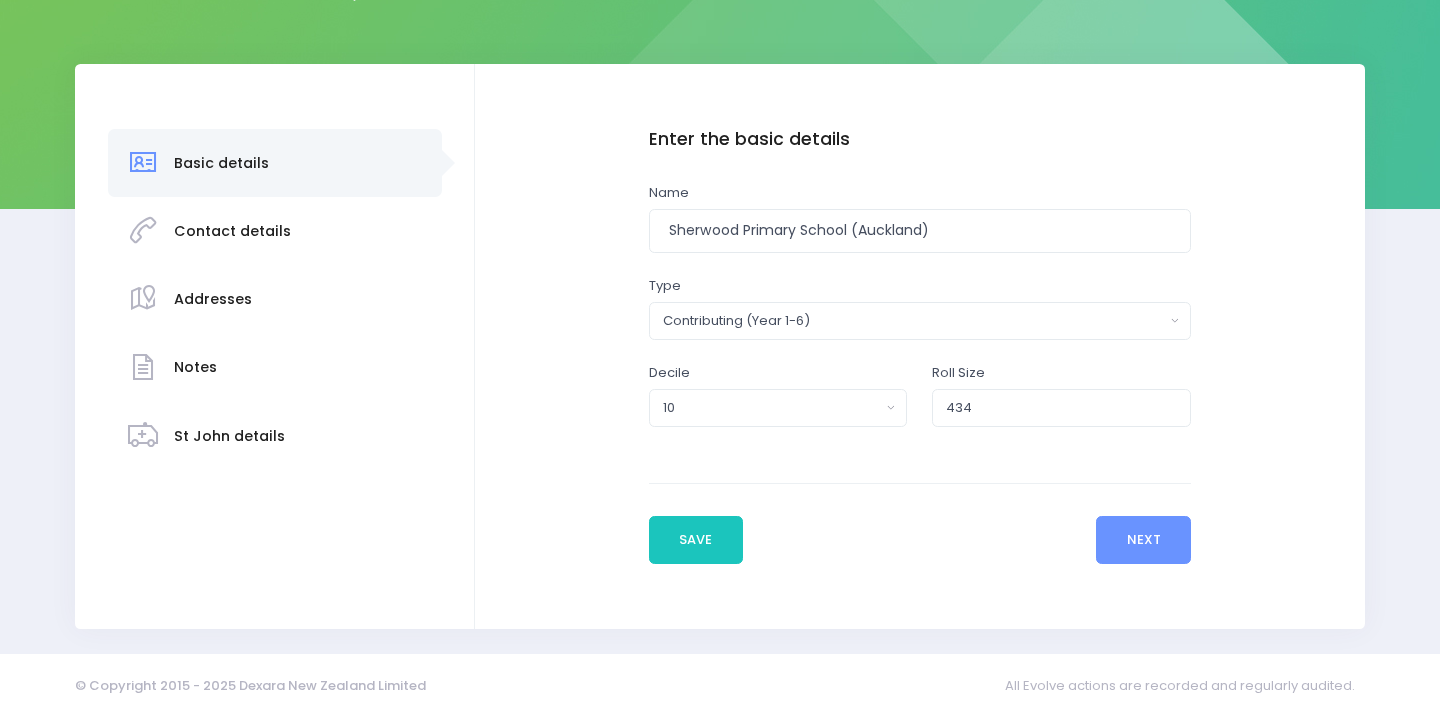 click on "Addresses" at bounding box center [213, 299] 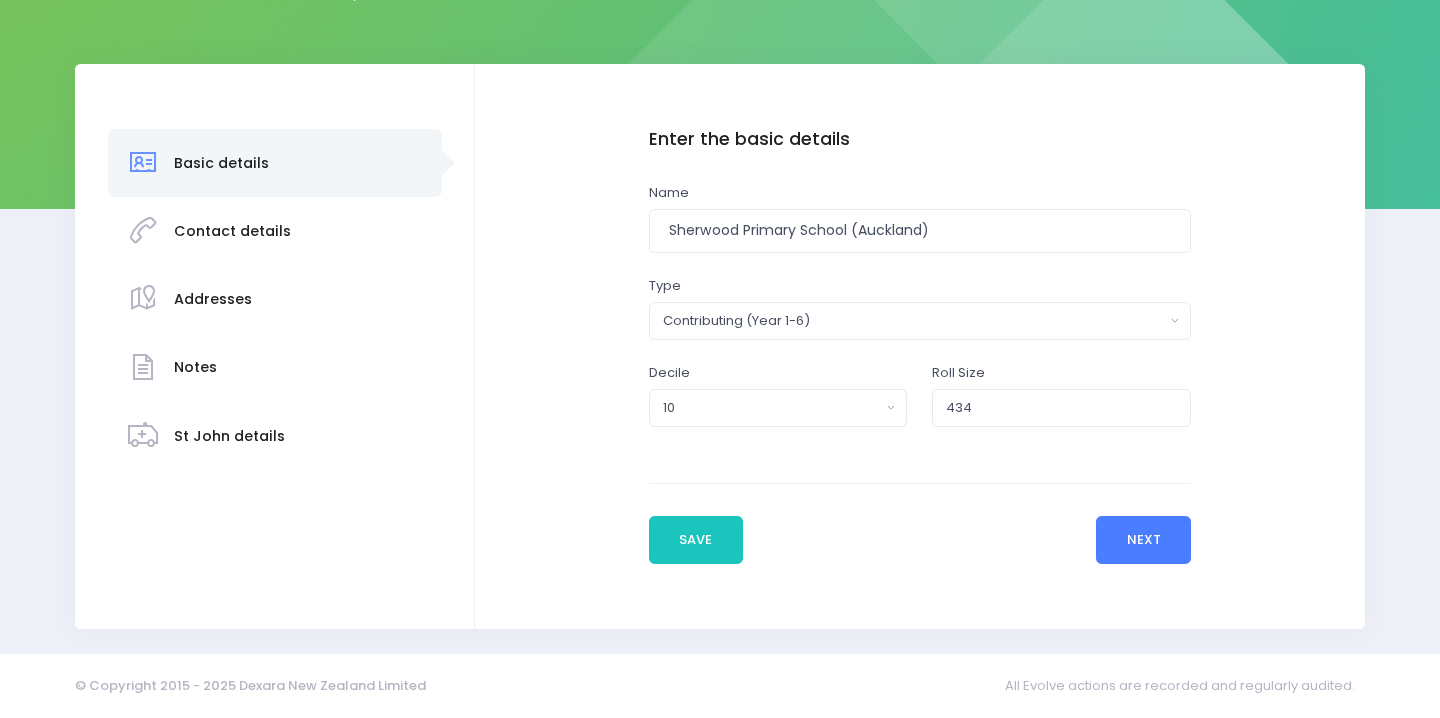 click on "Next" at bounding box center (1143, 540) 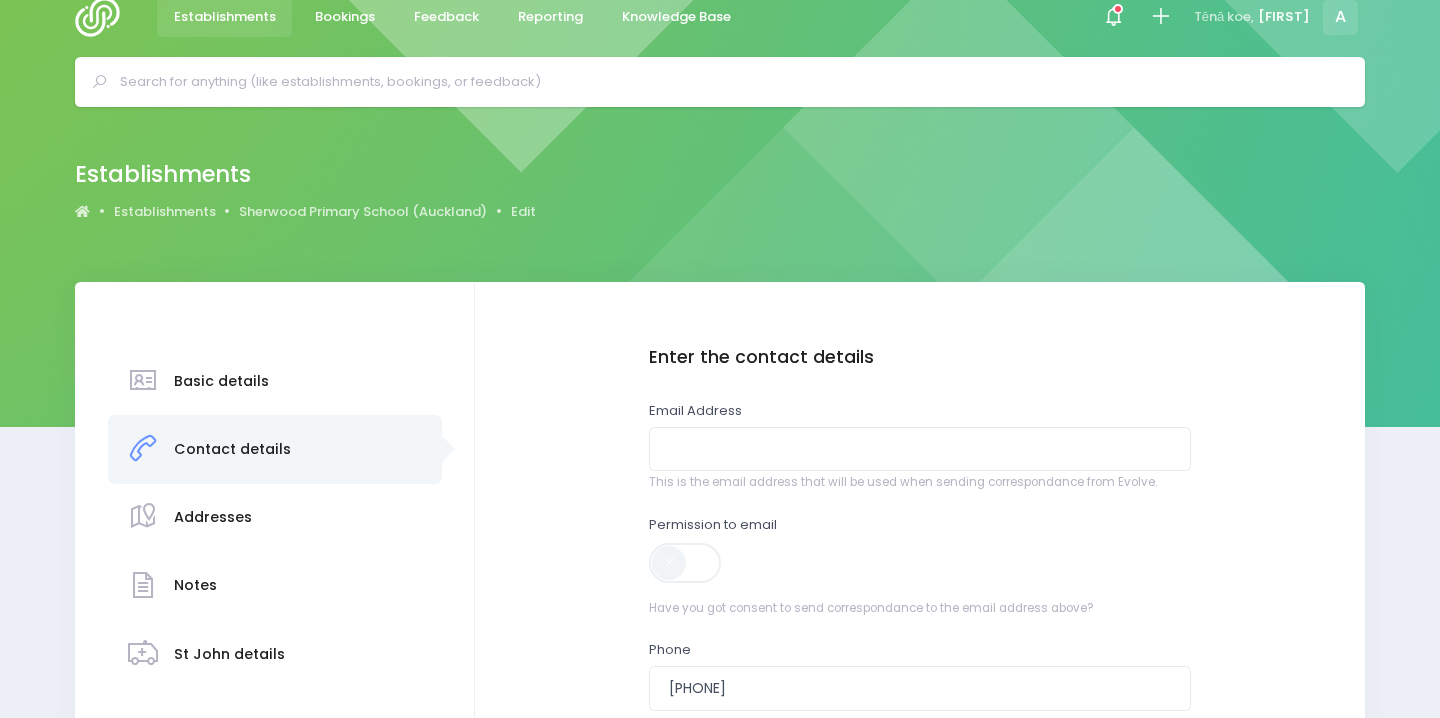 scroll, scrollTop: 41, scrollLeft: 0, axis: vertical 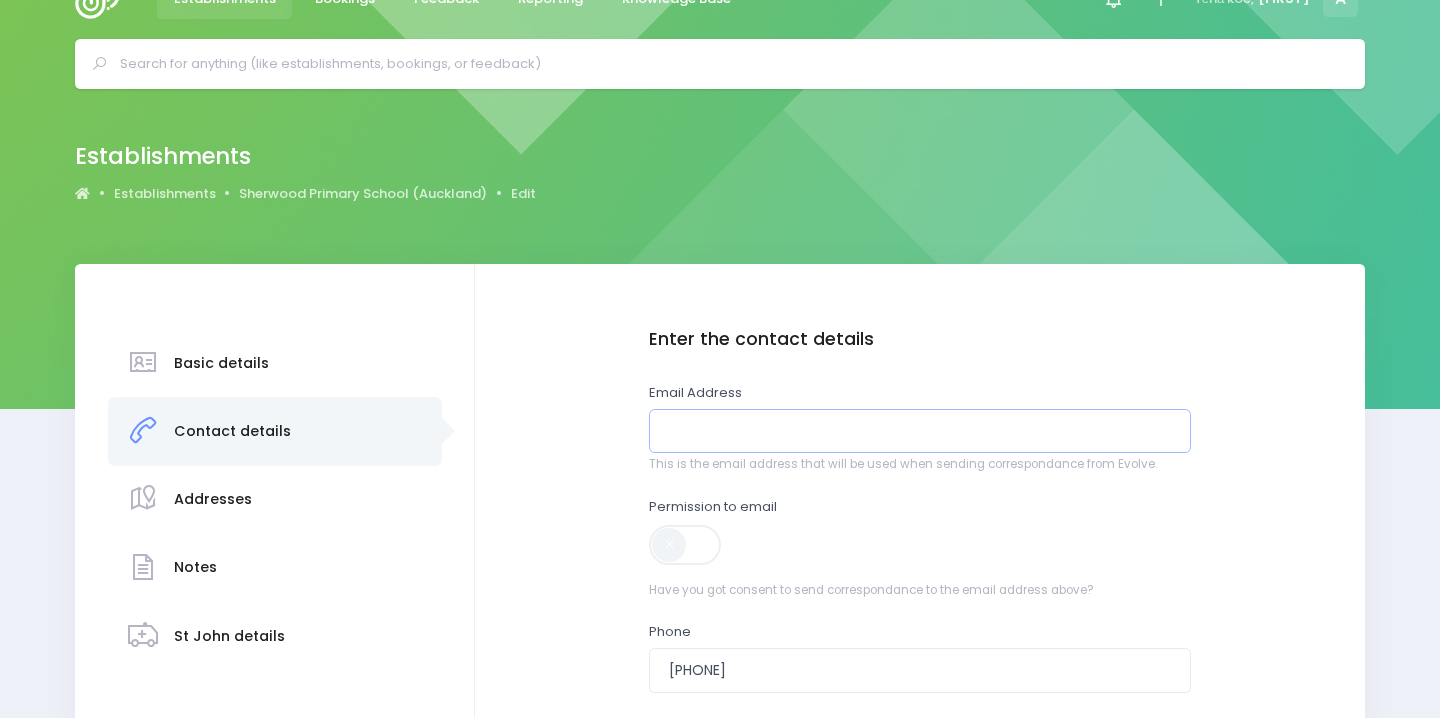 click at bounding box center (920, 431) 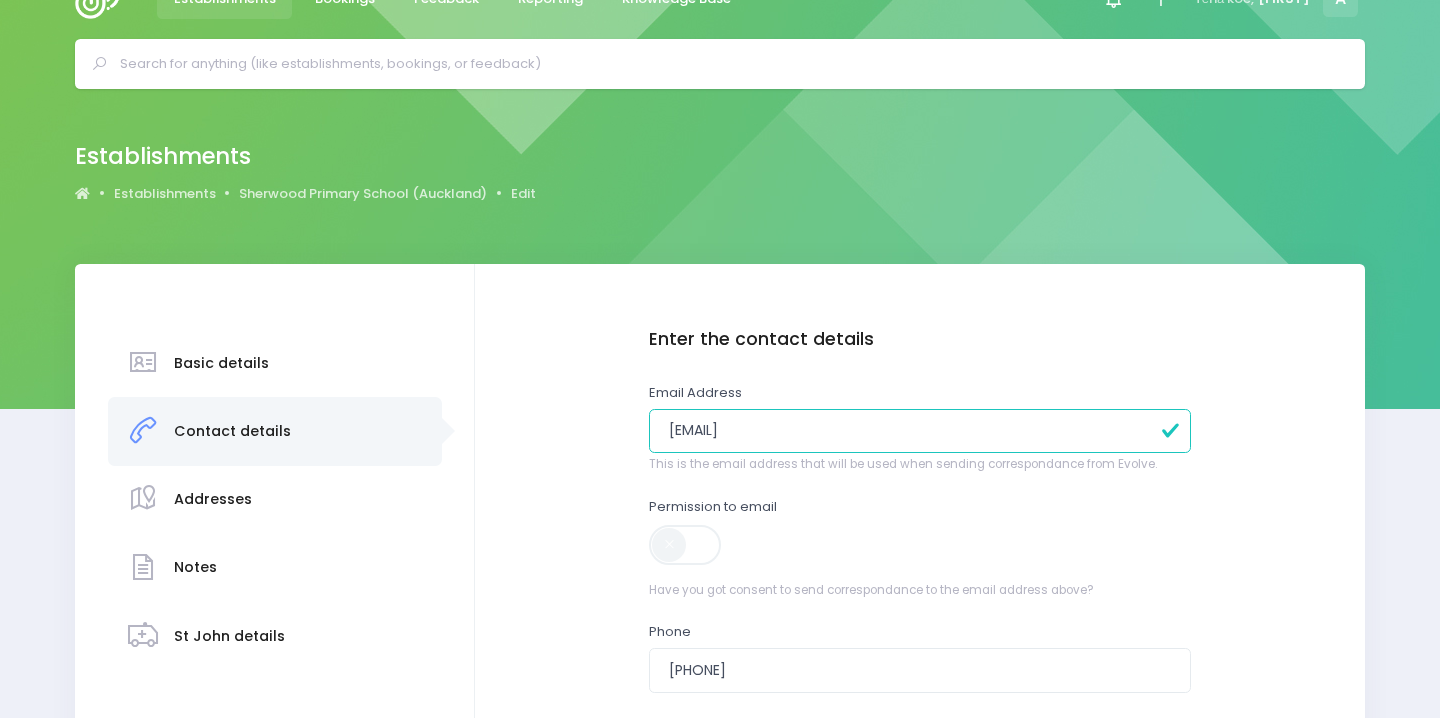 type on "[EMAIL]" 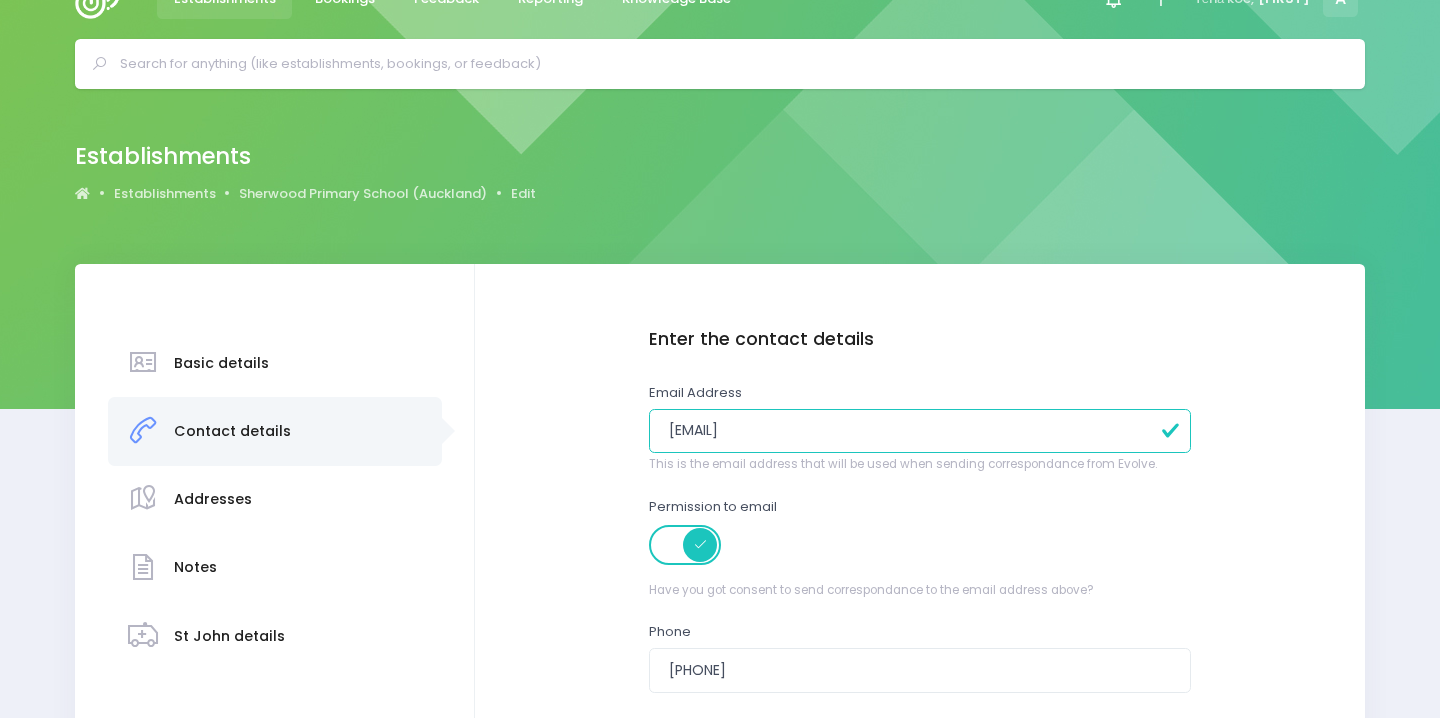 scroll, scrollTop: 400, scrollLeft: 0, axis: vertical 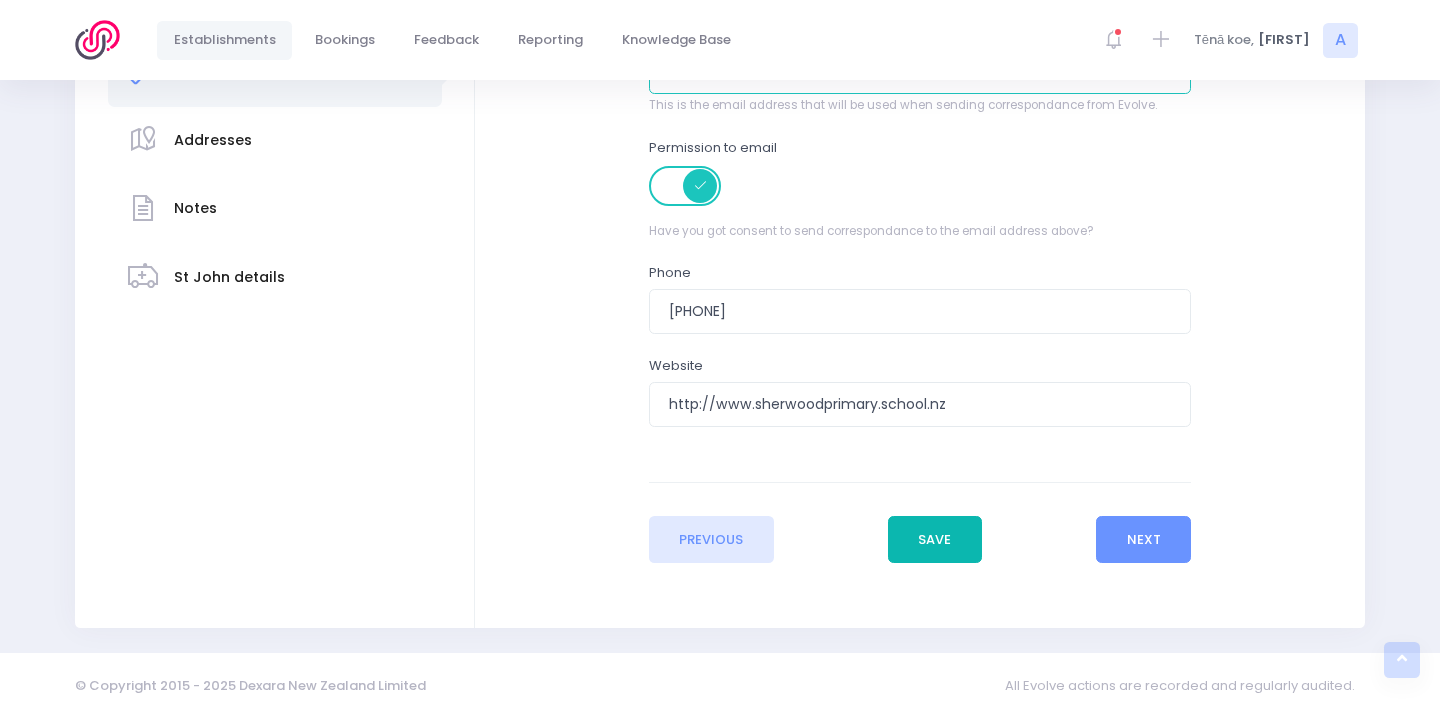 click on "Save" at bounding box center (935, 540) 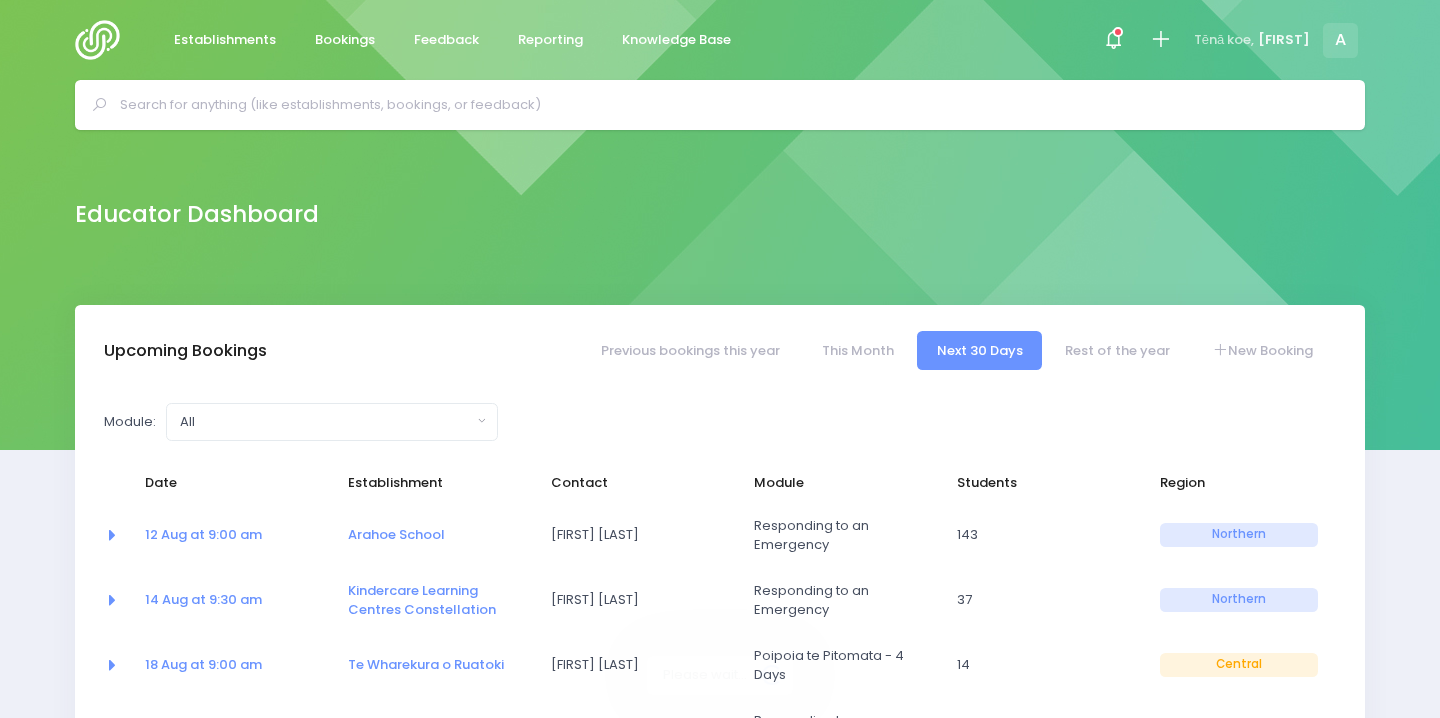 select on "5" 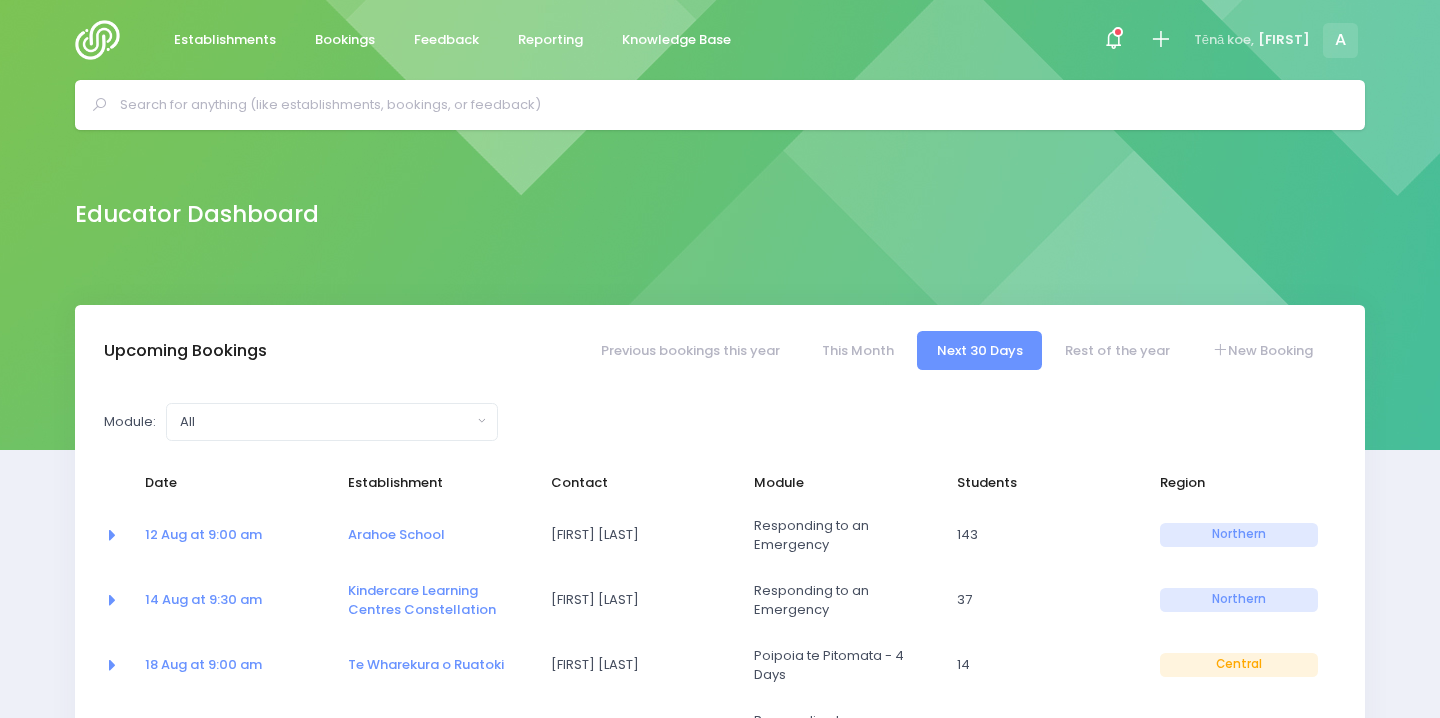 click at bounding box center (728, 105) 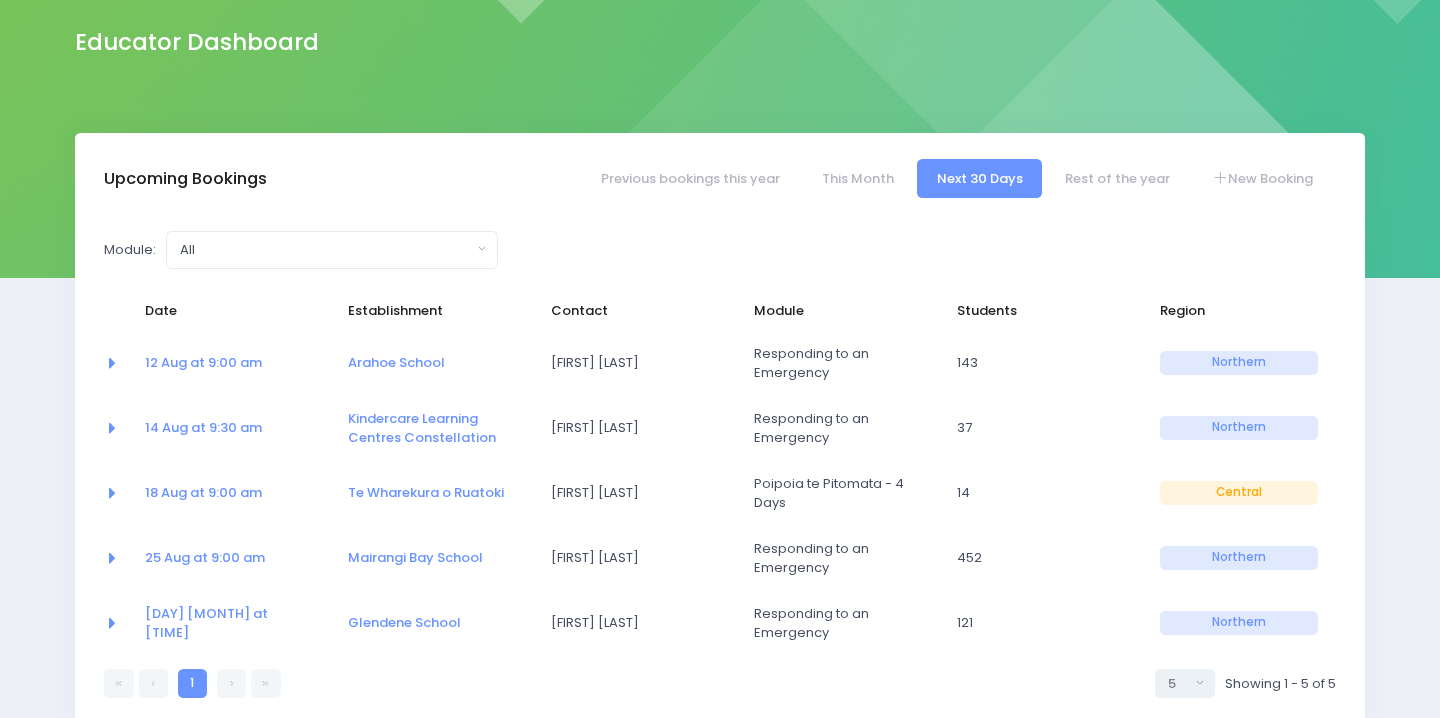 scroll, scrollTop: 382, scrollLeft: 0, axis: vertical 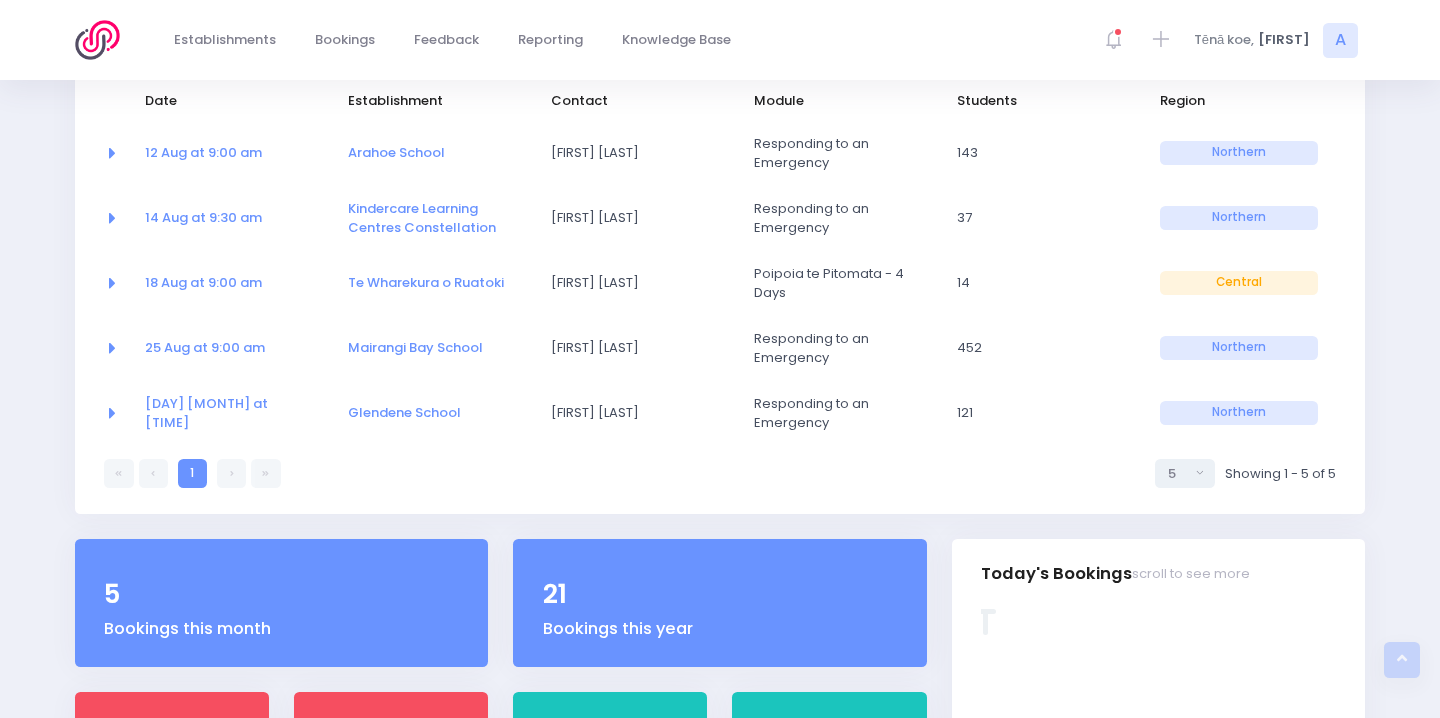 click at bounding box center (265, 473) 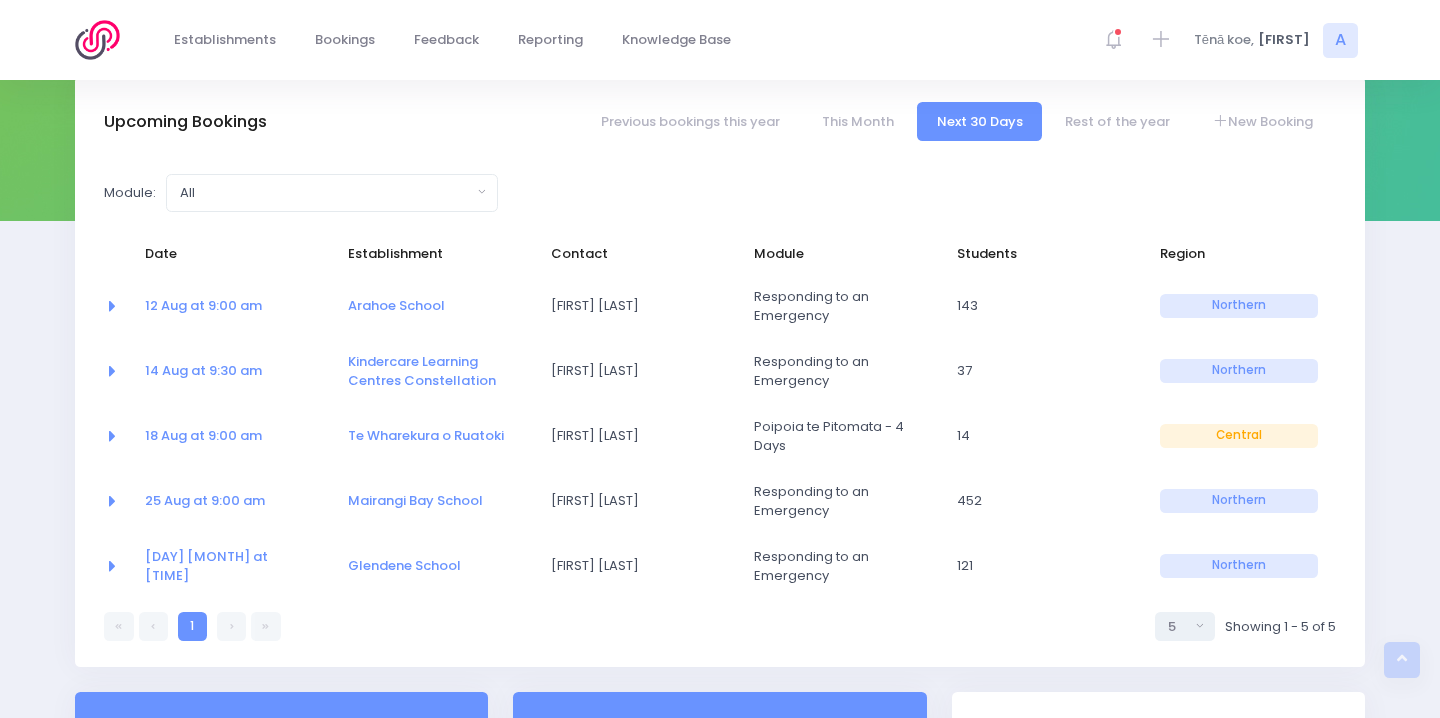 scroll, scrollTop: 0, scrollLeft: 0, axis: both 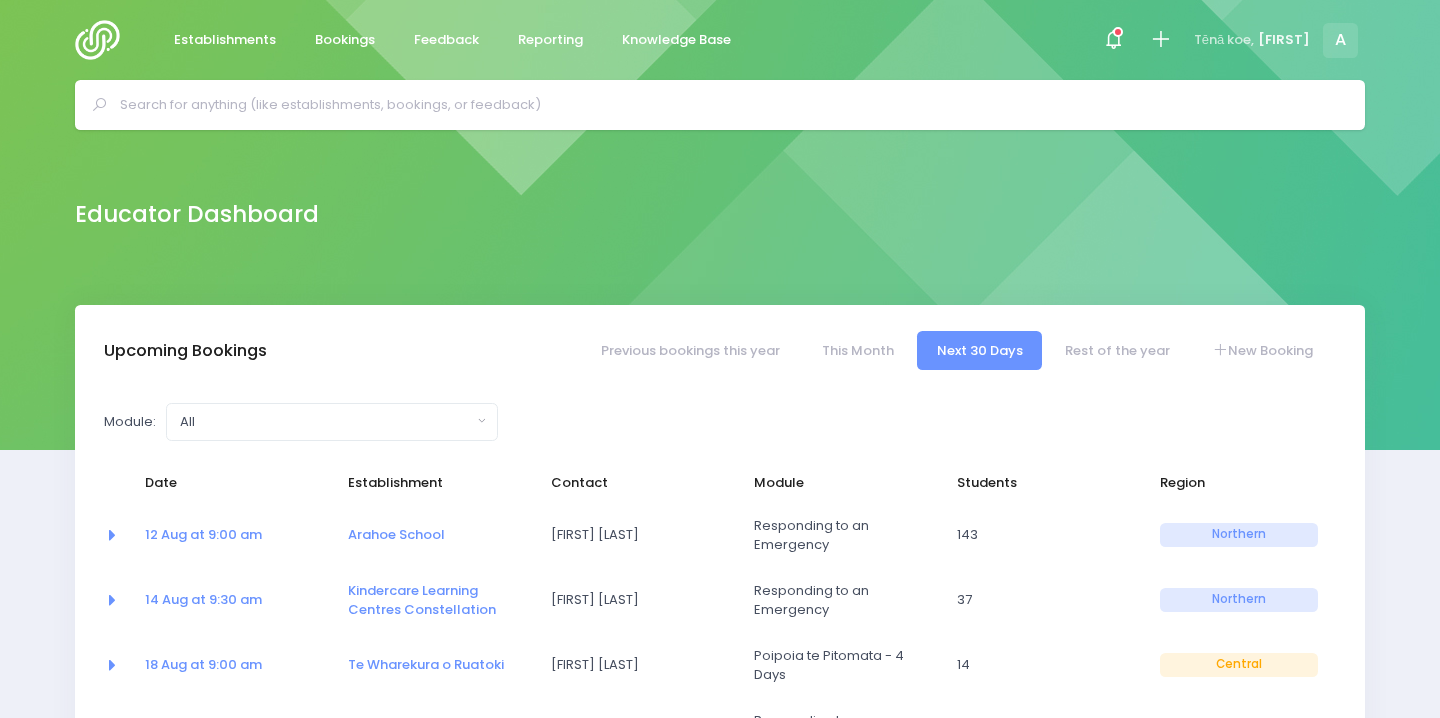 click at bounding box center (728, 105) 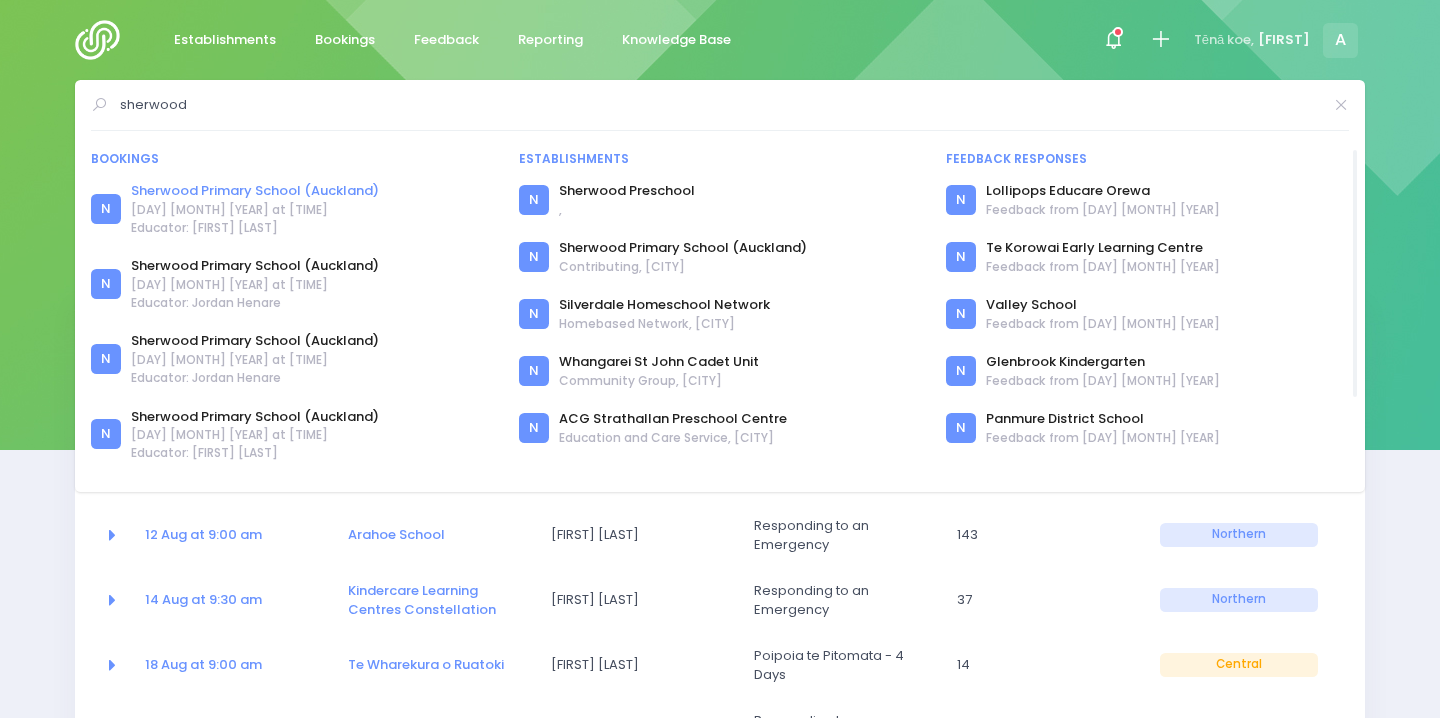 type on "sherwood" 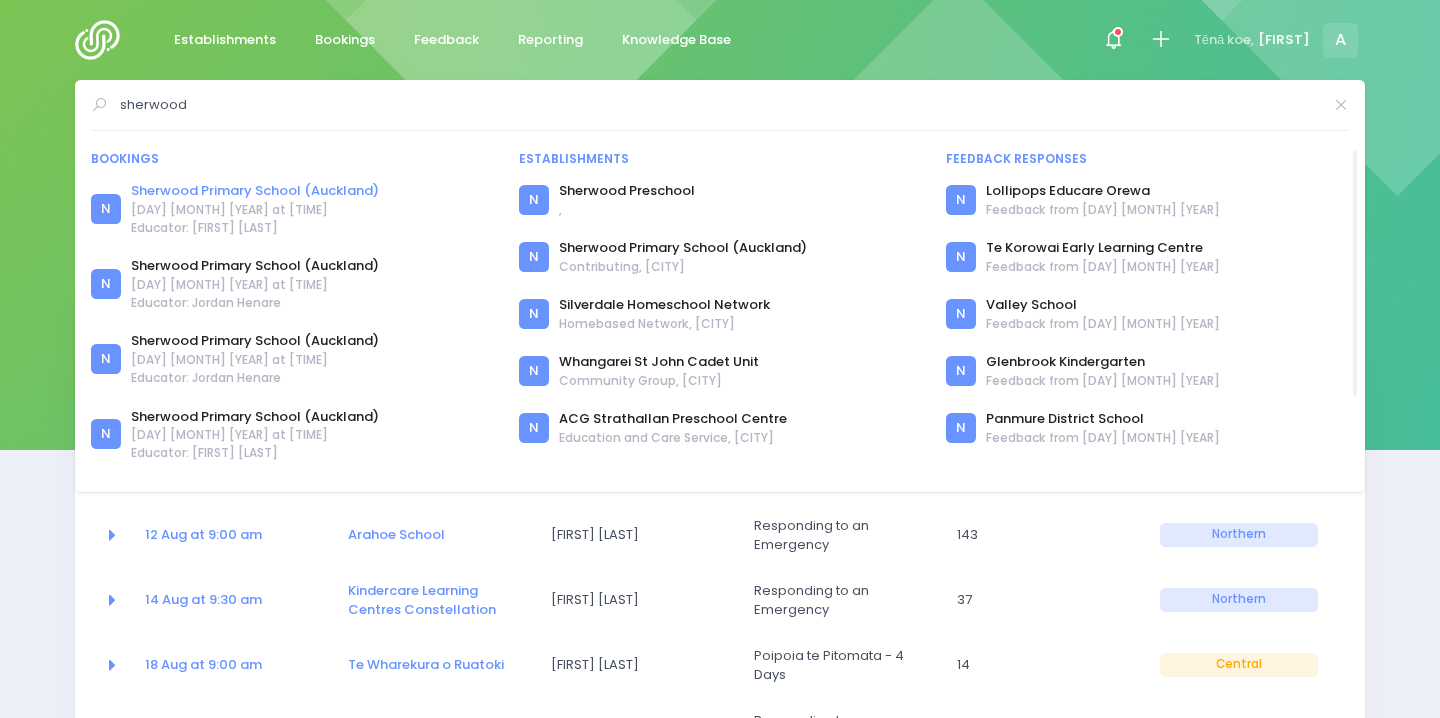 click on "Sherwood Primary School (Auckland)" at bounding box center (255, 191) 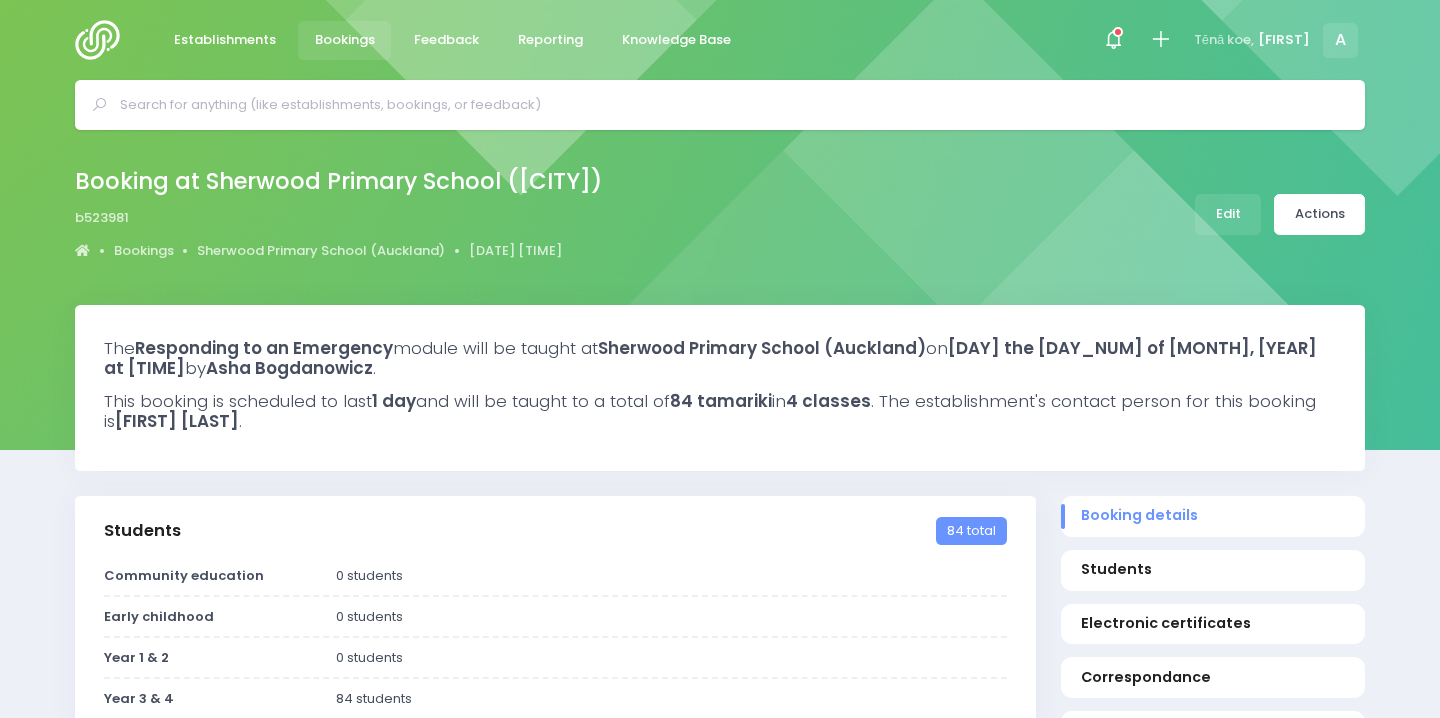 select on "5" 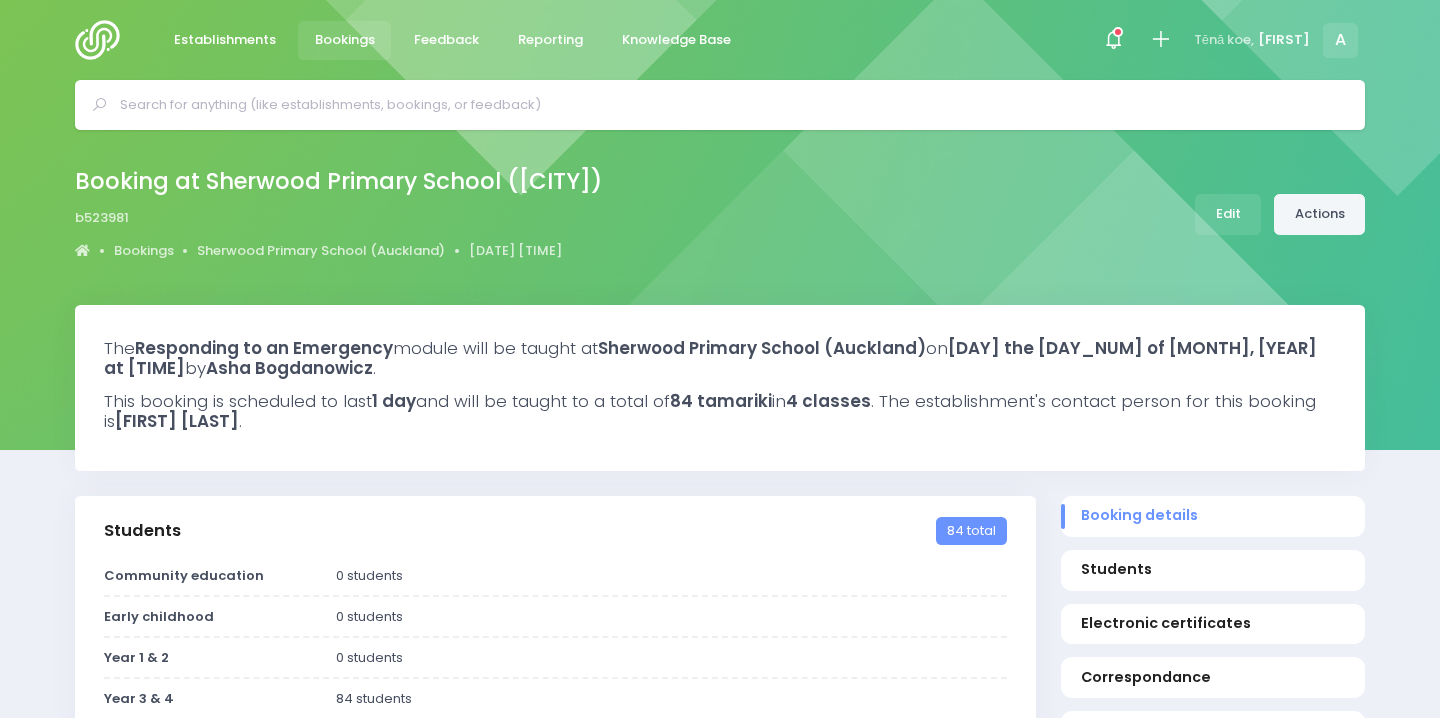 click on "Actions" at bounding box center (1319, 214) 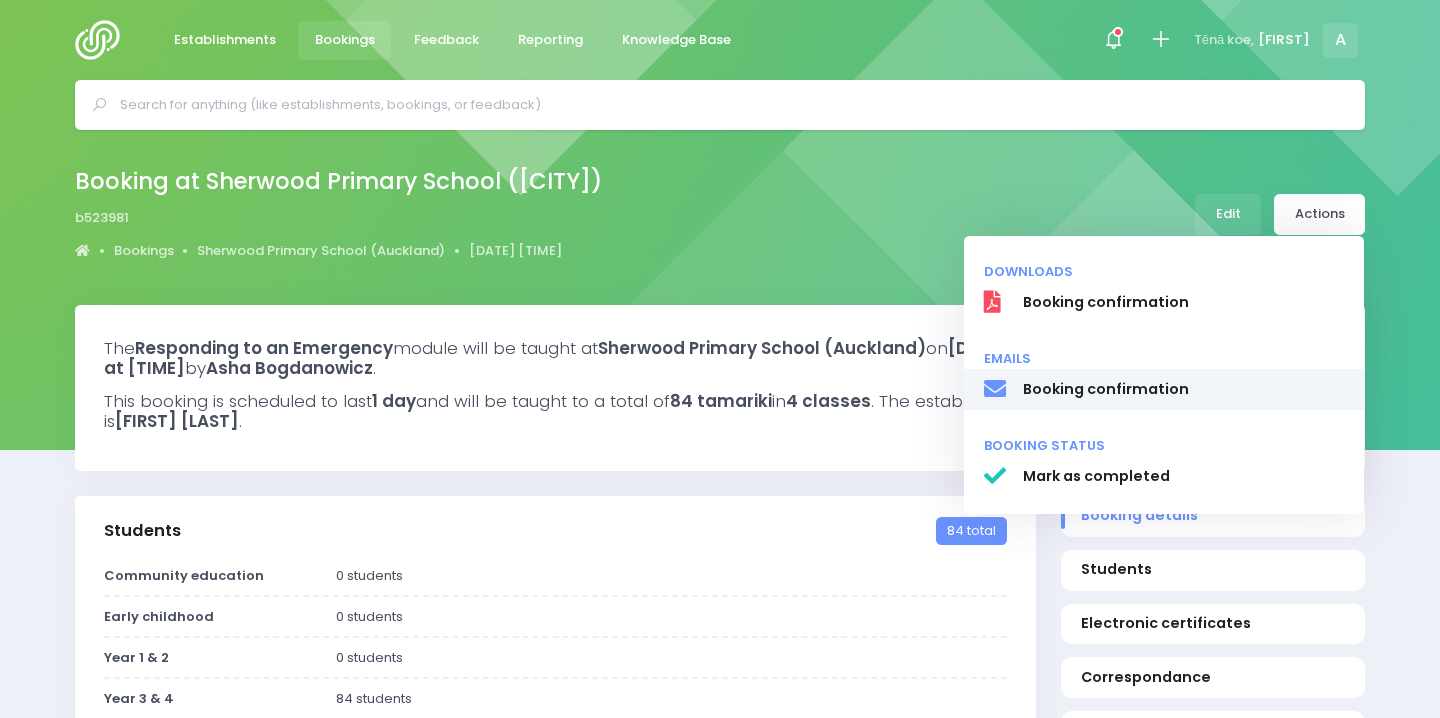 click on "Booking confirmation" at bounding box center (1184, 389) 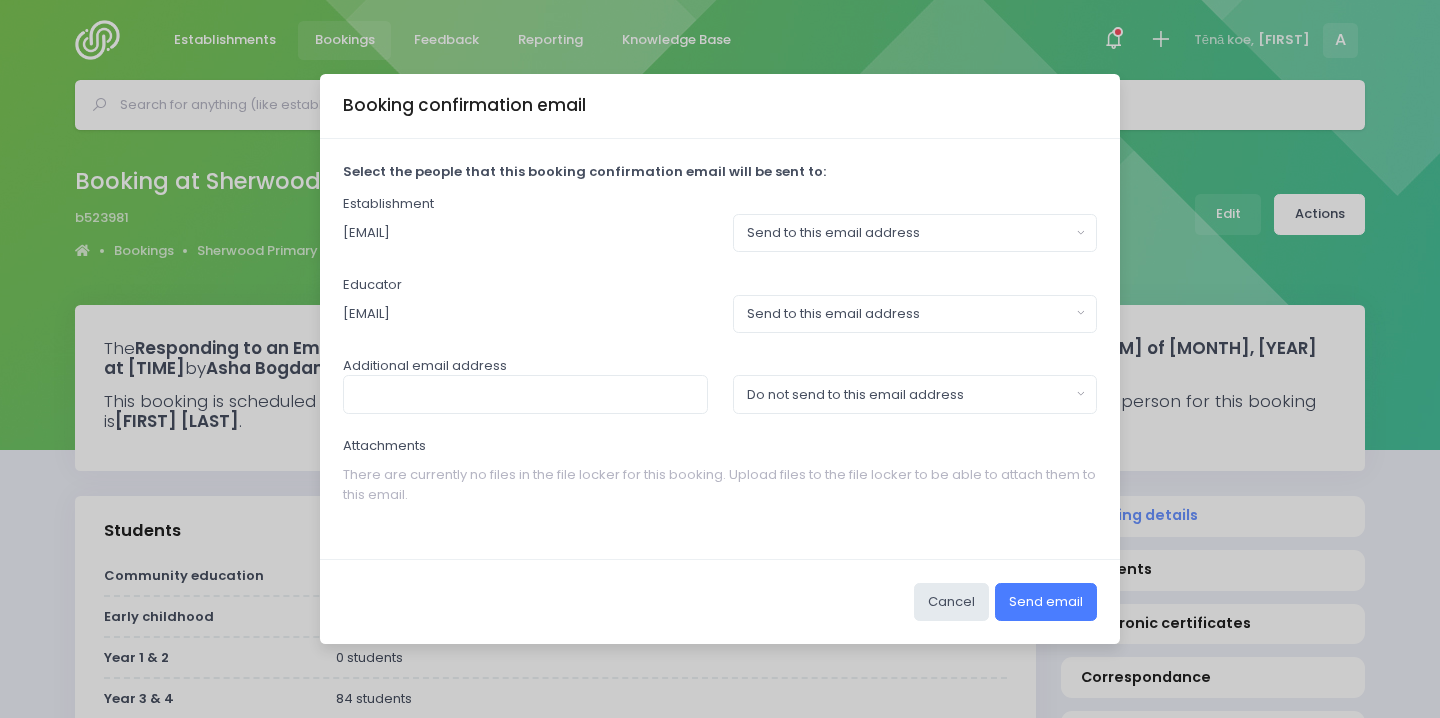 click on "Send email" at bounding box center [1046, 602] 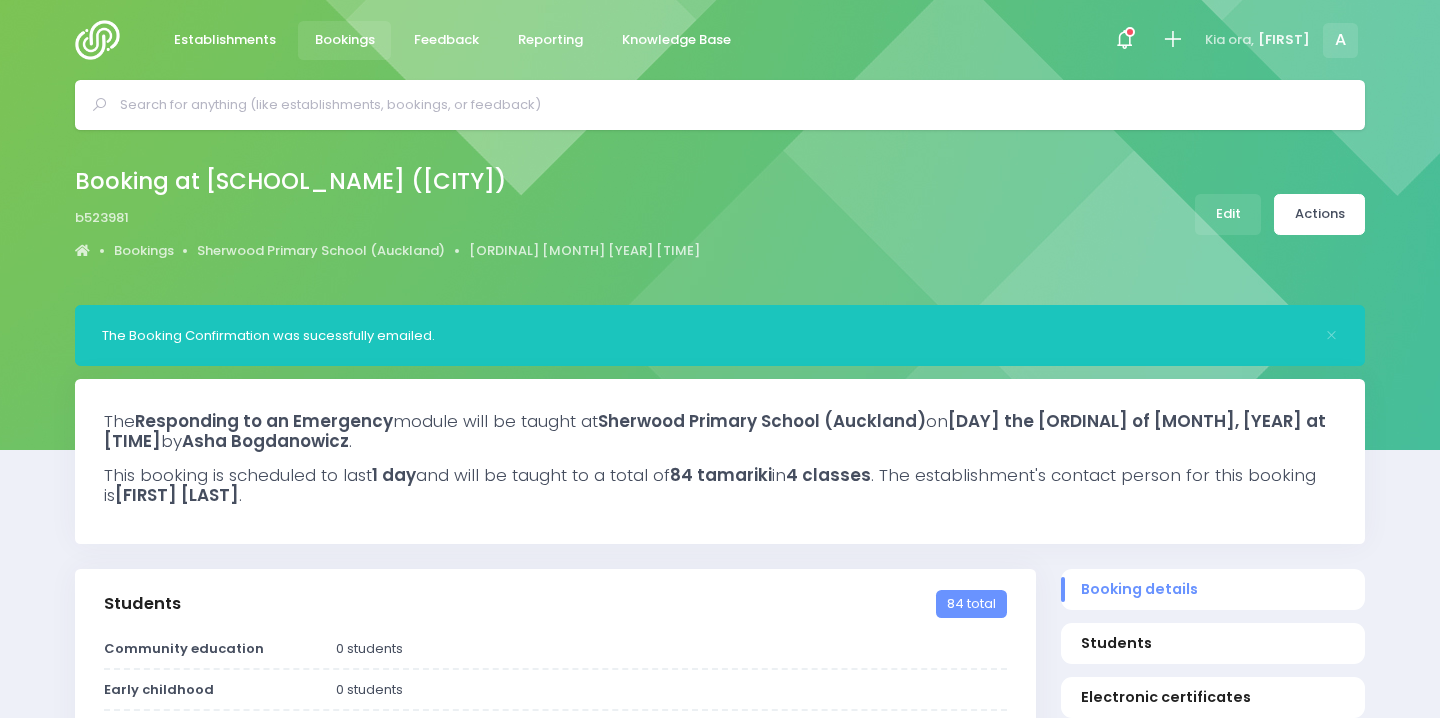 select on "5" 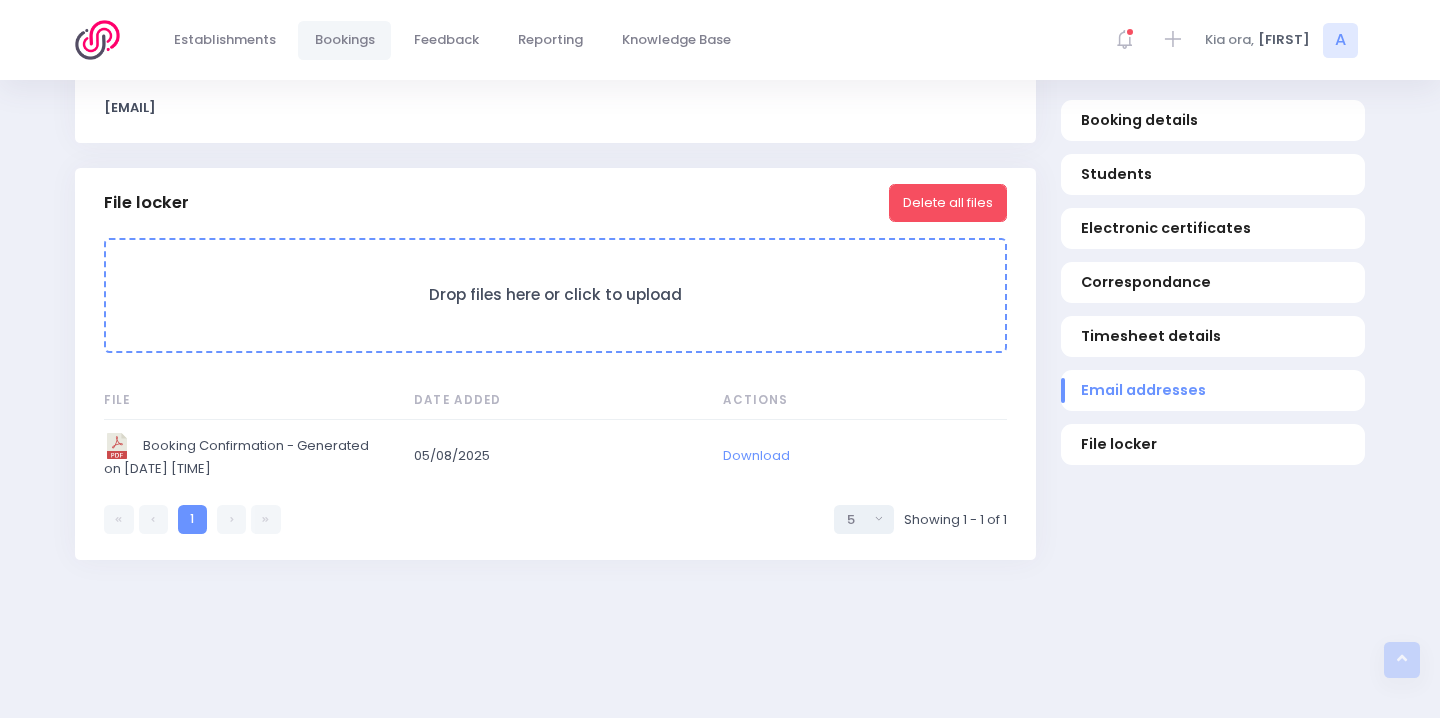 scroll, scrollTop: 1851, scrollLeft: 0, axis: vertical 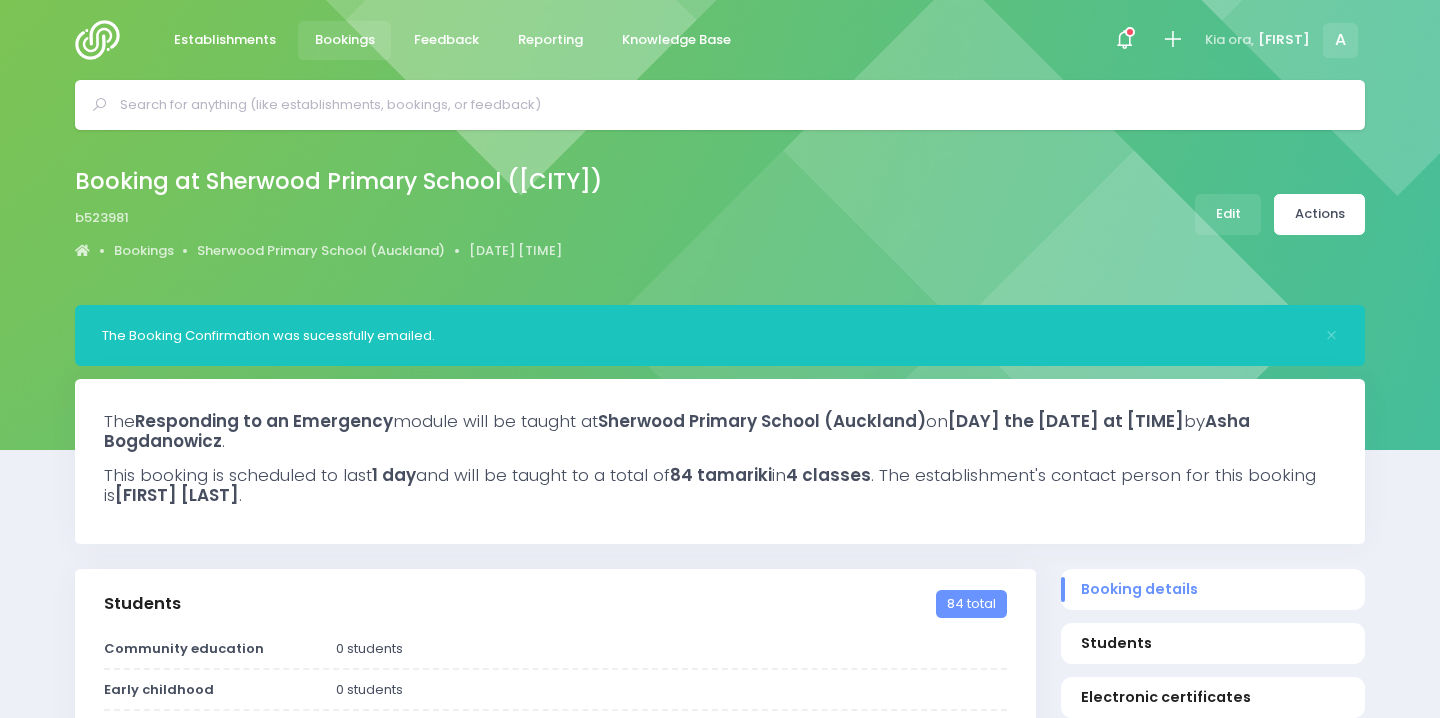 select on "5" 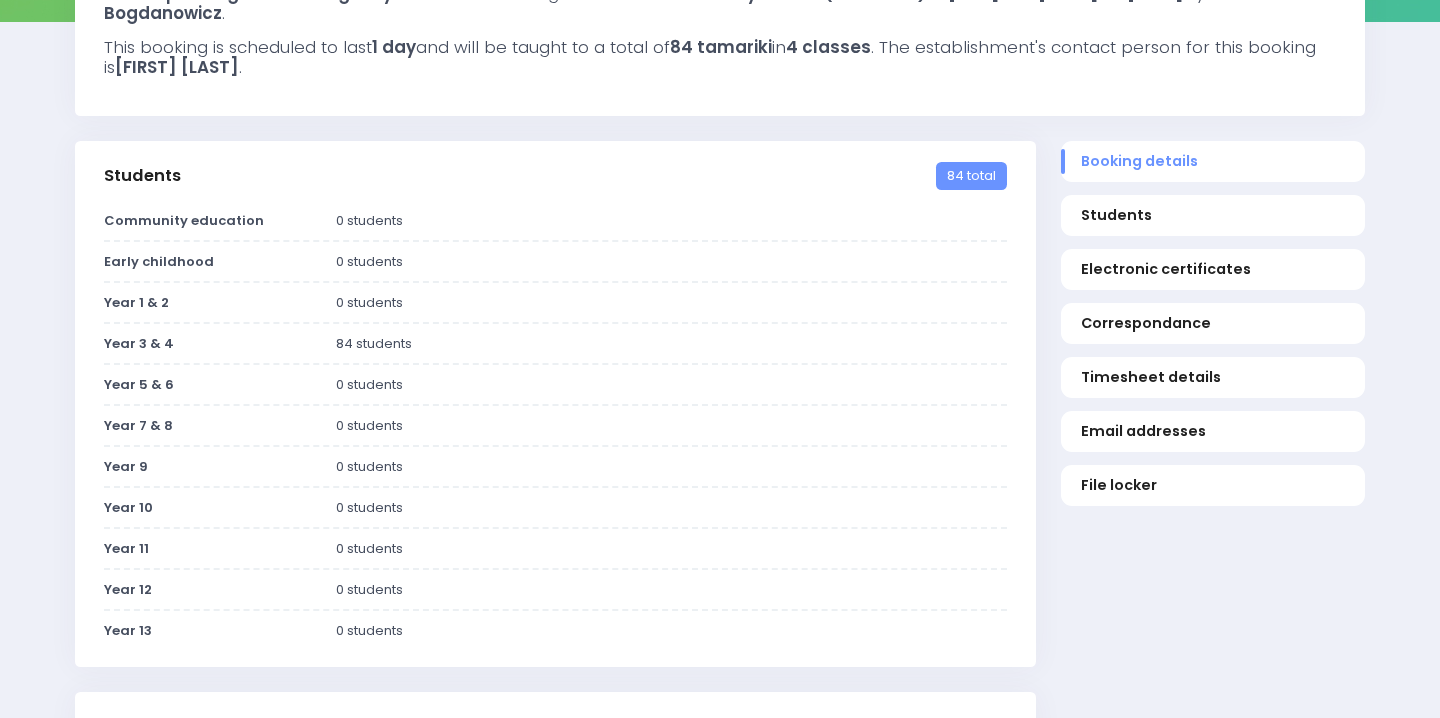 scroll, scrollTop: 0, scrollLeft: 0, axis: both 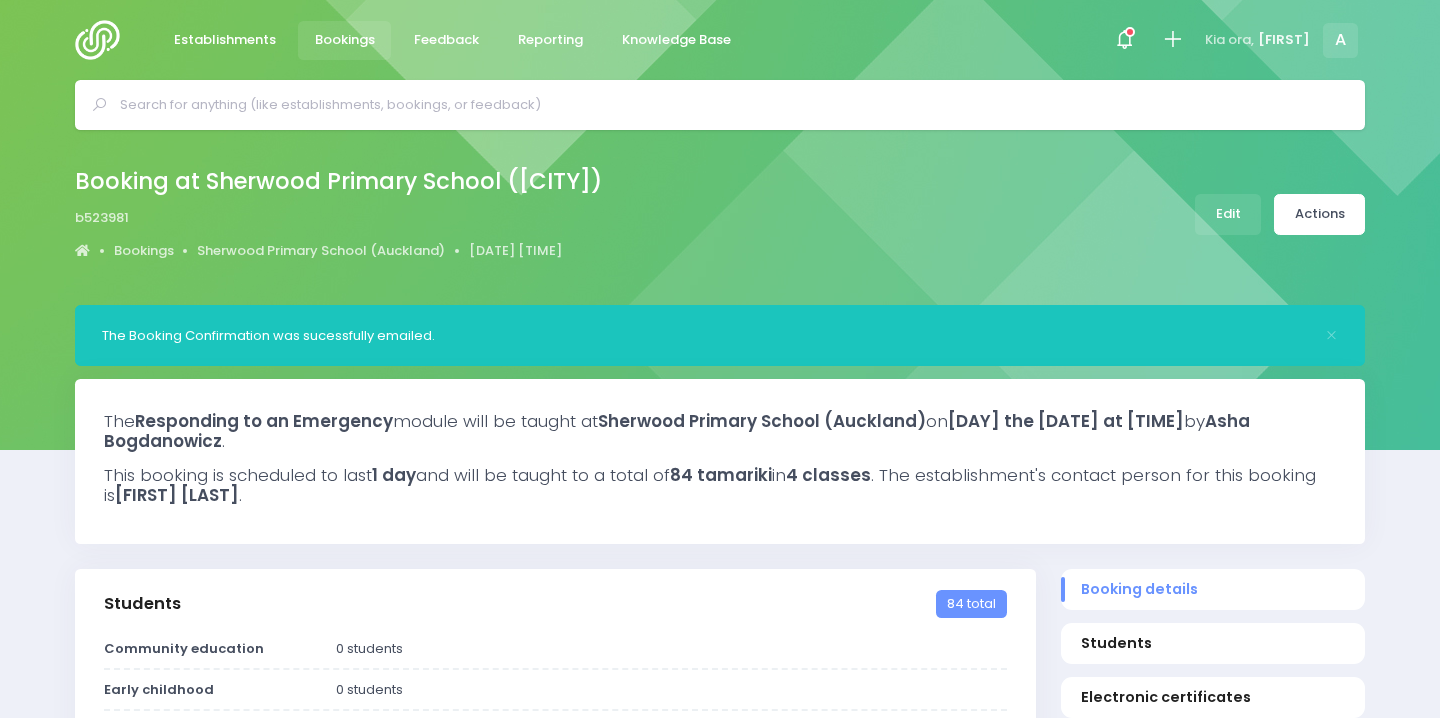 click on "Bookings" at bounding box center [345, 40] 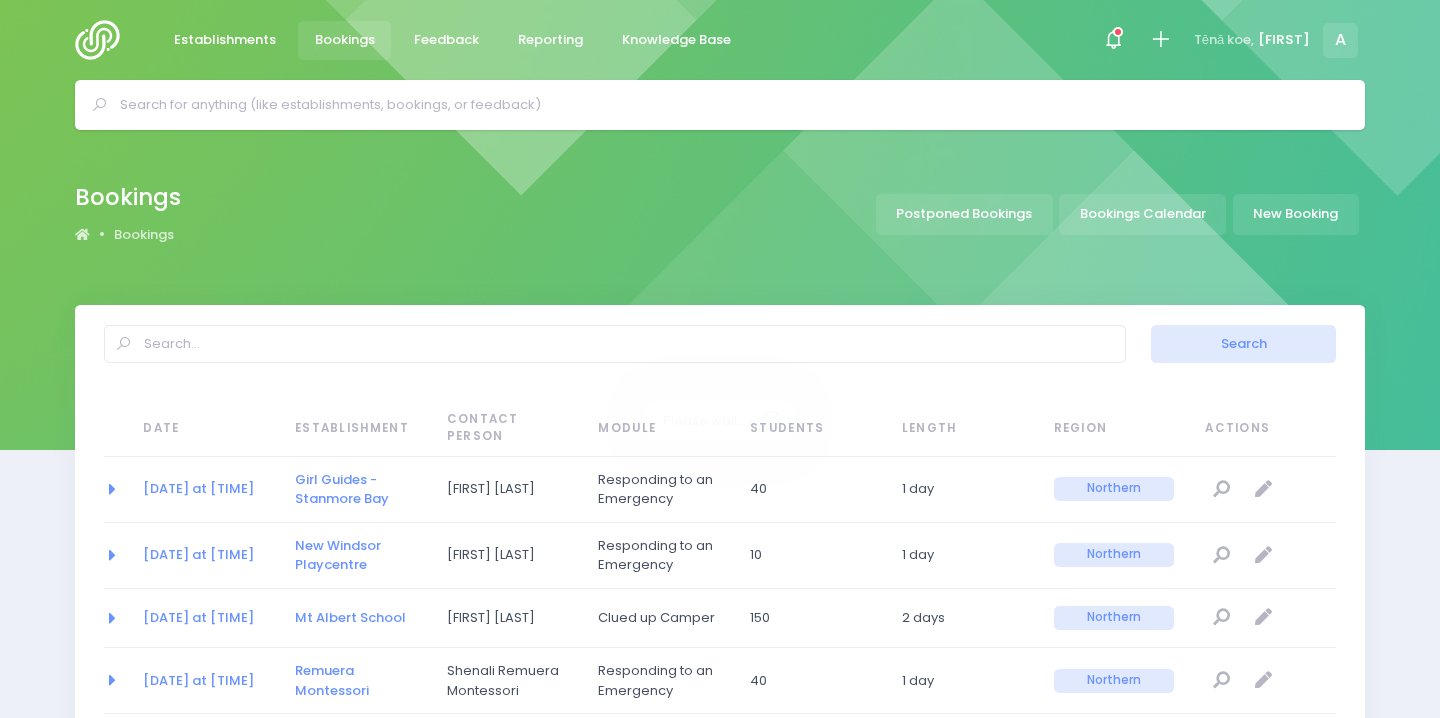 select on "20" 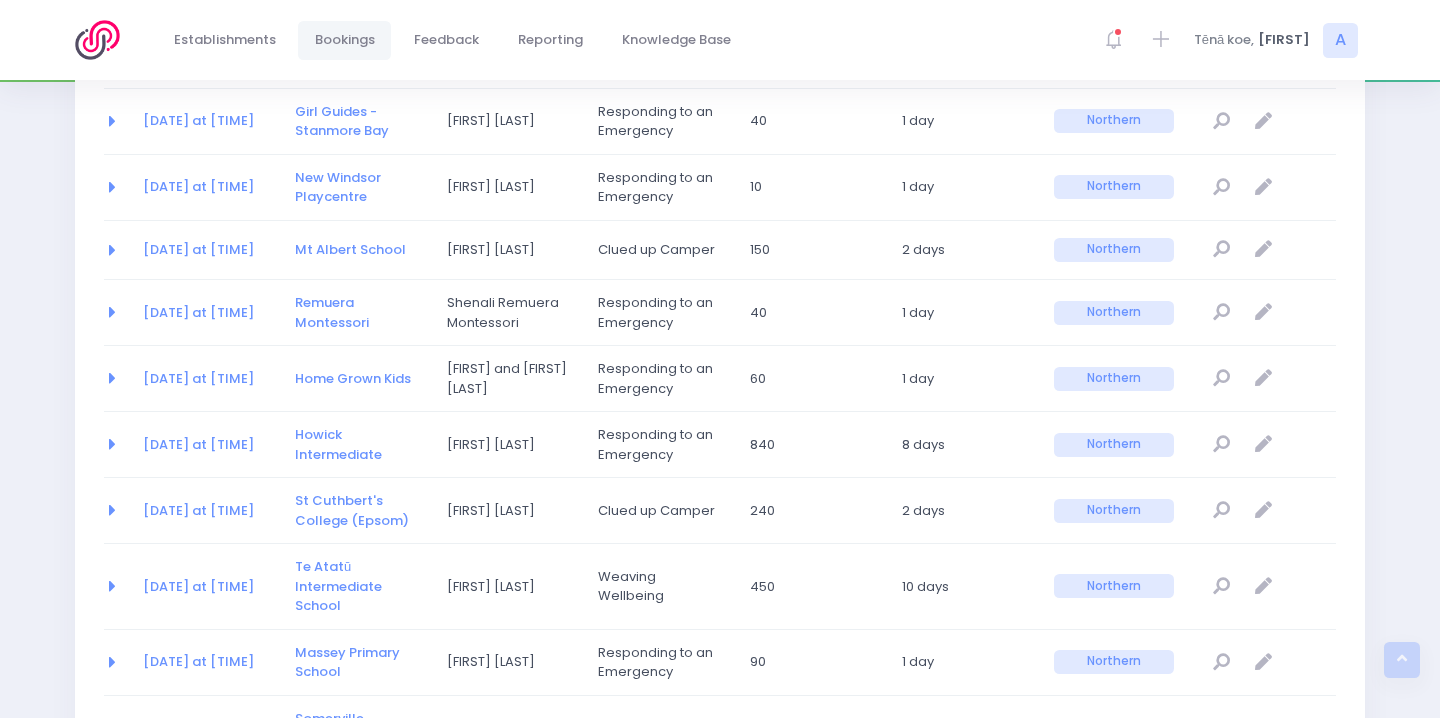 scroll, scrollTop: 0, scrollLeft: 0, axis: both 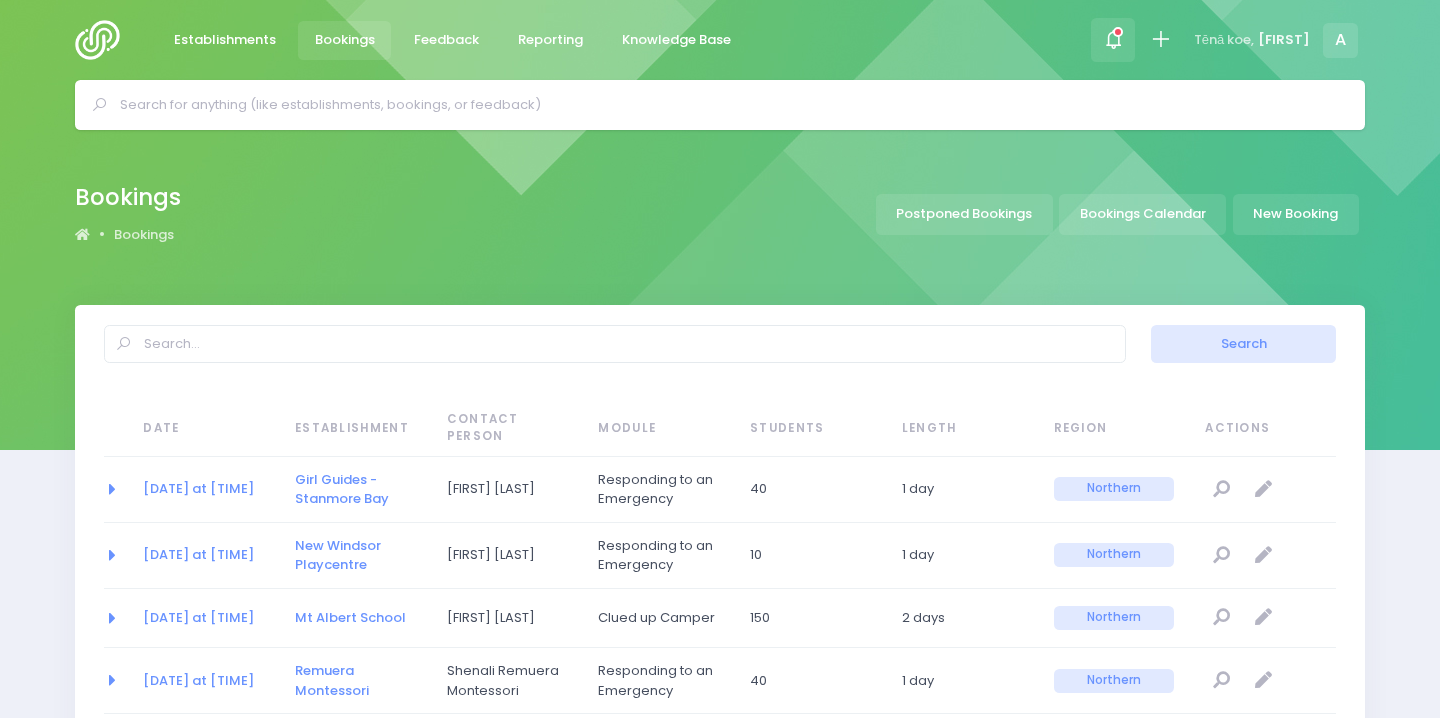 click at bounding box center [1113, 39] 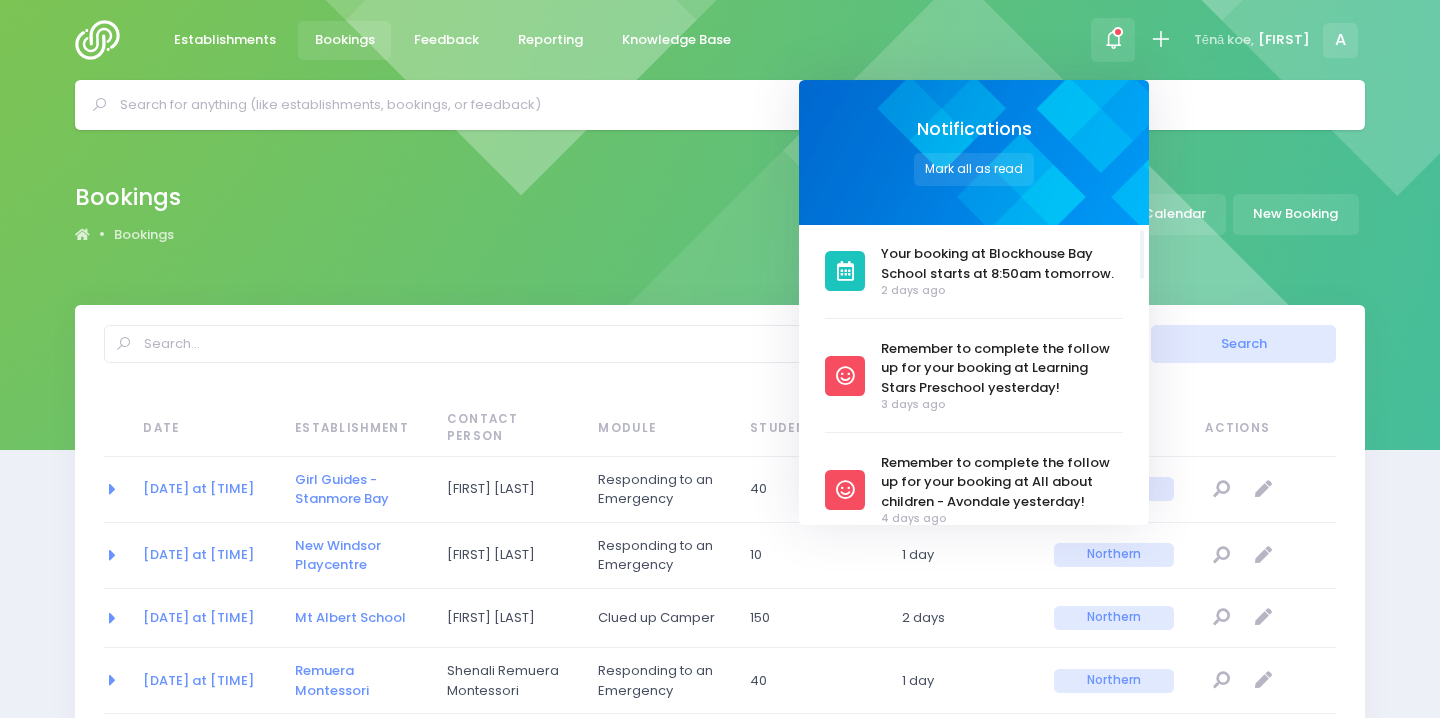scroll, scrollTop: 5, scrollLeft: 0, axis: vertical 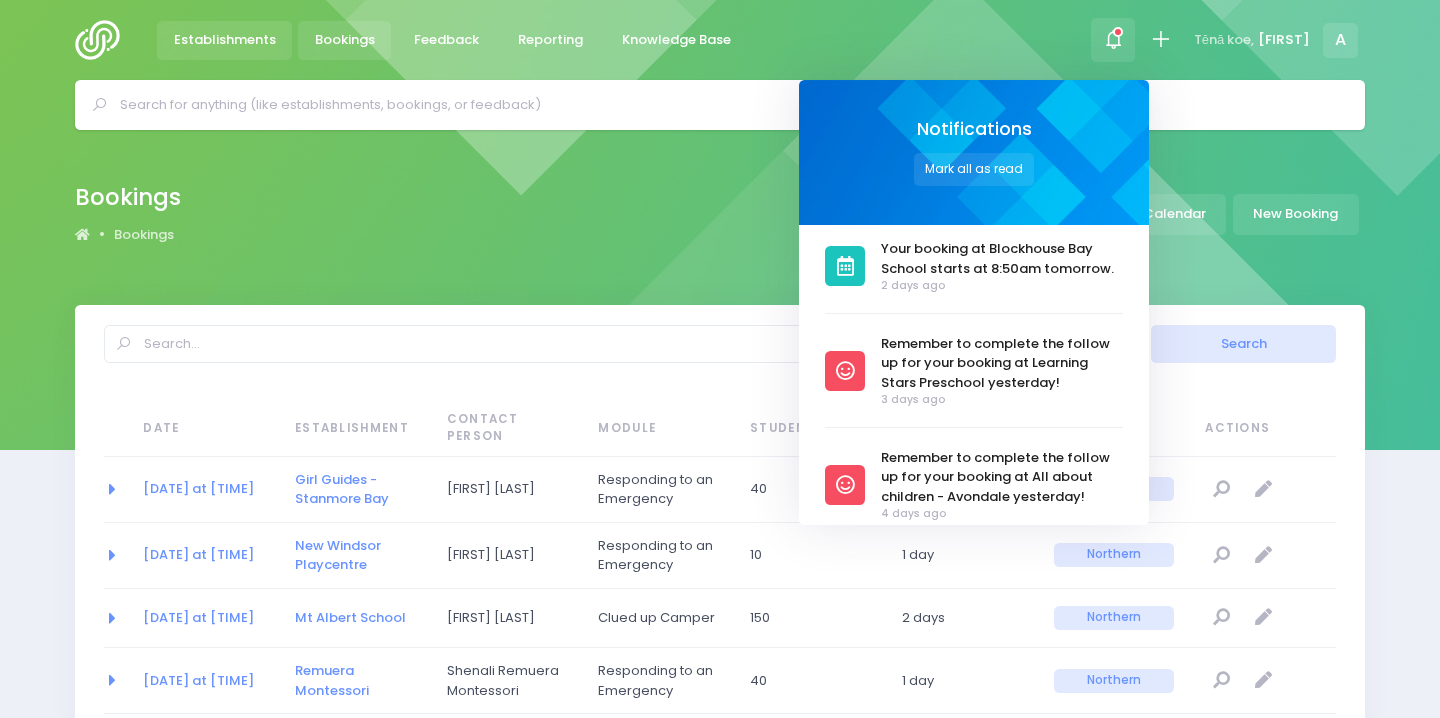 click on "Establishments" at bounding box center [225, 40] 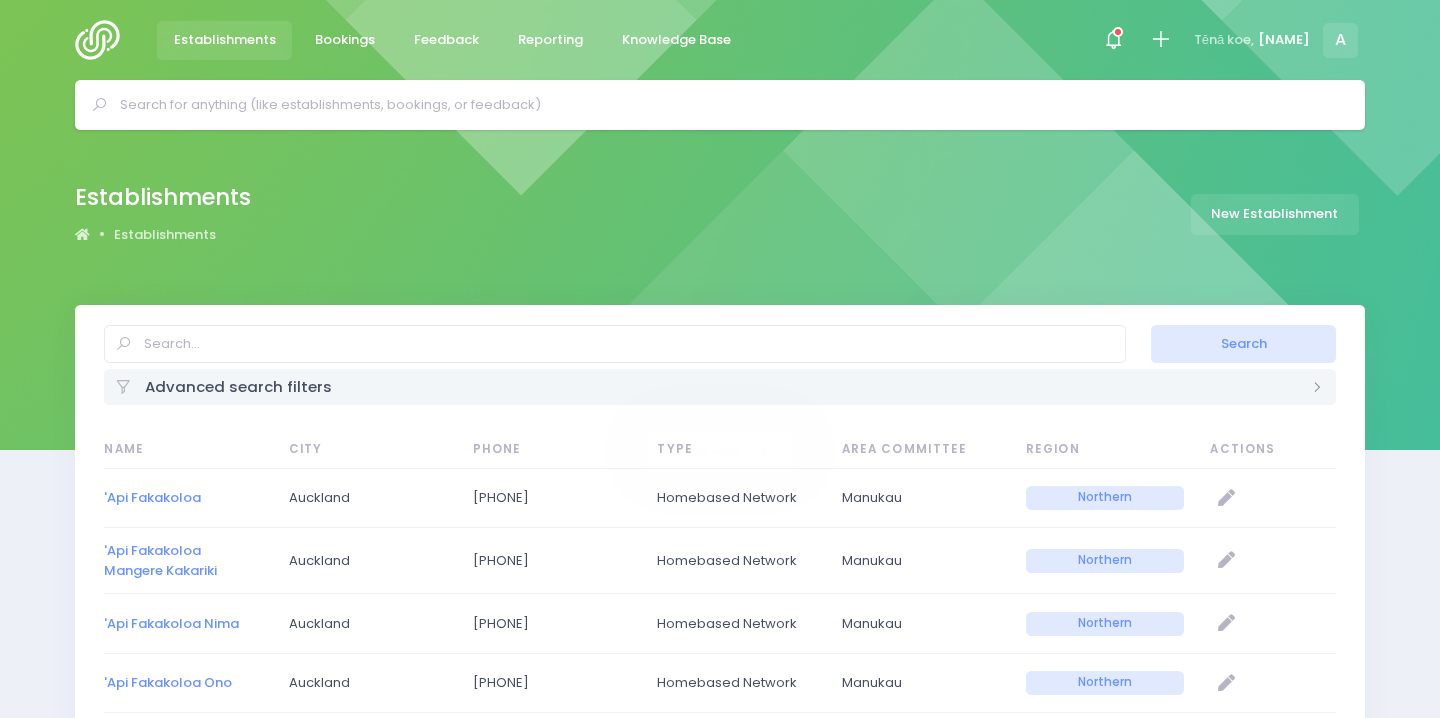 select on "20" 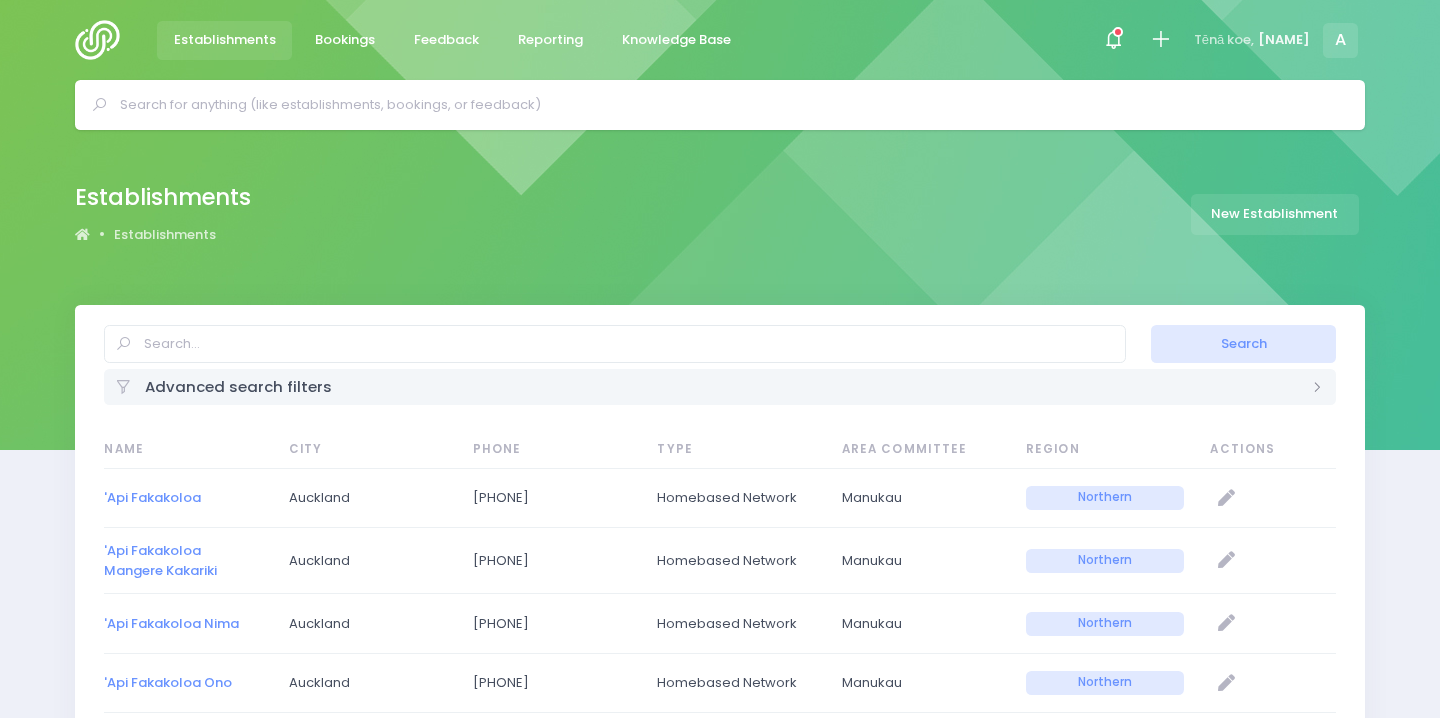 click at bounding box center (103, 40) 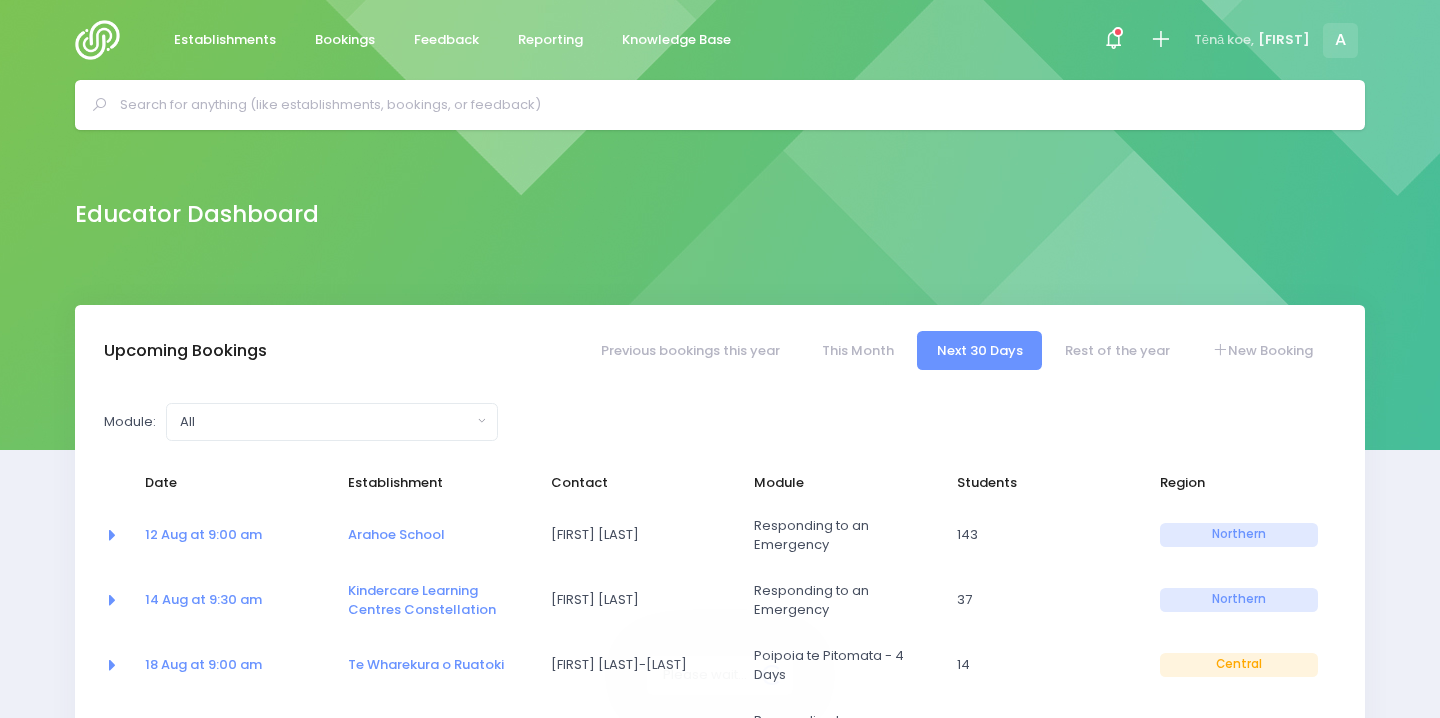 select on "5" 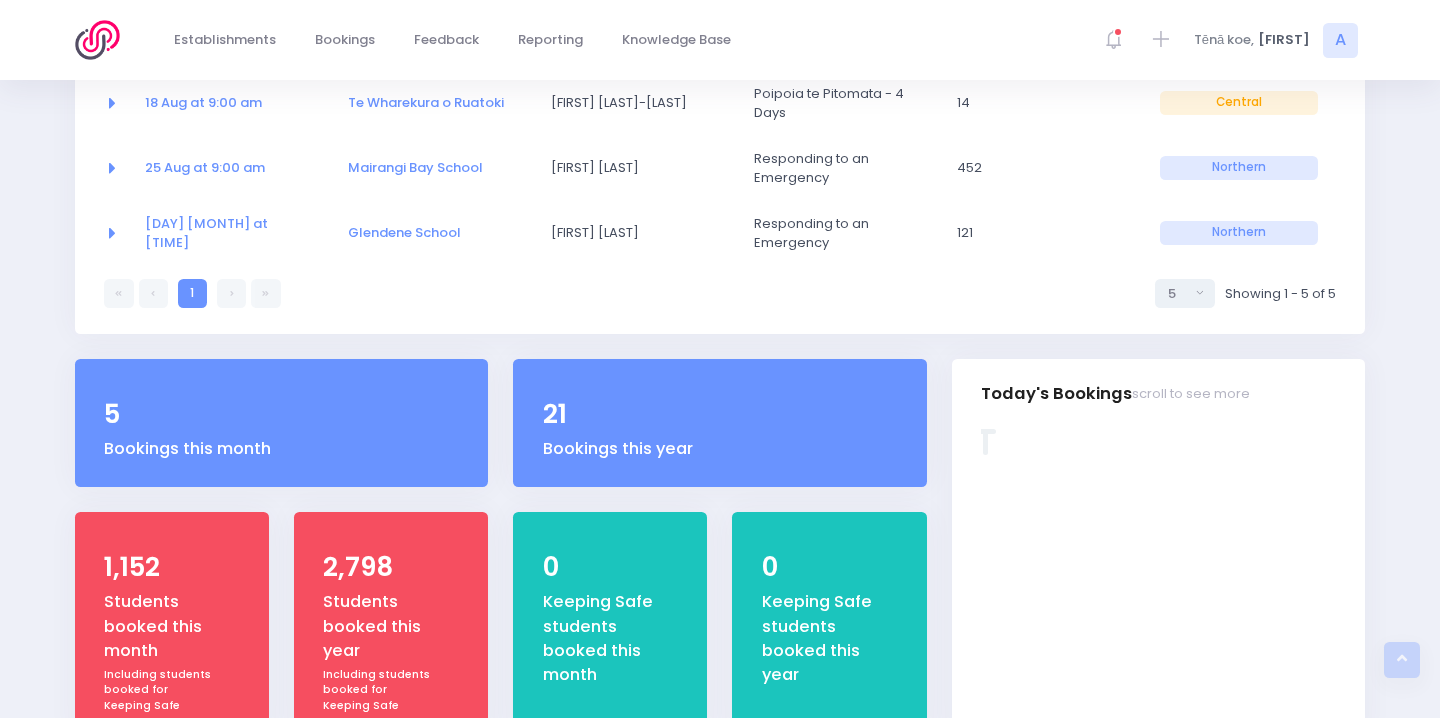 scroll, scrollTop: 684, scrollLeft: 0, axis: vertical 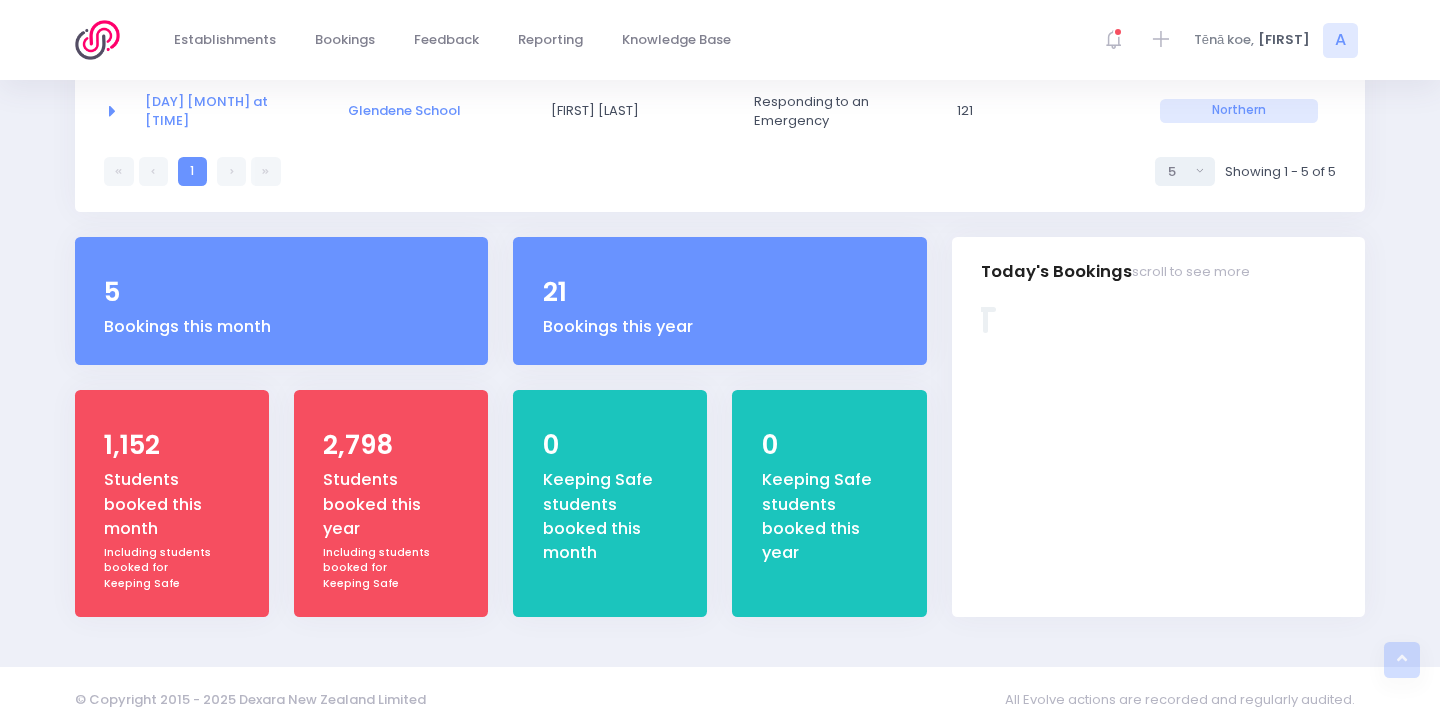 click on "Students booked this month" at bounding box center [172, 504] 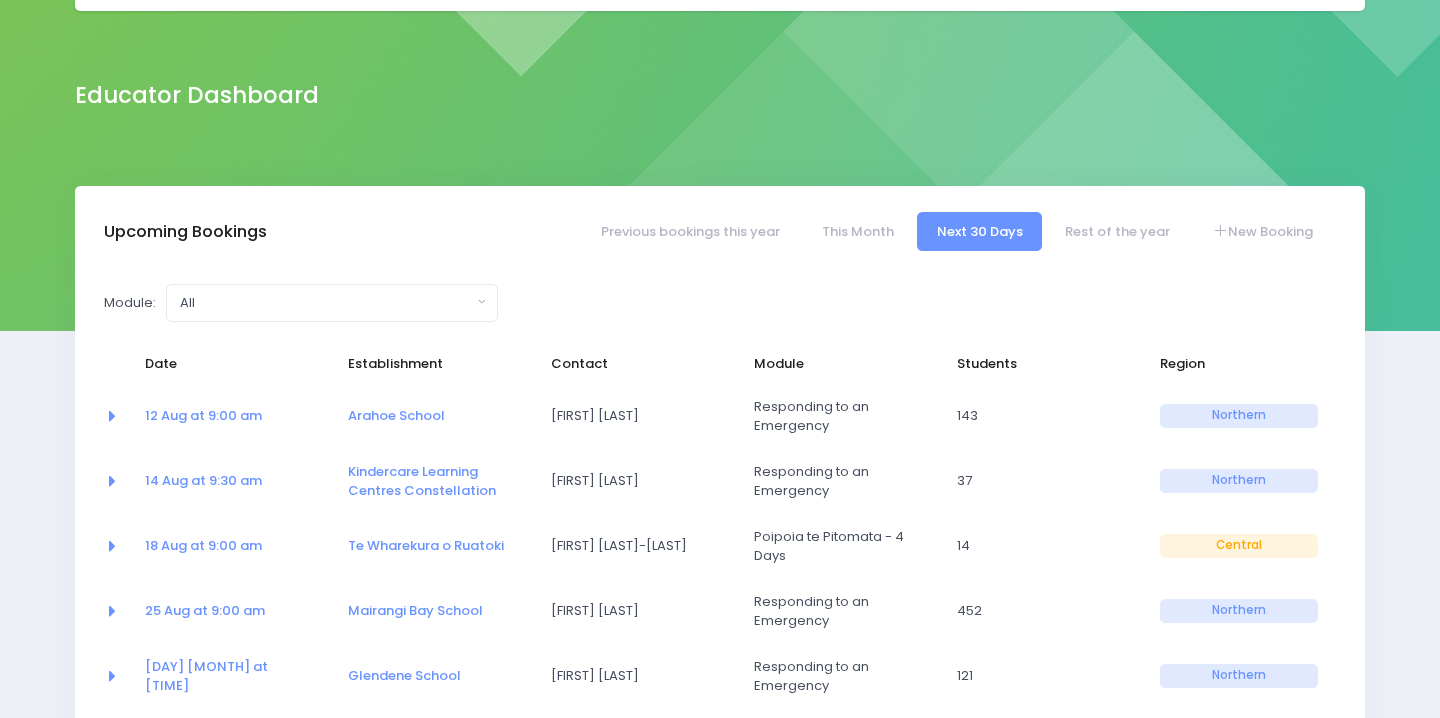 scroll, scrollTop: 0, scrollLeft: 0, axis: both 